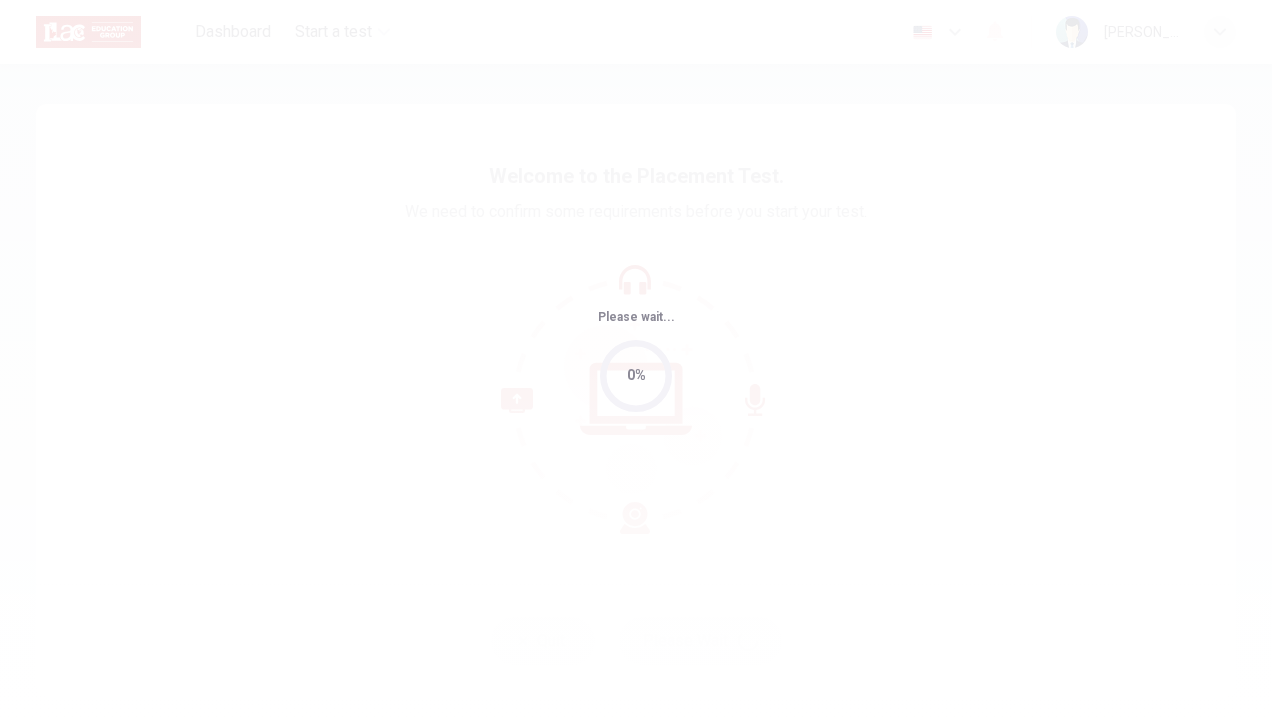 scroll, scrollTop: 0, scrollLeft: 0, axis: both 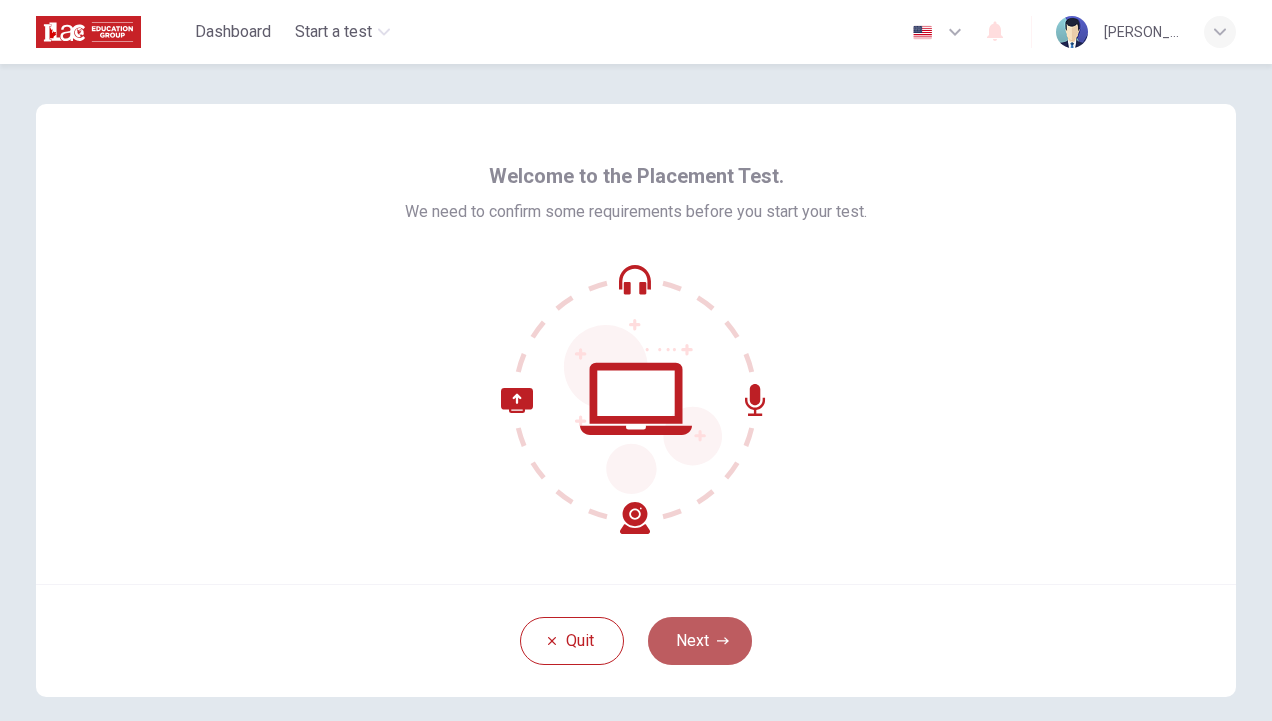 click on "Next" at bounding box center [700, 641] 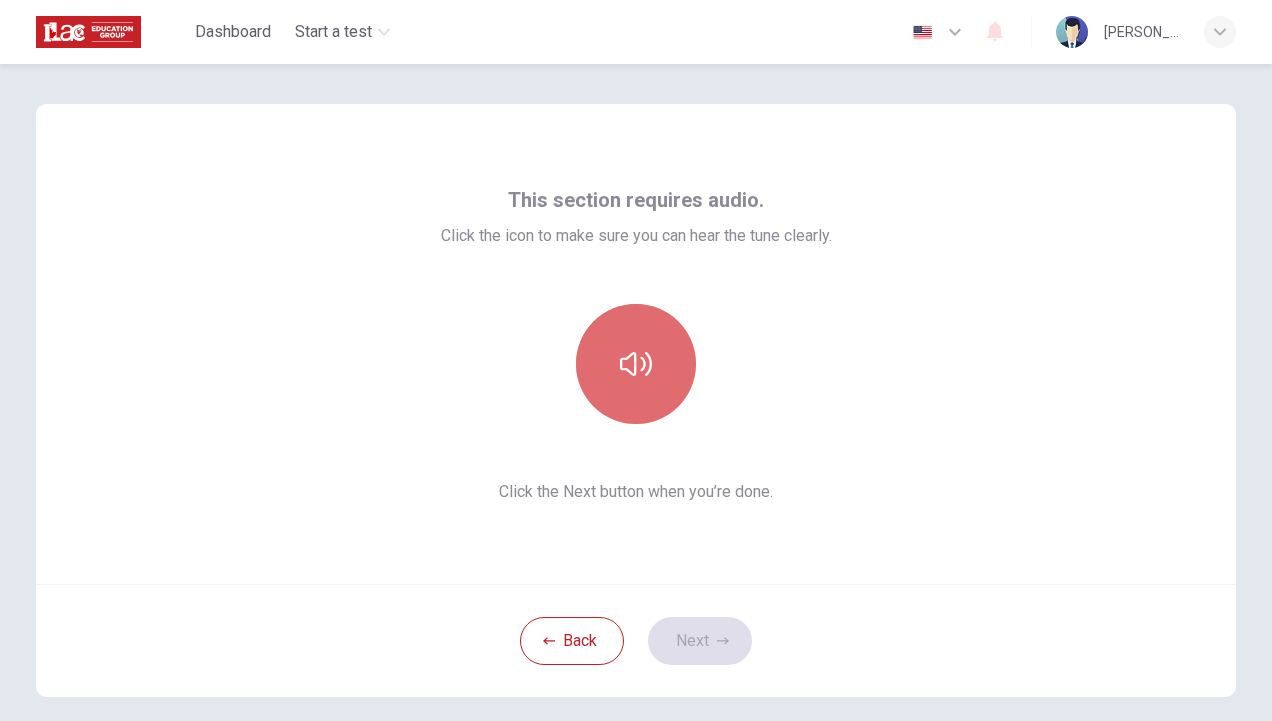 click at bounding box center (636, 364) 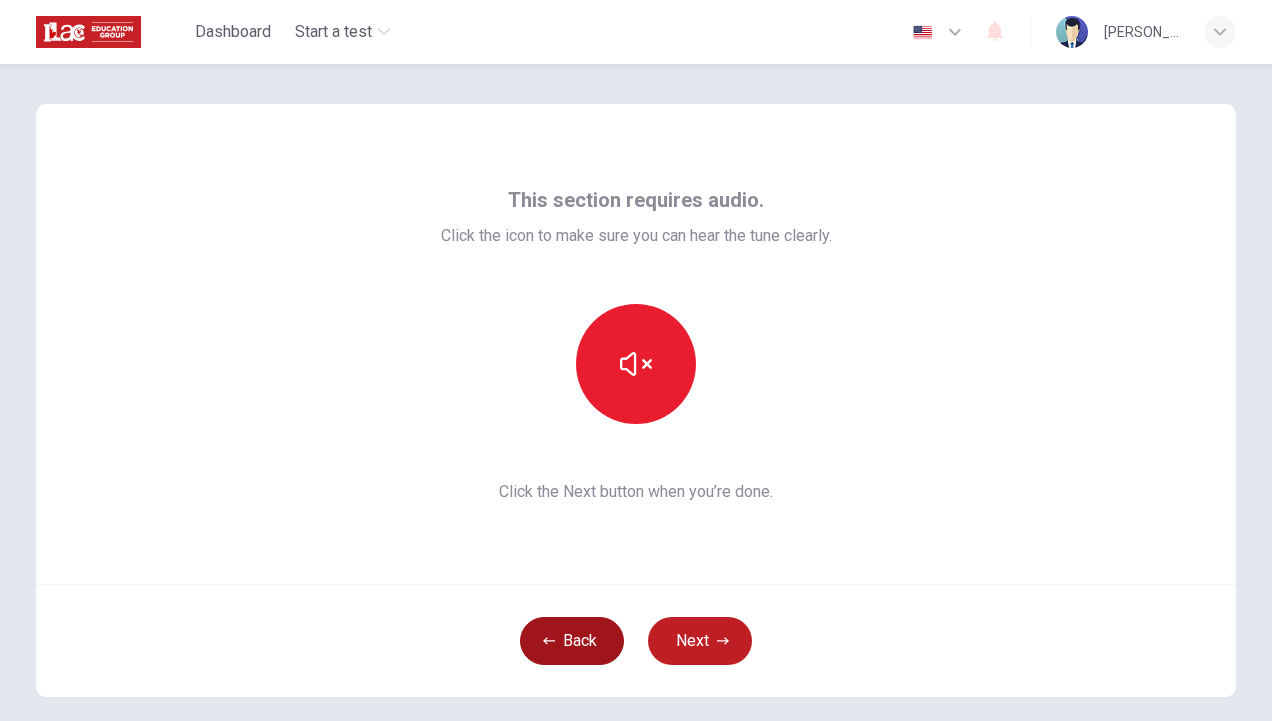 click on "Back" at bounding box center (572, 641) 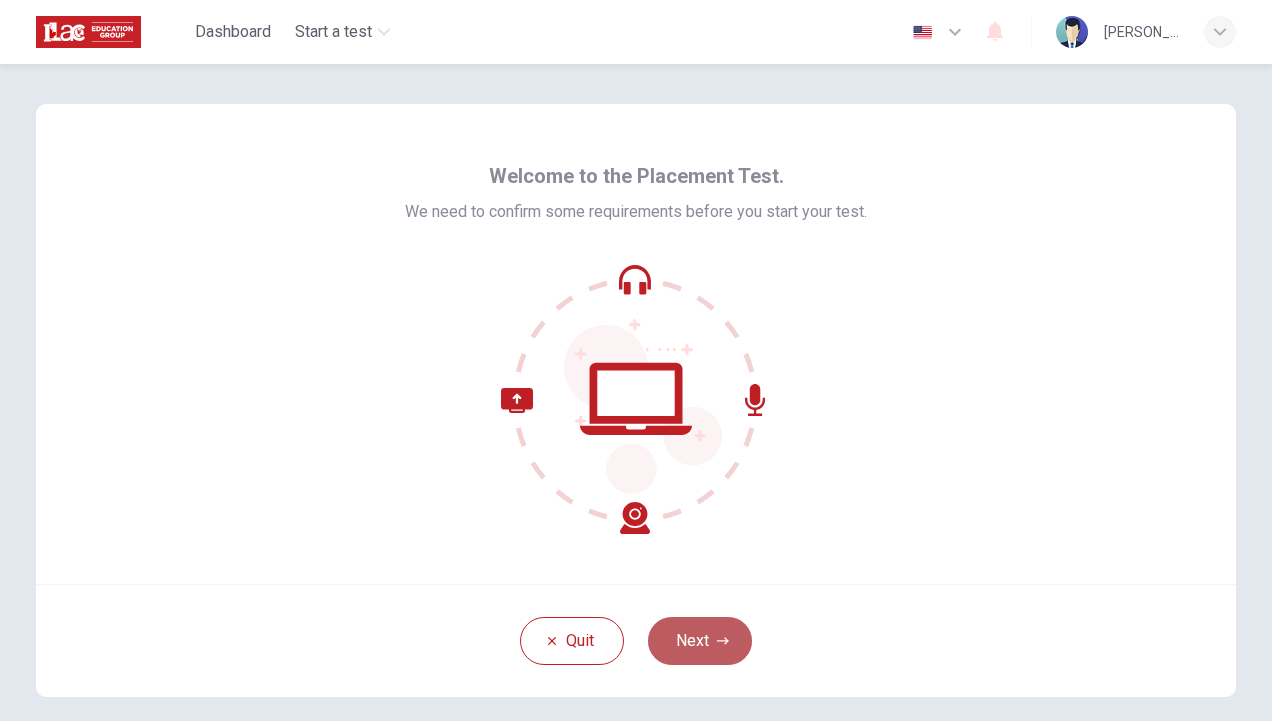 click on "Next" at bounding box center [700, 641] 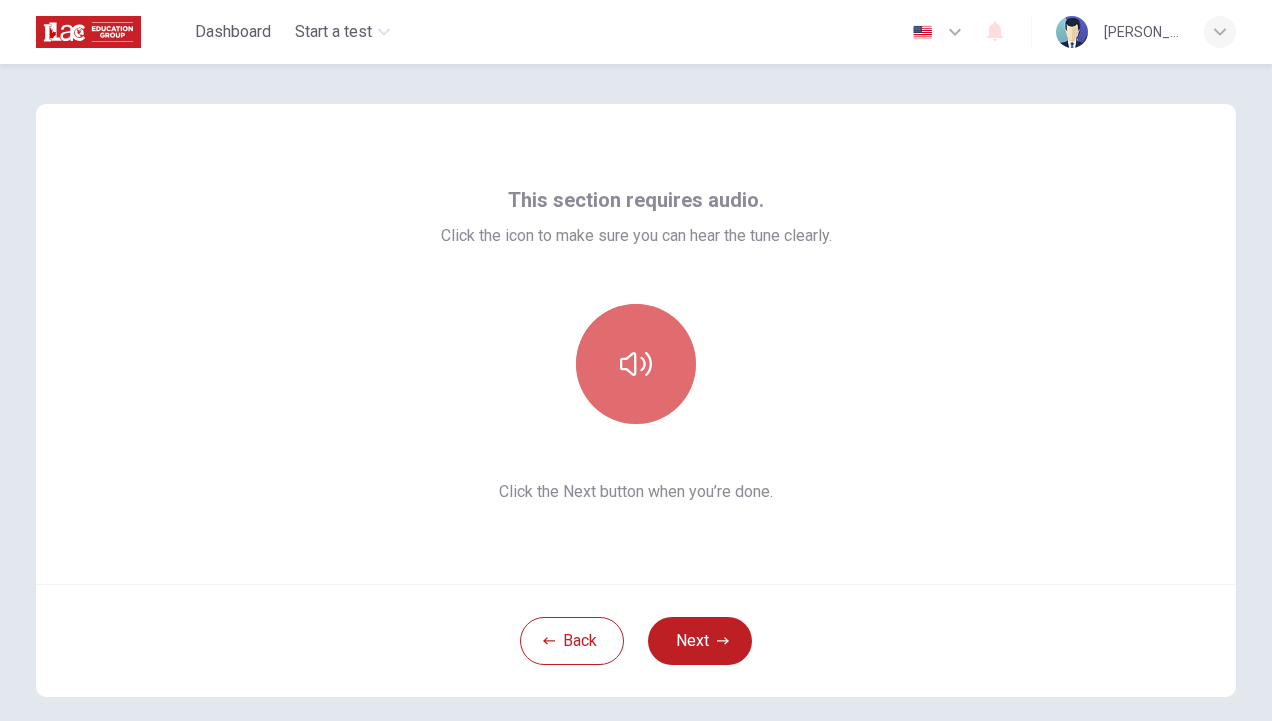 click 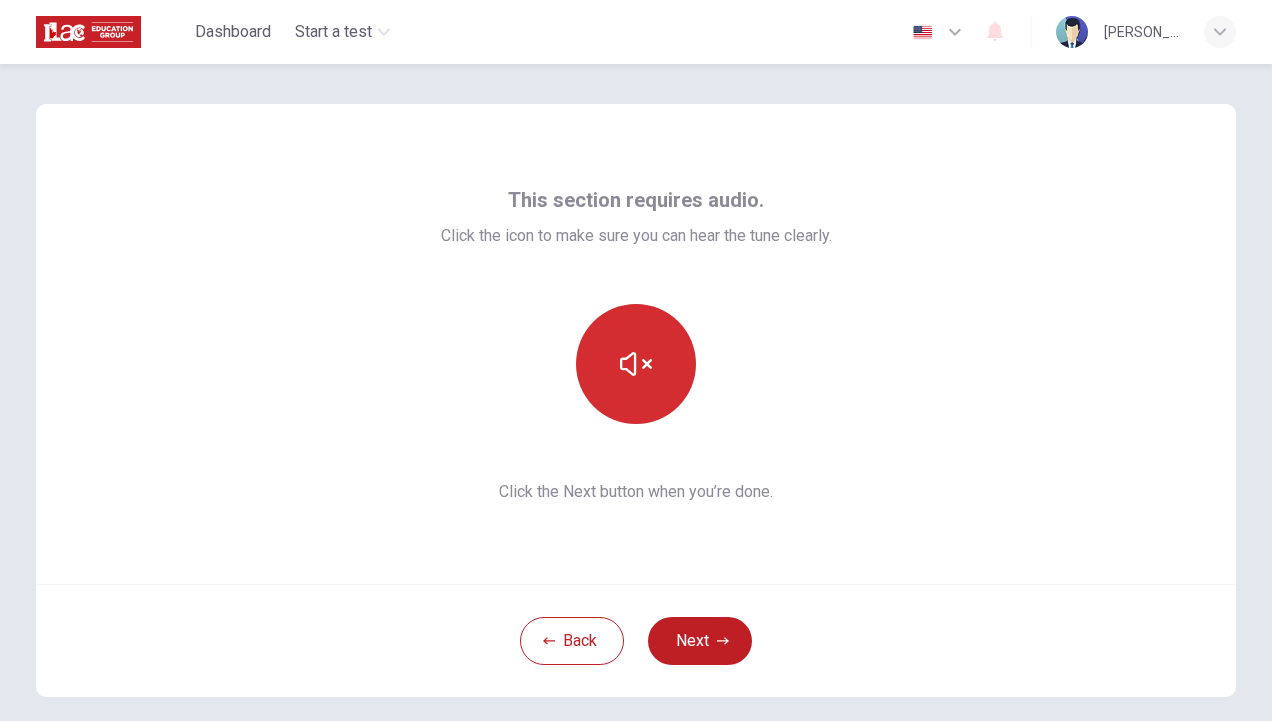 type 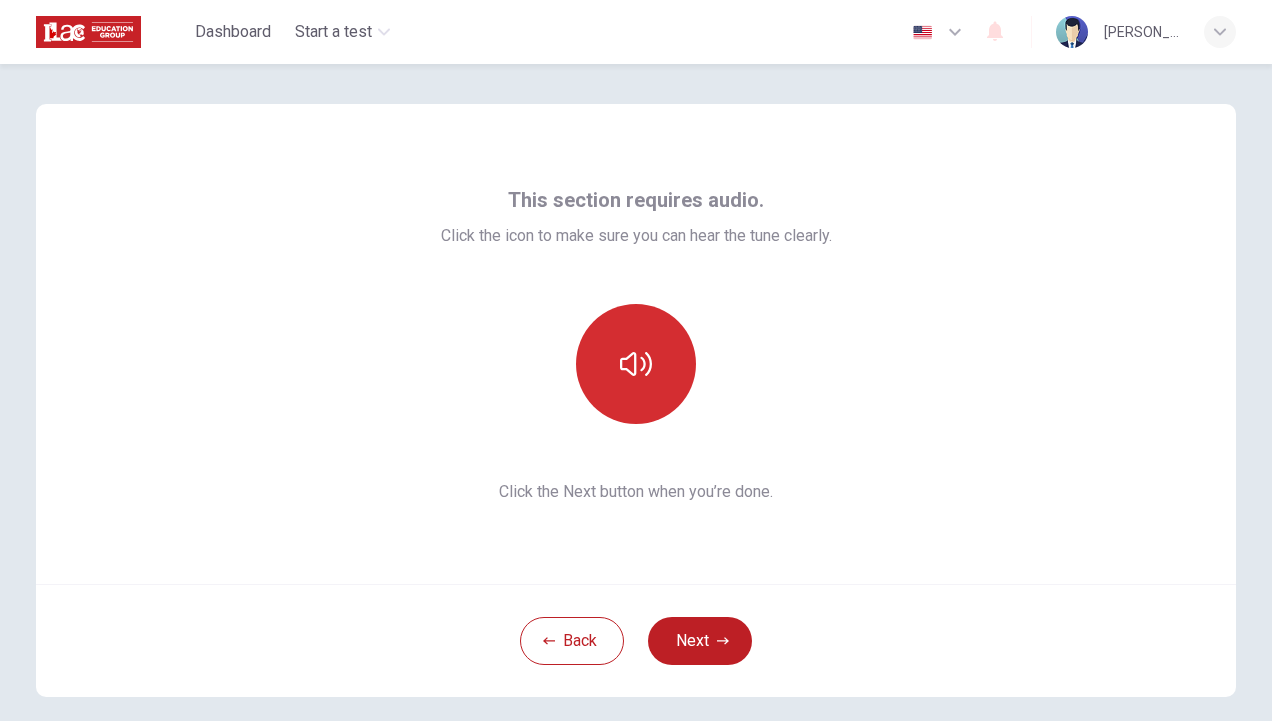 click 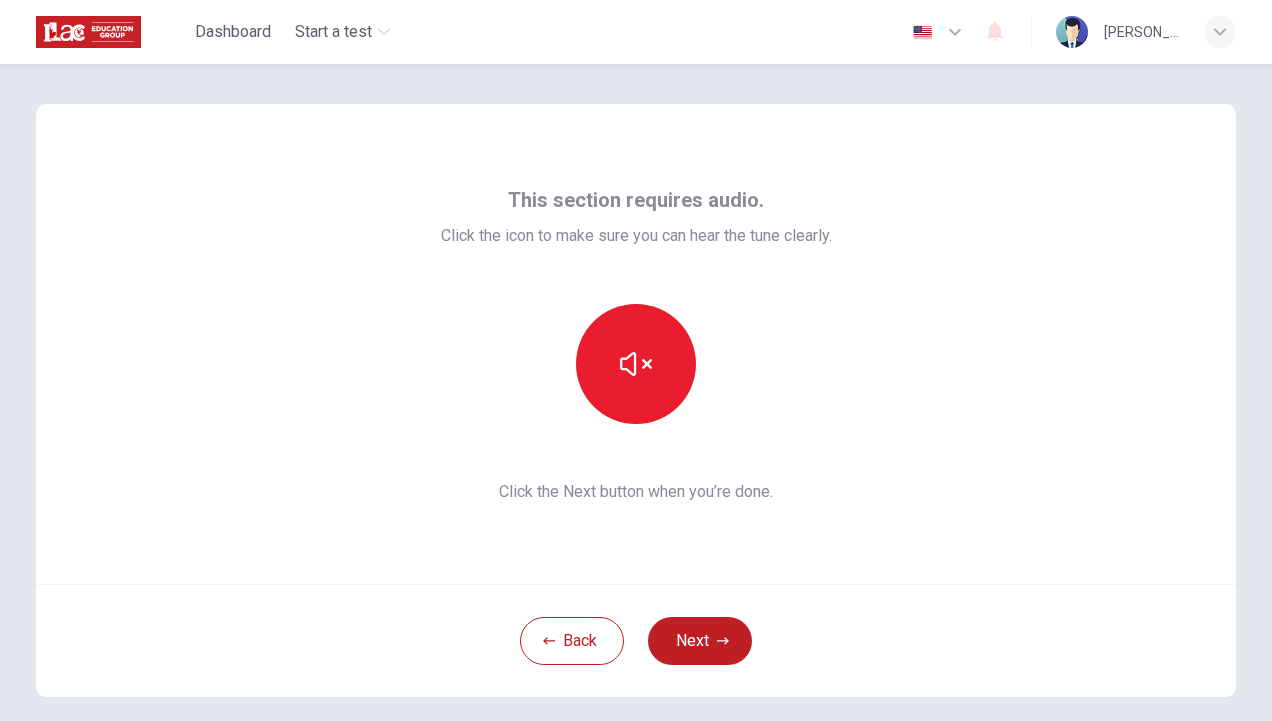 click on "Click the Next button when you’re done." at bounding box center (636, 492) 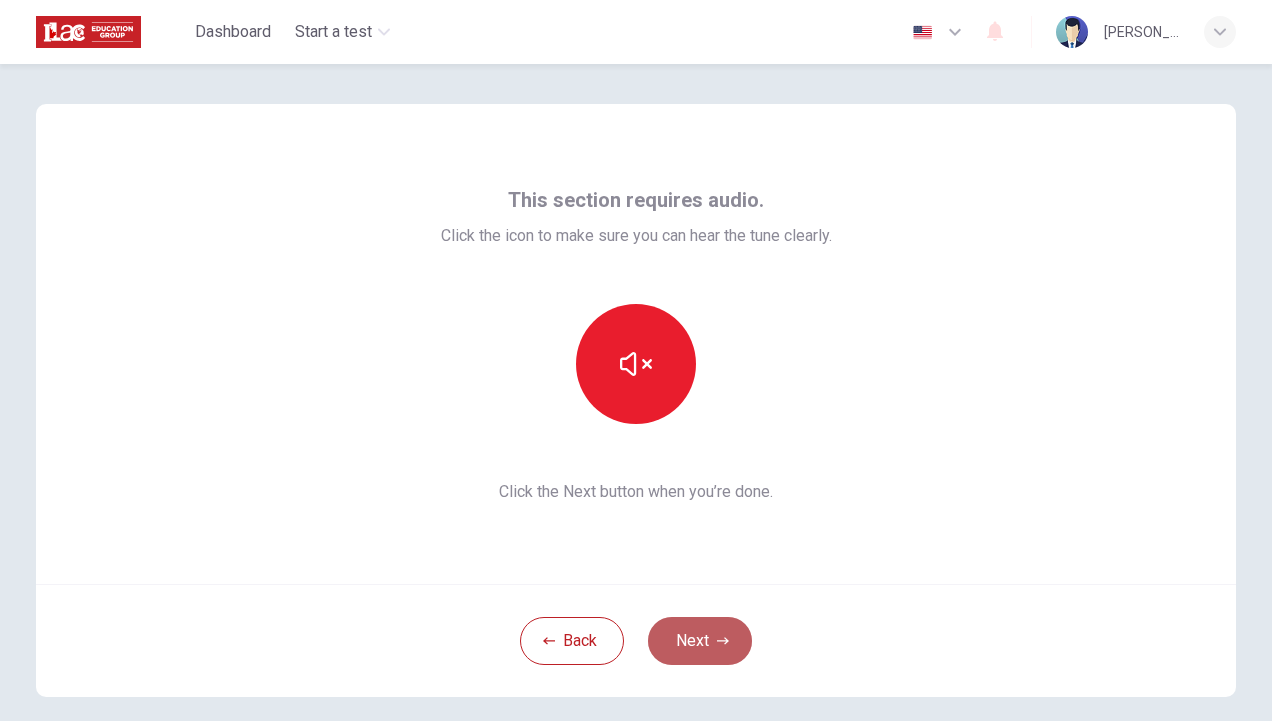 click on "Next" at bounding box center [700, 641] 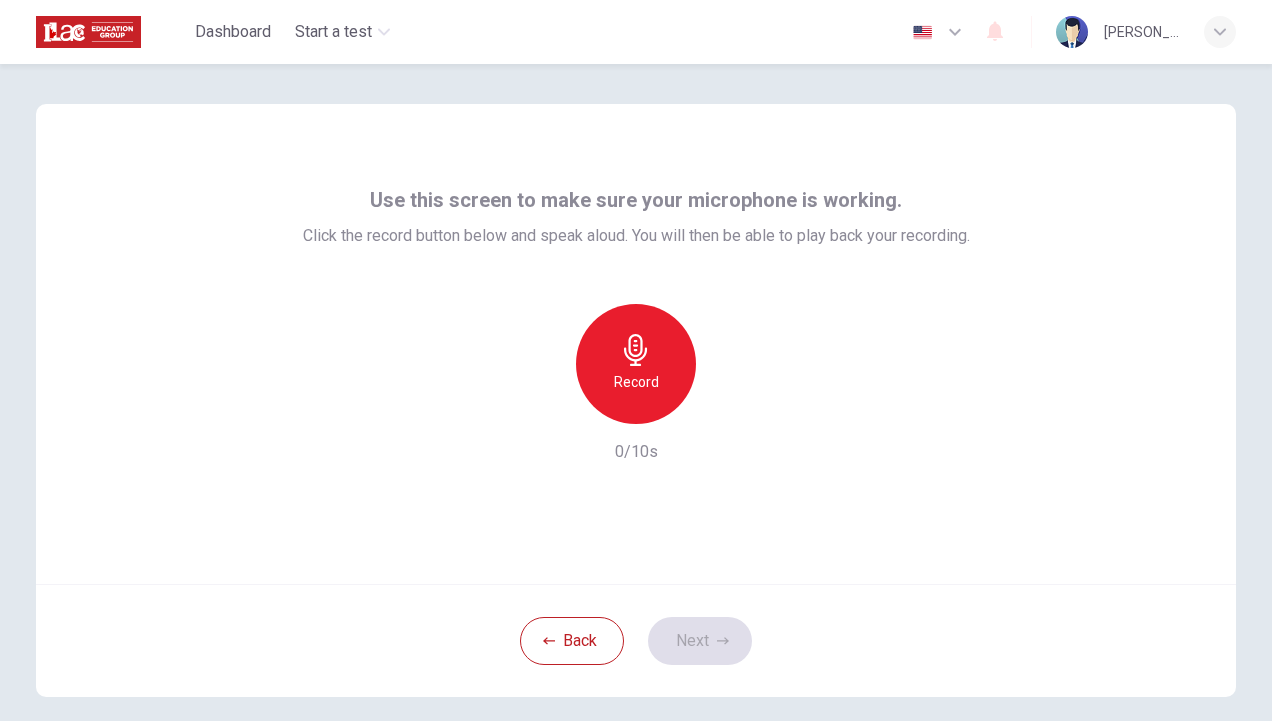 click on "Record" at bounding box center [636, 364] 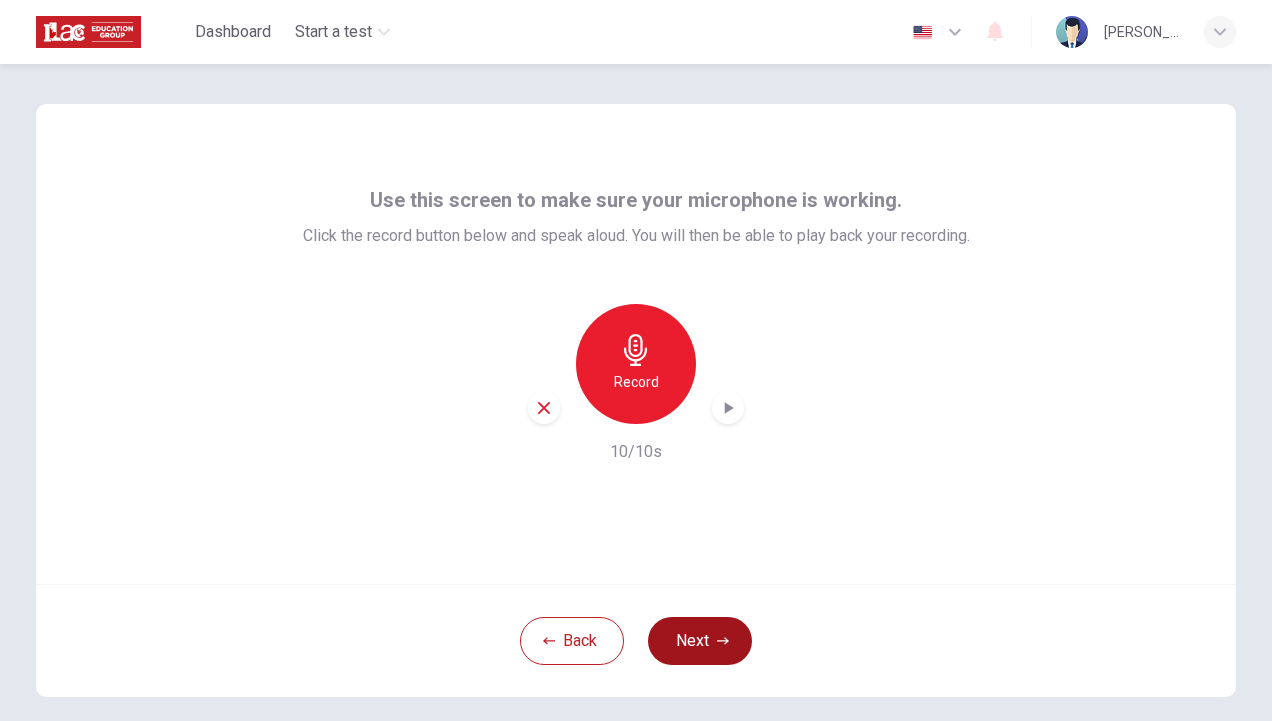 click on "Next" at bounding box center (700, 641) 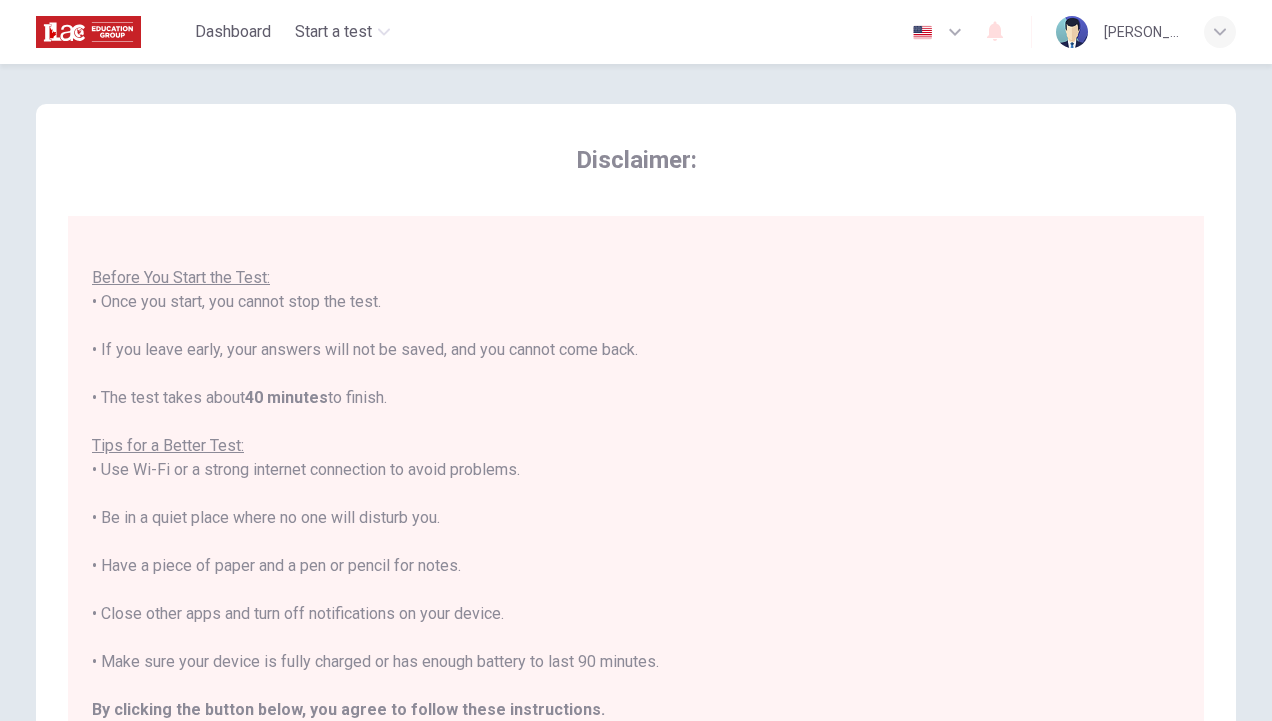 scroll, scrollTop: 22, scrollLeft: 0, axis: vertical 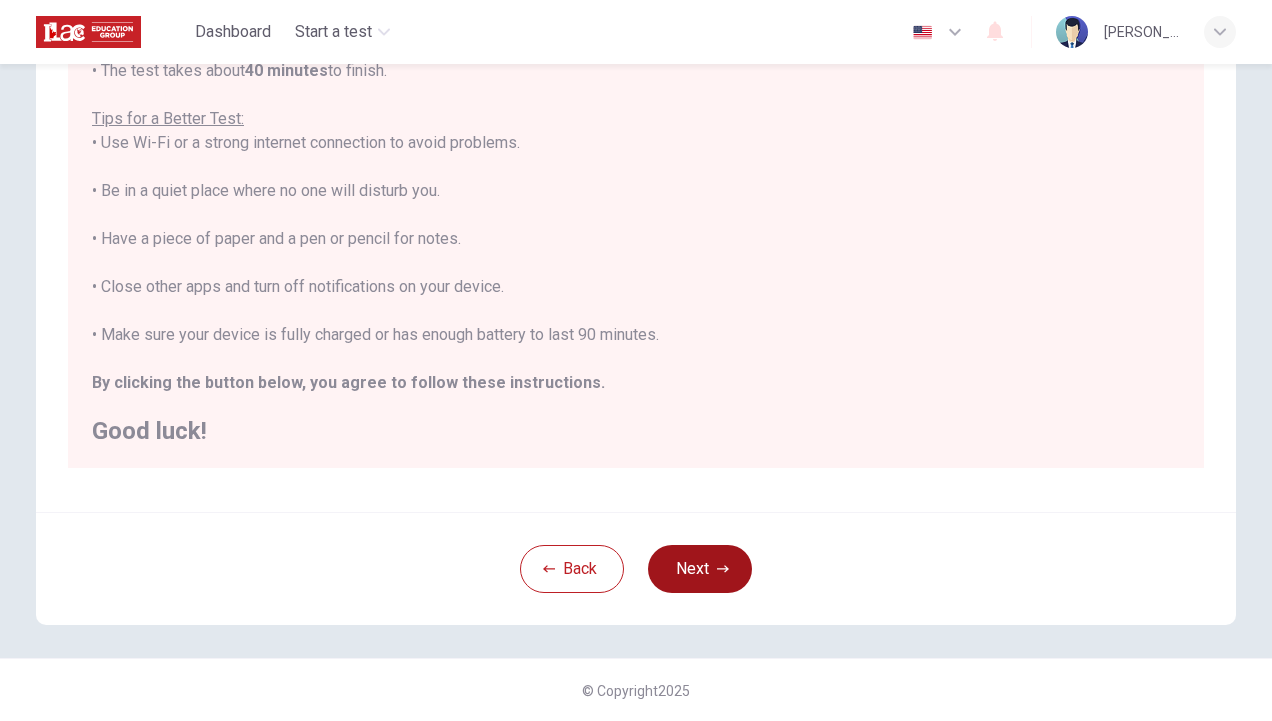 click 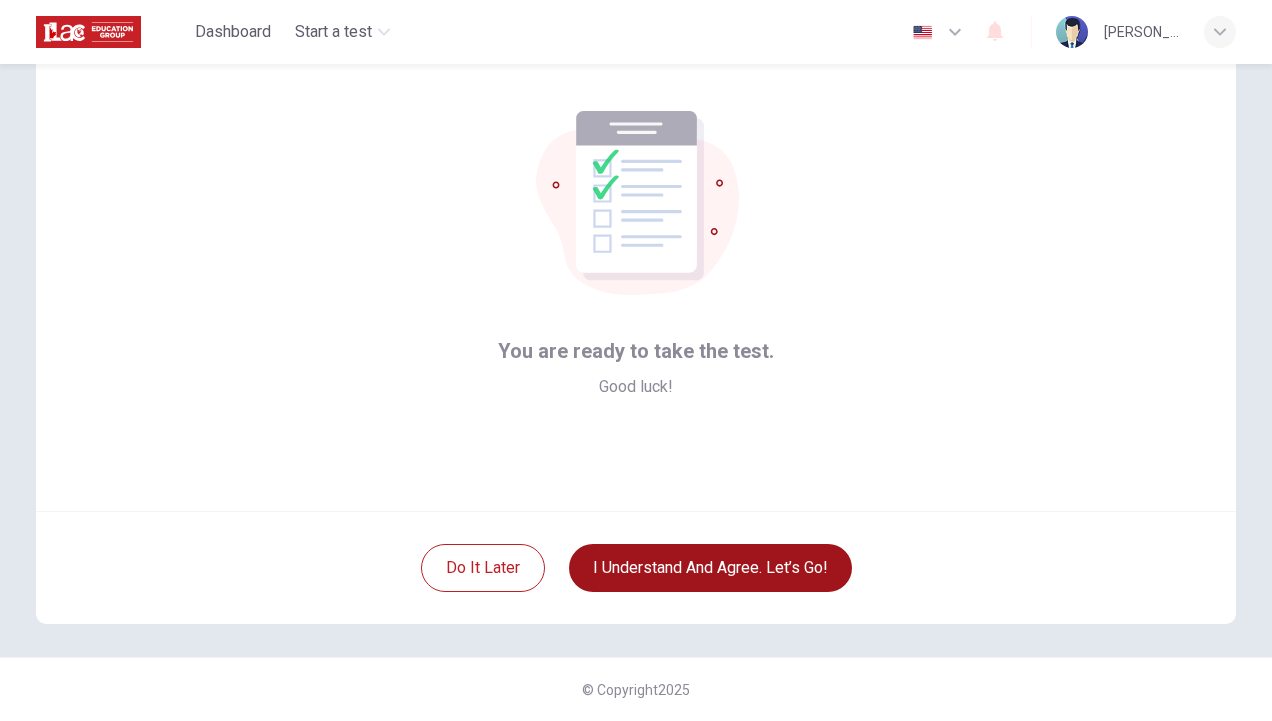 scroll, scrollTop: 72, scrollLeft: 0, axis: vertical 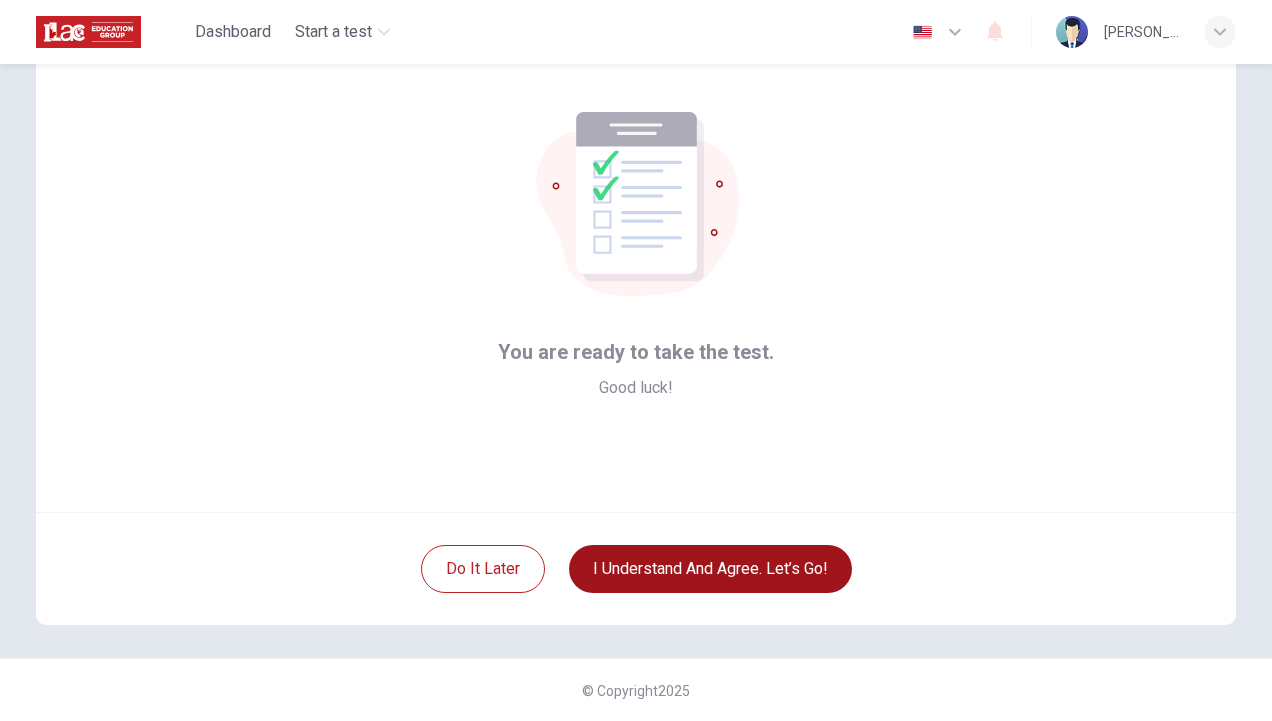 click on "I understand and agree. Let’s go!" at bounding box center (710, 569) 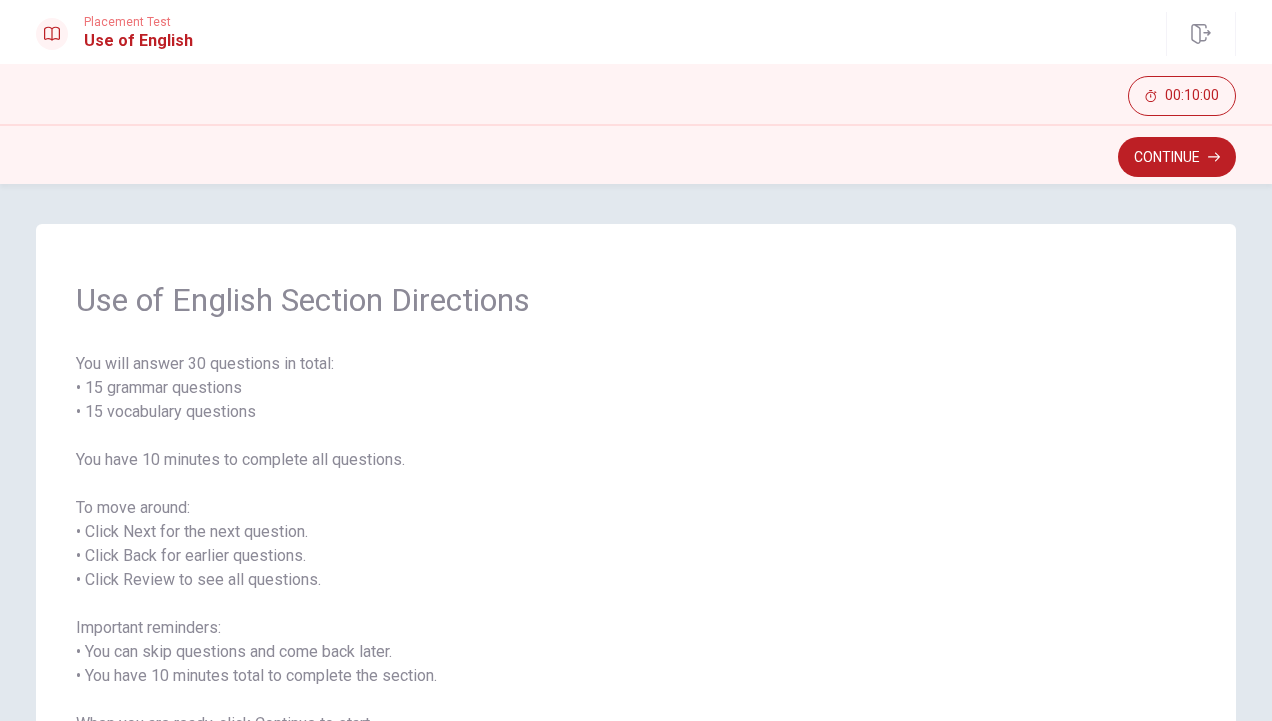 scroll, scrollTop: 174, scrollLeft: 0, axis: vertical 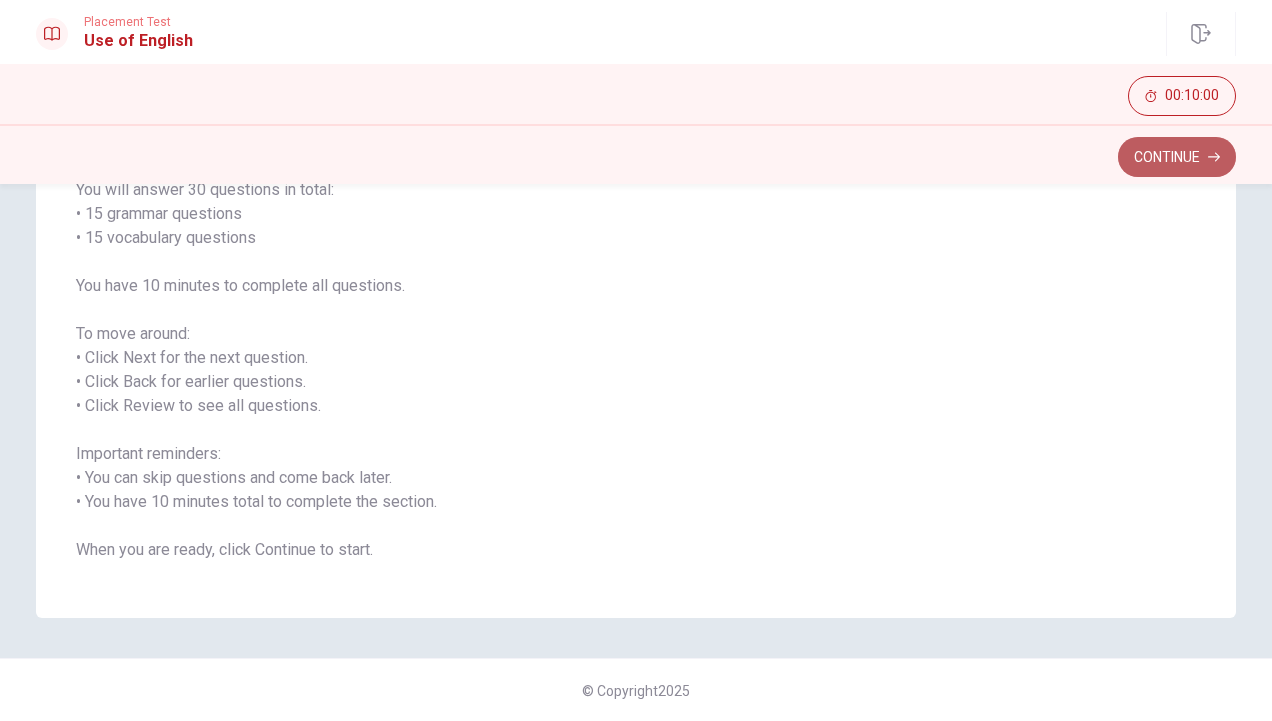 click on "Continue" at bounding box center [1177, 157] 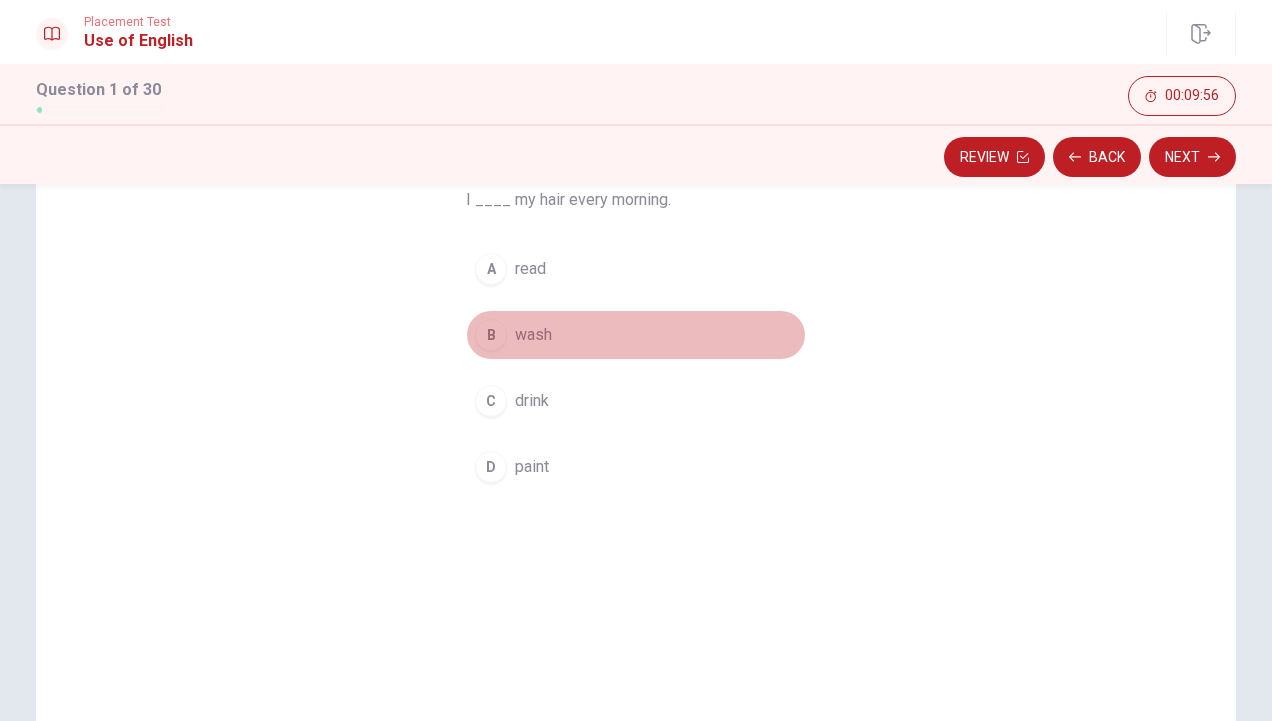 click on "B" at bounding box center (491, 335) 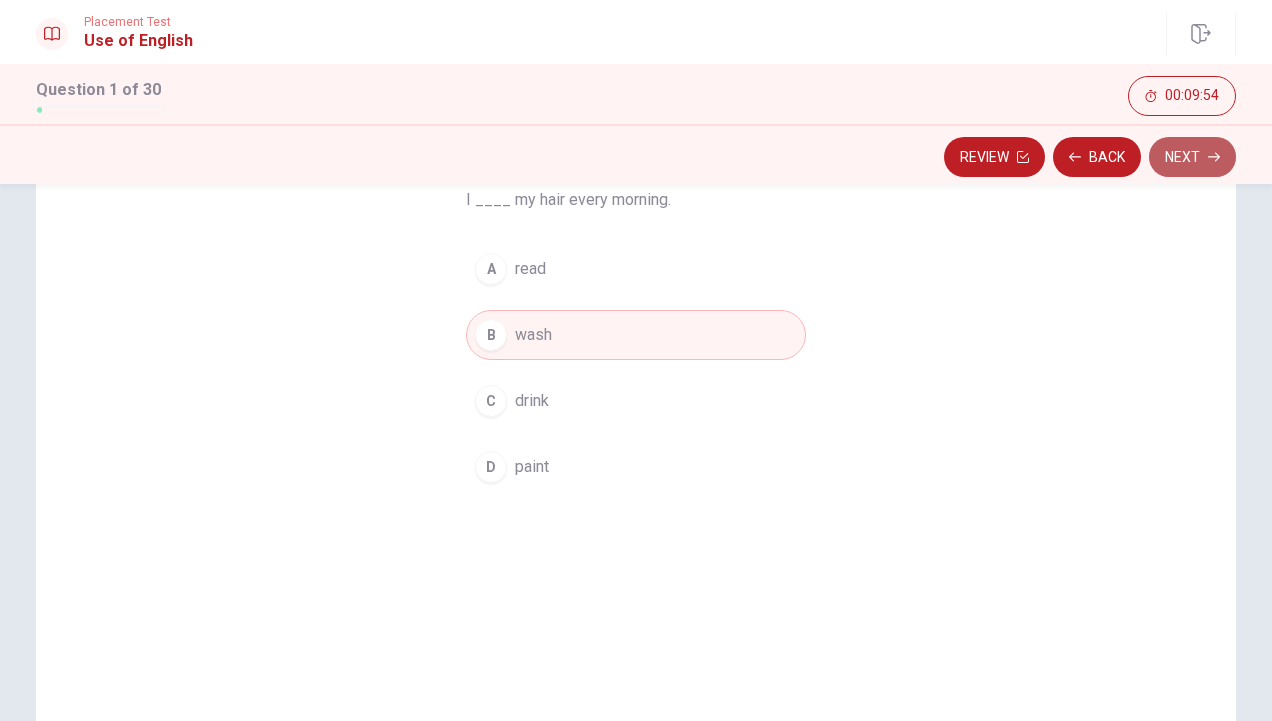 click on "Next" at bounding box center [1192, 157] 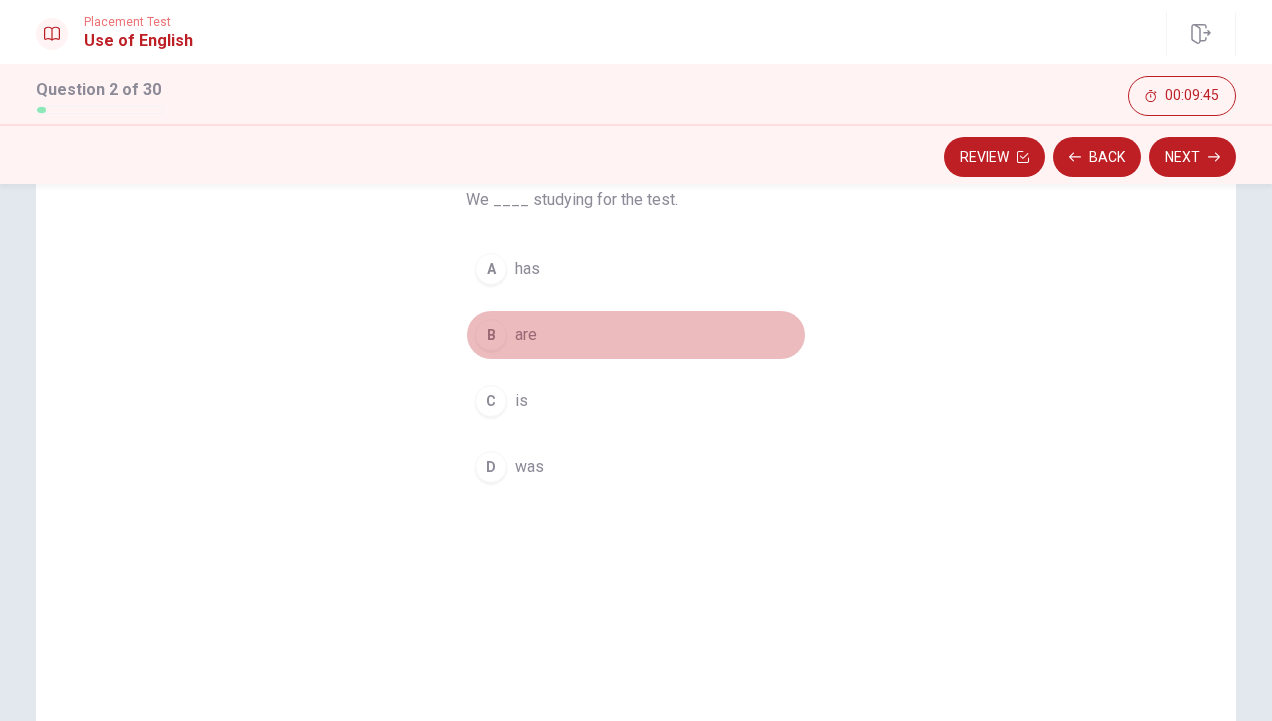 click on "B are" at bounding box center (636, 335) 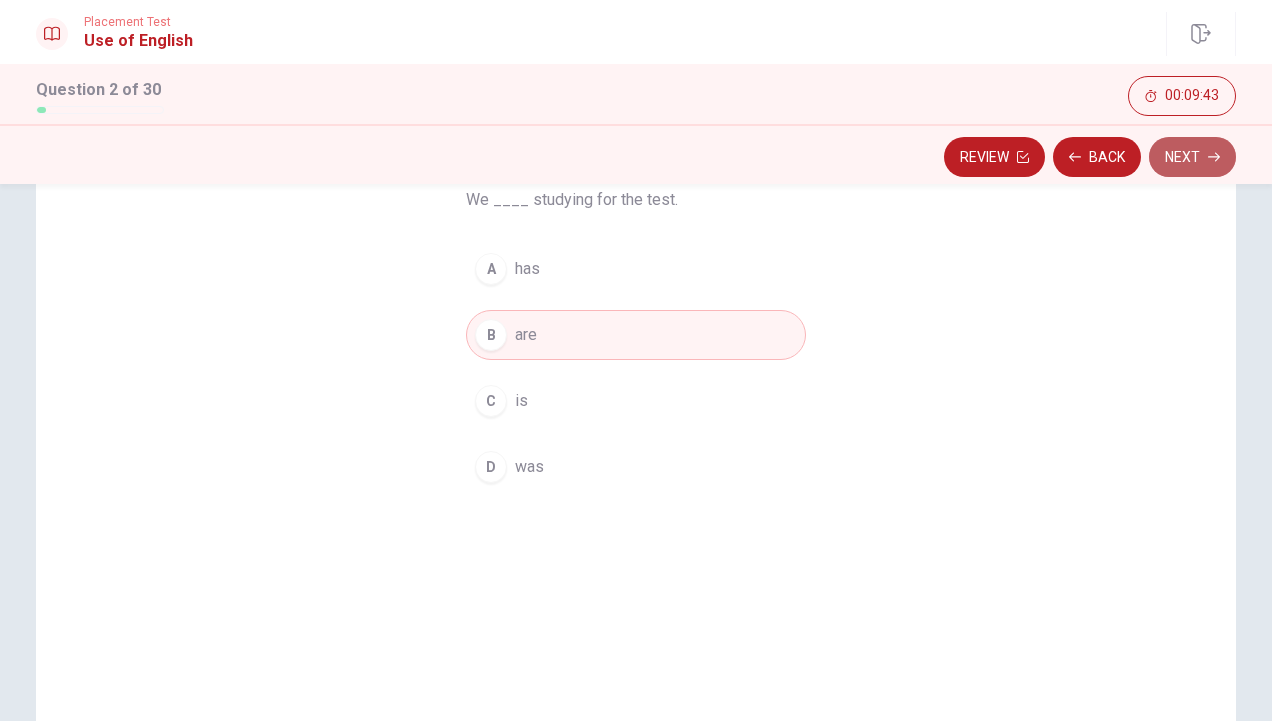 click on "Next" at bounding box center (1192, 157) 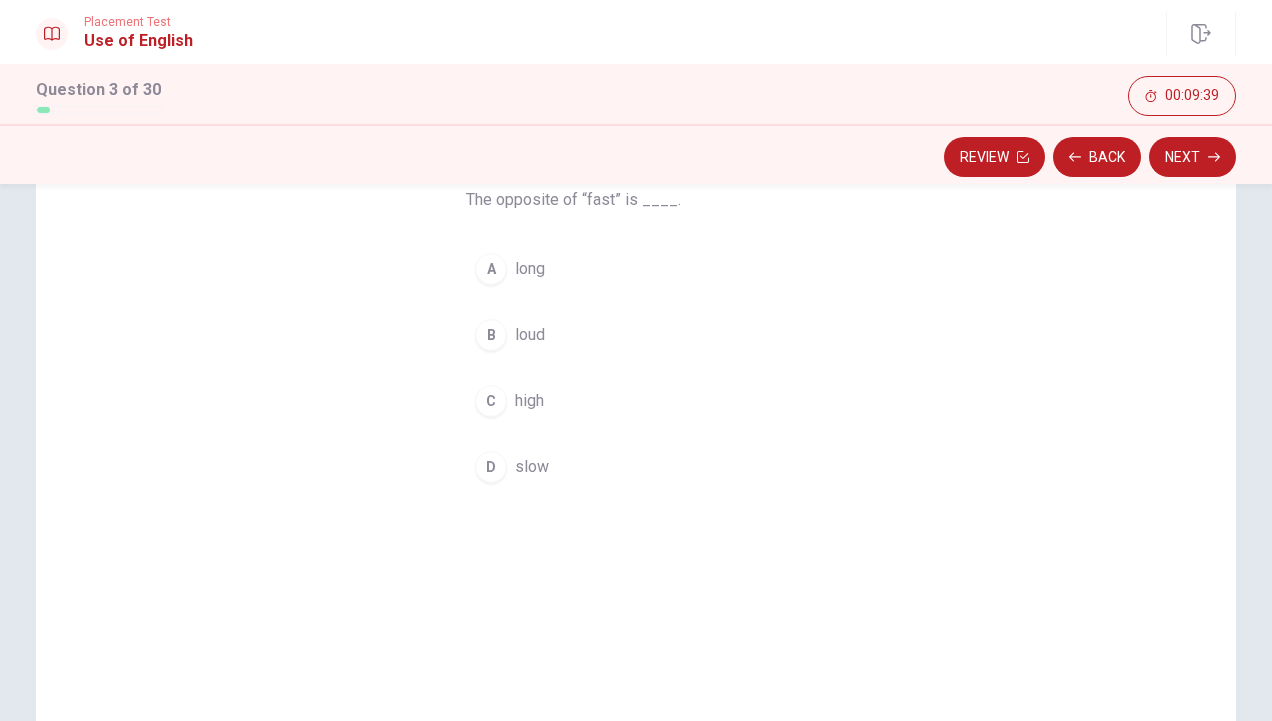 click on "D" at bounding box center [491, 467] 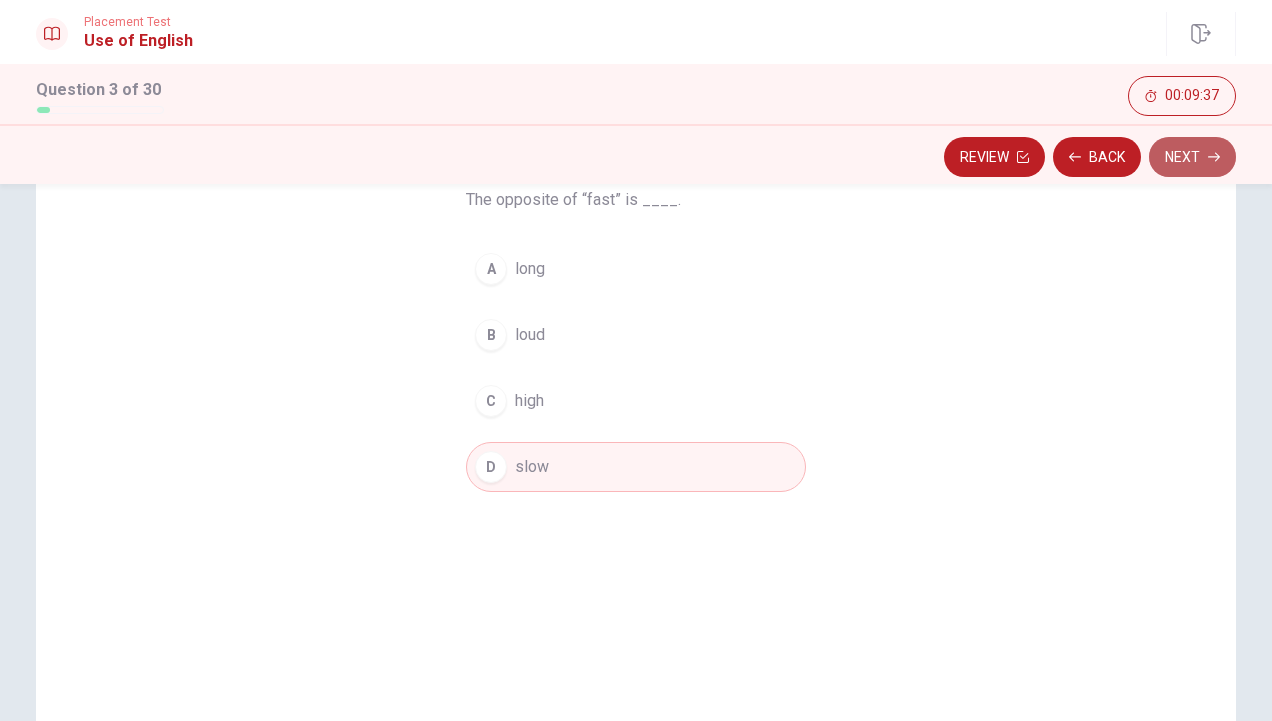 click on "Next" at bounding box center [1192, 157] 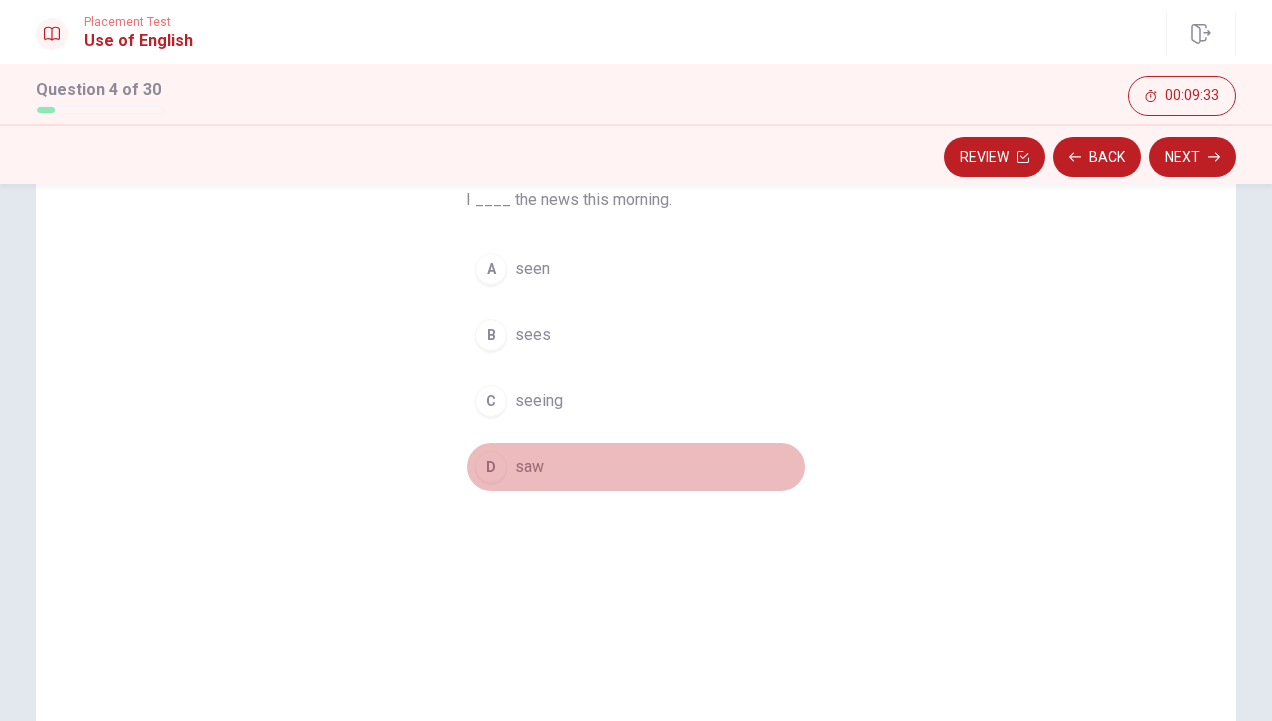 click on "D saw" at bounding box center [636, 467] 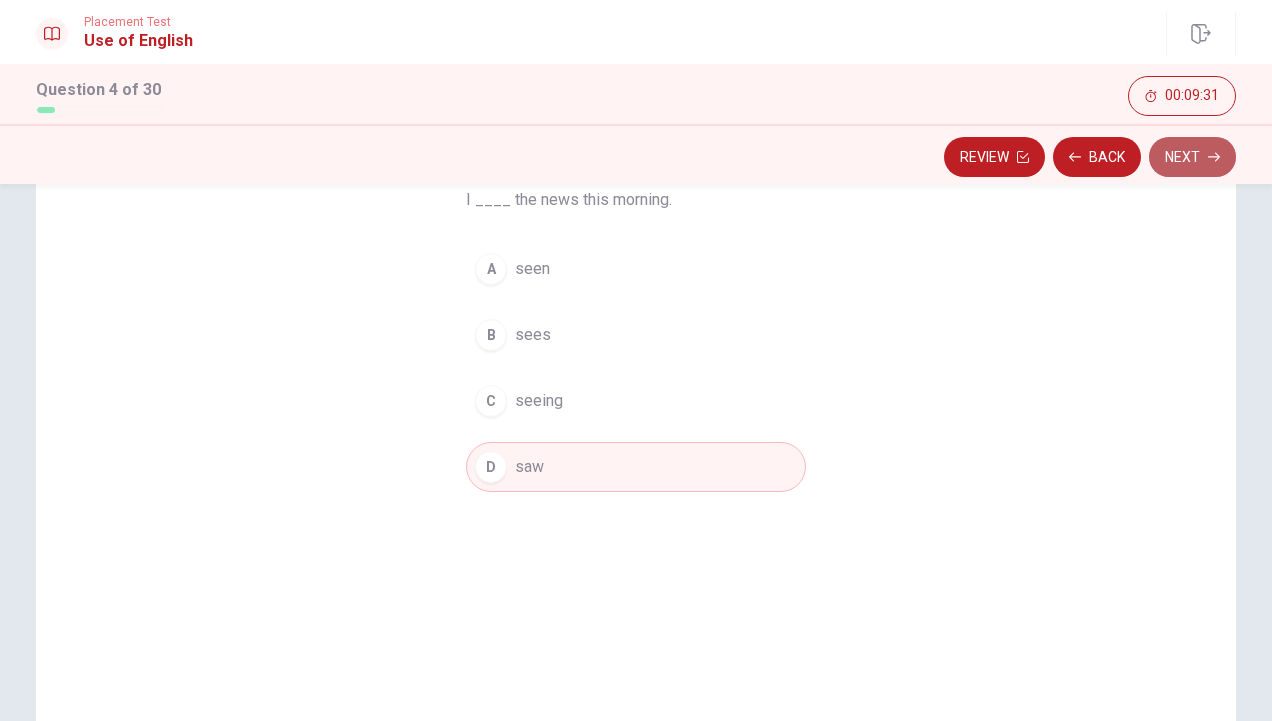 click on "Next" at bounding box center [1192, 157] 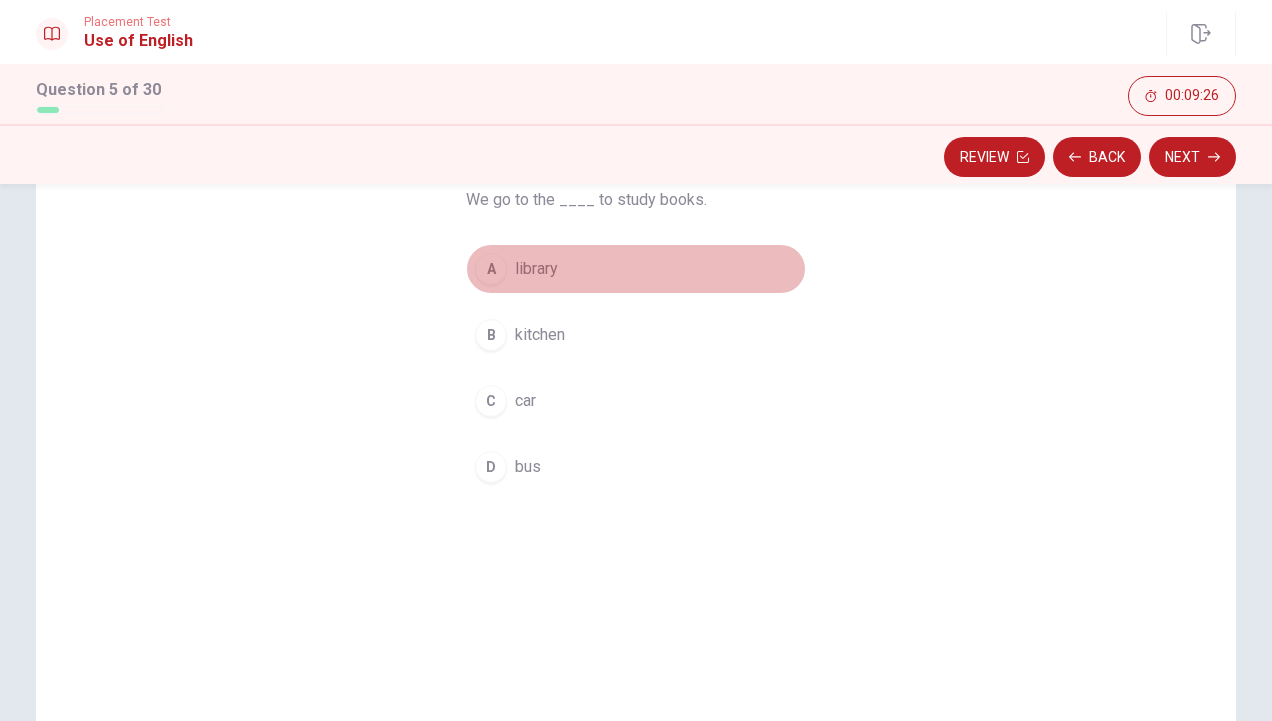 click on "library" at bounding box center [536, 269] 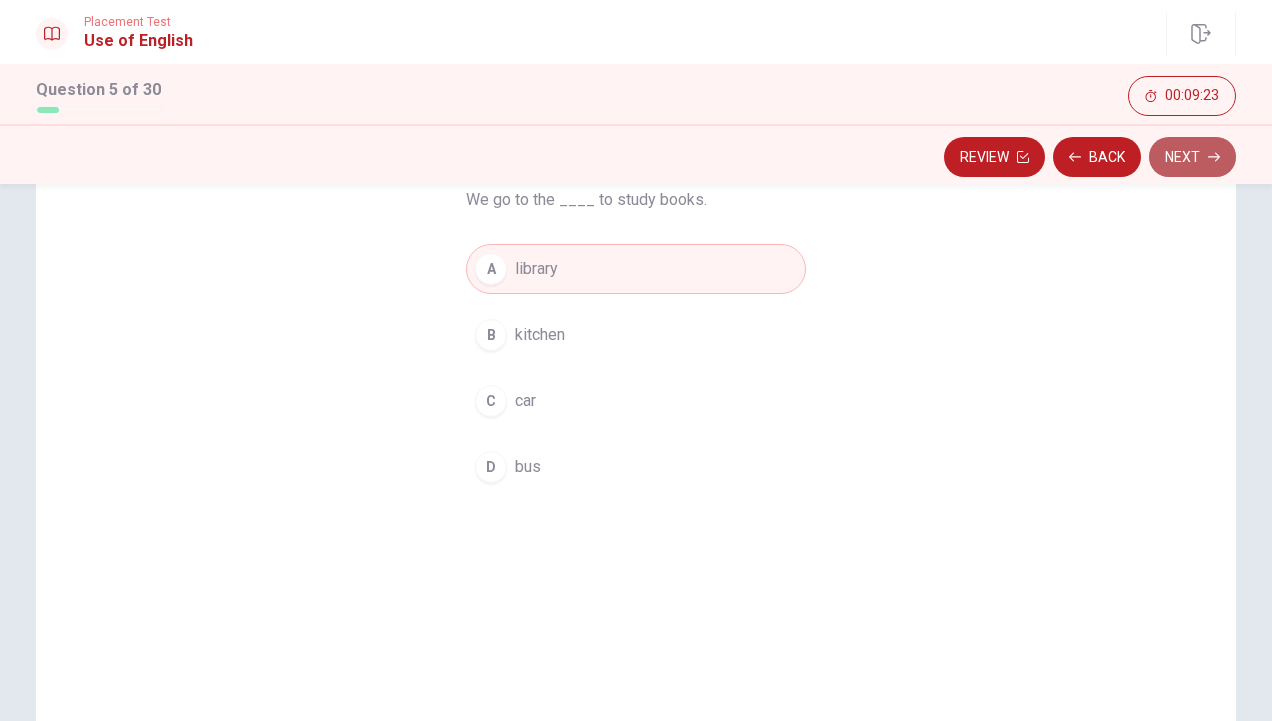 click on "Next" at bounding box center (1192, 157) 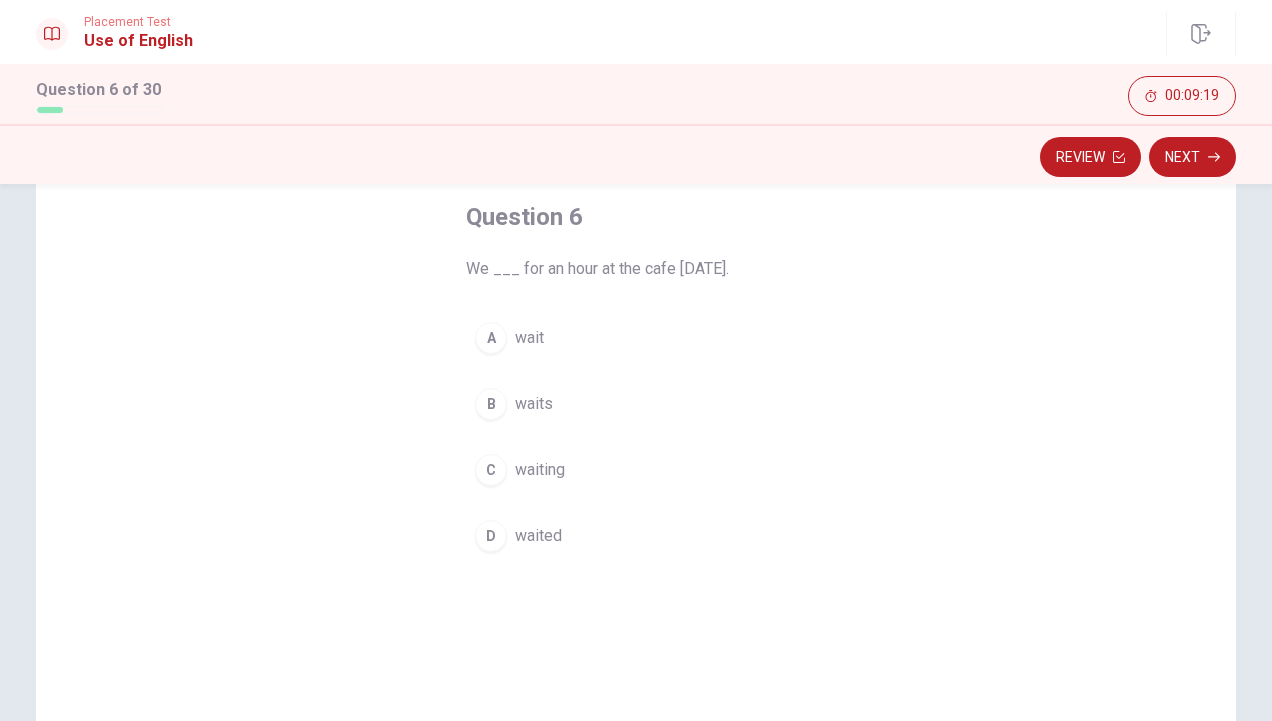 scroll, scrollTop: 106, scrollLeft: 0, axis: vertical 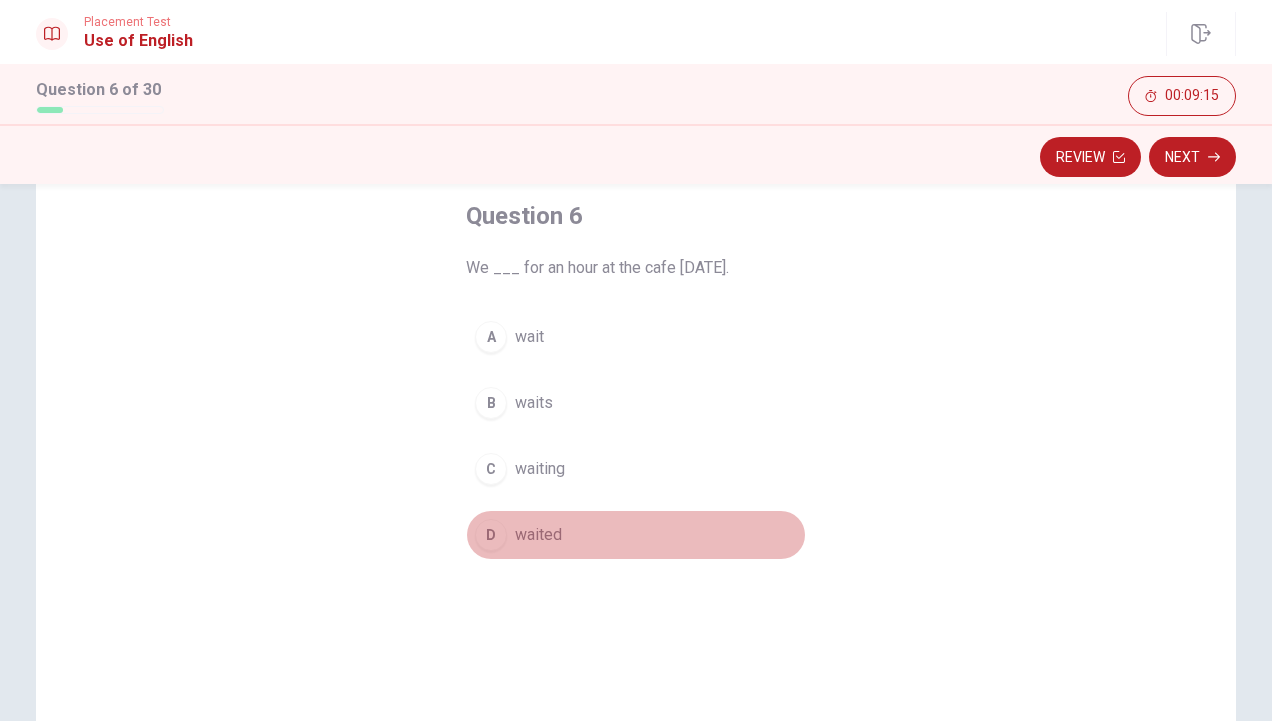 click on "D" at bounding box center (491, 535) 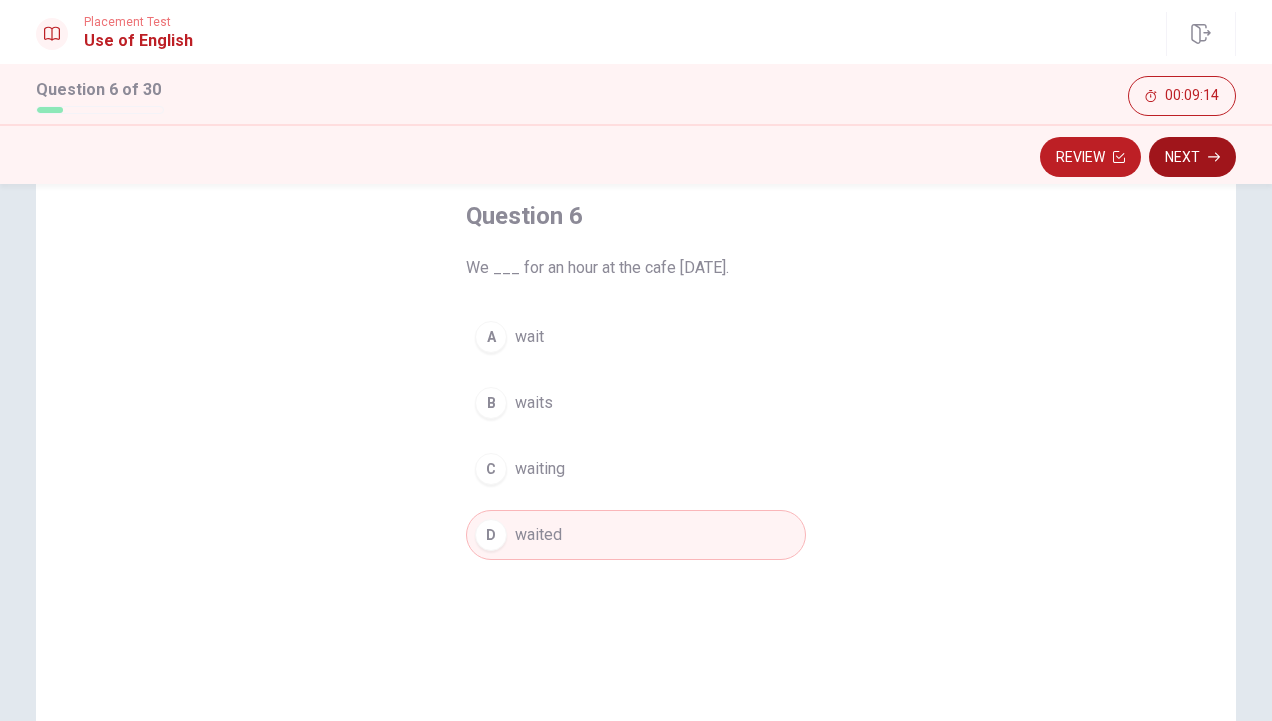 click on "Next" at bounding box center (1192, 157) 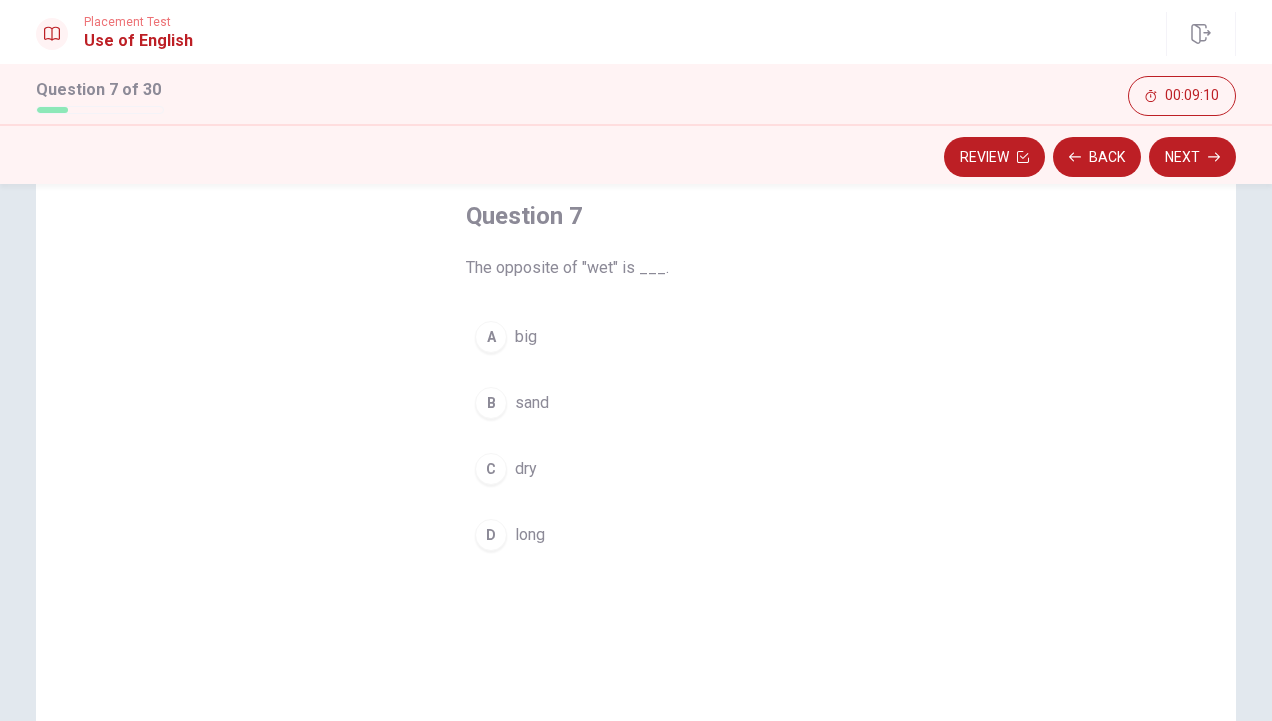 click on "C dry" at bounding box center [636, 469] 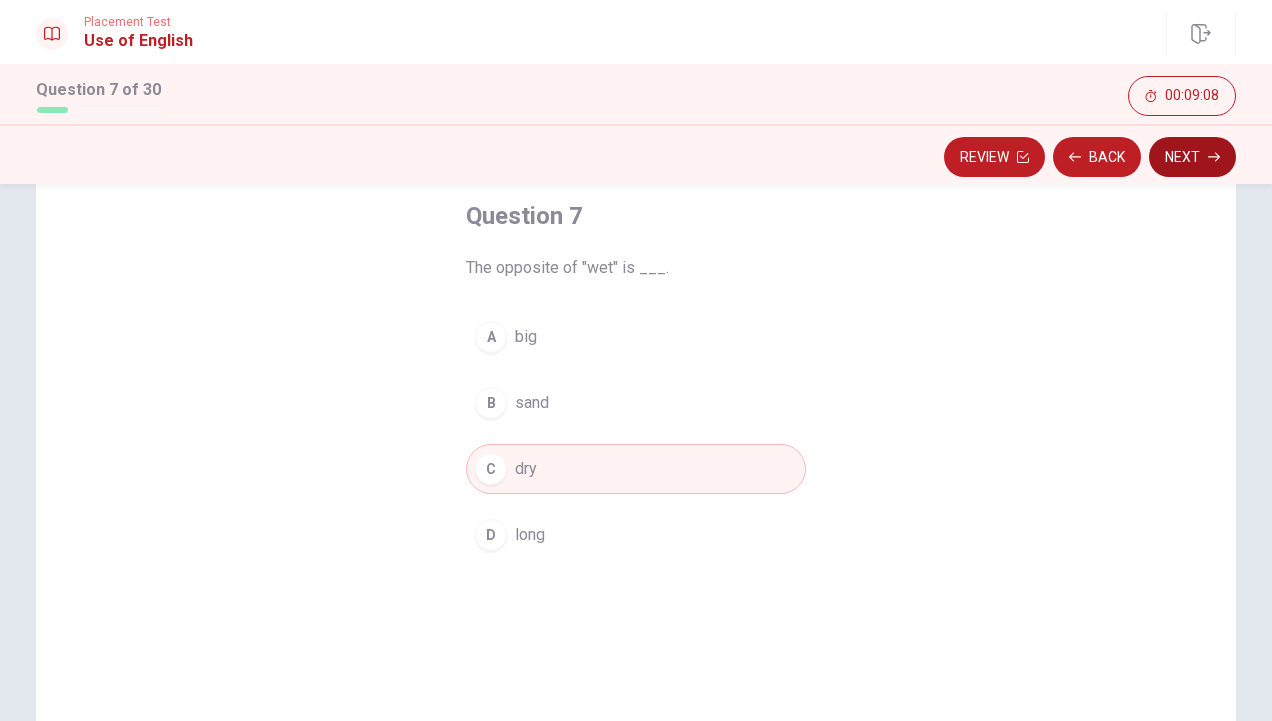 click on "Next" at bounding box center (1192, 157) 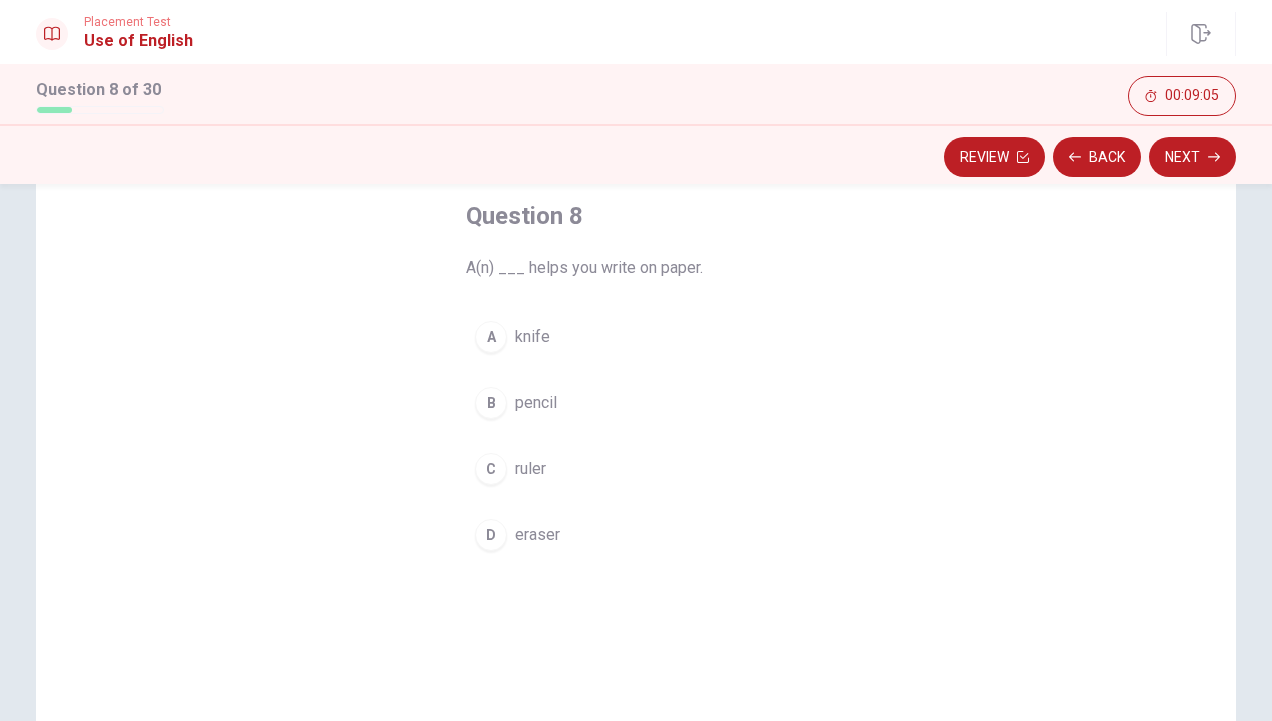 click on "pencil" at bounding box center [536, 403] 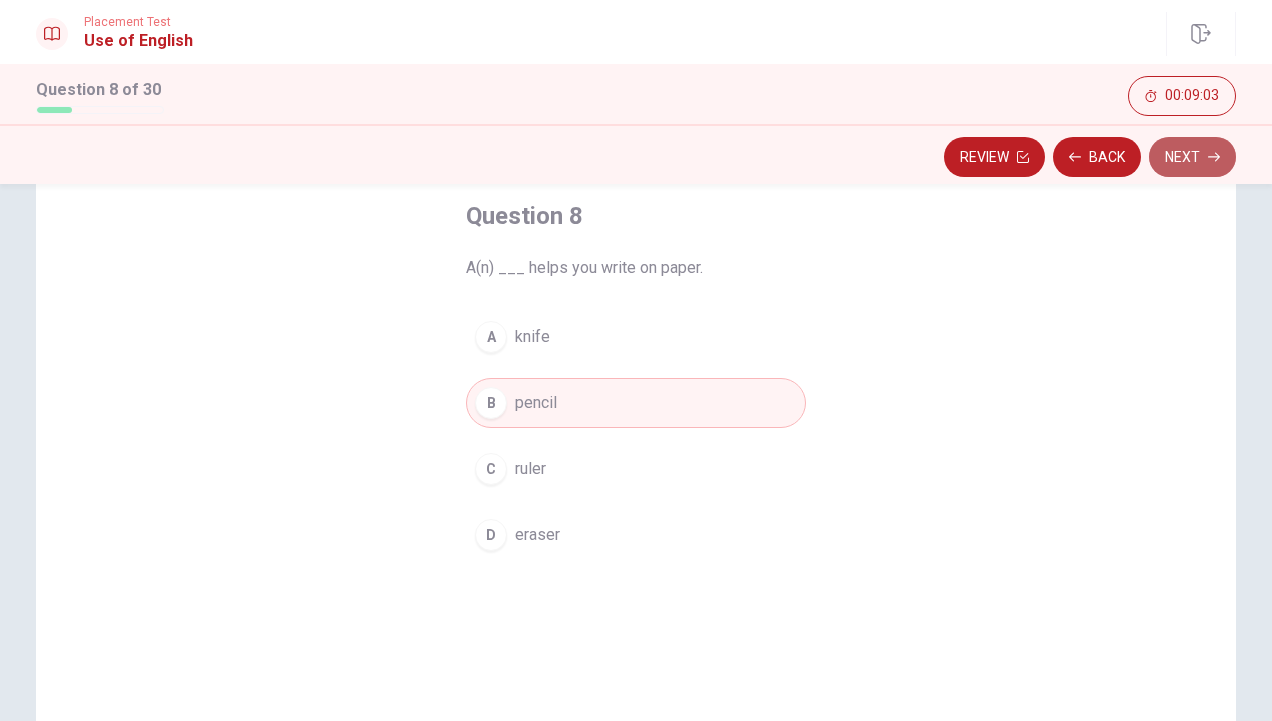 click on "Next" at bounding box center (1192, 157) 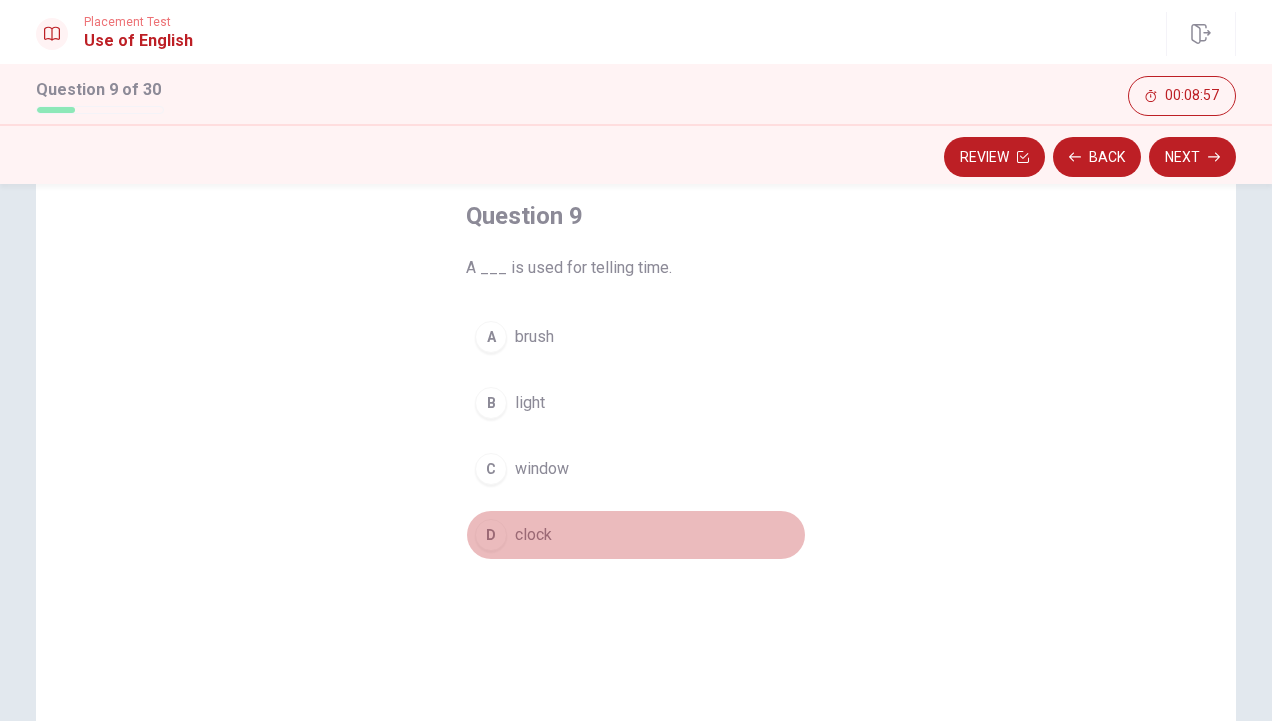 click on "D" at bounding box center [491, 535] 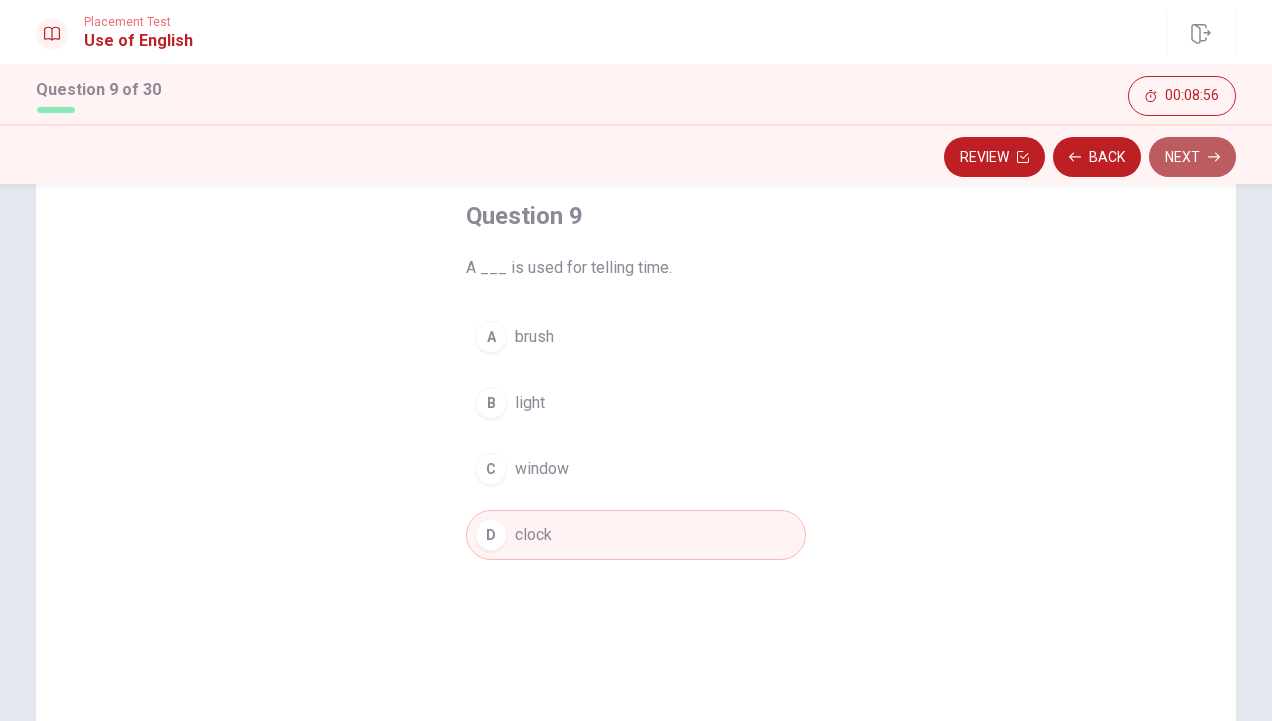 click on "Next" at bounding box center [1192, 157] 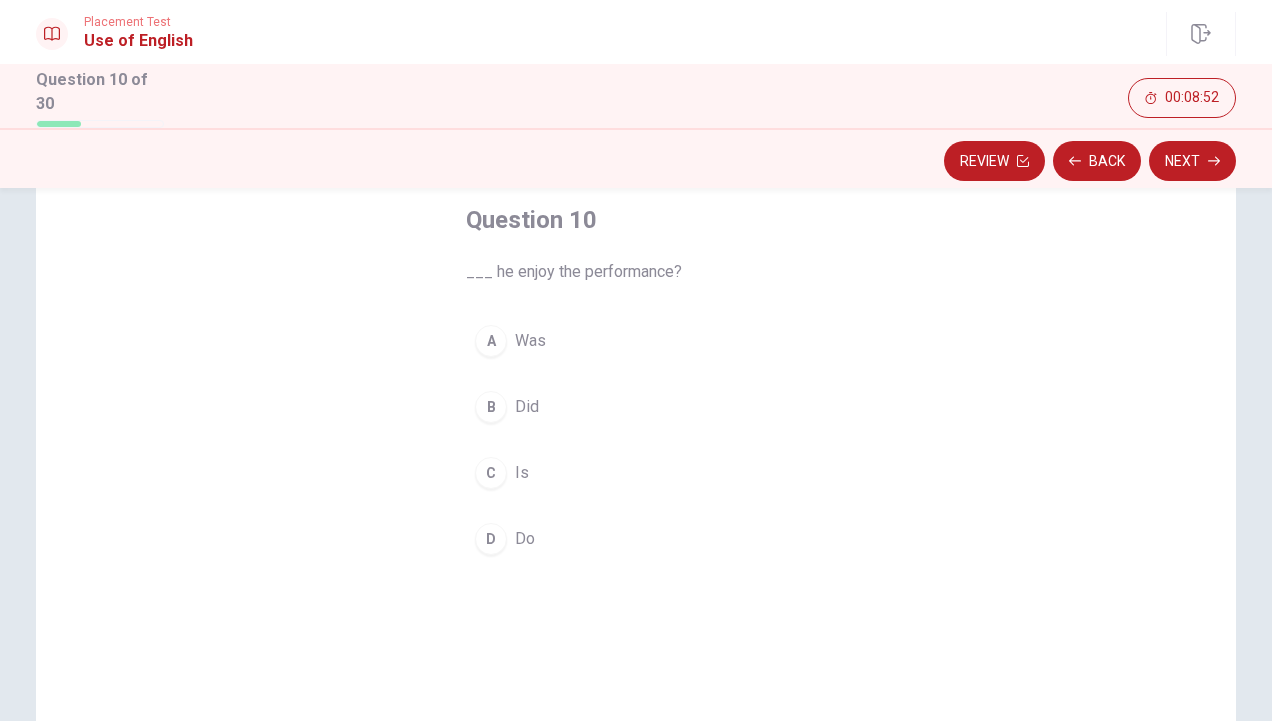 click on "B" at bounding box center (491, 407) 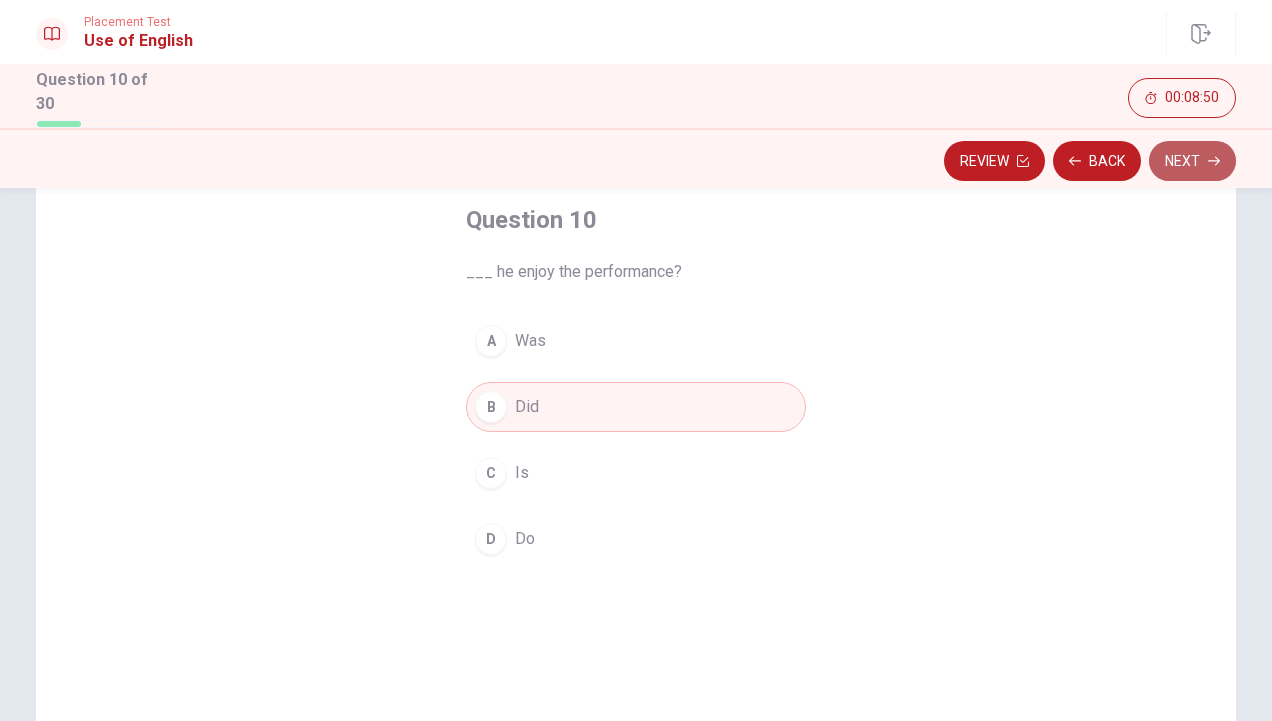 click on "Next" at bounding box center (1192, 161) 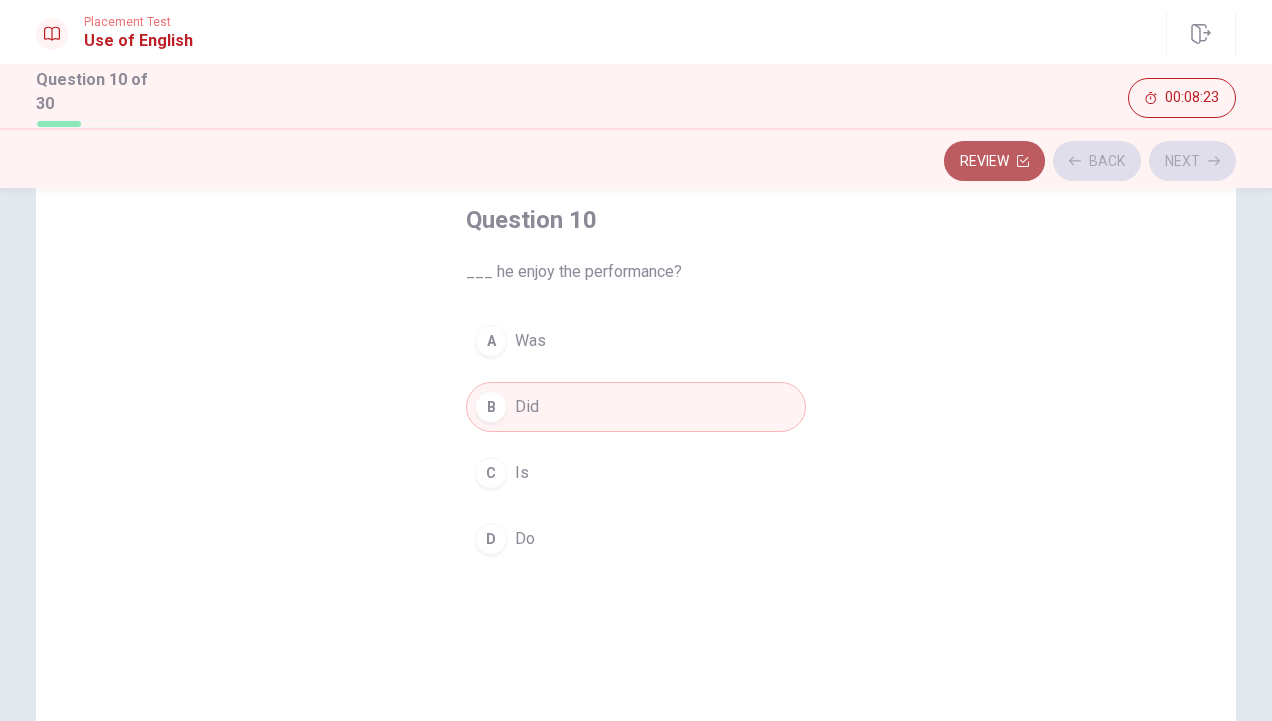 click on "Review" at bounding box center [994, 161] 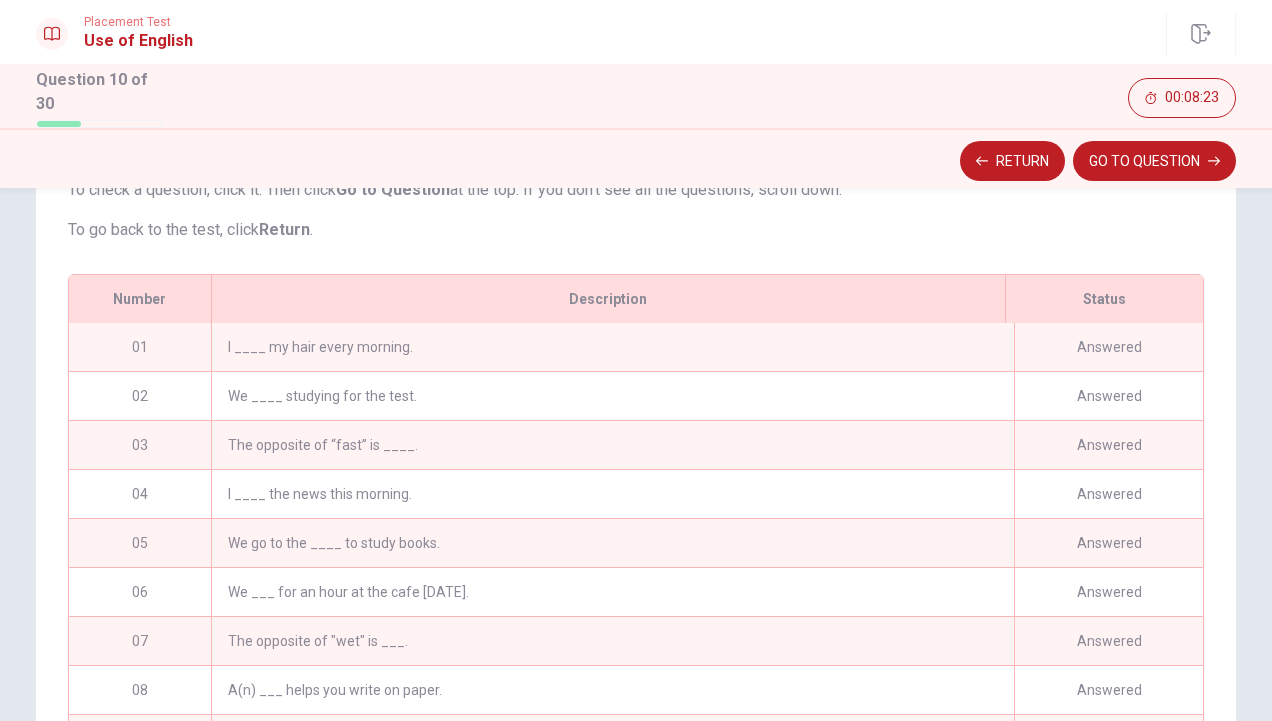 scroll, scrollTop: 353, scrollLeft: 0, axis: vertical 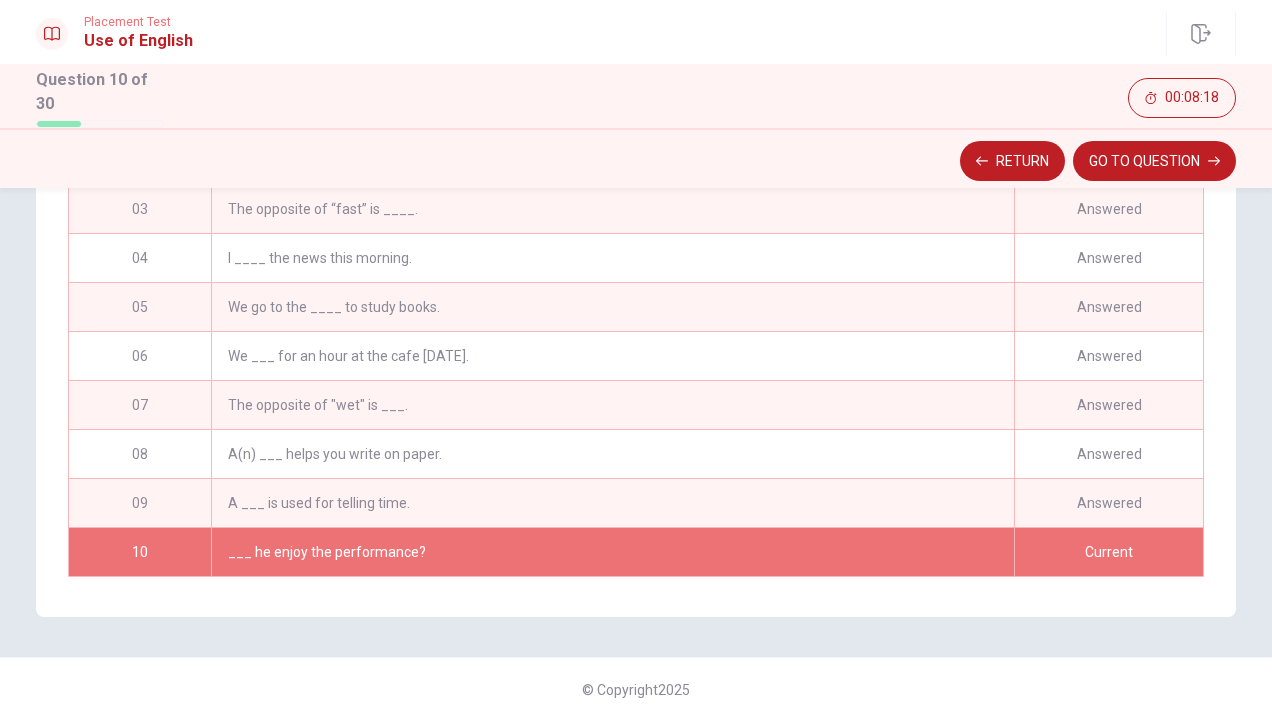 click on "___ he enjoy the performance?" at bounding box center [612, 552] 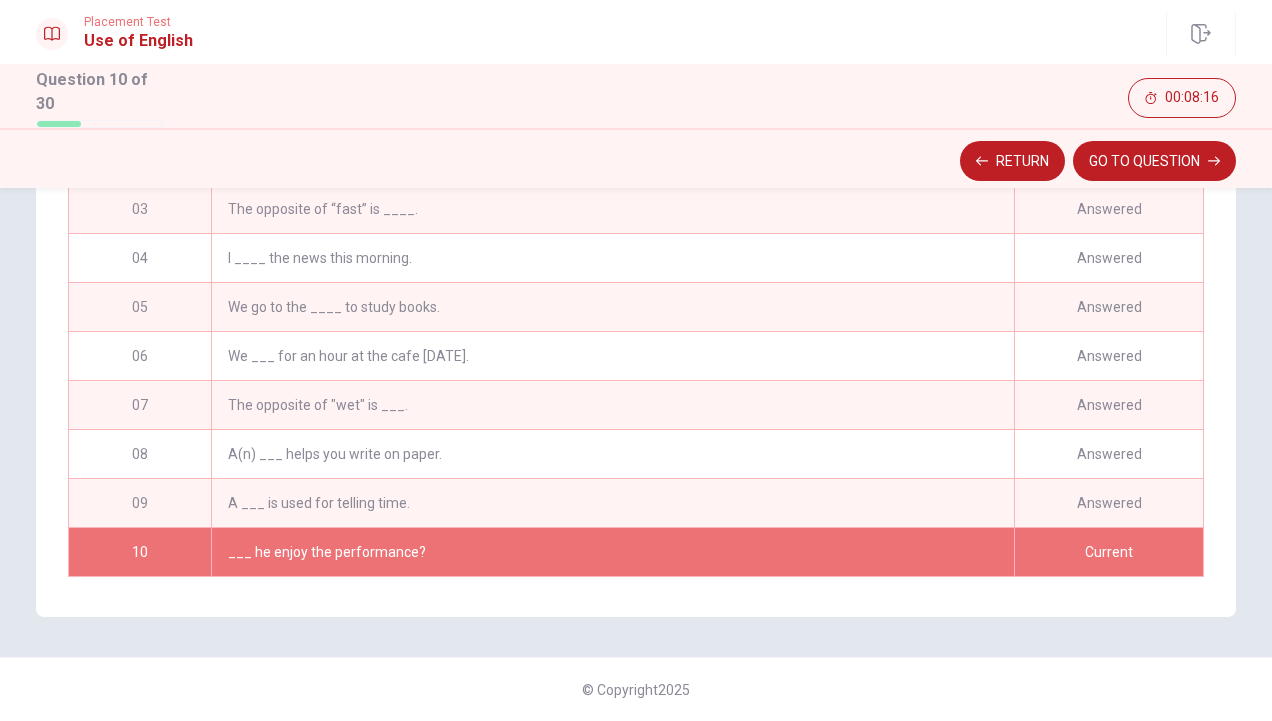 scroll, scrollTop: 0, scrollLeft: 0, axis: both 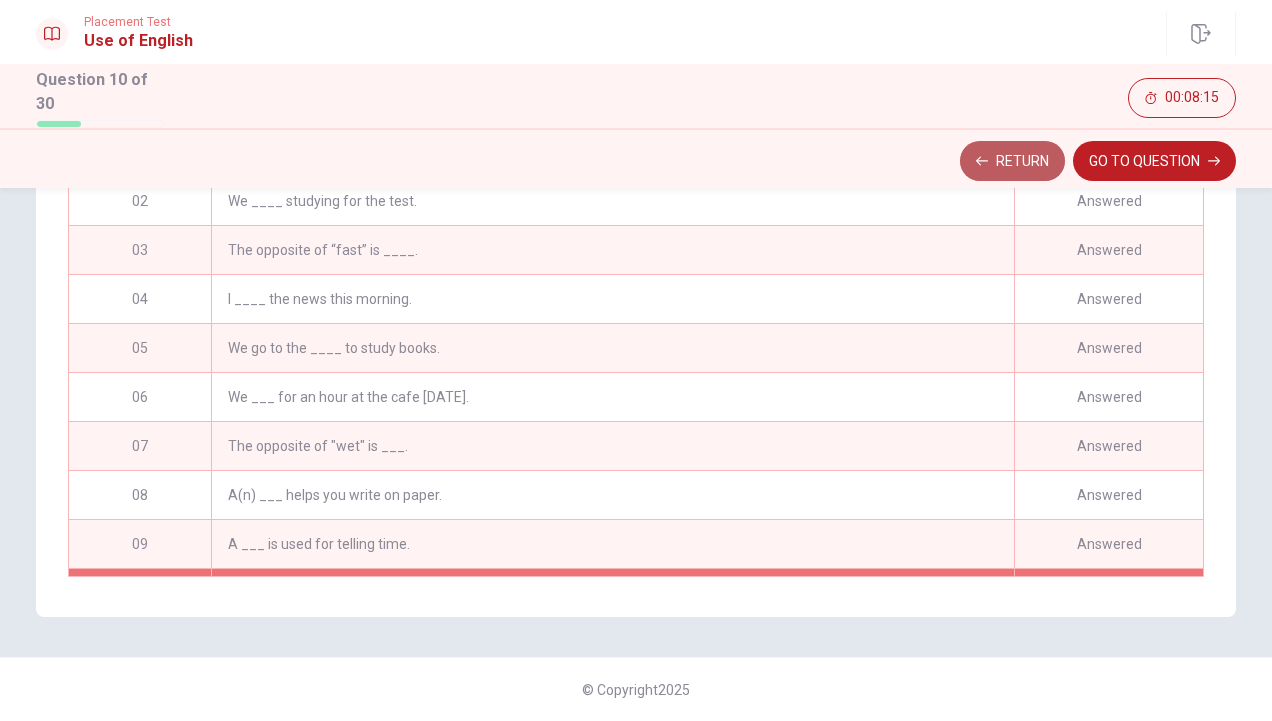 click on "Return" at bounding box center [1012, 161] 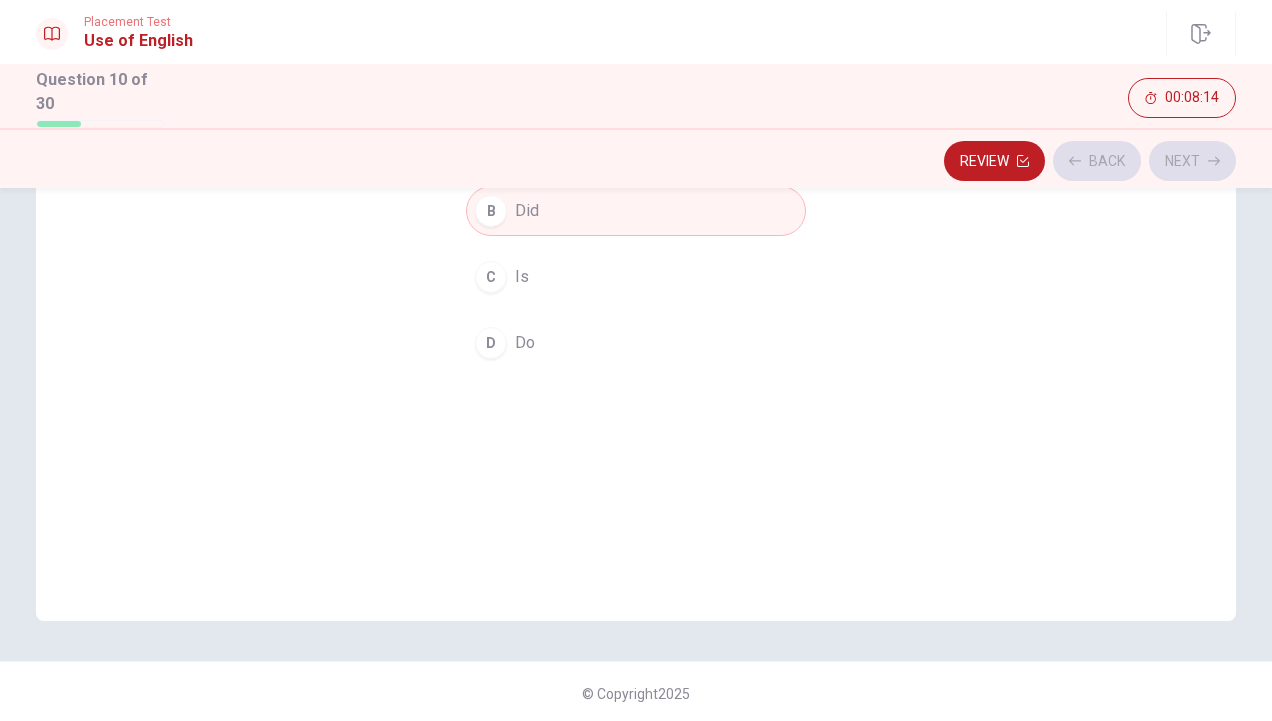 scroll, scrollTop: 107, scrollLeft: 0, axis: vertical 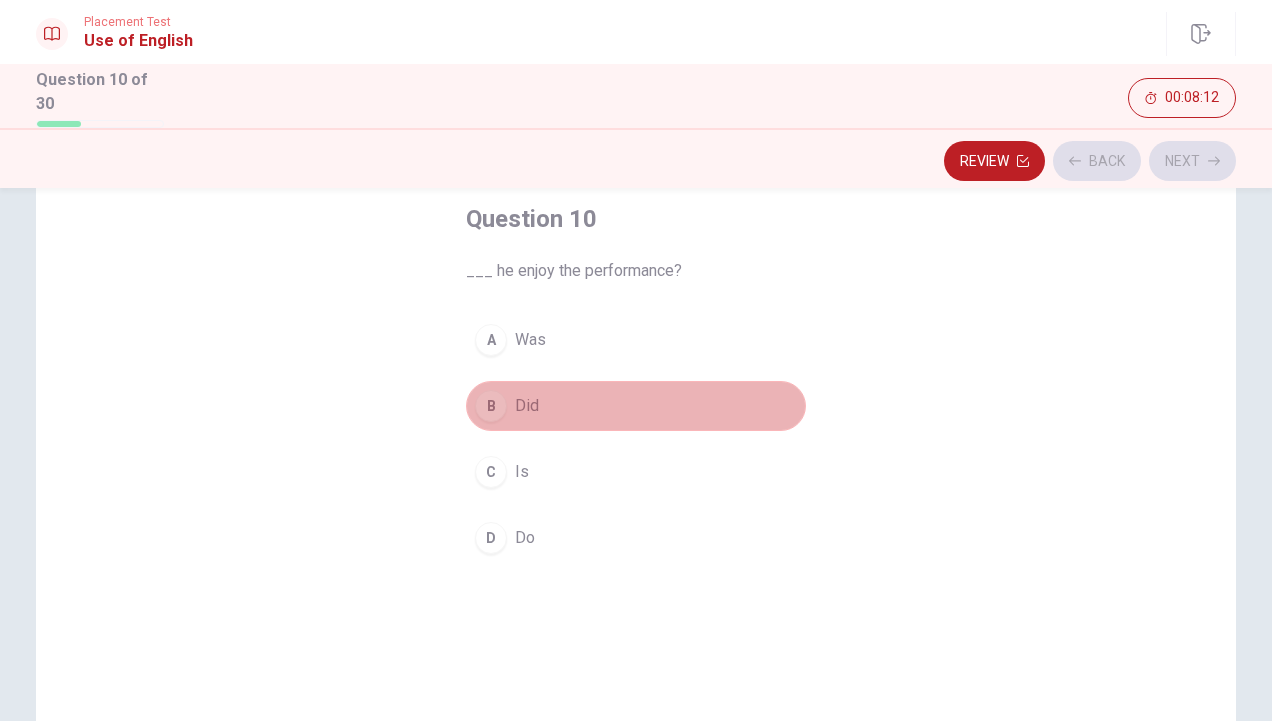 click on "B Did" at bounding box center (636, 406) 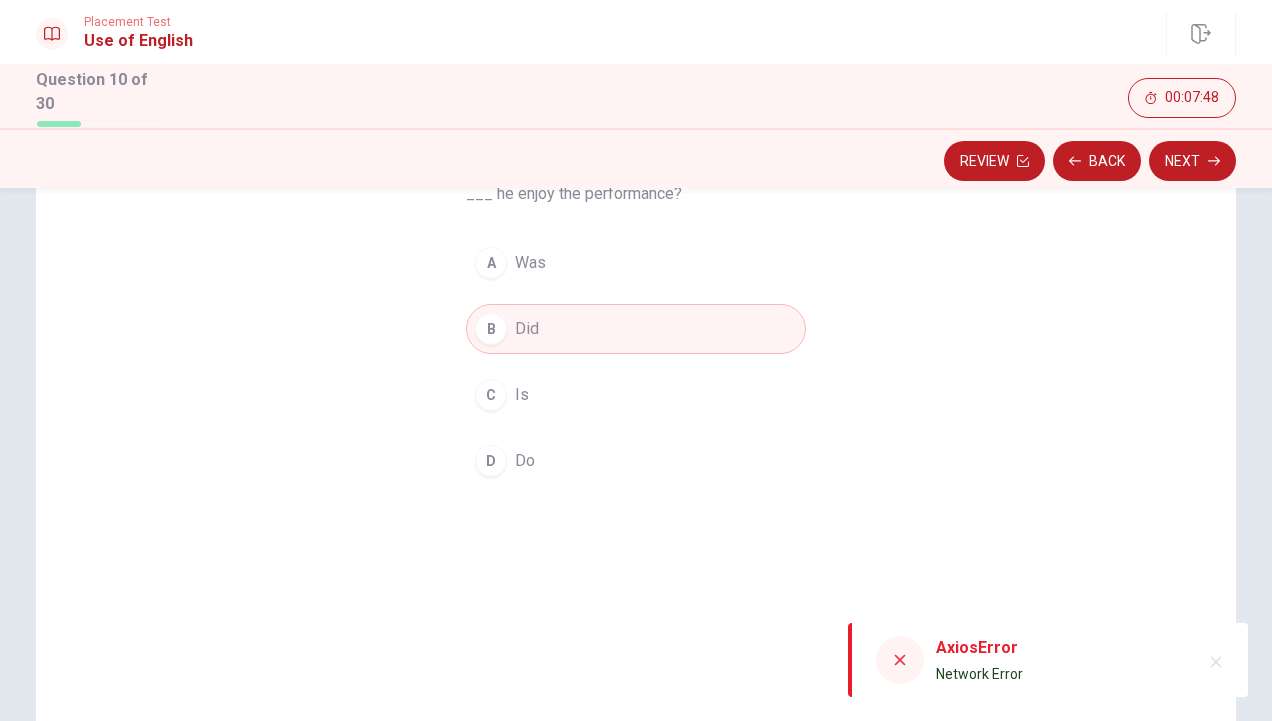 scroll, scrollTop: 182, scrollLeft: 0, axis: vertical 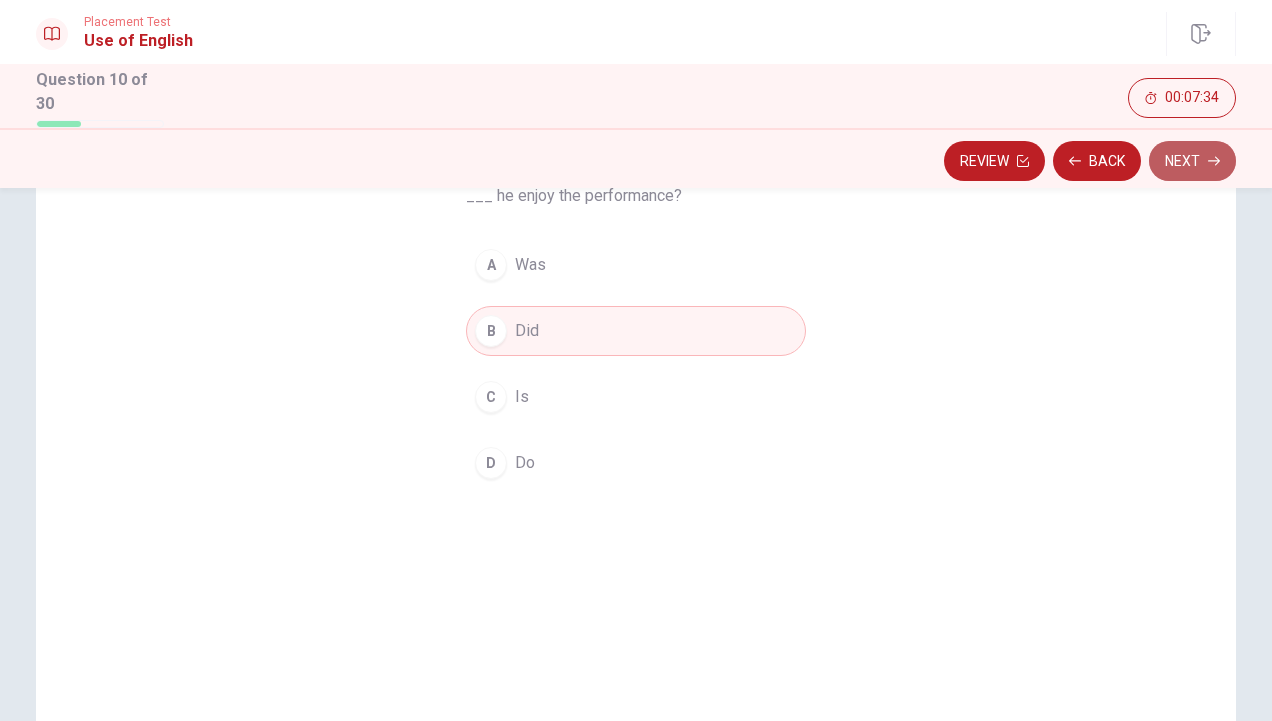 click on "Next" at bounding box center (1192, 161) 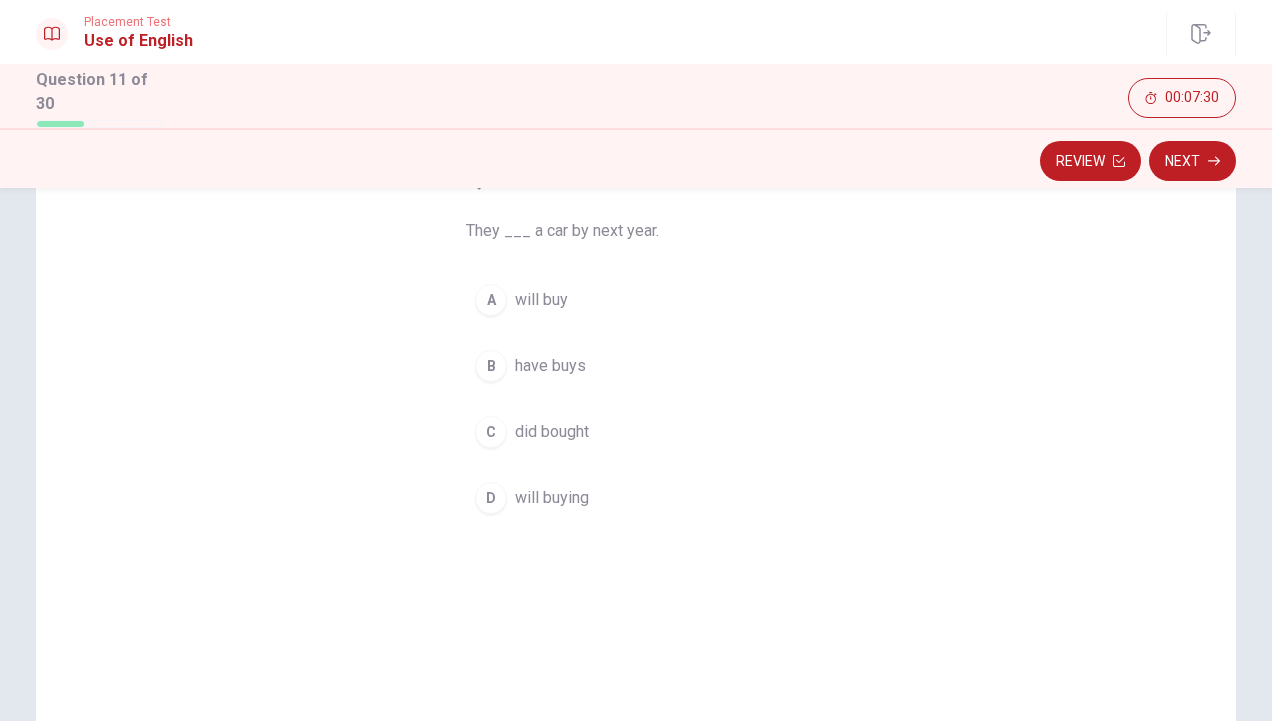 scroll, scrollTop: 142, scrollLeft: 0, axis: vertical 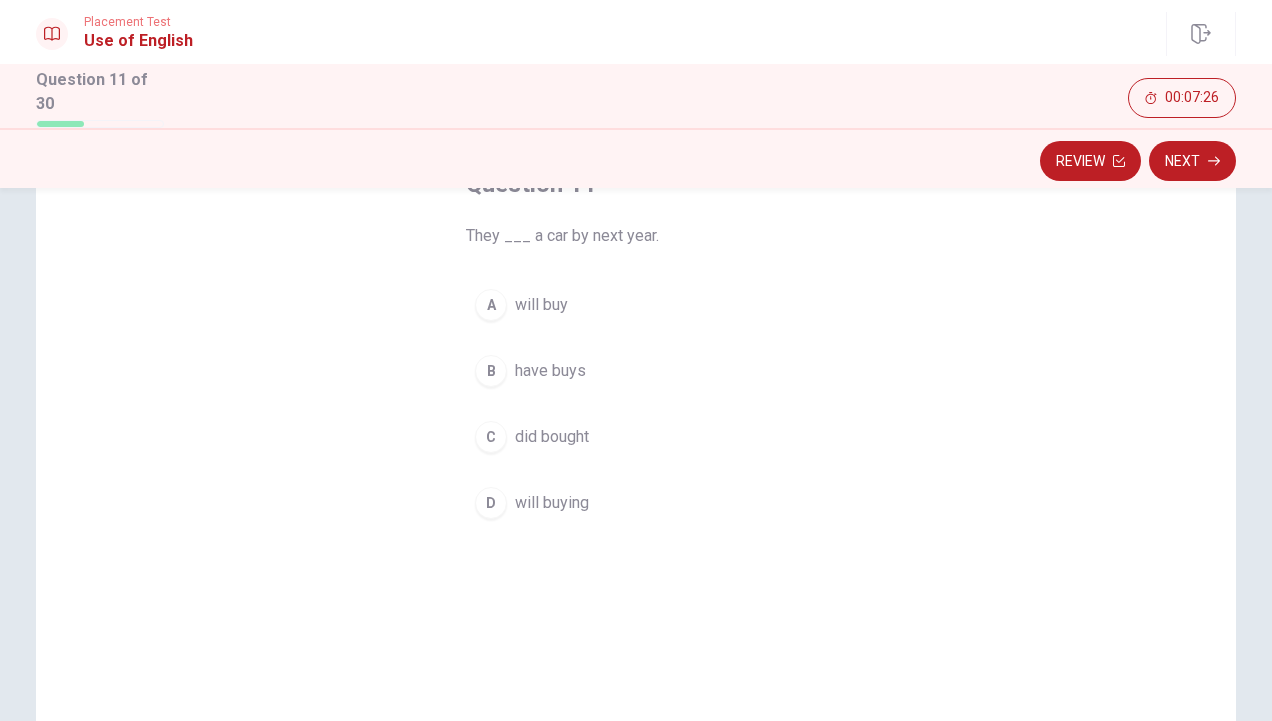 click on "will buy" at bounding box center [541, 305] 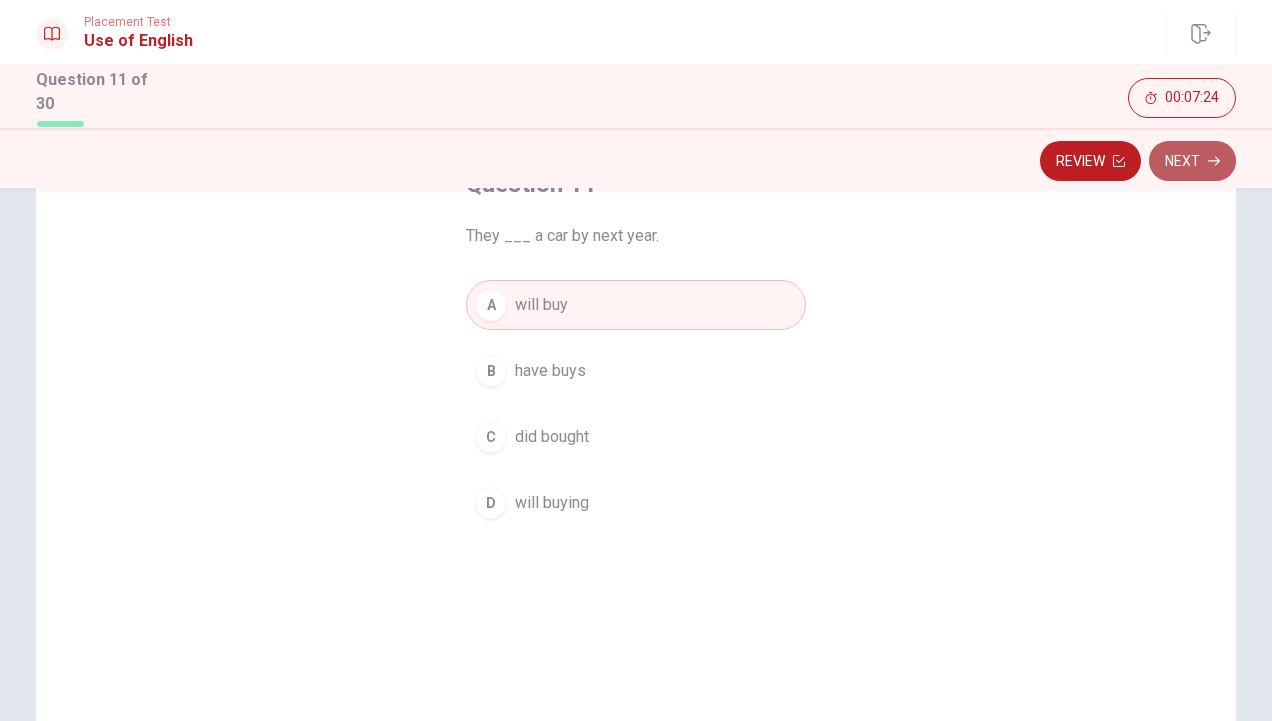 click 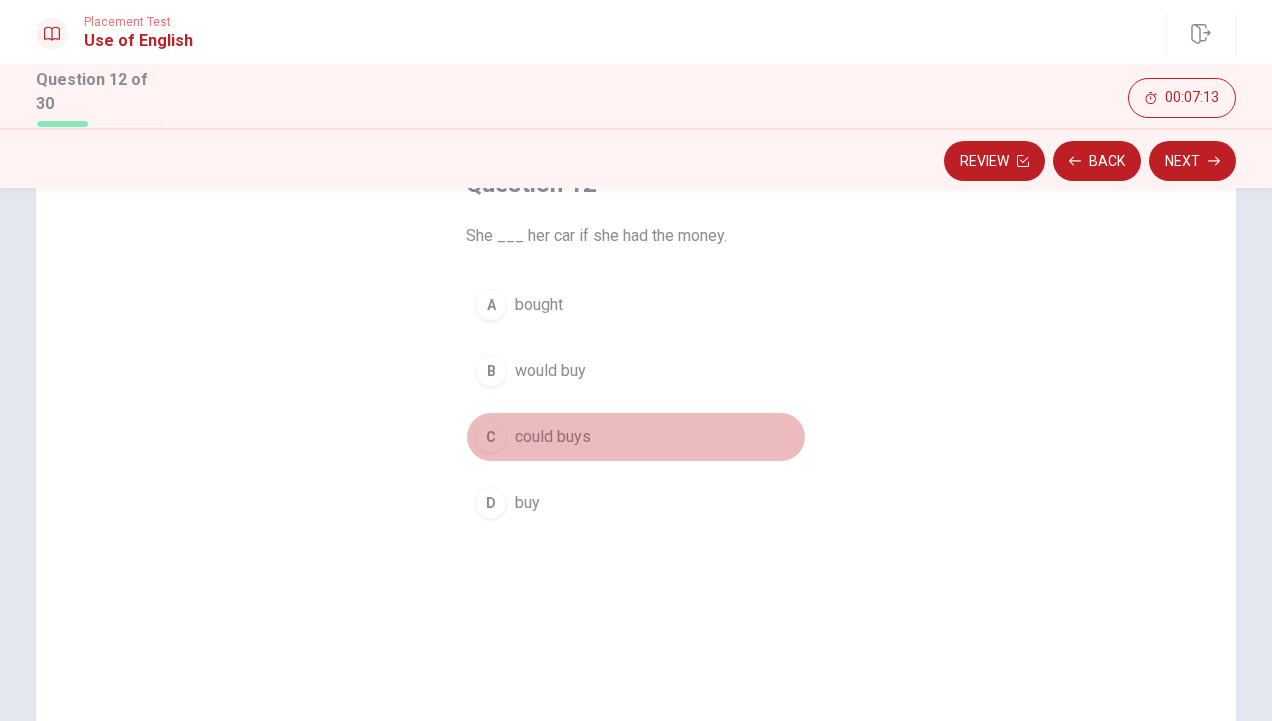 click on "could buys" at bounding box center (553, 437) 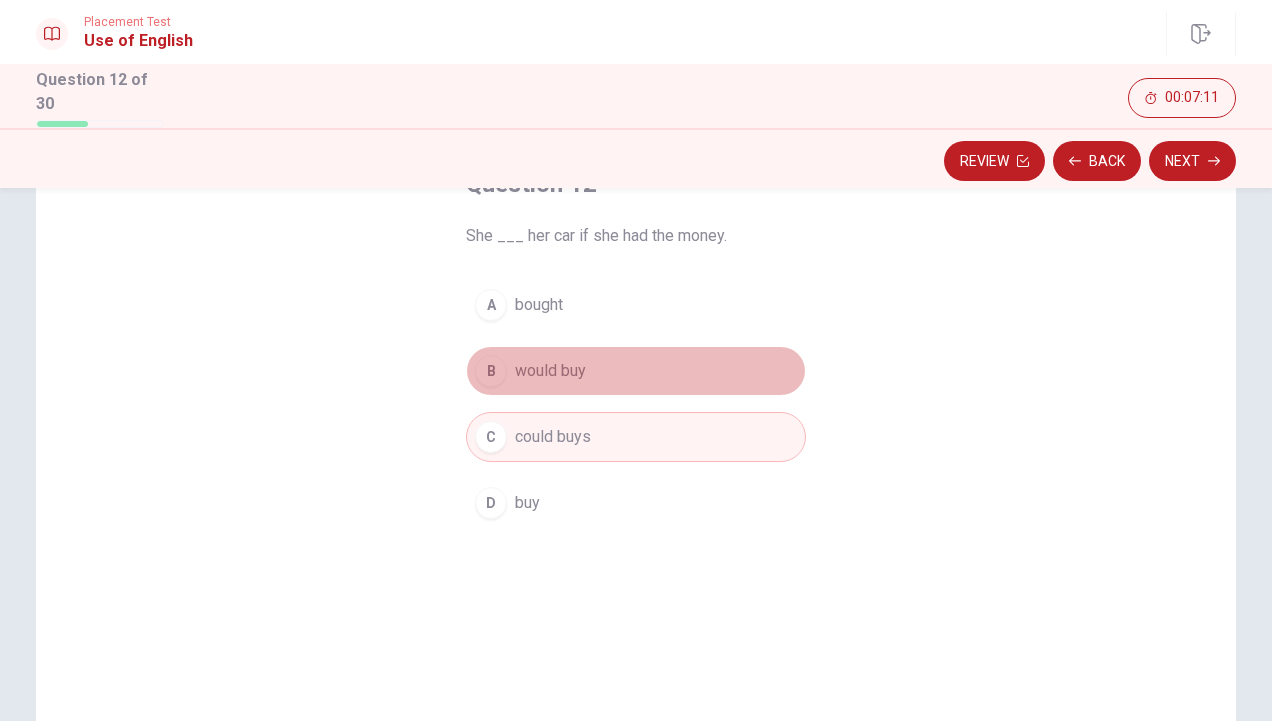click on "would buy" at bounding box center [550, 371] 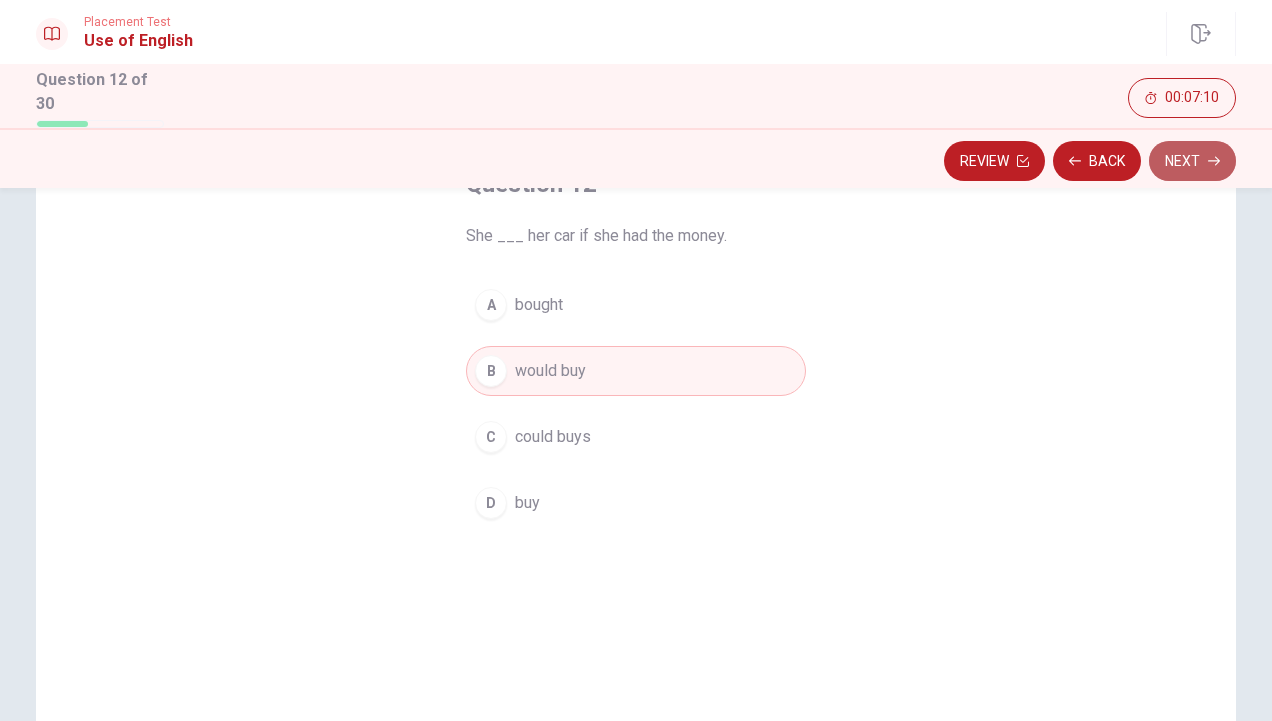 click on "Next" at bounding box center [1192, 161] 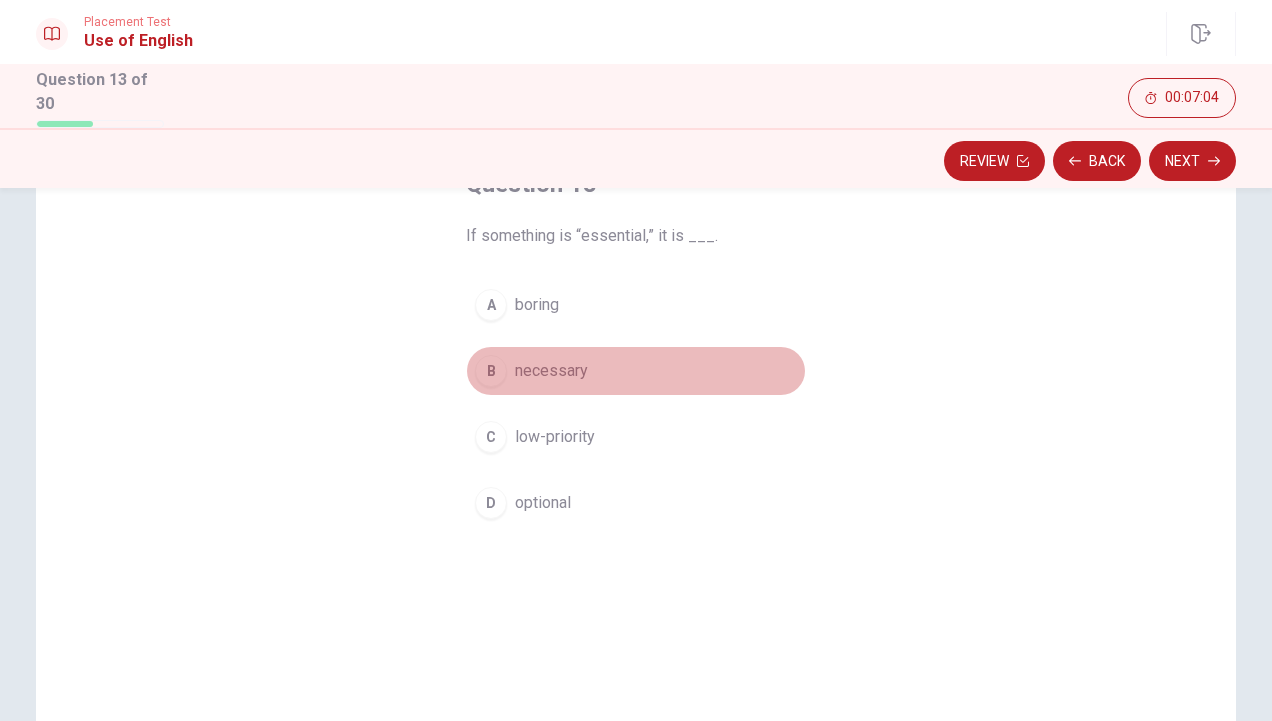 click on "B" at bounding box center (491, 371) 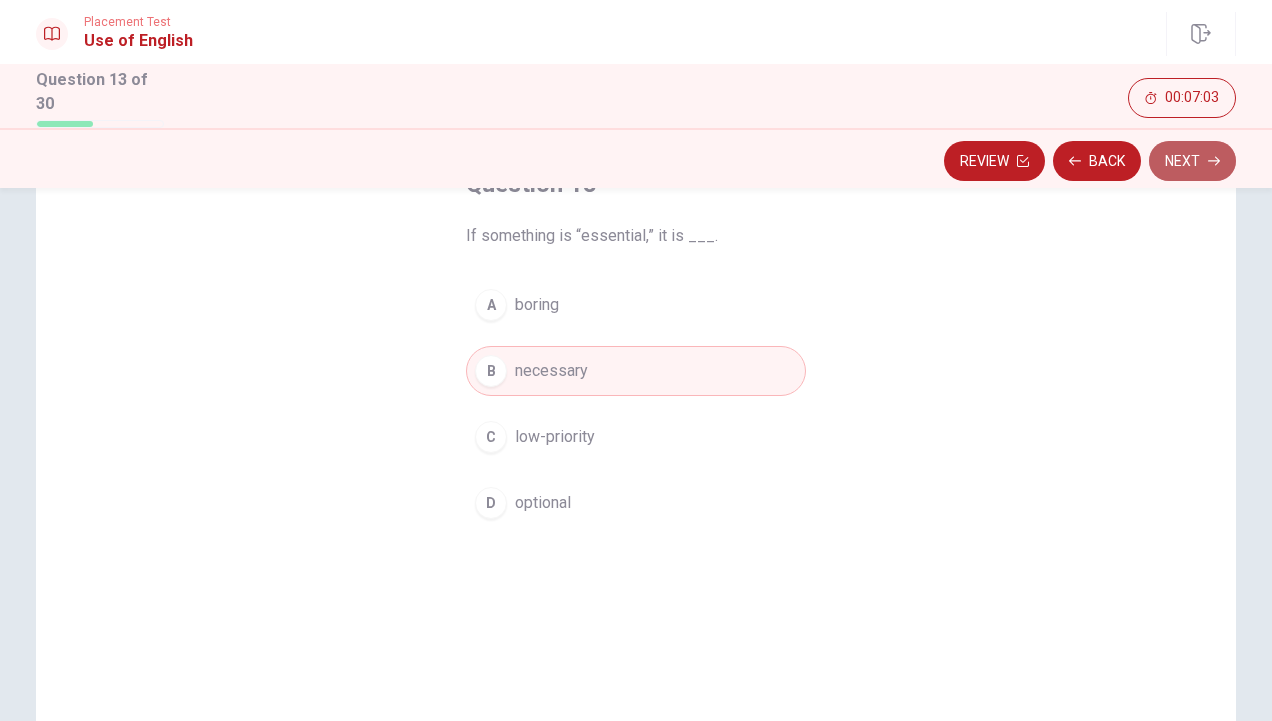 click on "Next" at bounding box center [1192, 161] 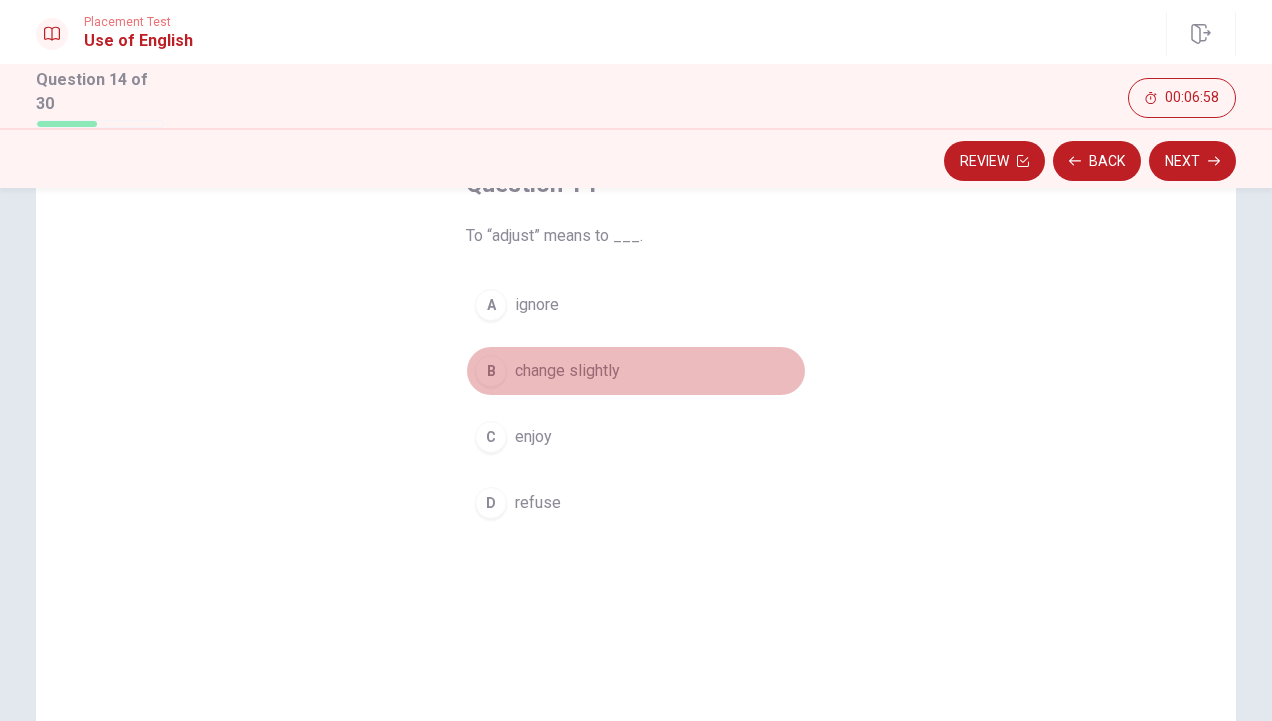 click on "change slightly" at bounding box center (567, 371) 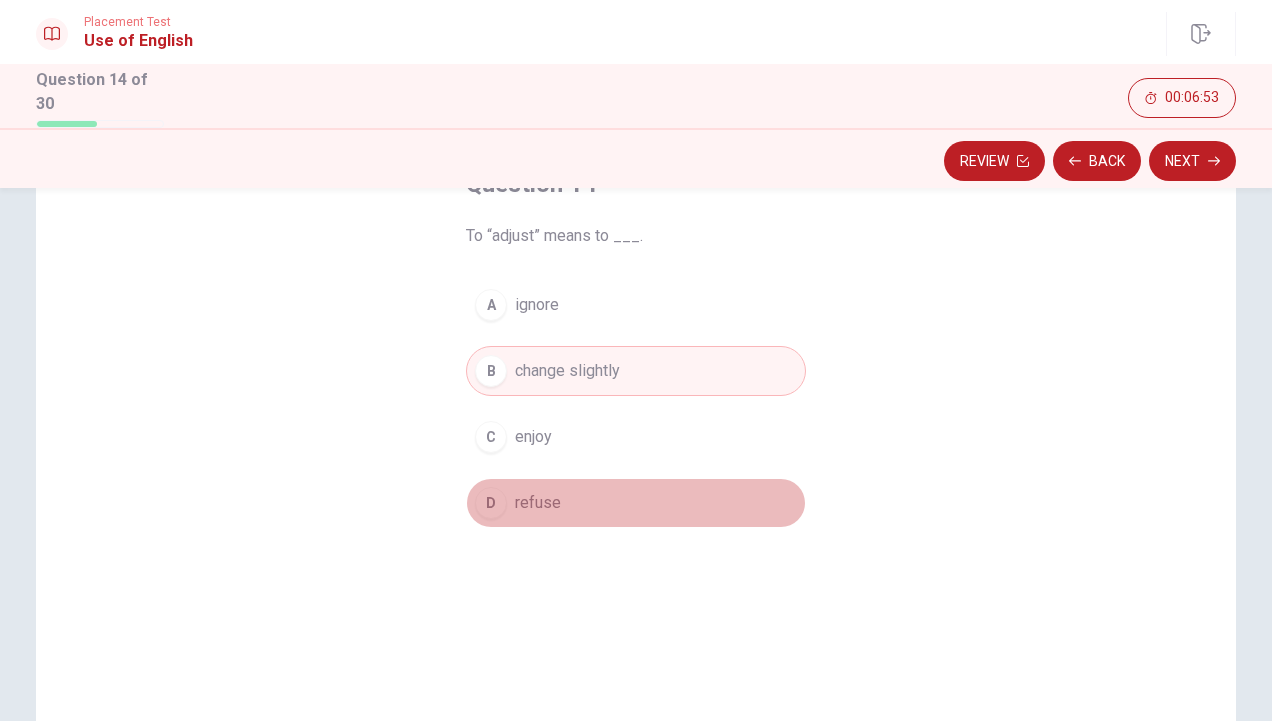 click on "refuse" at bounding box center (538, 503) 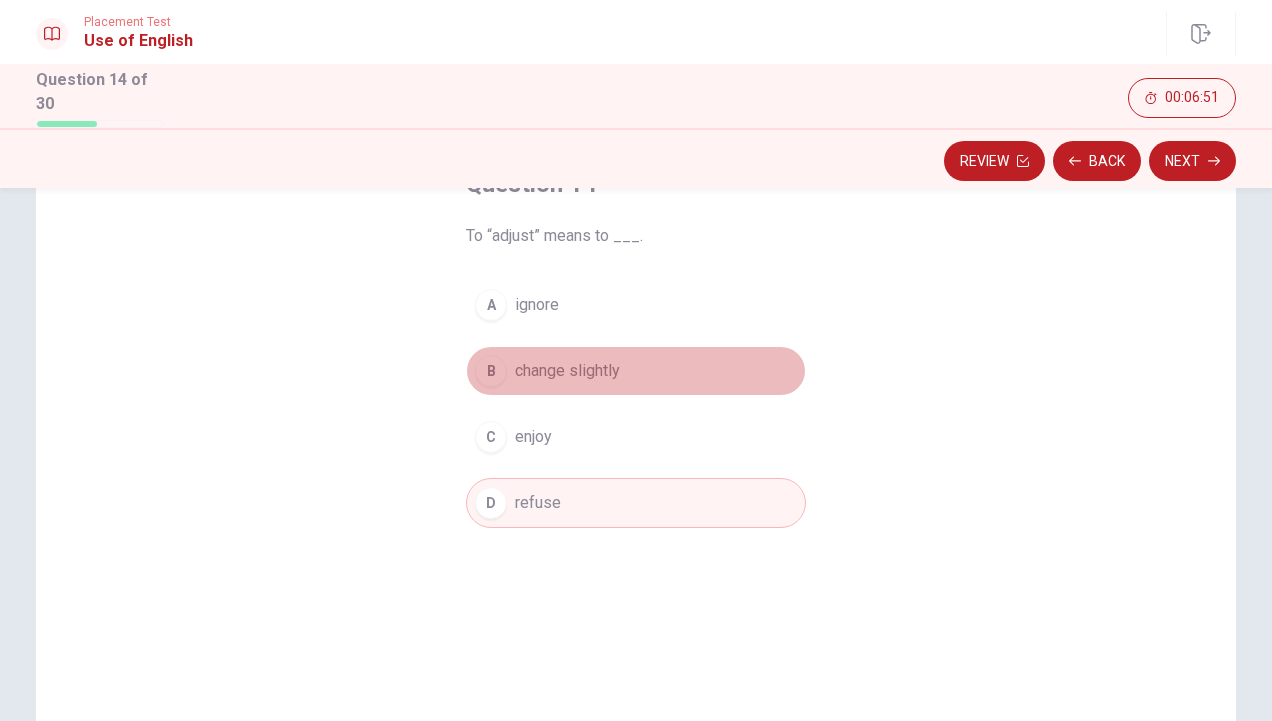 click on "B change slightly" at bounding box center [636, 371] 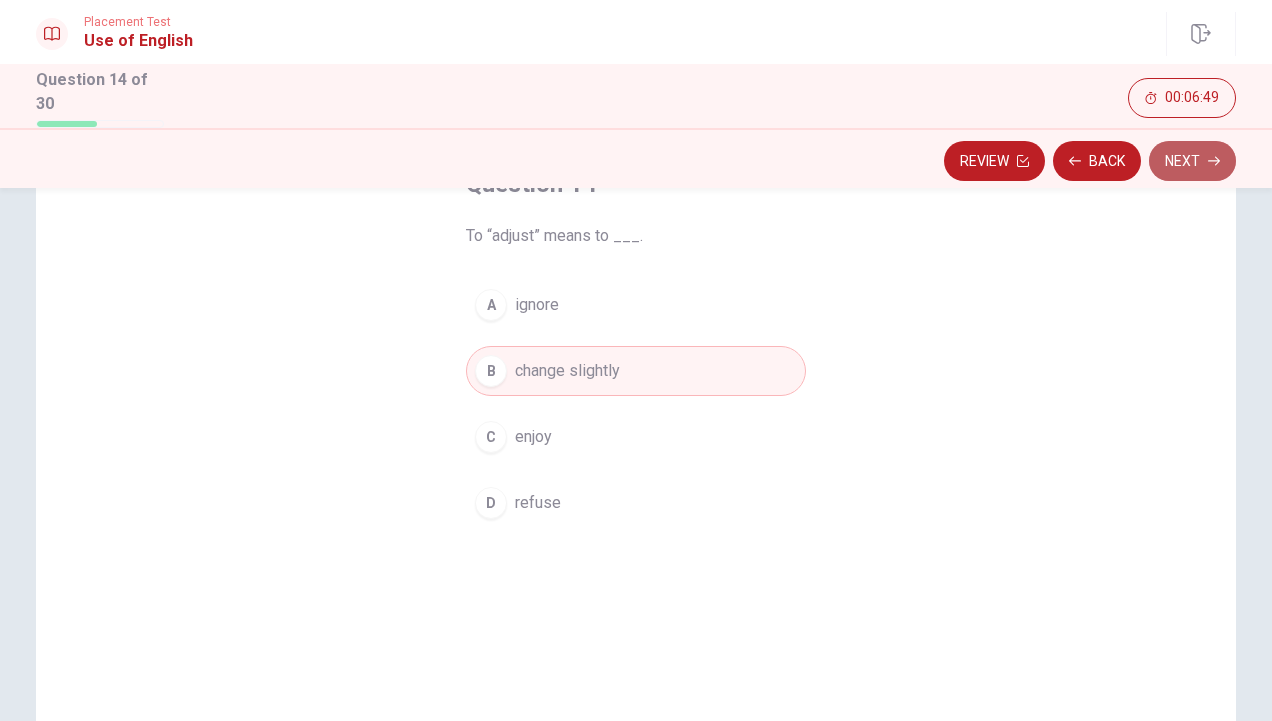 click on "Next" at bounding box center [1192, 161] 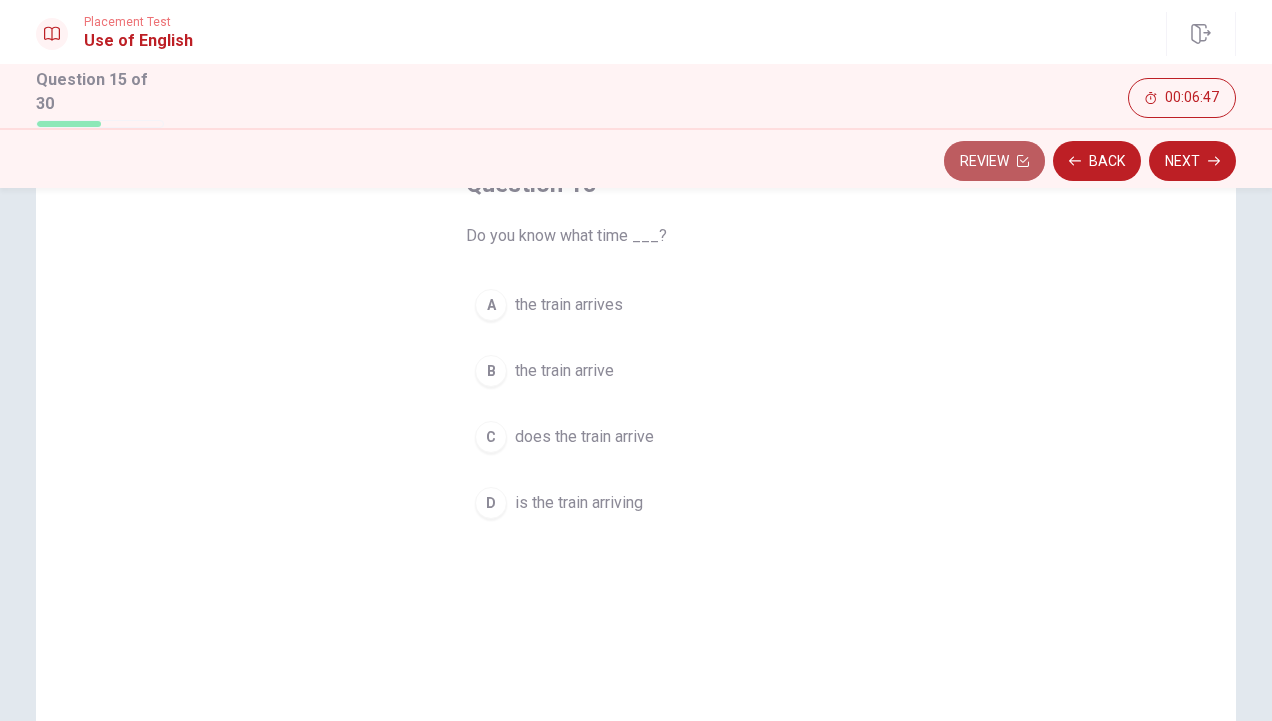 click on "Review" at bounding box center (994, 161) 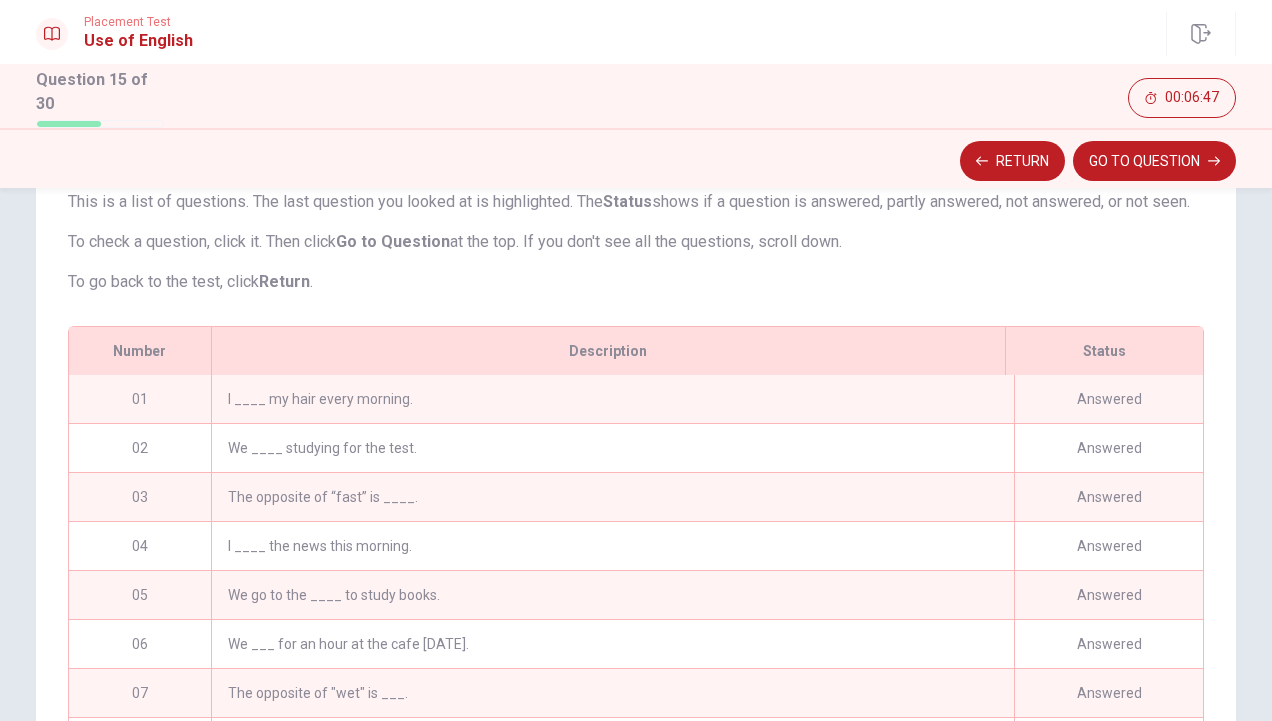 scroll, scrollTop: 340, scrollLeft: 0, axis: vertical 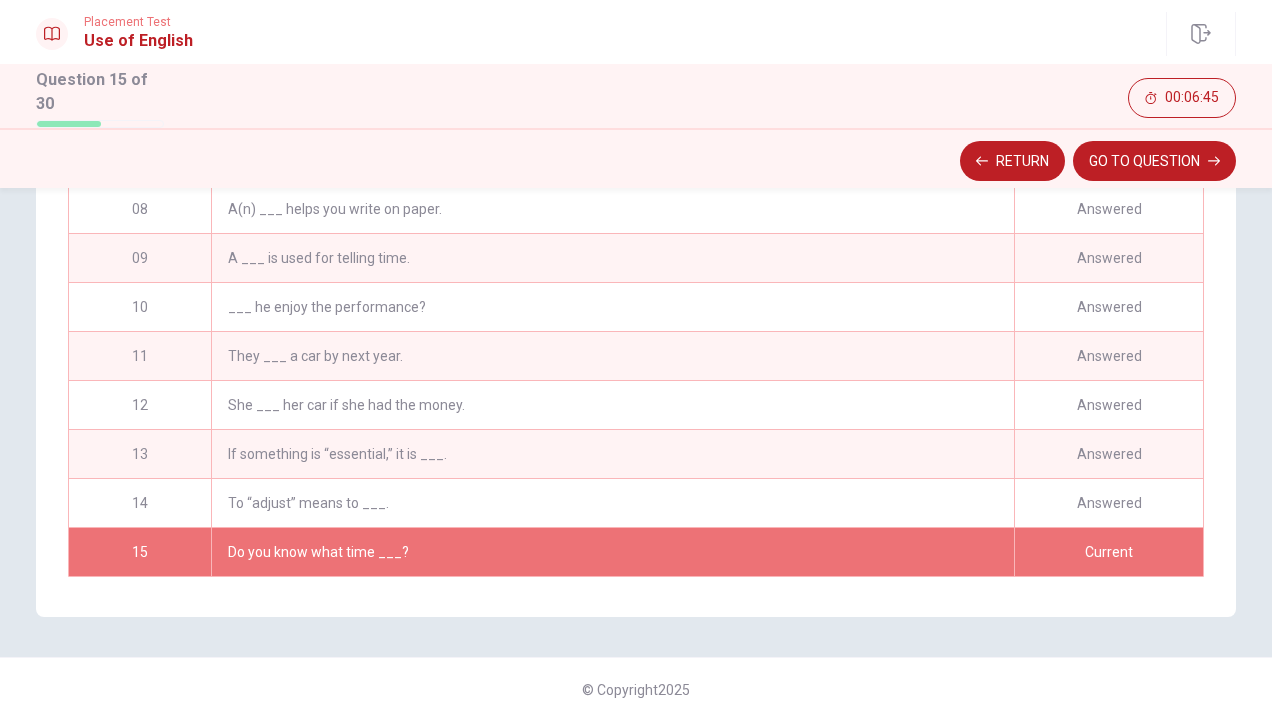 click on "To “adjust” means to ___." at bounding box center [612, 503] 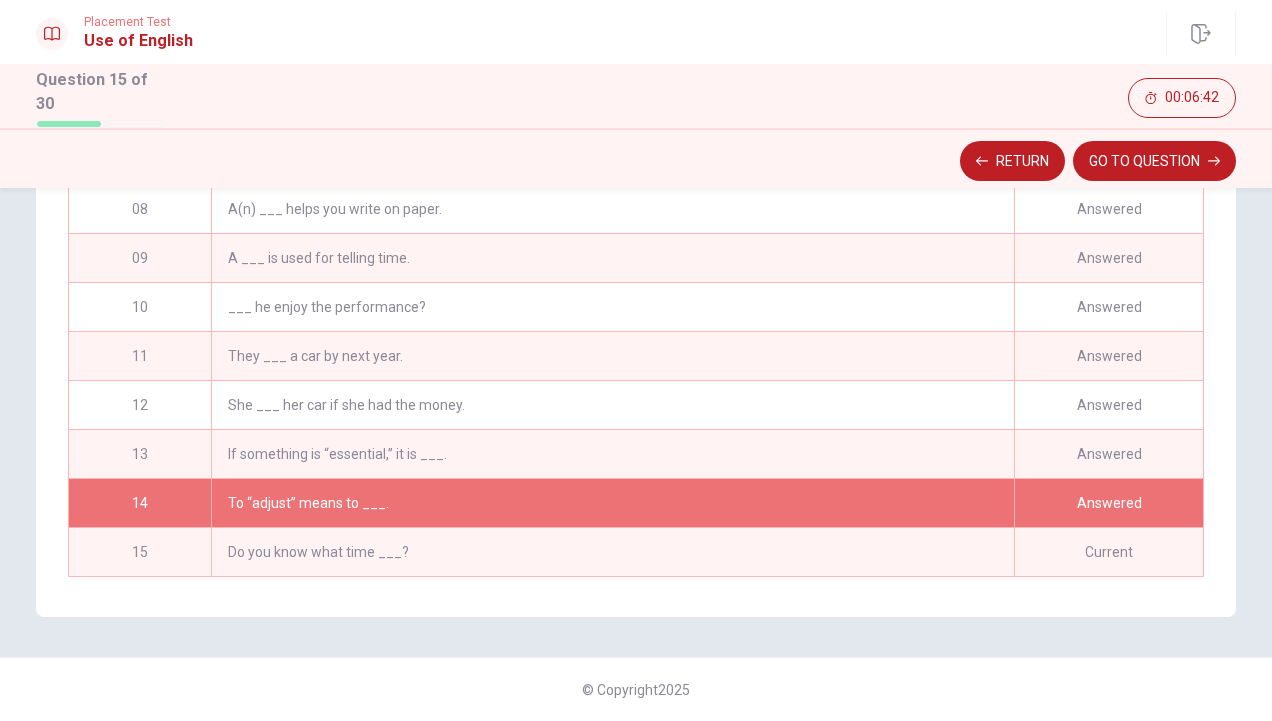 click on "If something is “essential,” it is ___." at bounding box center [612, 454] 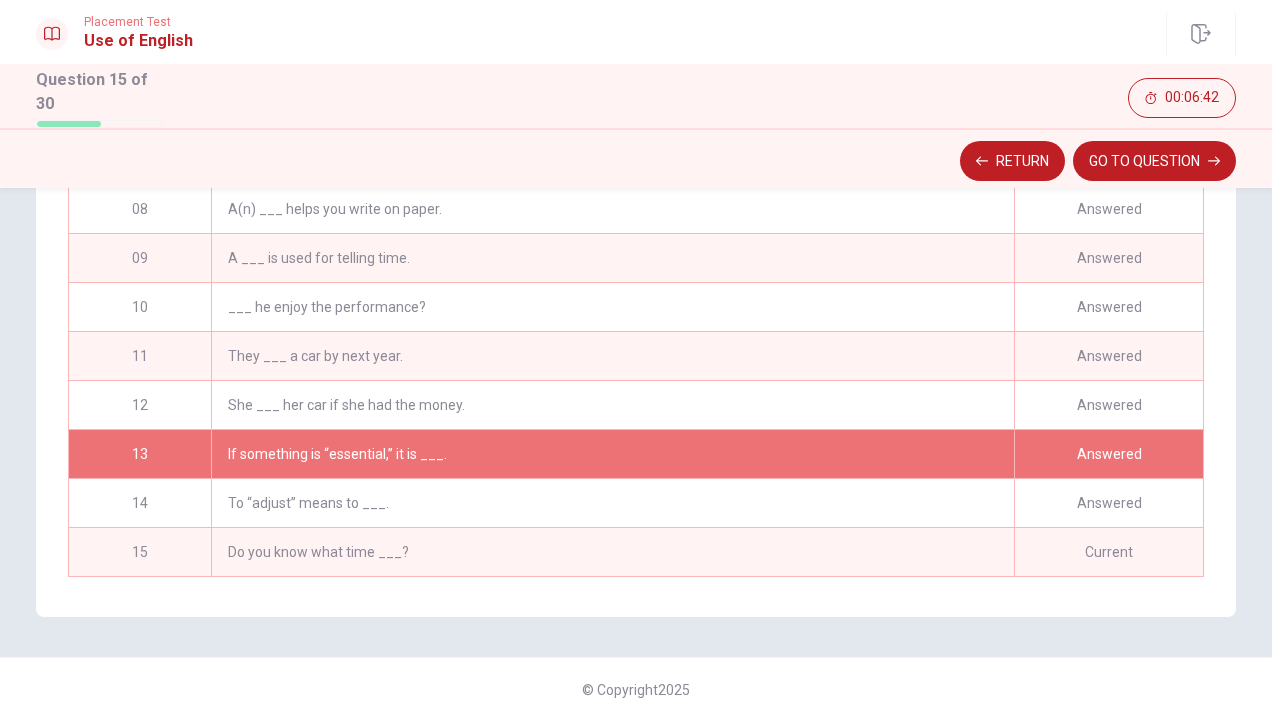 click on "If something is “essential,” it is ___." at bounding box center [612, 454] 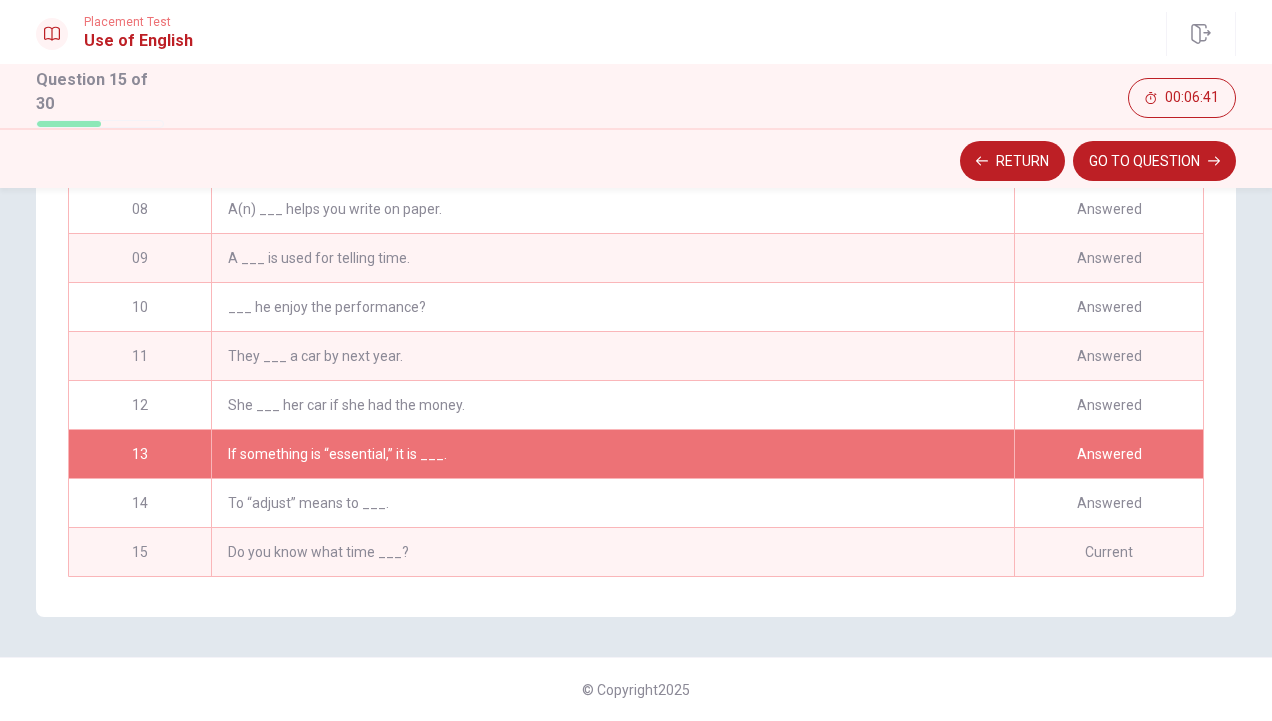 click on "To “adjust” means to ___." at bounding box center (612, 503) 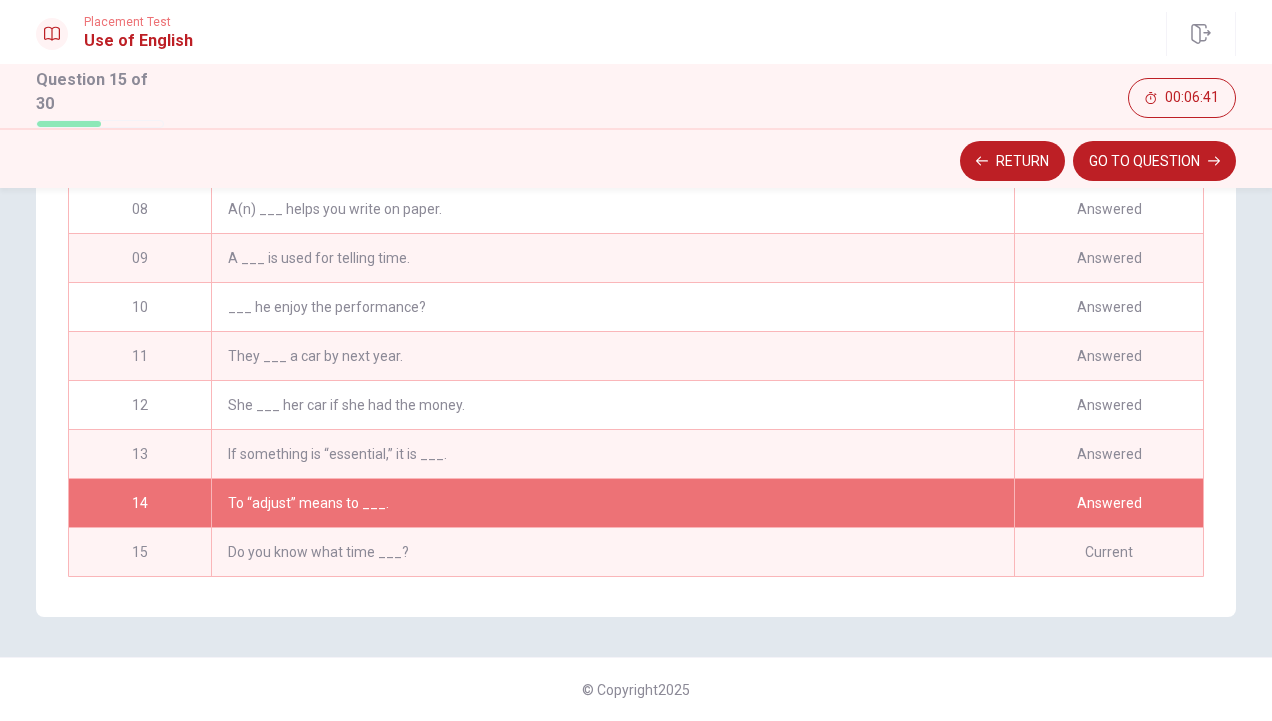 click on "To “adjust” means to ___." at bounding box center [612, 503] 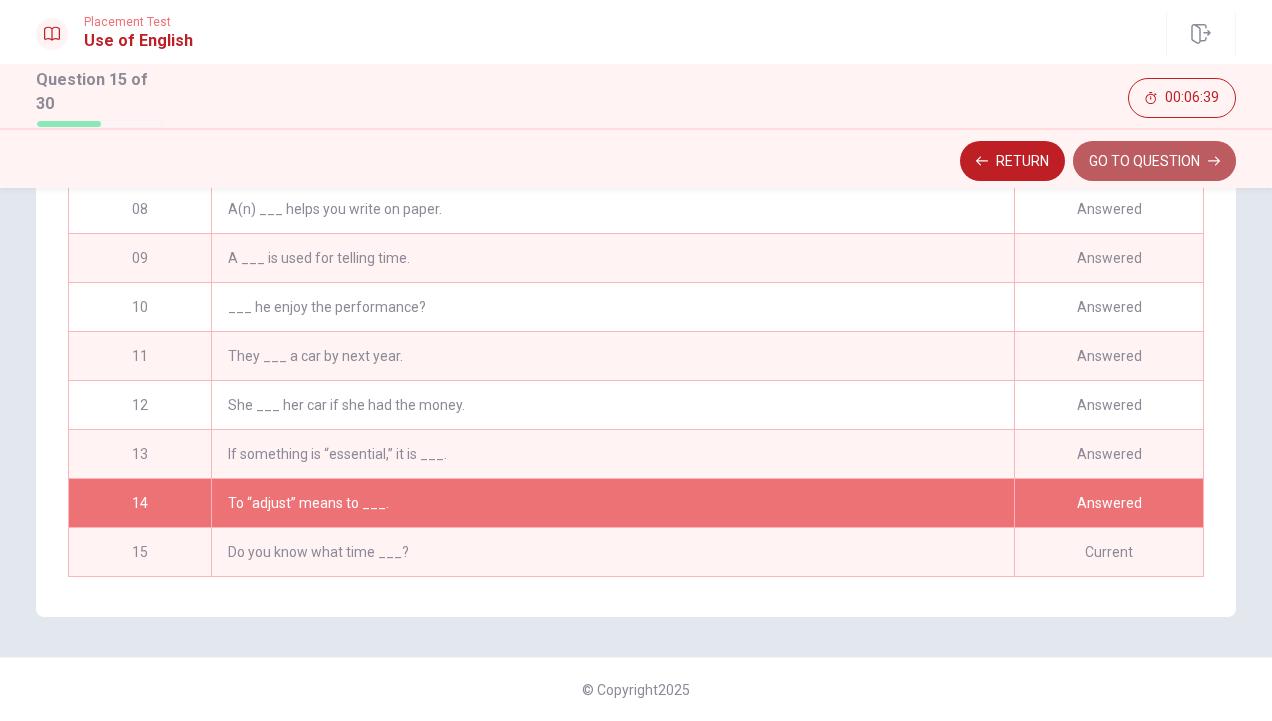 click on "GO TO QUESTION" at bounding box center (1154, 161) 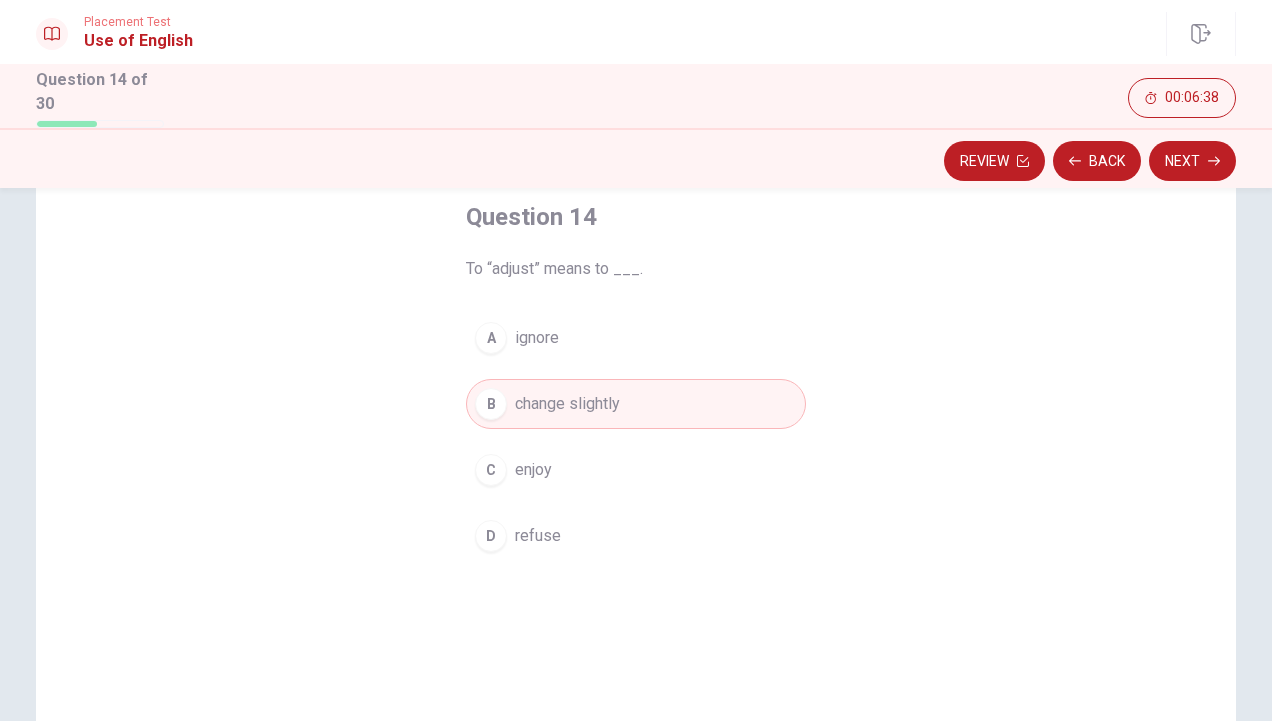 scroll, scrollTop: 108, scrollLeft: 0, axis: vertical 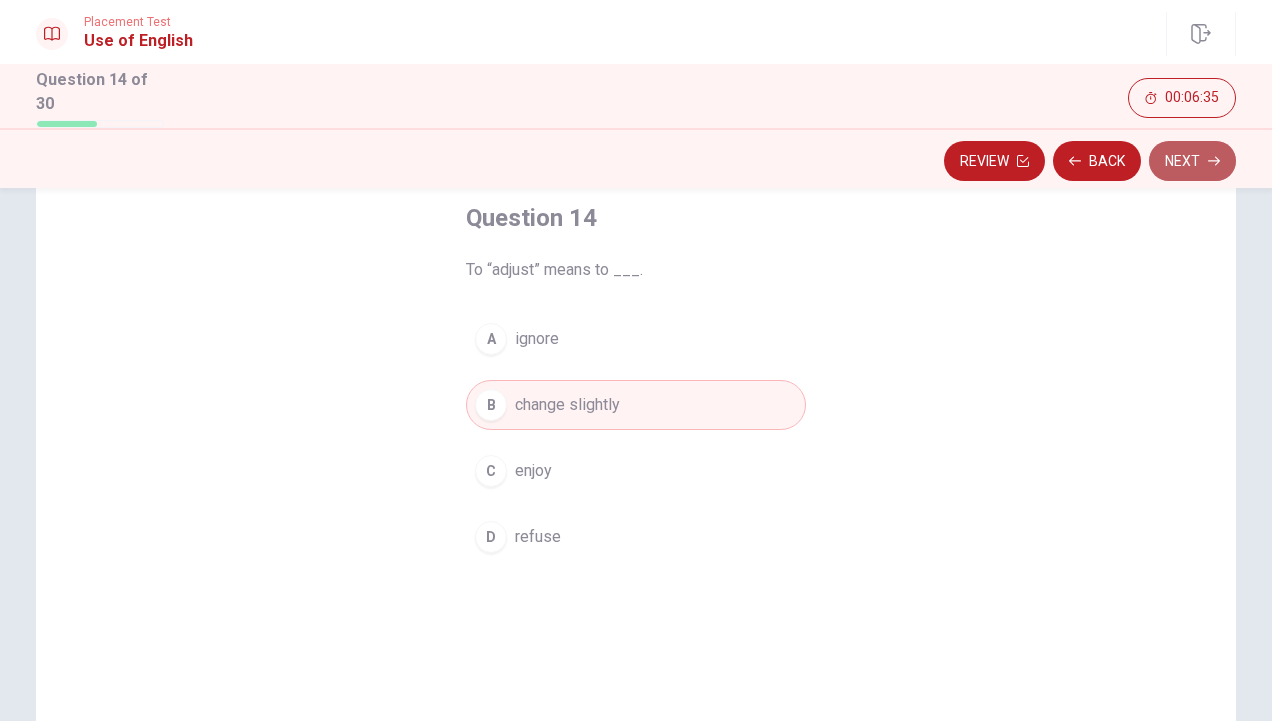 click on "Next" at bounding box center [1192, 161] 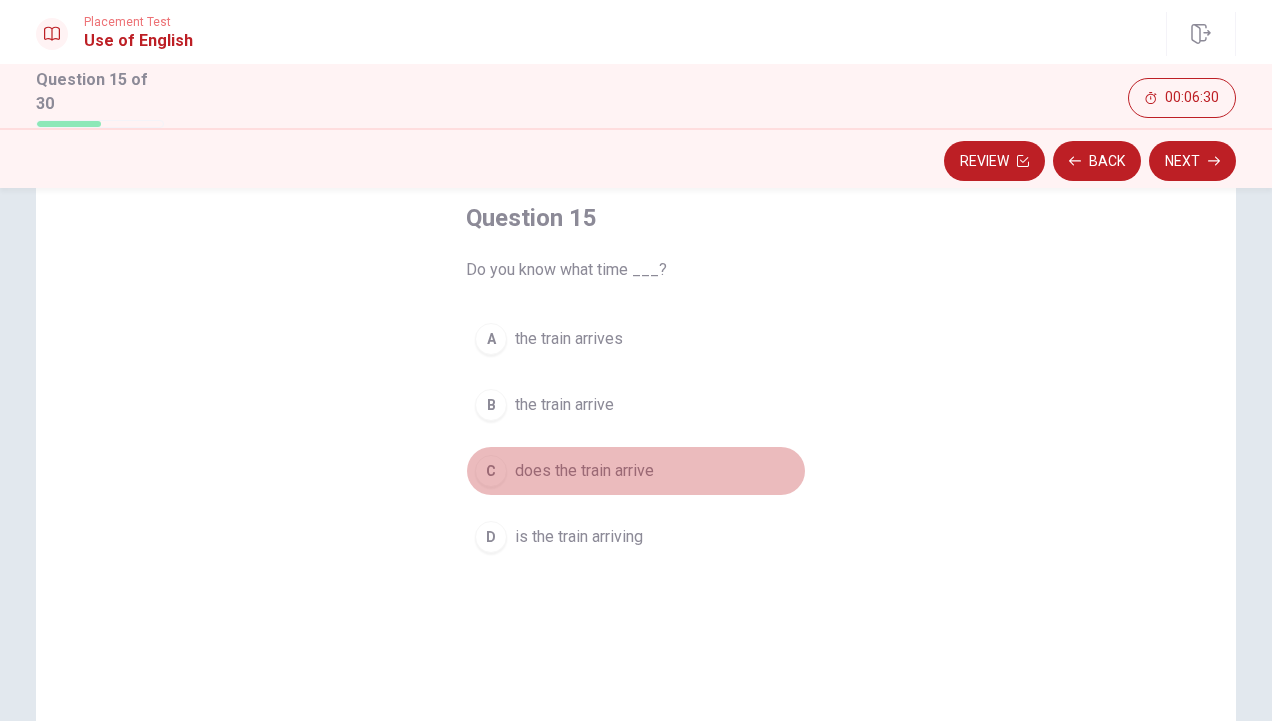 click on "does the train arrive" at bounding box center (584, 471) 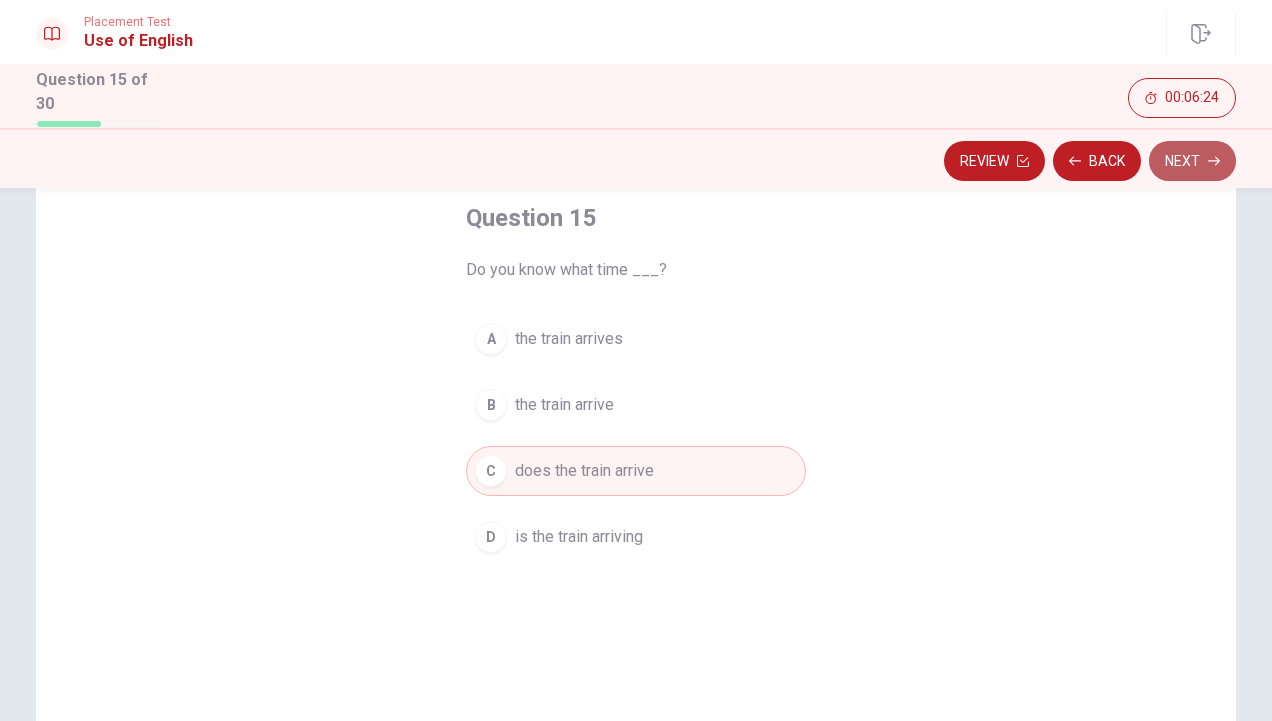 click on "Next" at bounding box center [1192, 161] 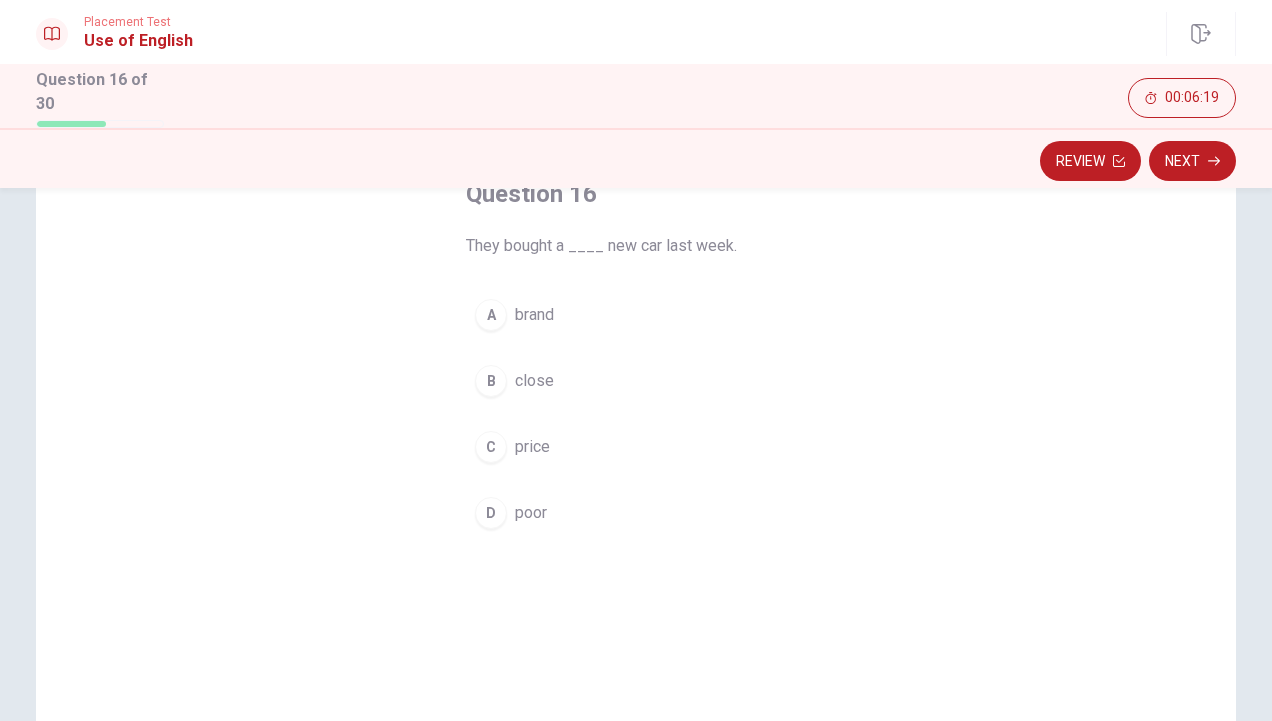 scroll, scrollTop: 123, scrollLeft: 0, axis: vertical 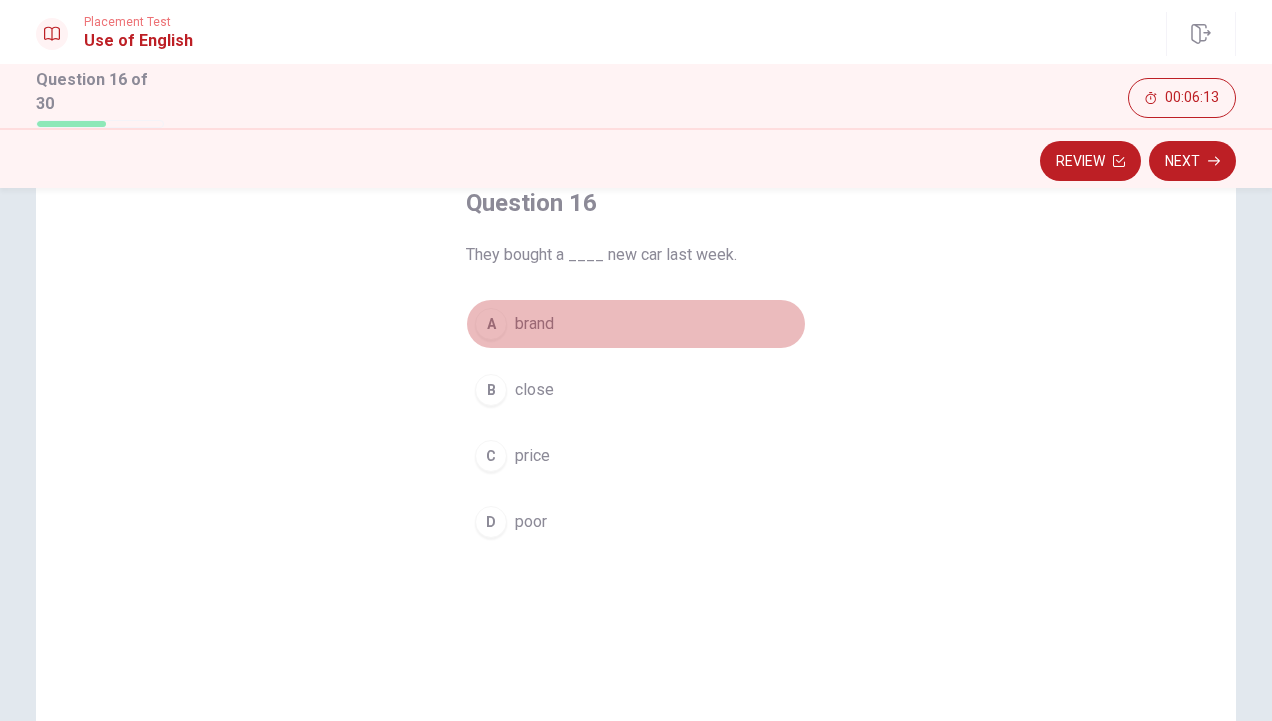 click on "brand" at bounding box center (534, 324) 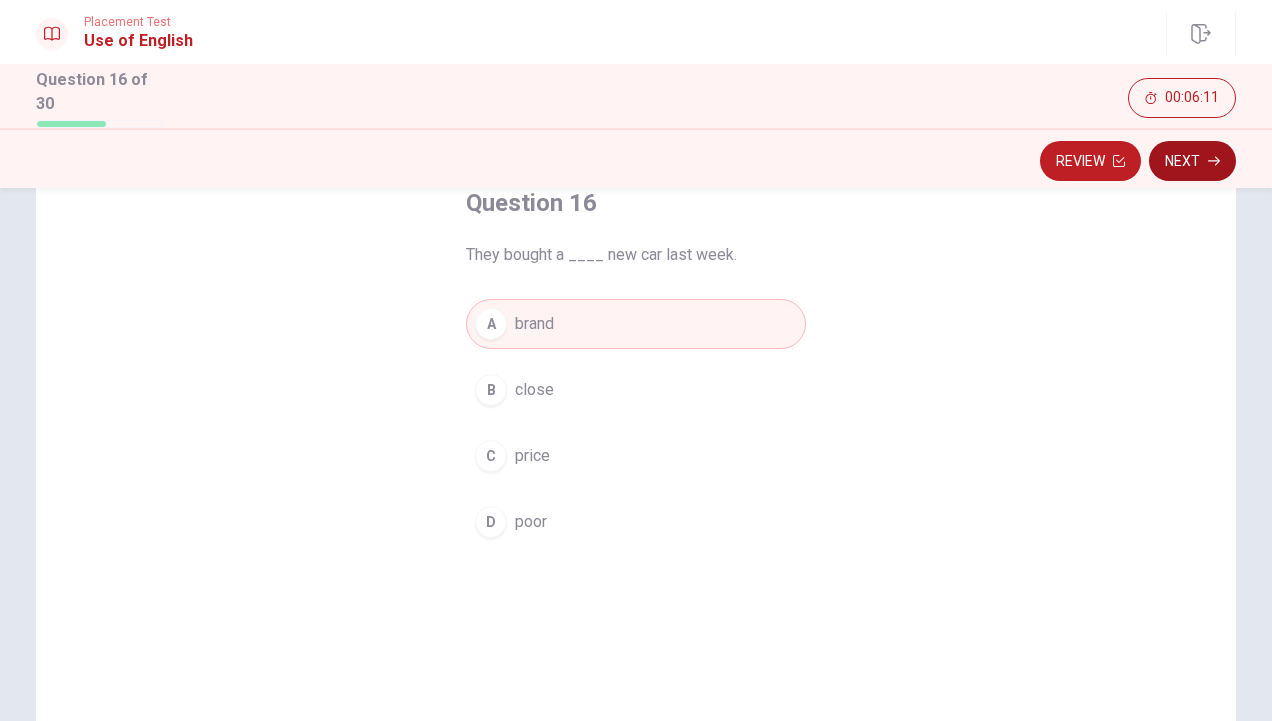 click on "Next" at bounding box center [1192, 161] 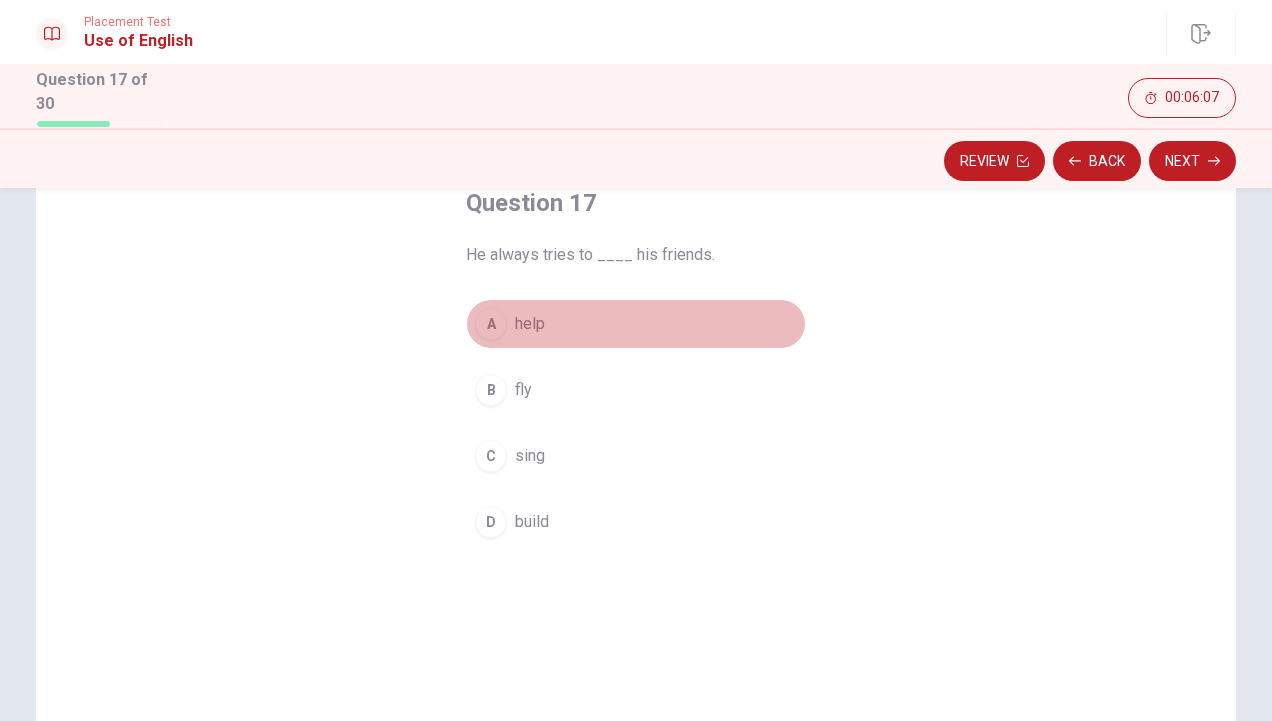 click on "help" at bounding box center [530, 324] 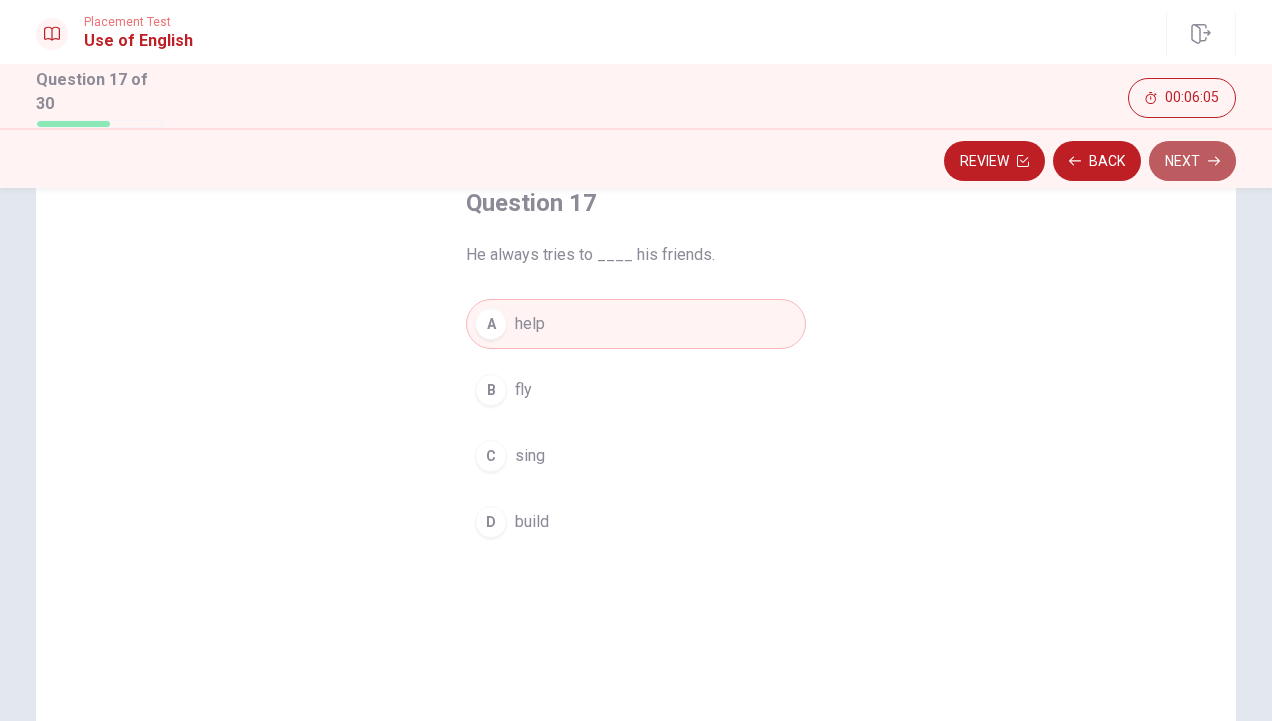 click on "Next" at bounding box center (1192, 161) 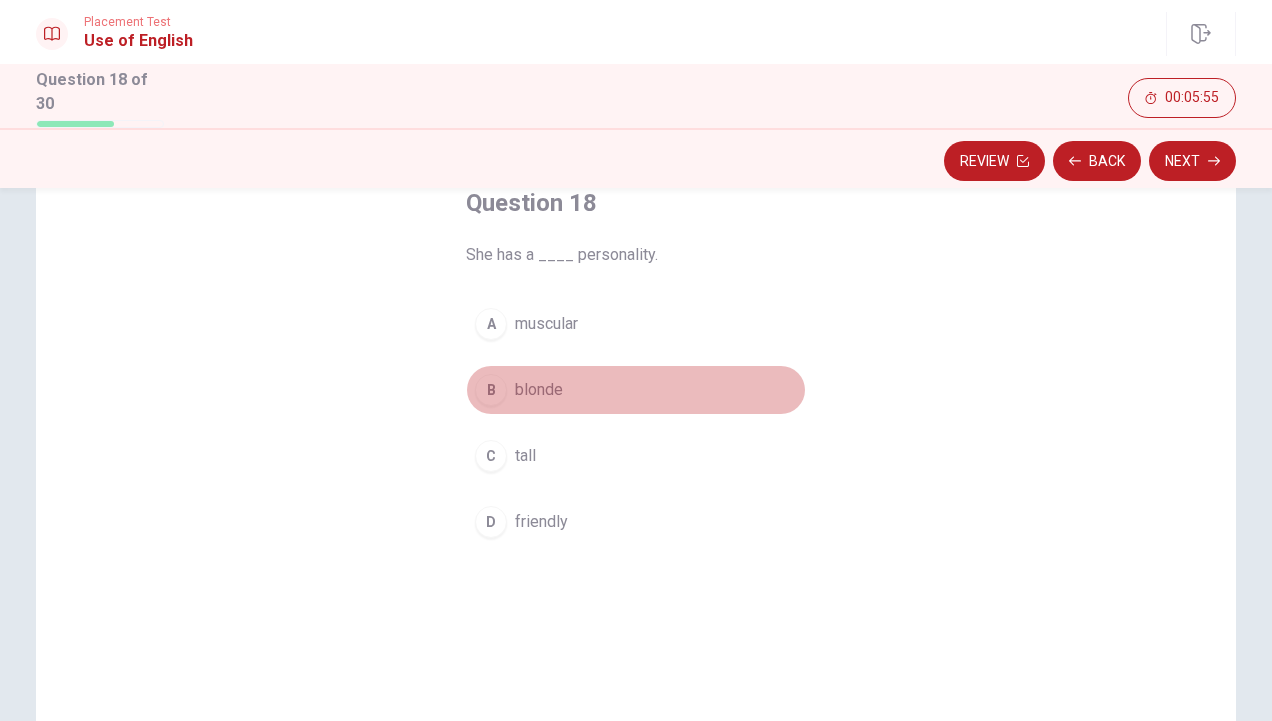 click on "blonde" at bounding box center (539, 390) 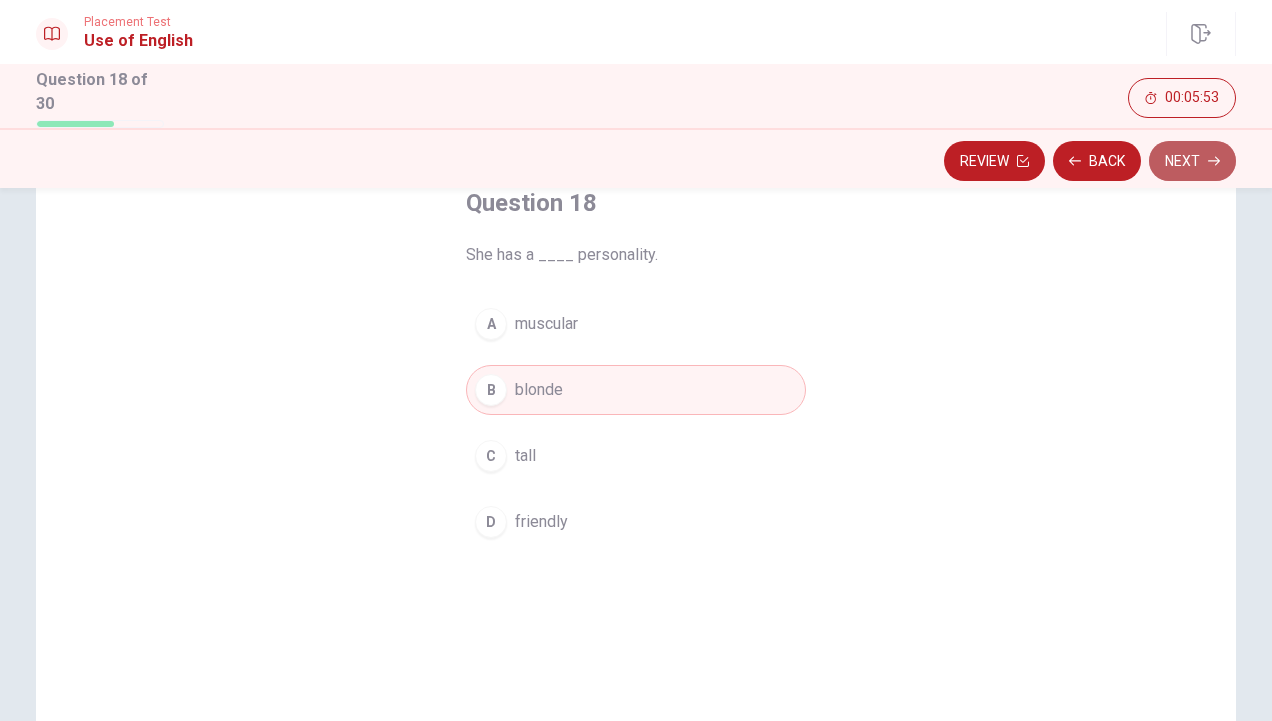 click on "Next" at bounding box center [1192, 161] 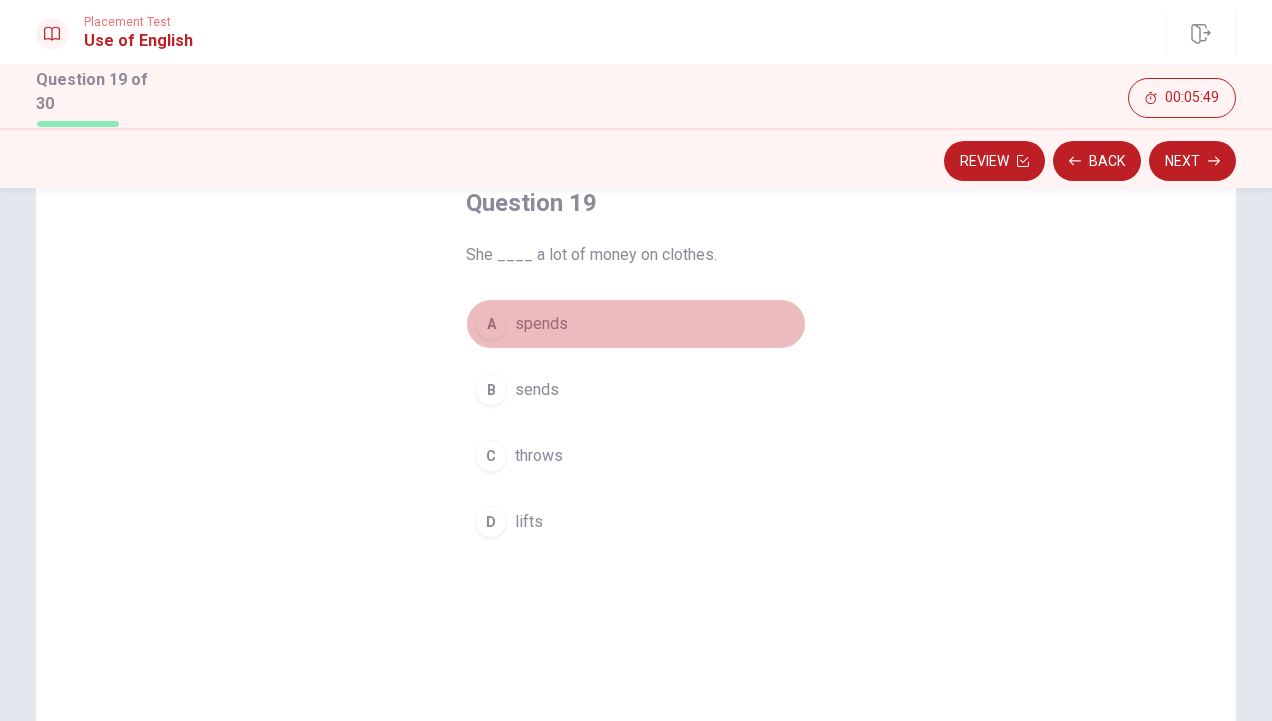 click on "spends" at bounding box center [541, 324] 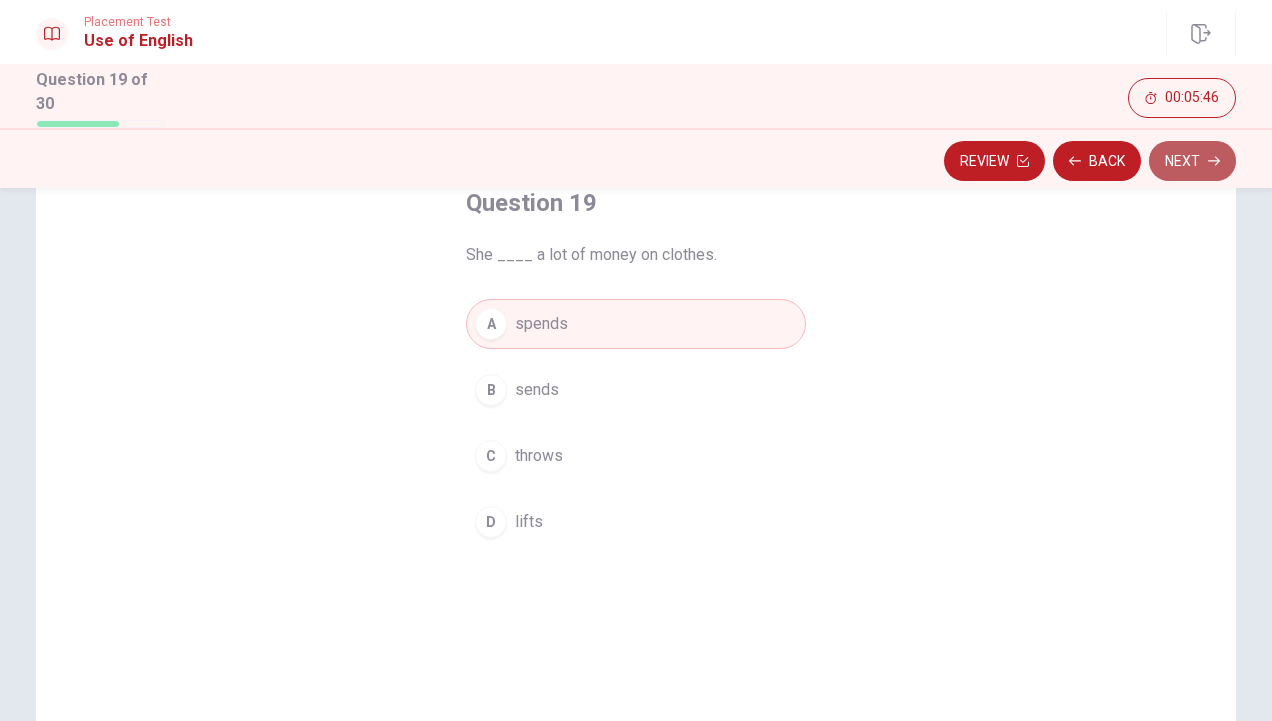 click on "Next" at bounding box center (1192, 161) 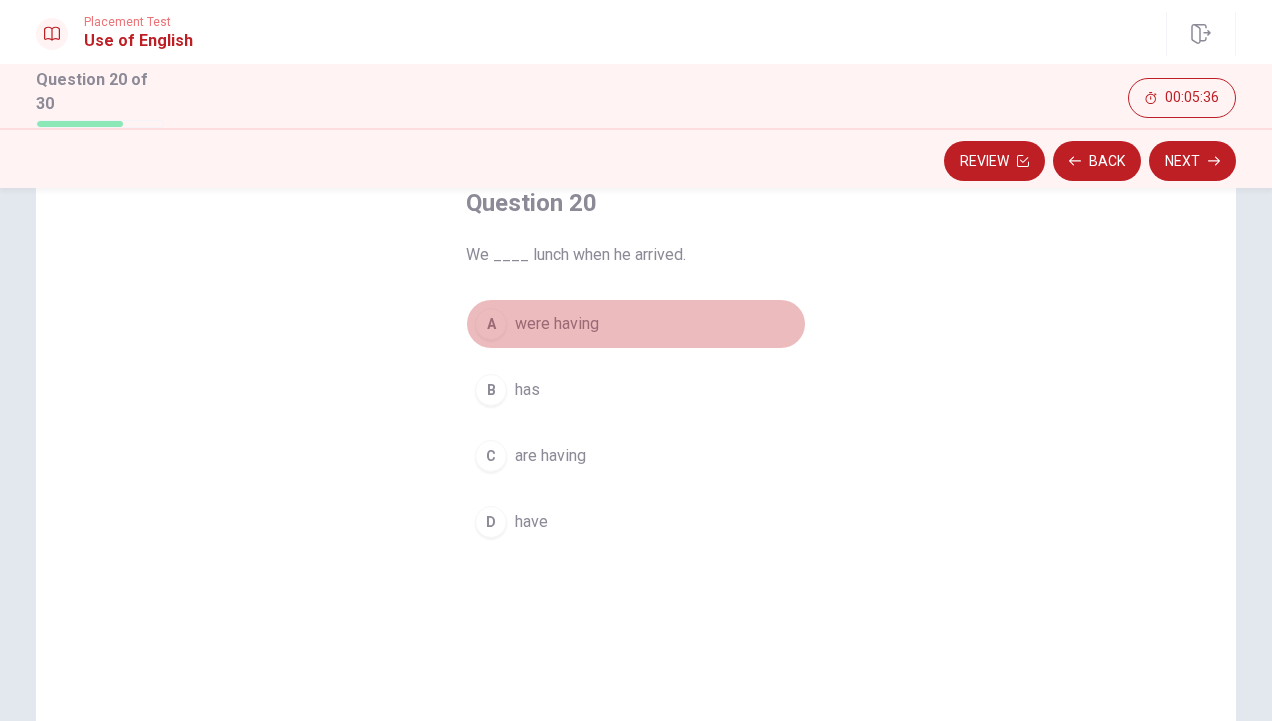 click on "were having" at bounding box center [557, 324] 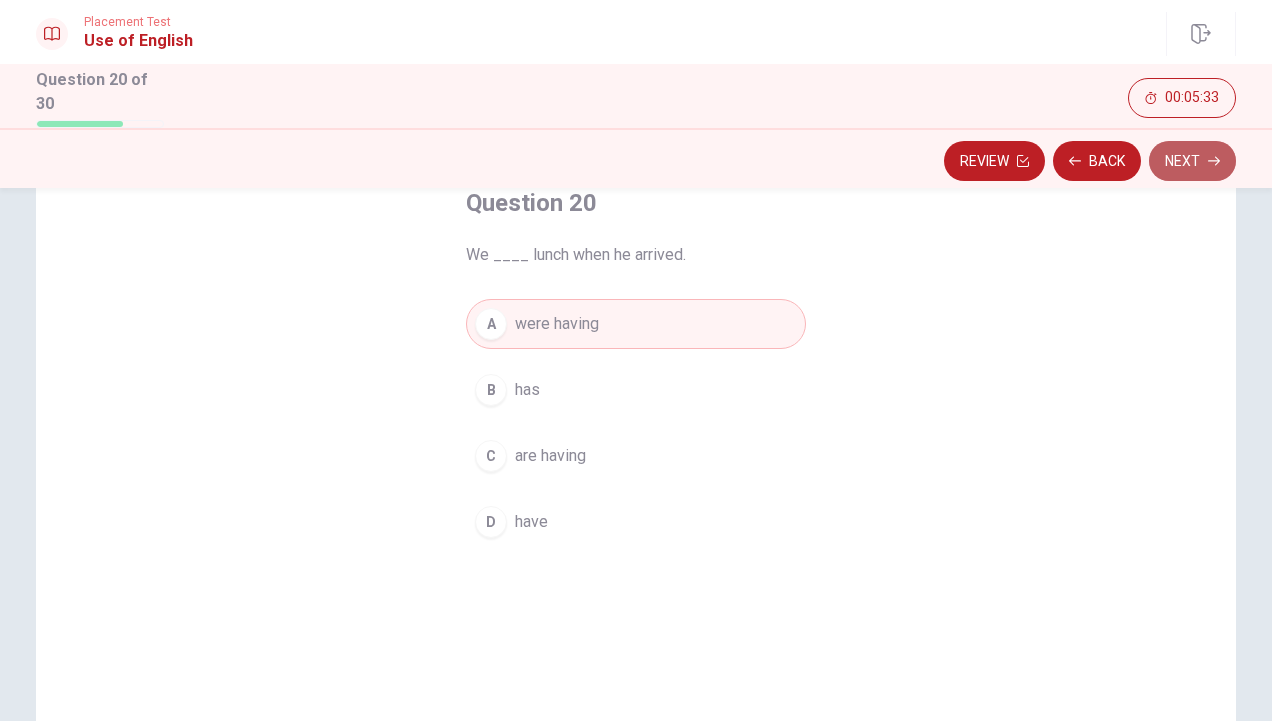 click on "Next" at bounding box center (1192, 161) 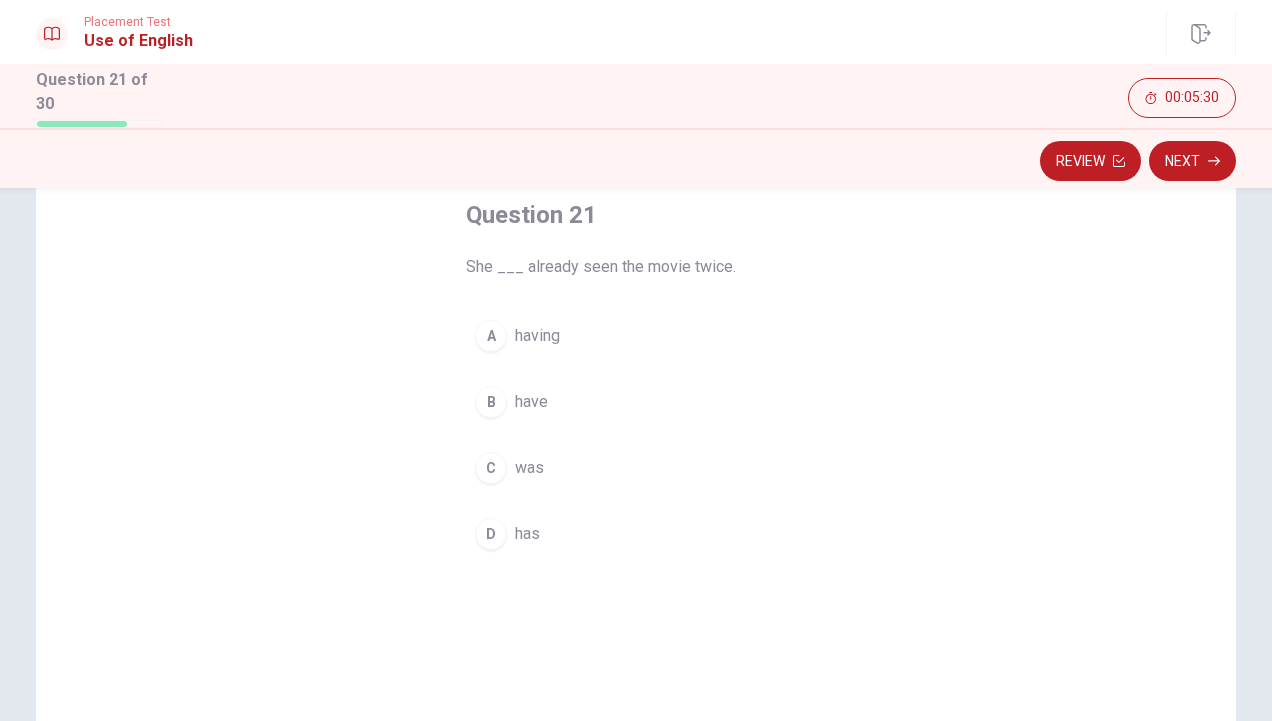 scroll, scrollTop: 110, scrollLeft: 0, axis: vertical 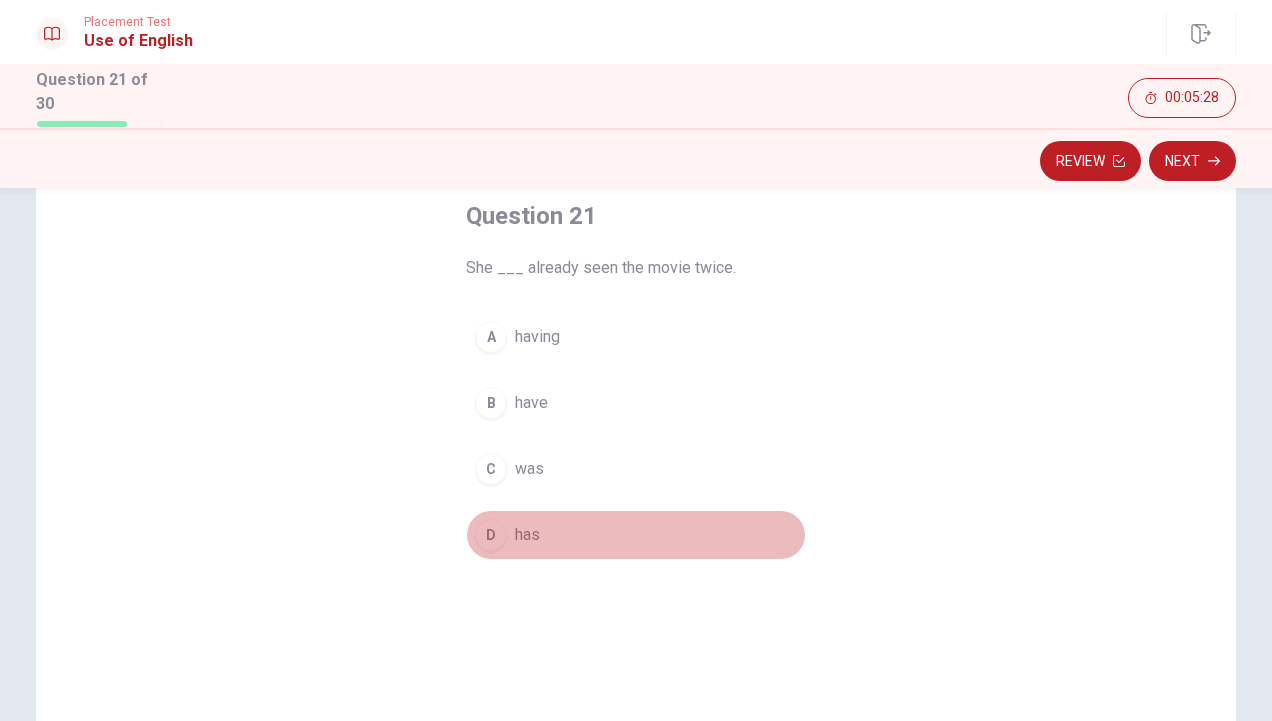 click on "has" at bounding box center [527, 535] 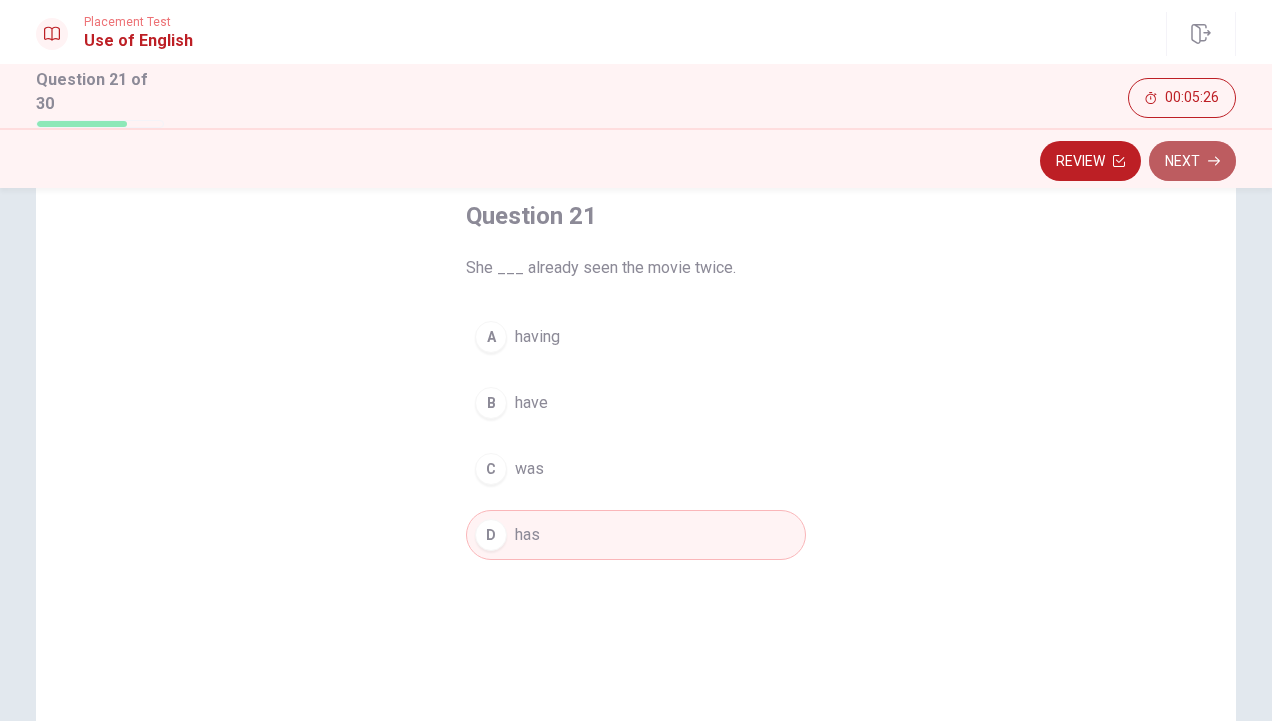 click on "Next" at bounding box center [1192, 161] 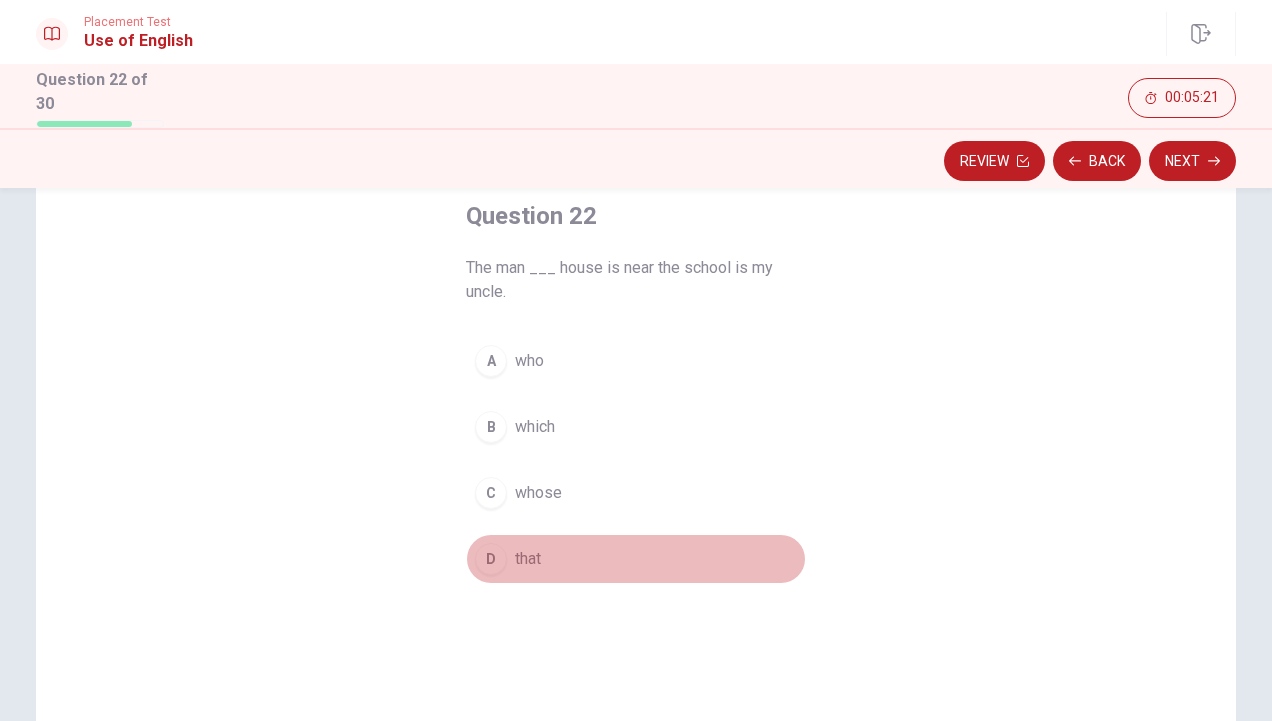 click on "that" at bounding box center [528, 559] 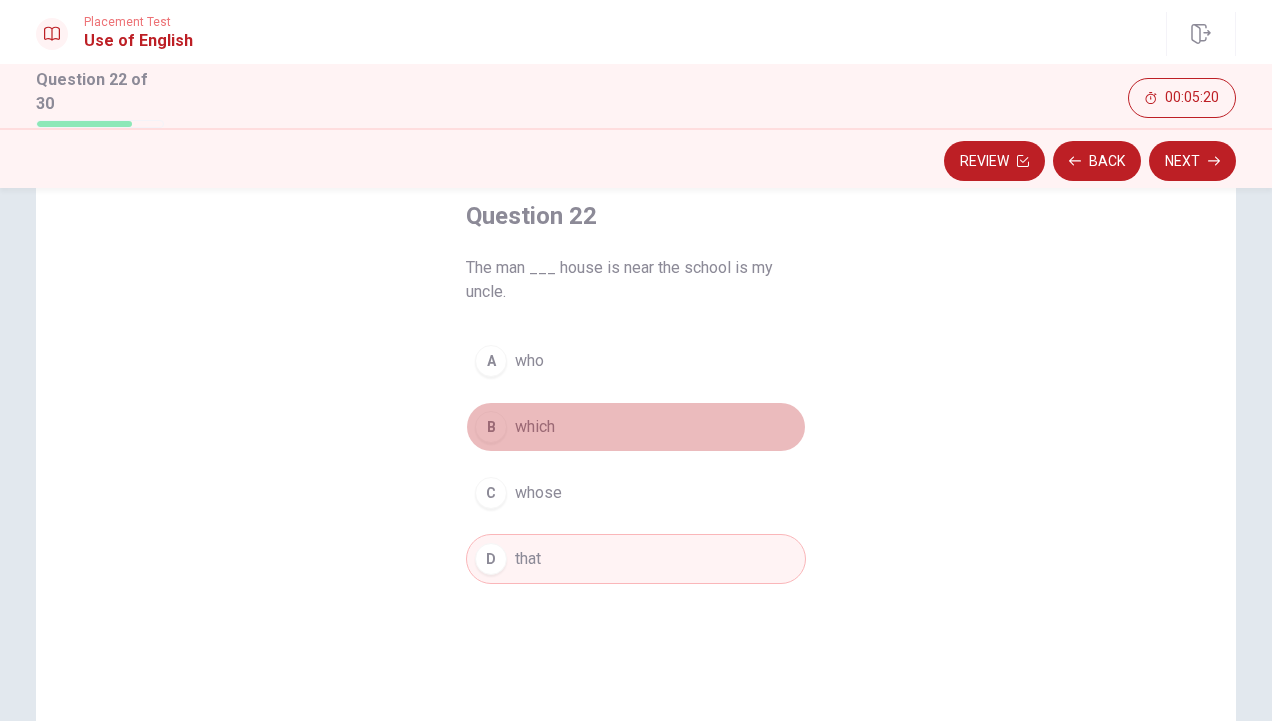 click on "B which" at bounding box center (636, 427) 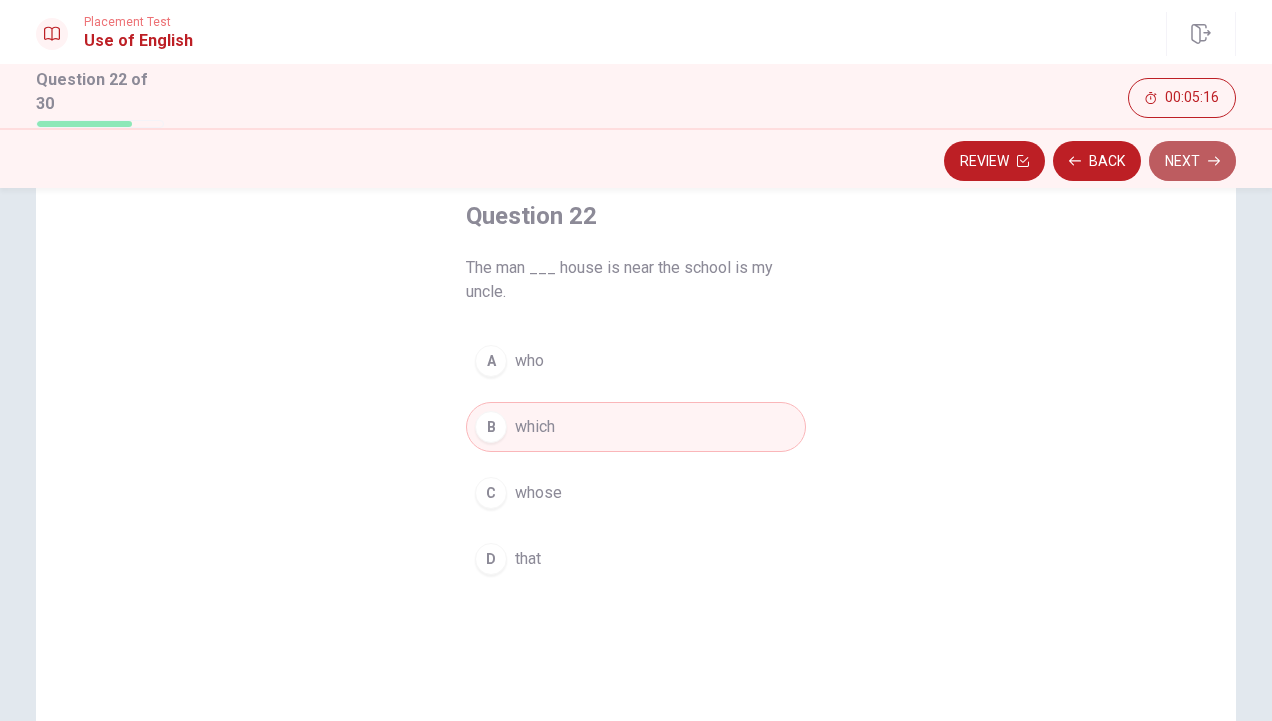 click on "Next" at bounding box center [1192, 161] 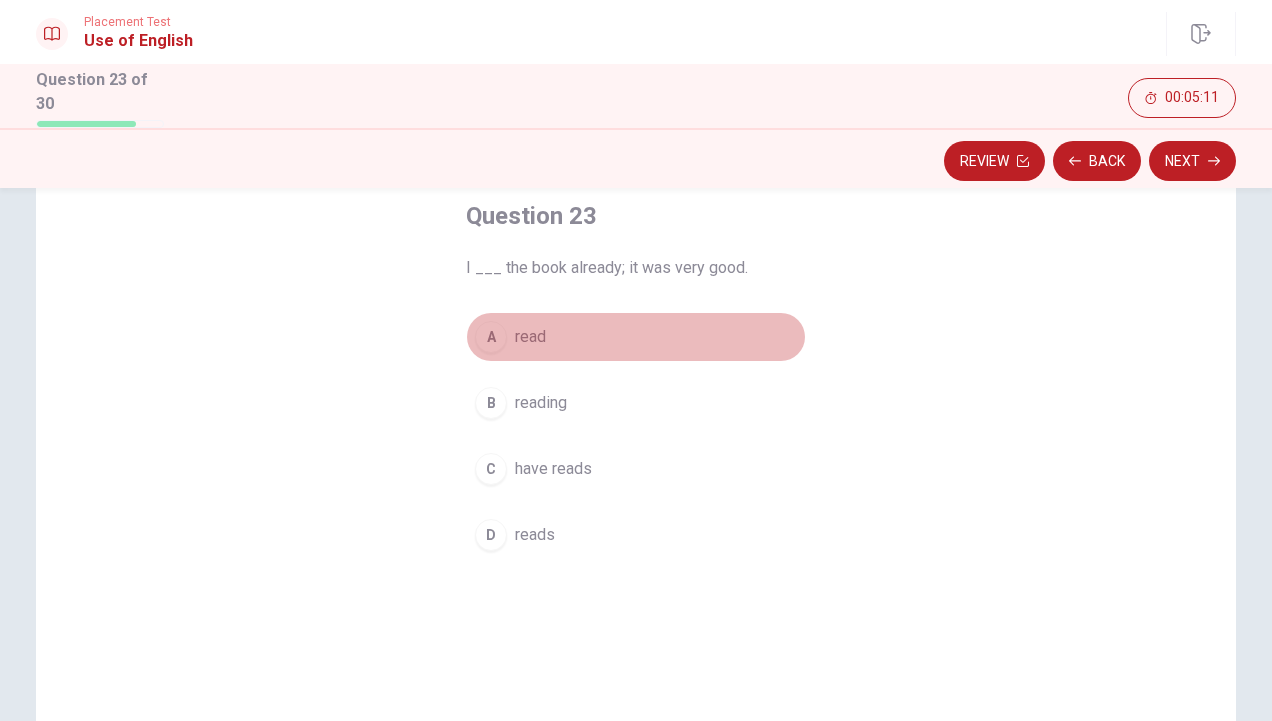 click on "read" at bounding box center (530, 337) 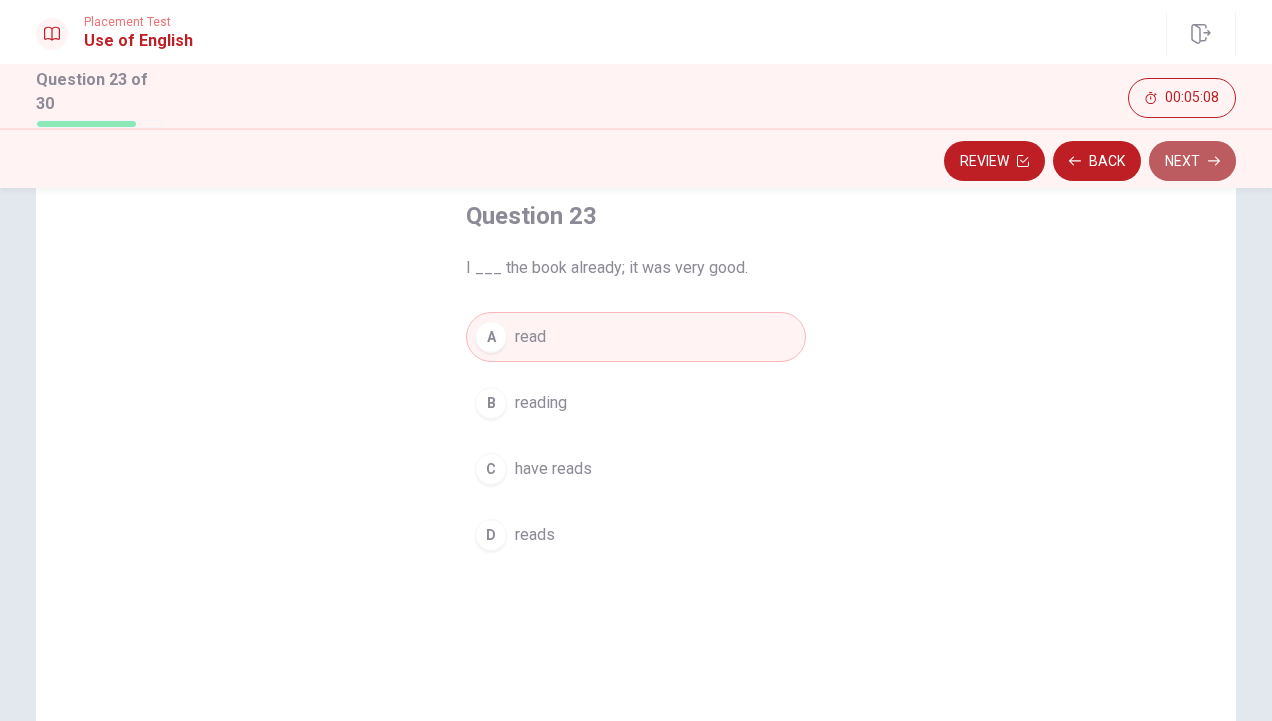 click on "Next" at bounding box center (1192, 161) 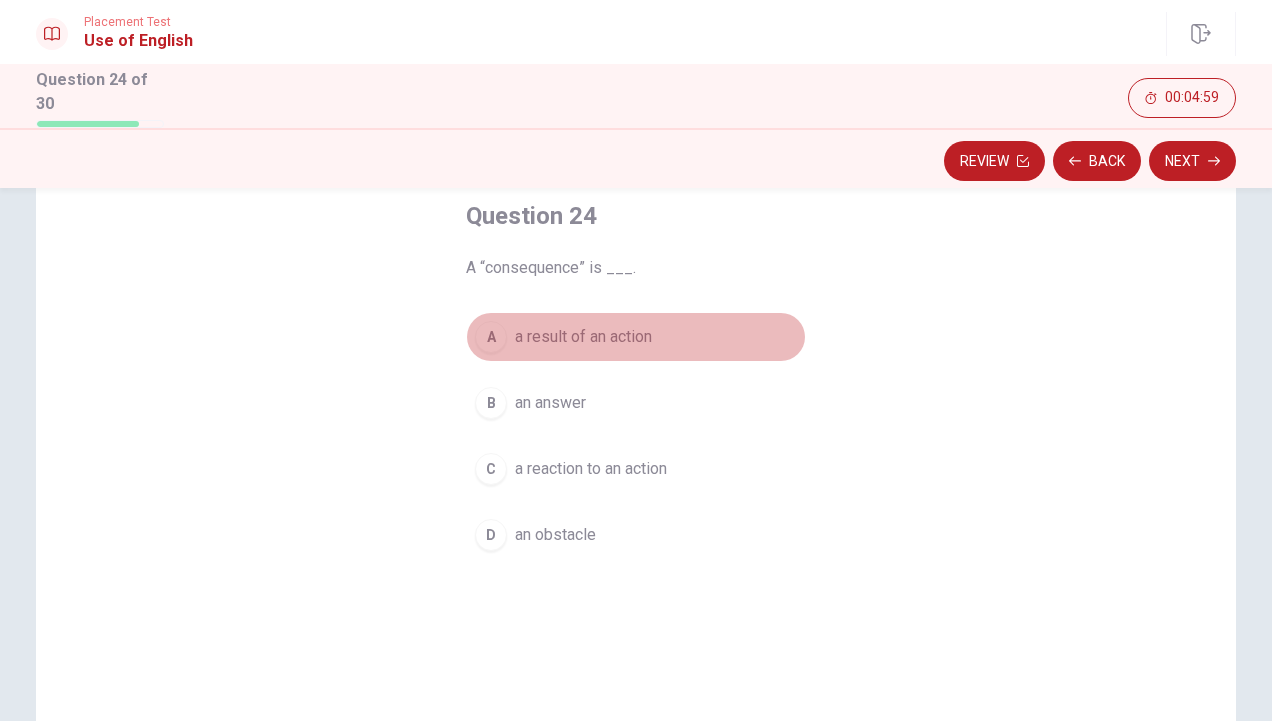 click on "A a result of an action" at bounding box center [636, 337] 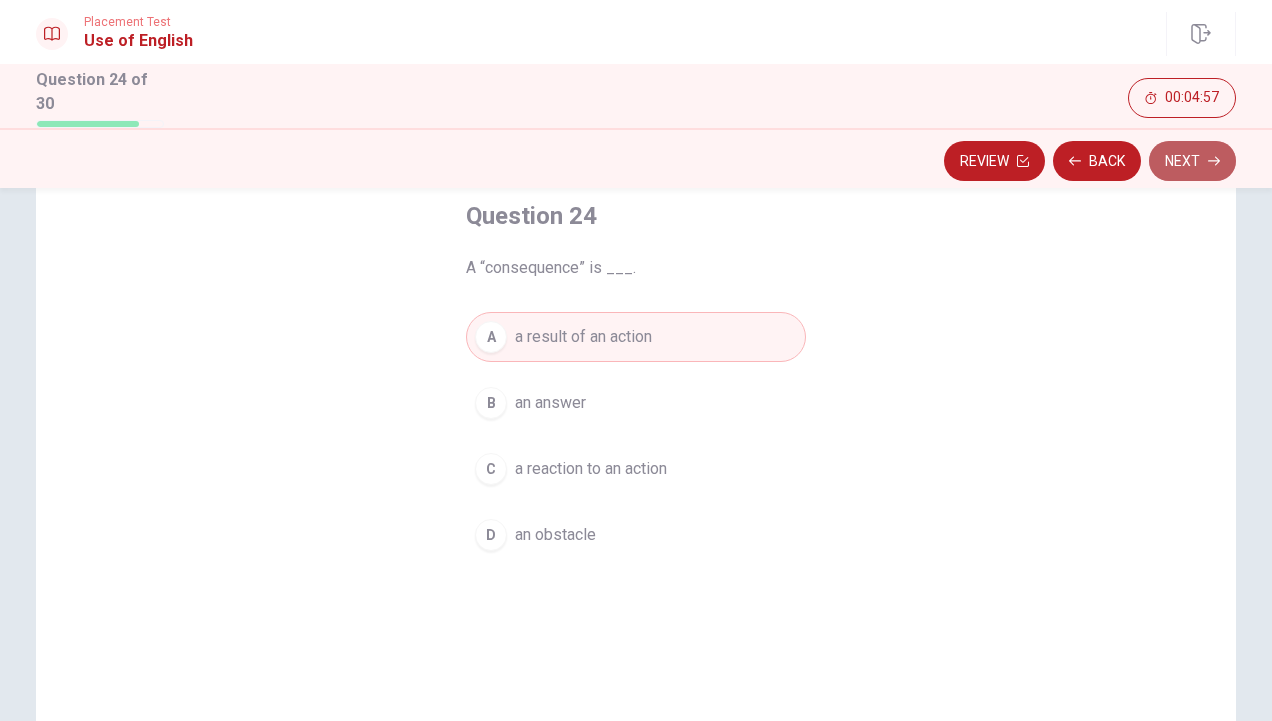 click on "Next" at bounding box center [1192, 161] 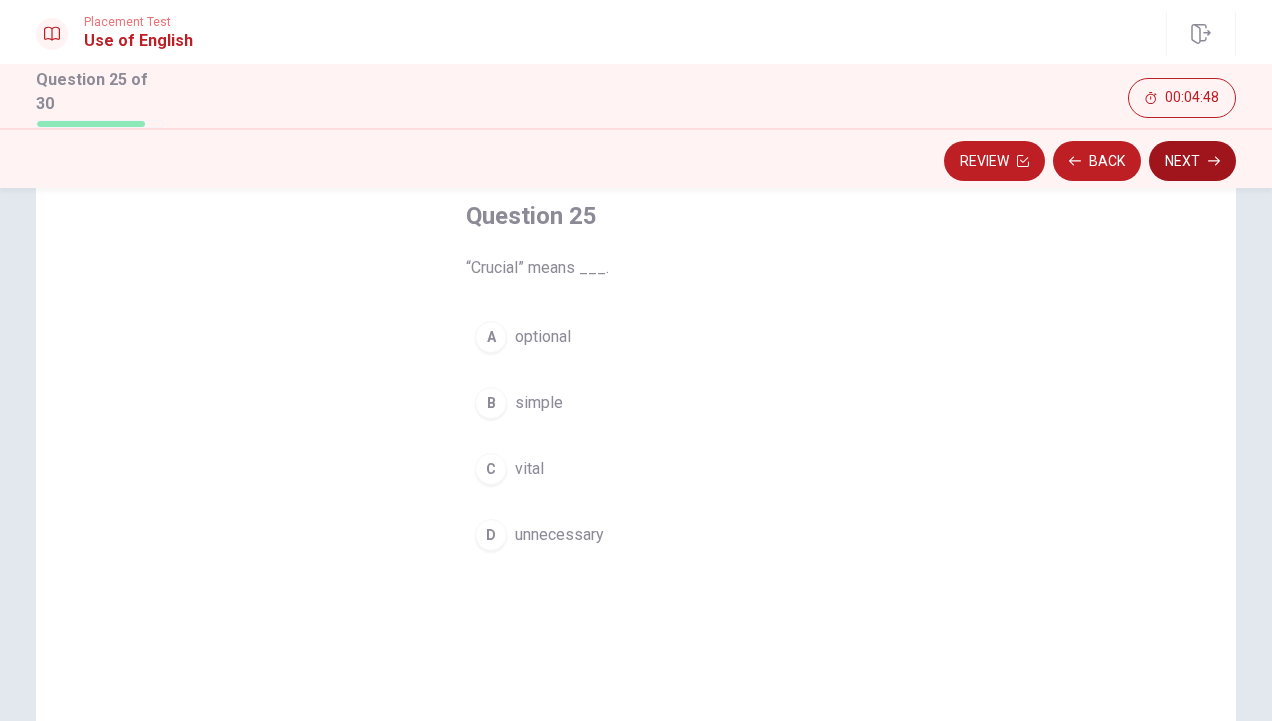 click on "Next" at bounding box center (1192, 161) 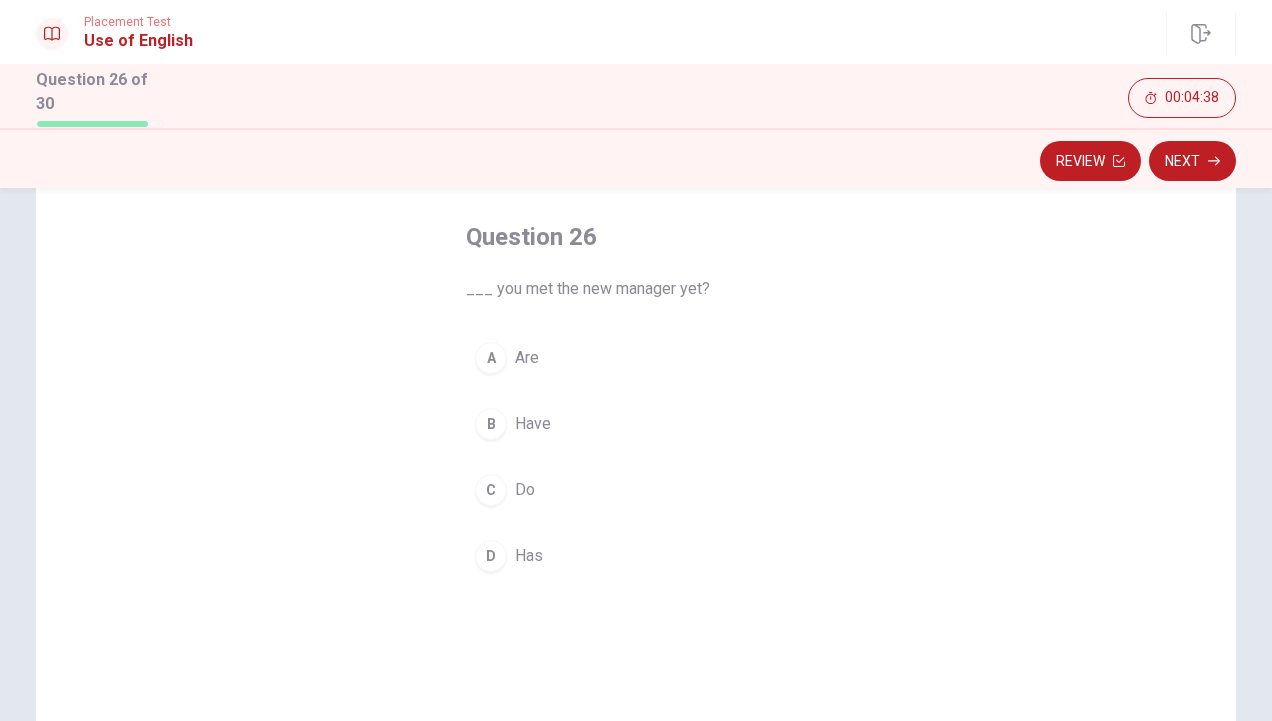 scroll, scrollTop: 85, scrollLeft: 0, axis: vertical 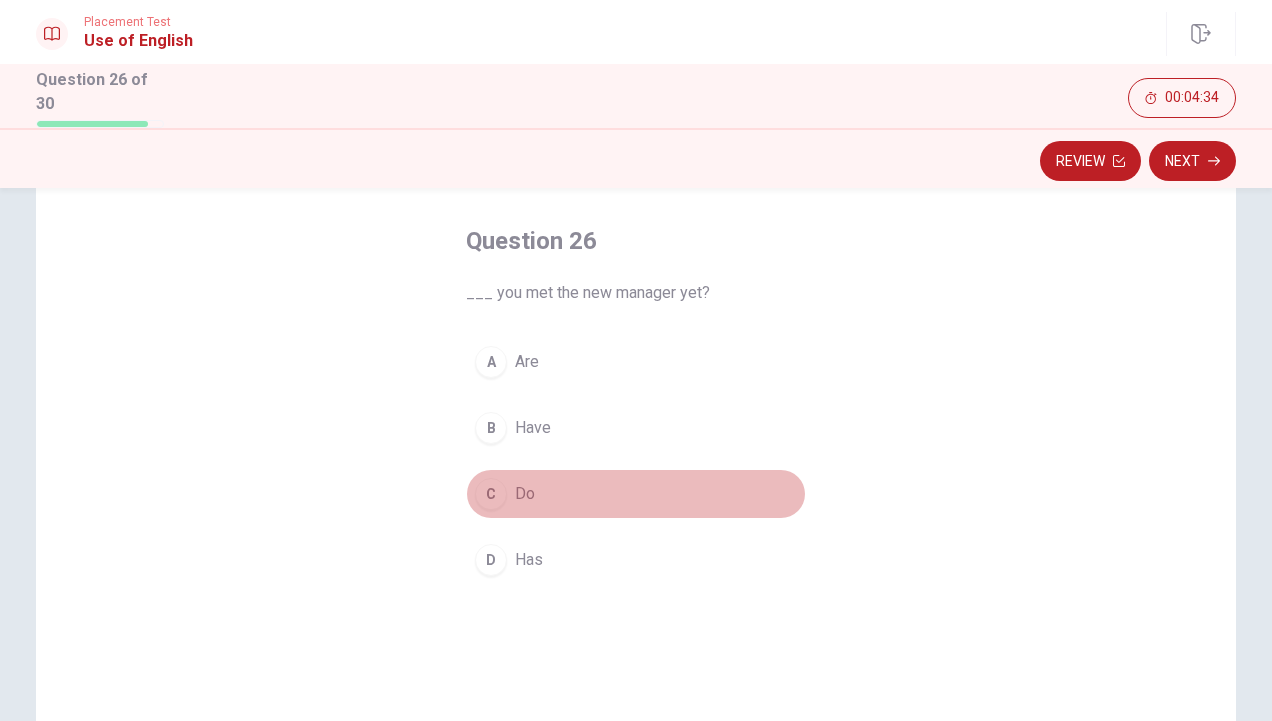 click on "Do" at bounding box center [525, 494] 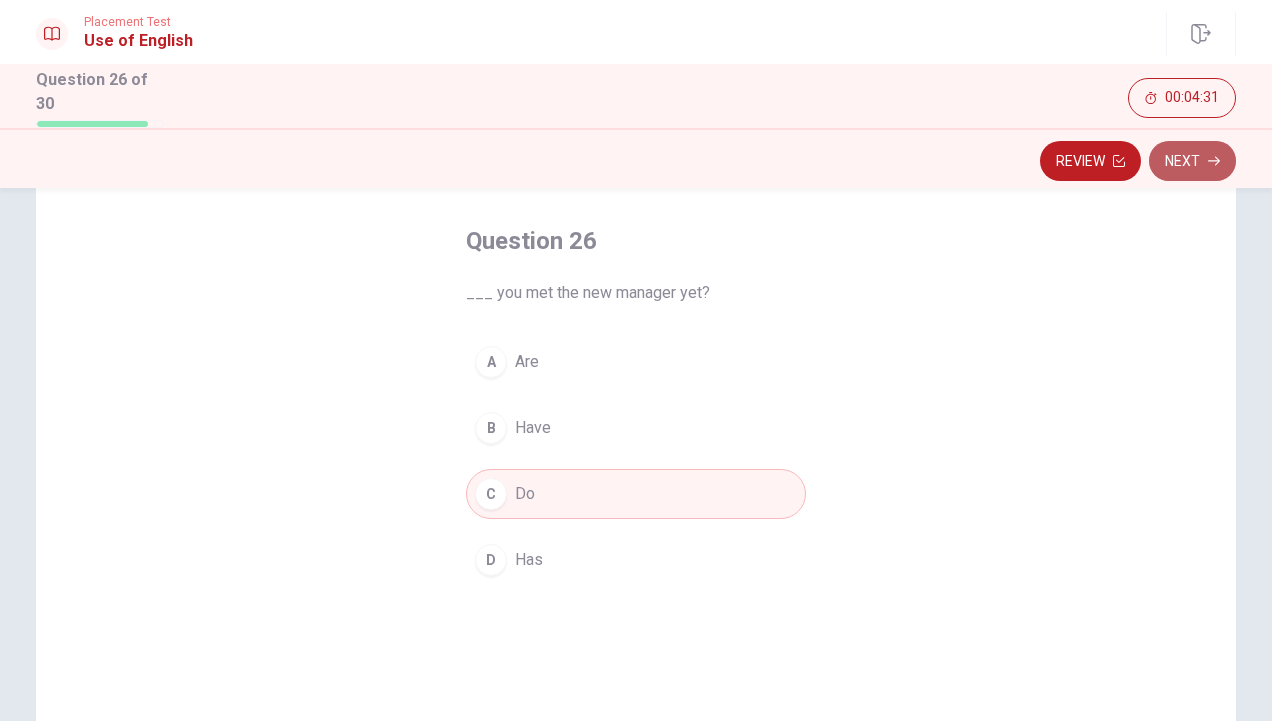 click on "Next" at bounding box center (1192, 161) 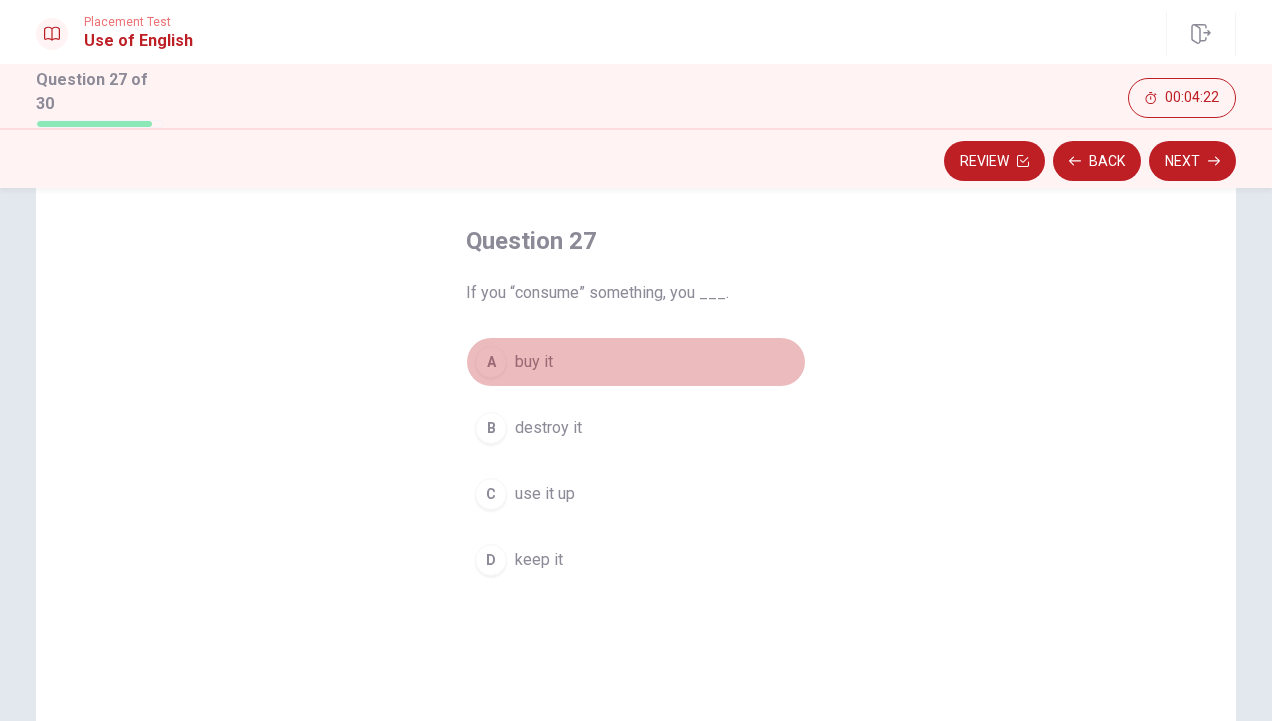 click on "buy it" at bounding box center (534, 362) 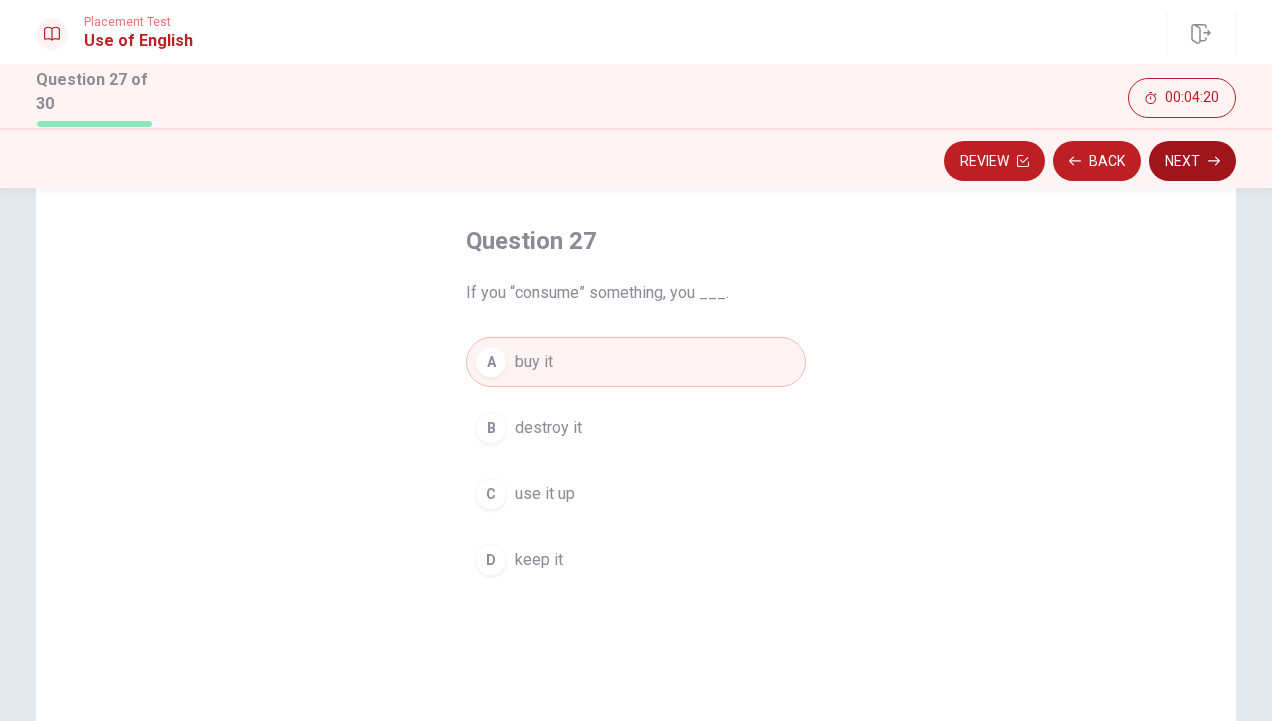 click on "Next" at bounding box center (1192, 161) 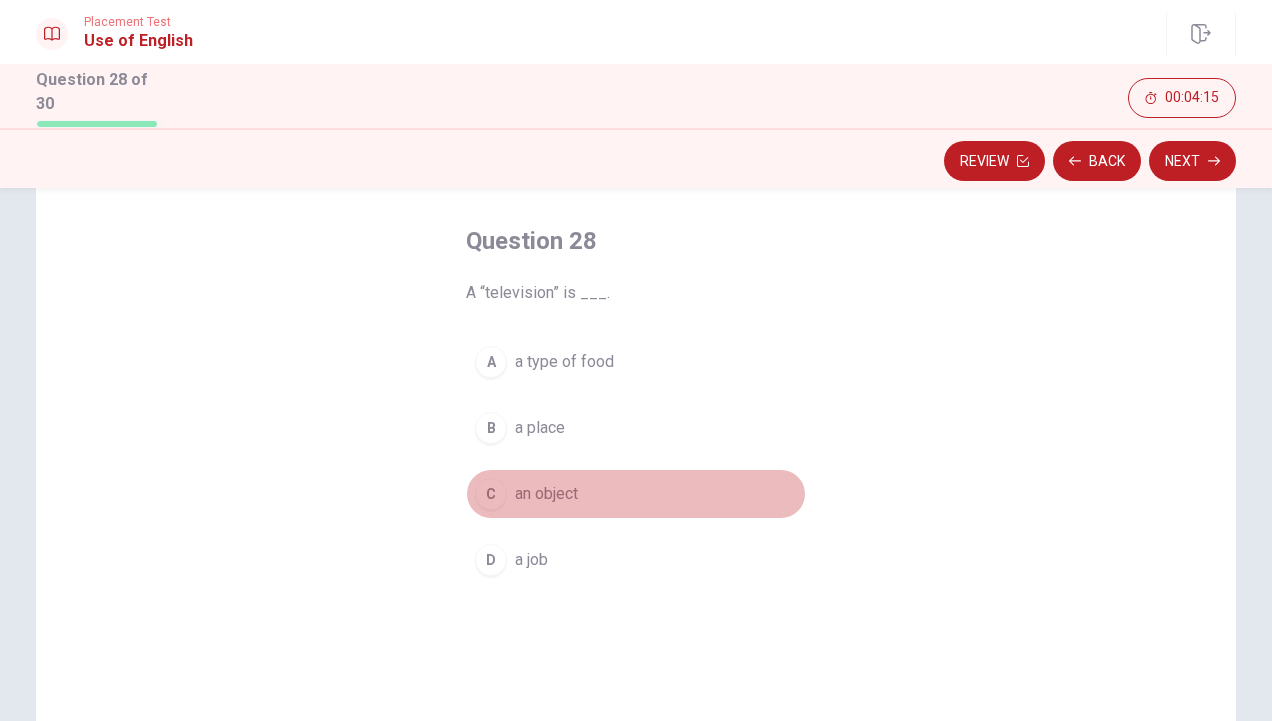 click on "C an object" at bounding box center (636, 494) 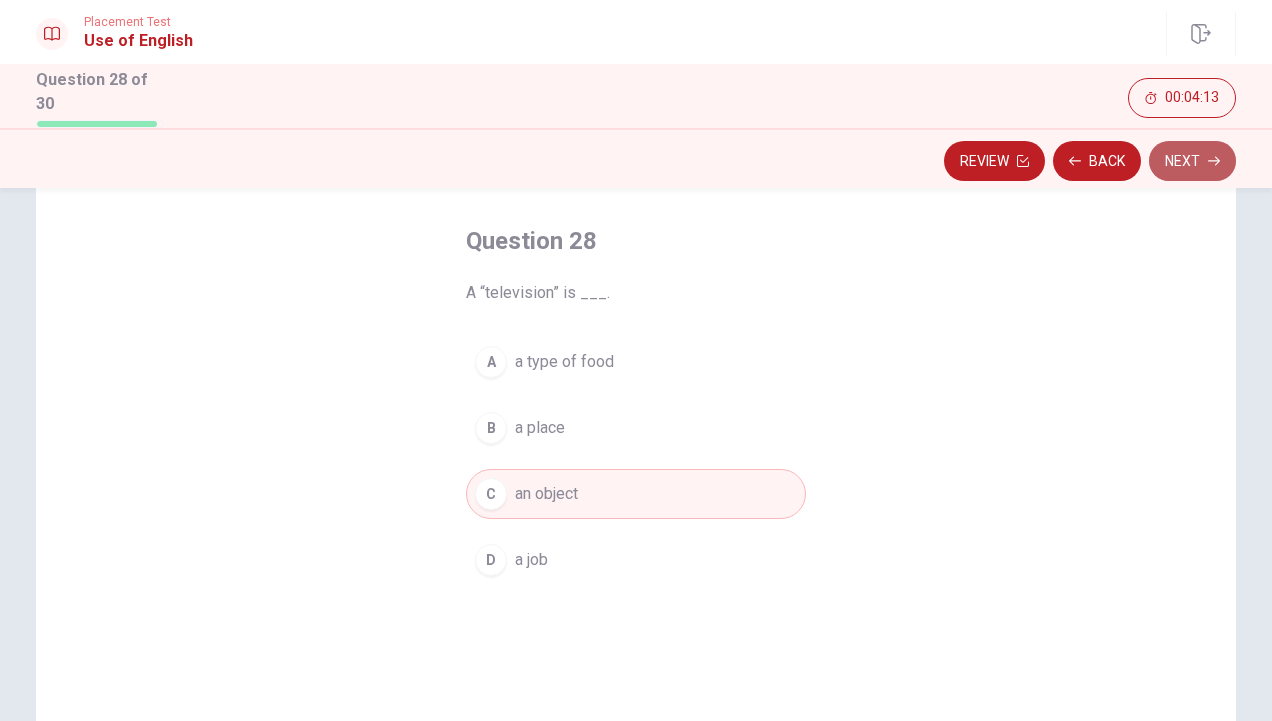 click on "Next" at bounding box center (1192, 161) 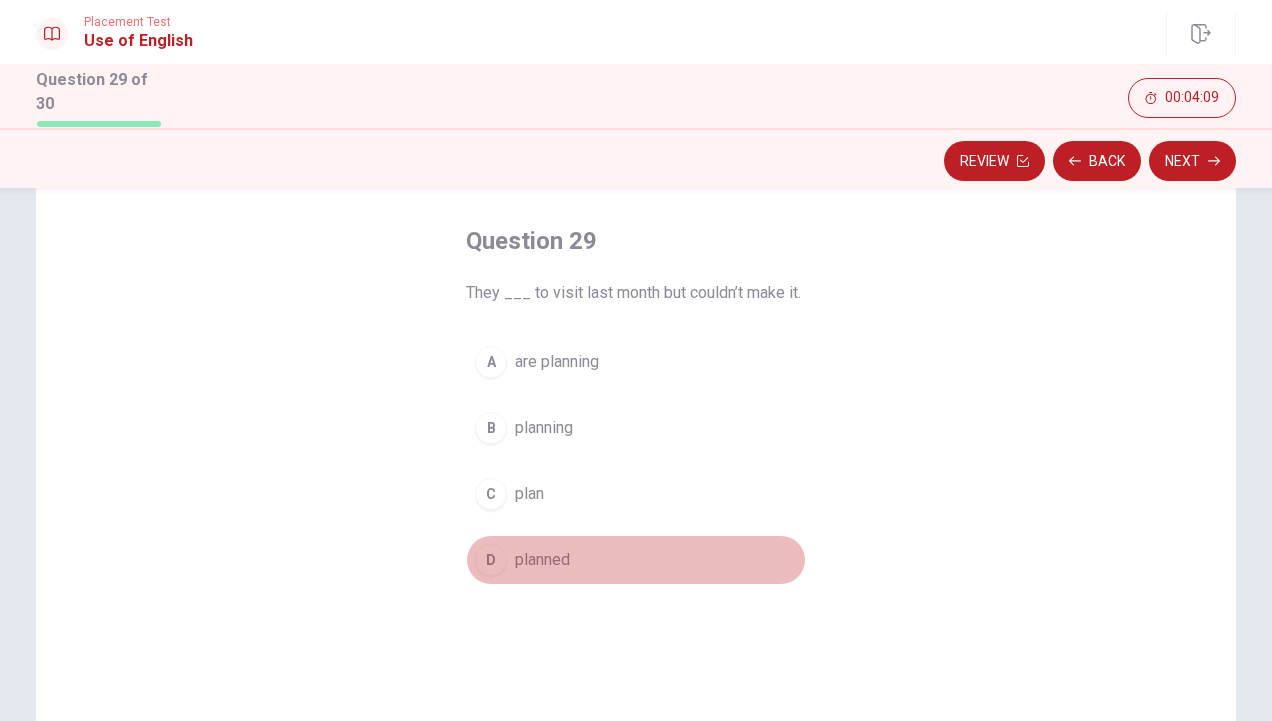 click on "planned" at bounding box center (542, 560) 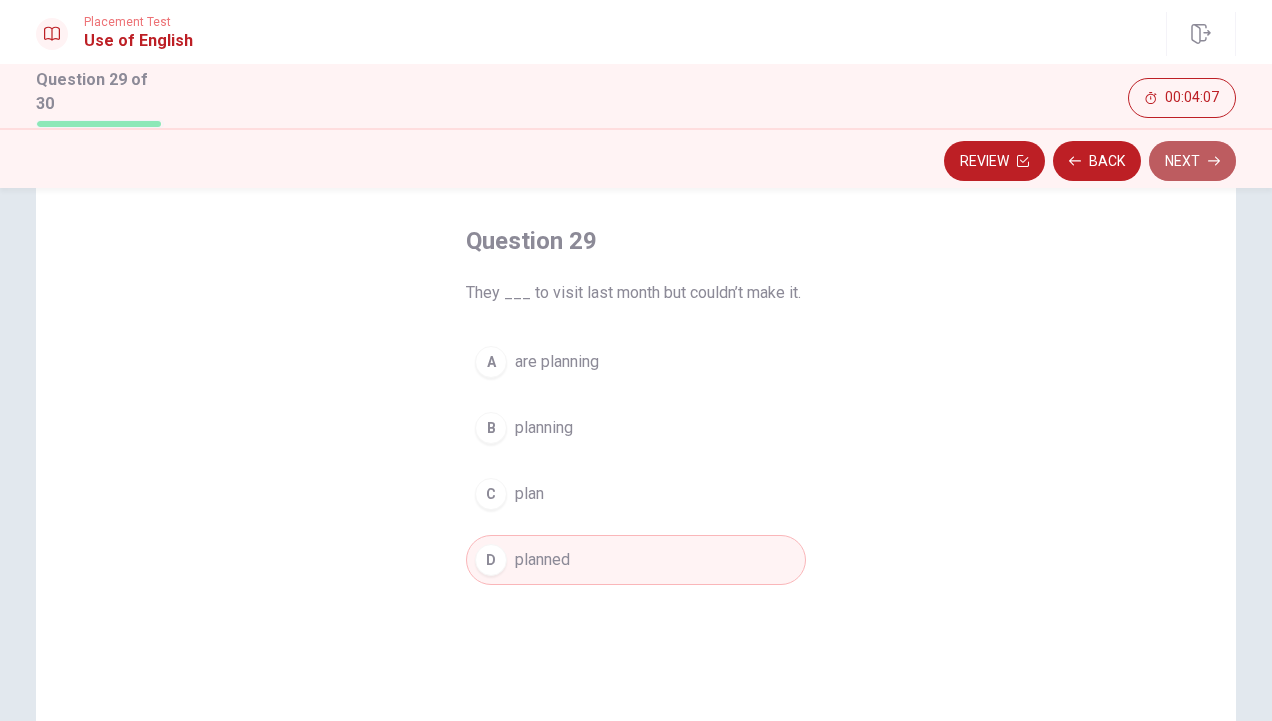 click on "Next" at bounding box center (1192, 161) 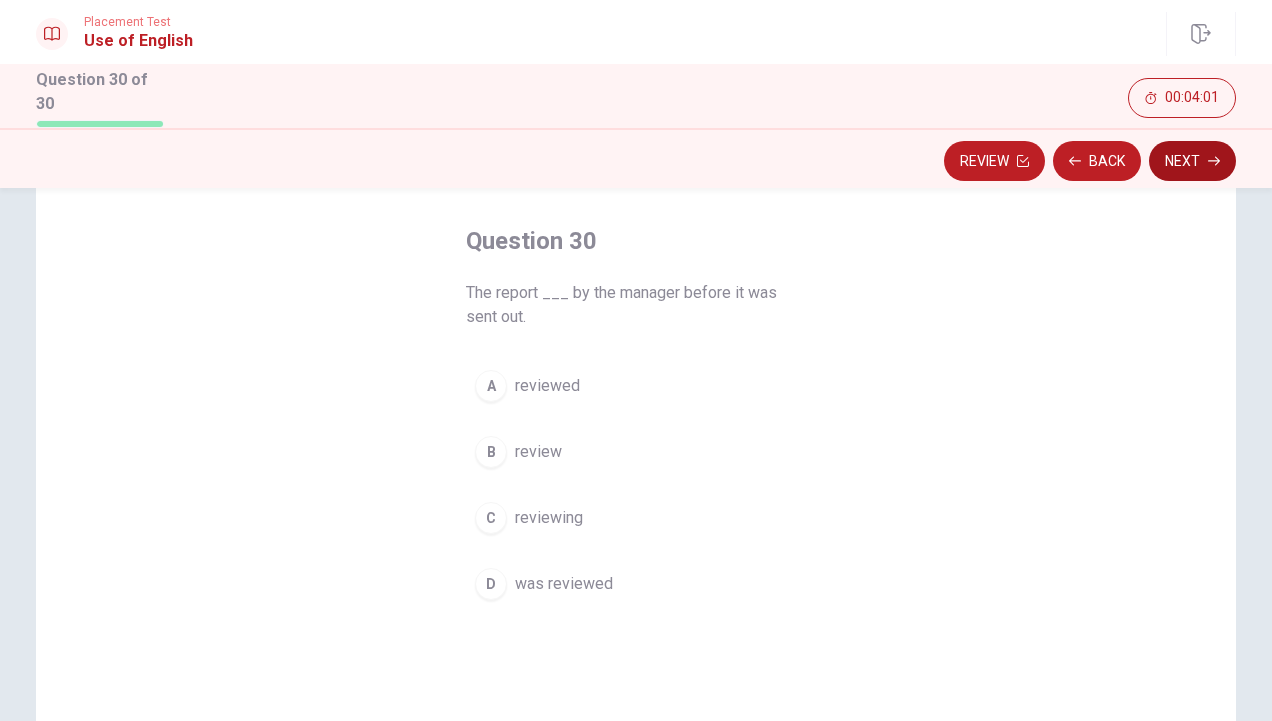 drag, startPoint x: 558, startPoint y: 386, endPoint x: 1188, endPoint y: 147, distance: 673.8108 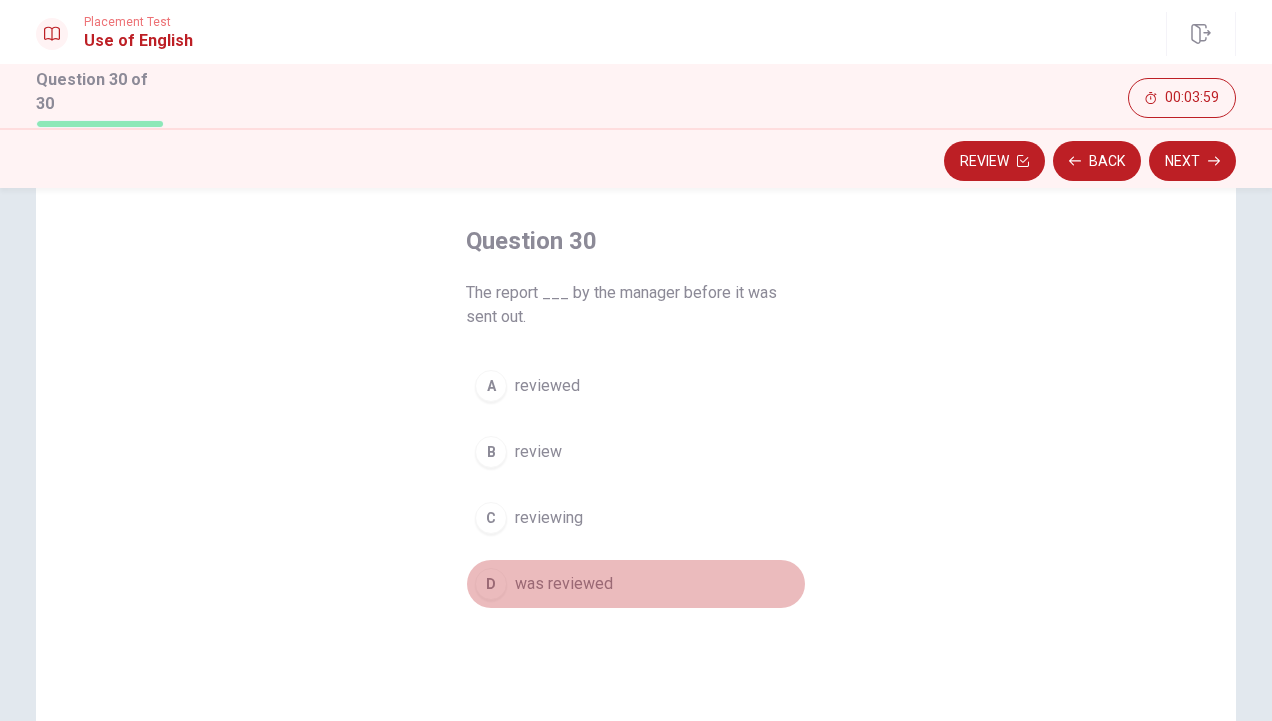 click on "D was reviewed" at bounding box center (636, 584) 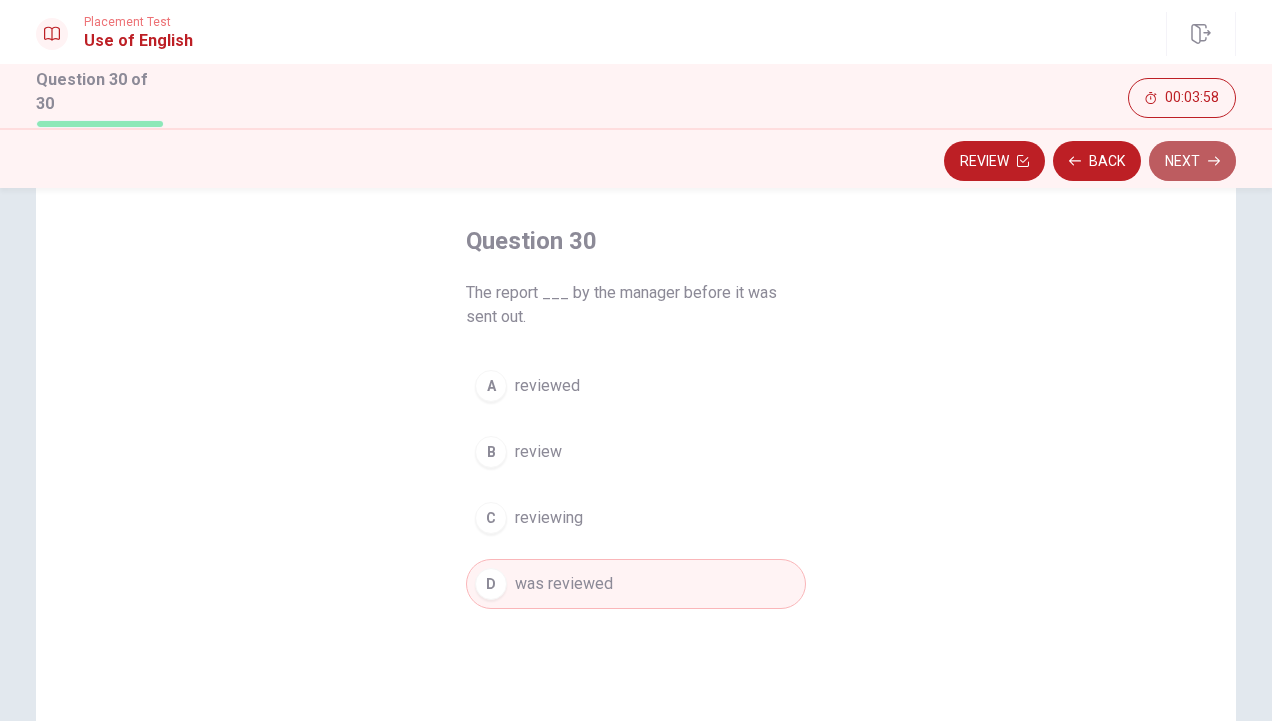 click on "Next" at bounding box center [1192, 161] 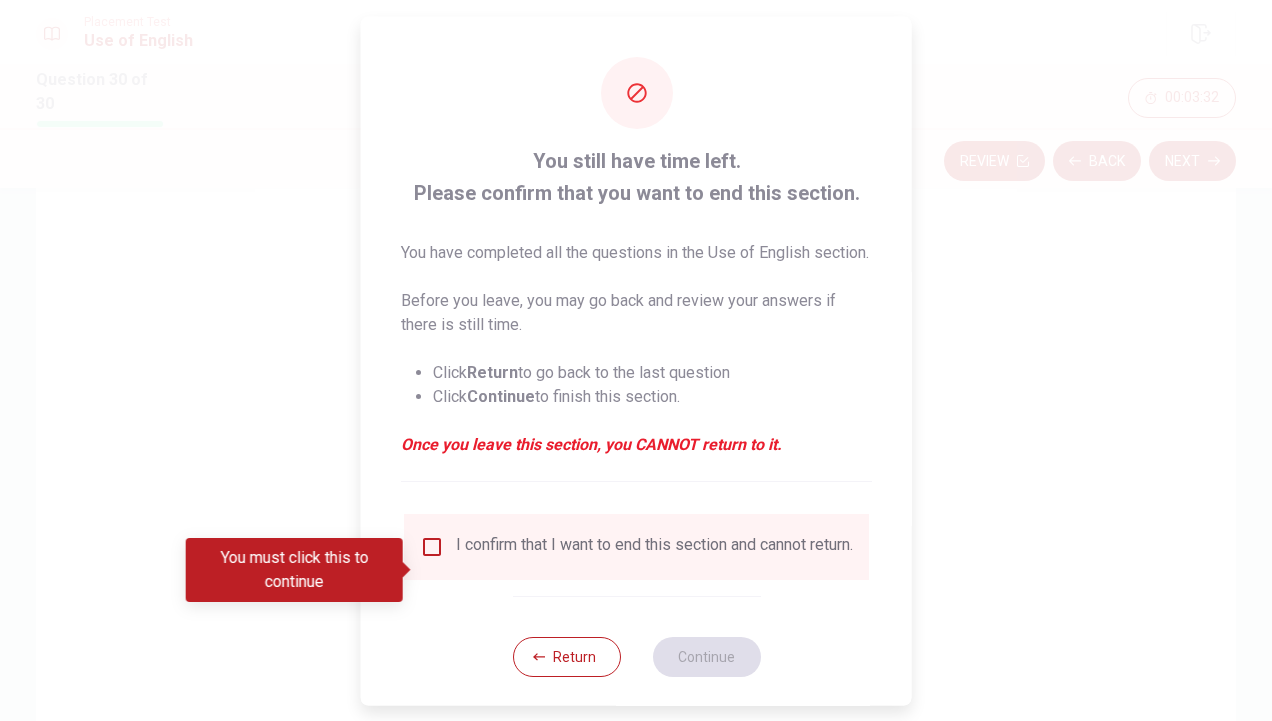 scroll, scrollTop: 48, scrollLeft: 0, axis: vertical 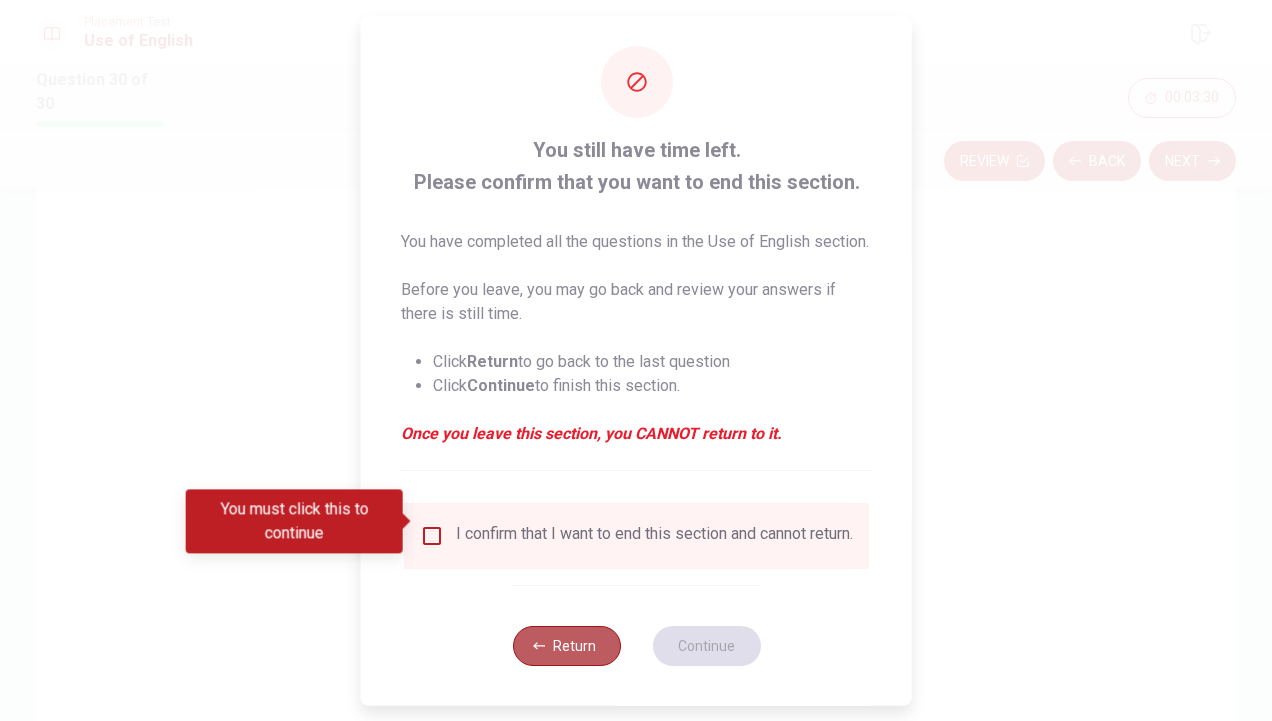 click on "Return" at bounding box center [566, 645] 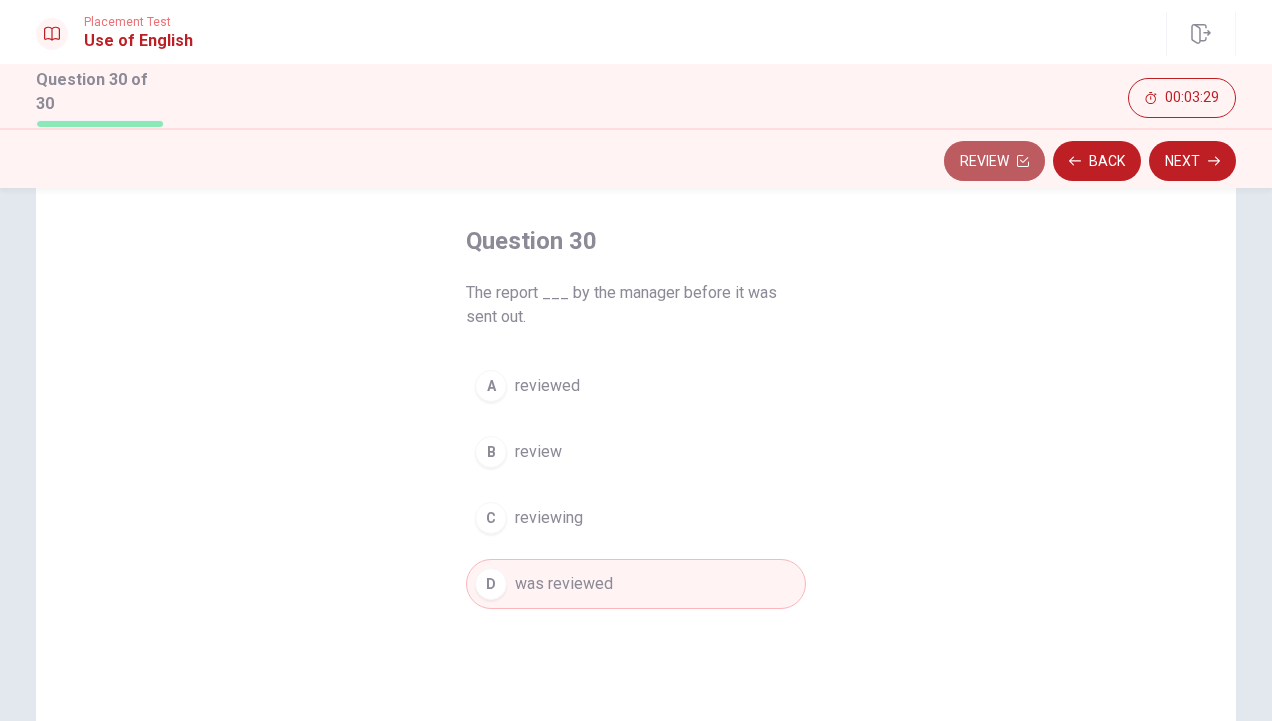 click on "Review" at bounding box center [994, 161] 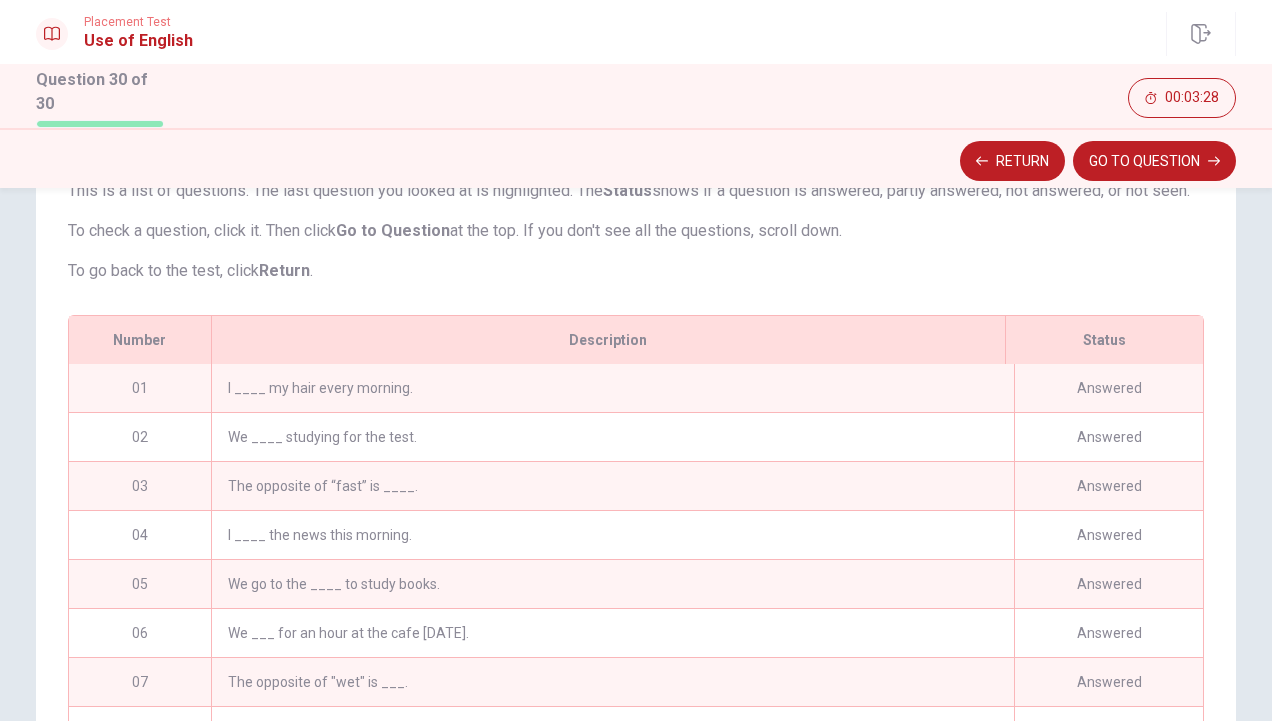 scroll, scrollTop: 272, scrollLeft: 0, axis: vertical 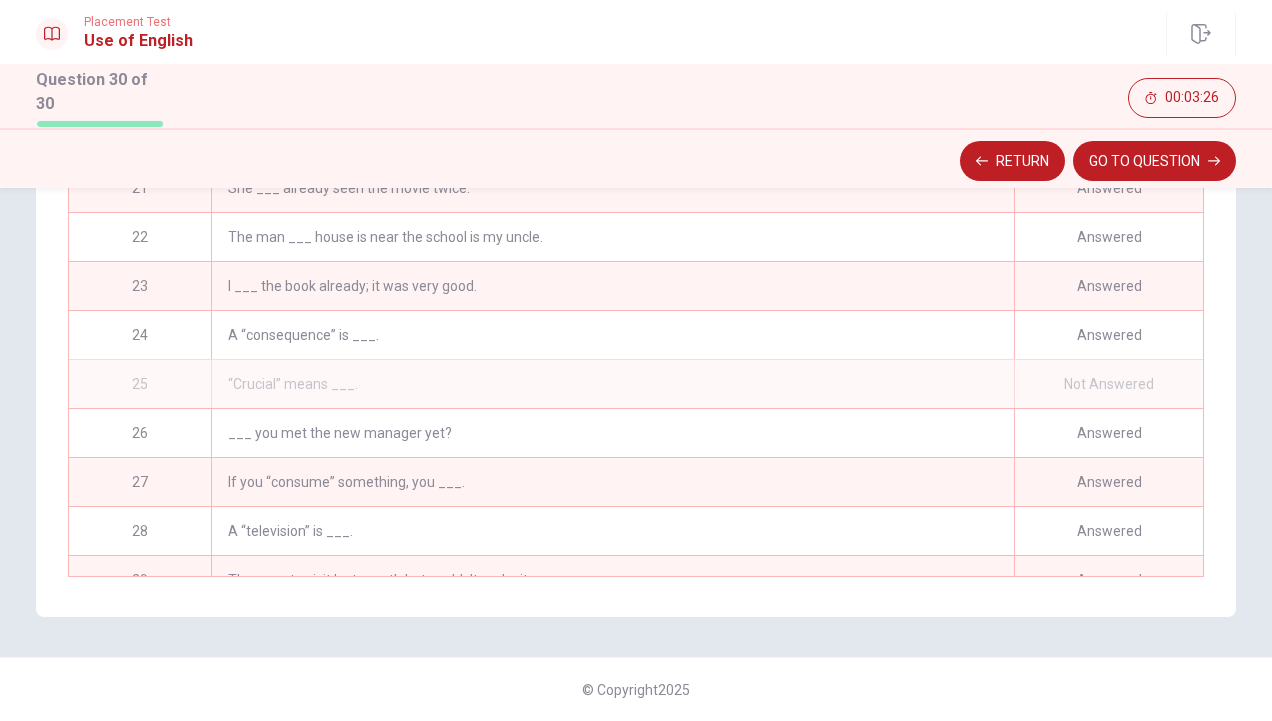 click on "“Crucial” means ___." at bounding box center [612, 384] 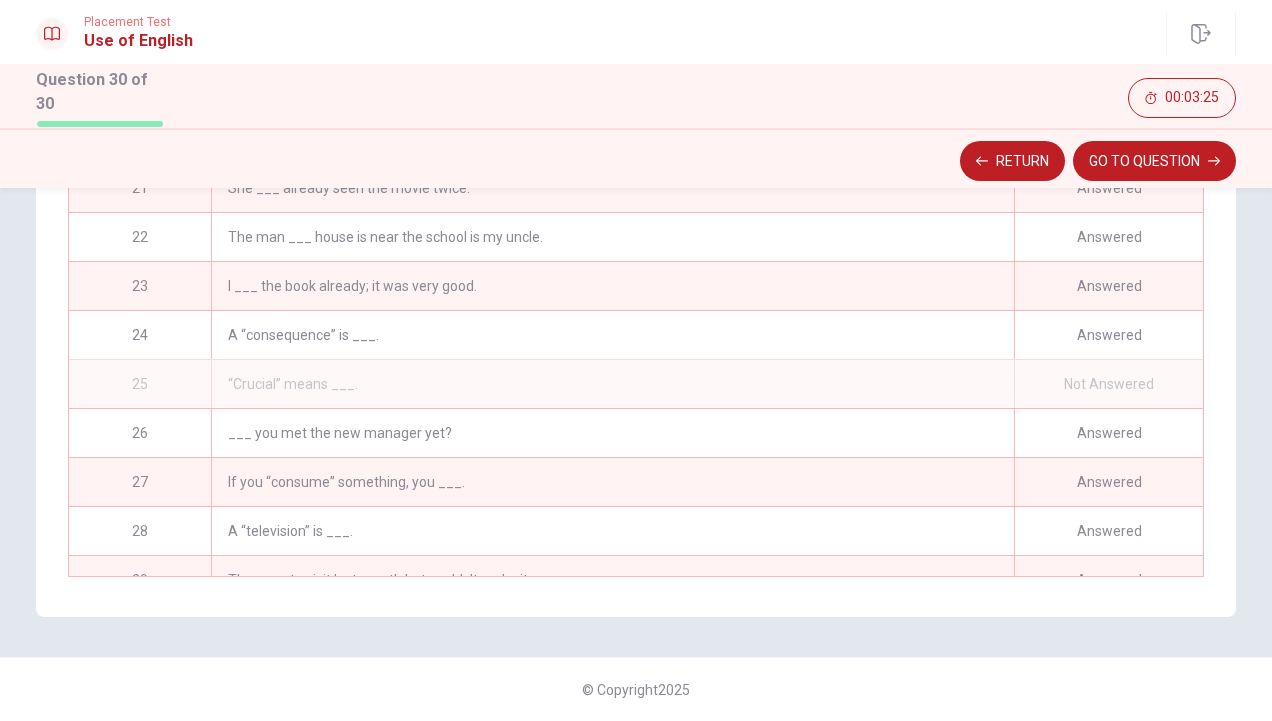 click on "“Crucial” means ___." at bounding box center [612, 384] 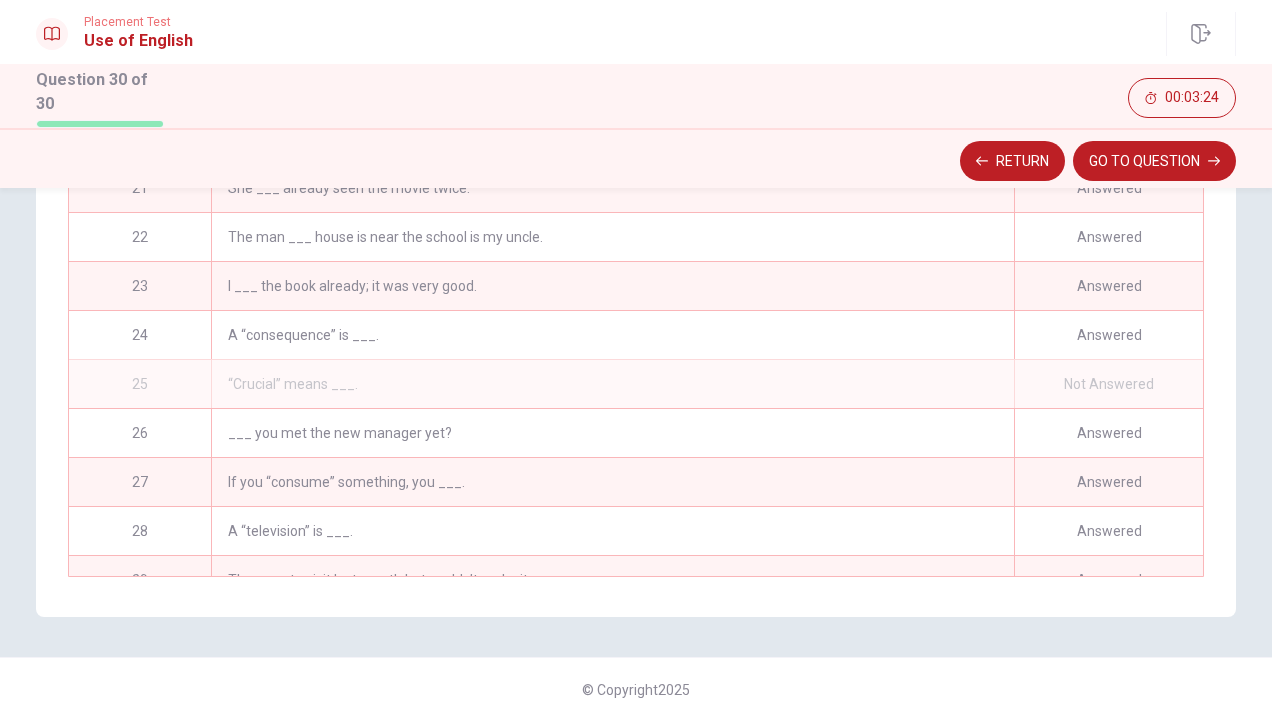 click on "“Crucial” means ___." at bounding box center (612, 384) 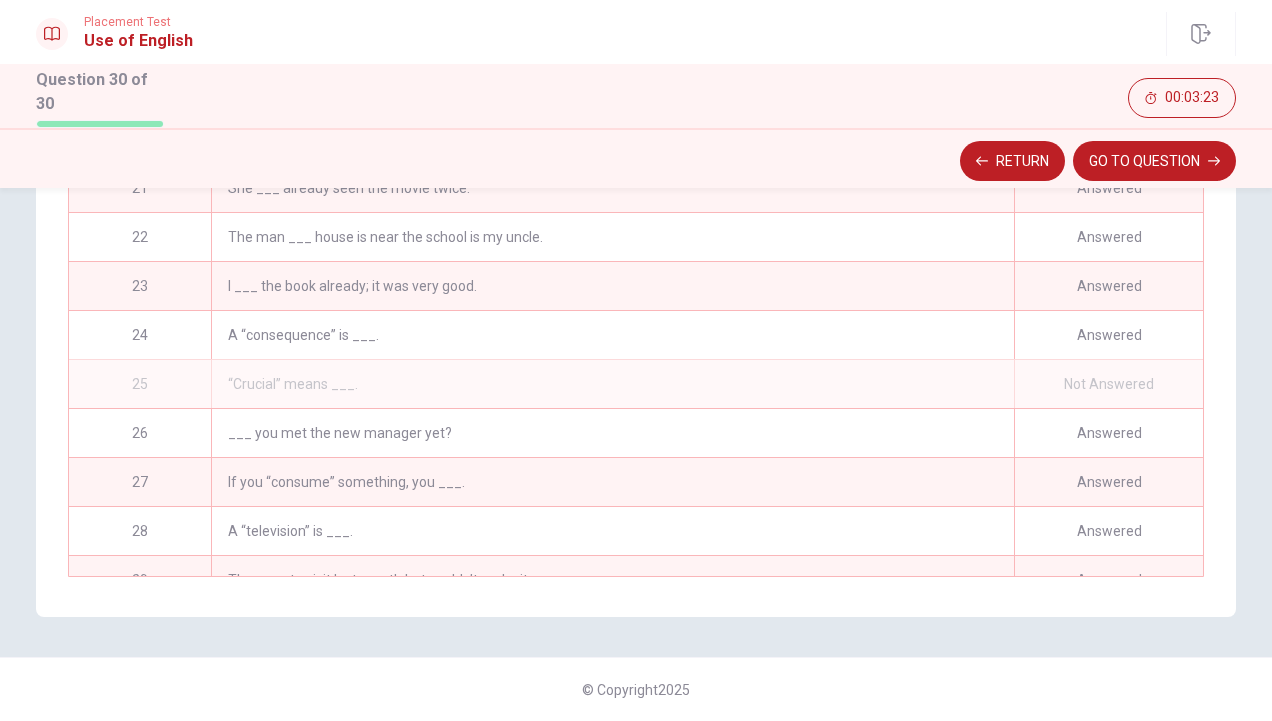click on "“Crucial” means ___." at bounding box center (612, 384) 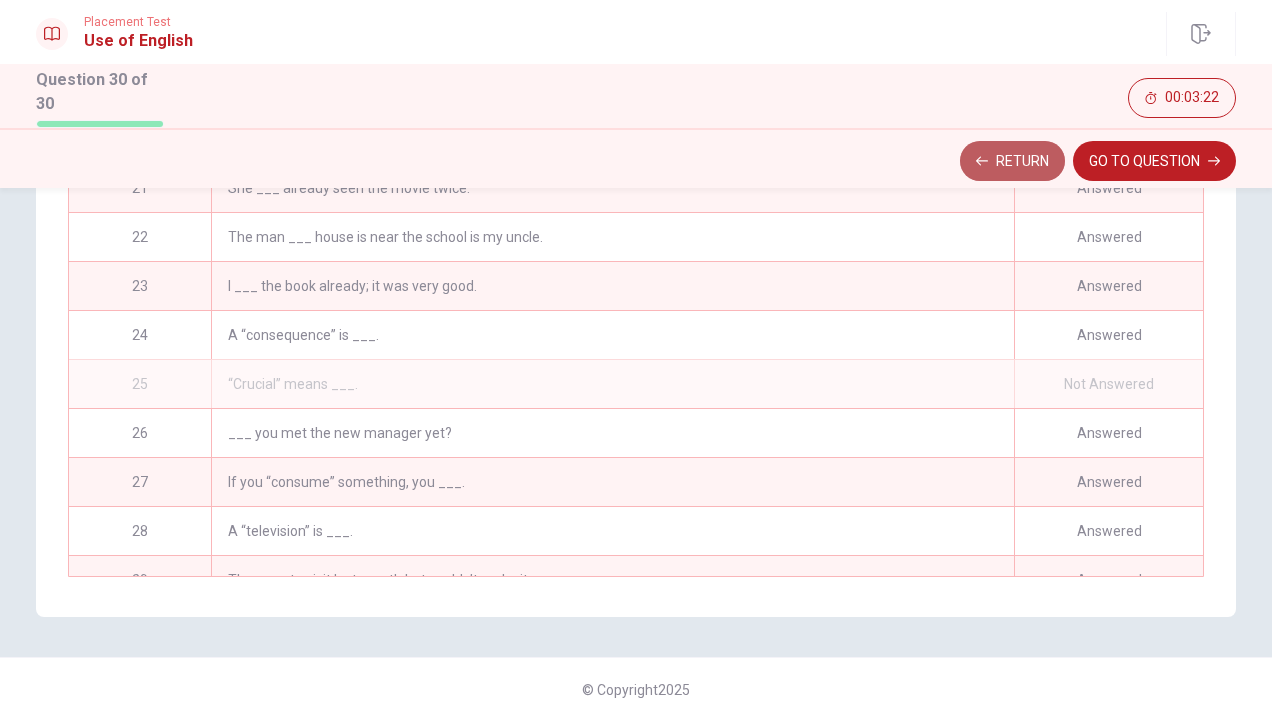 click on "Return" at bounding box center [1012, 161] 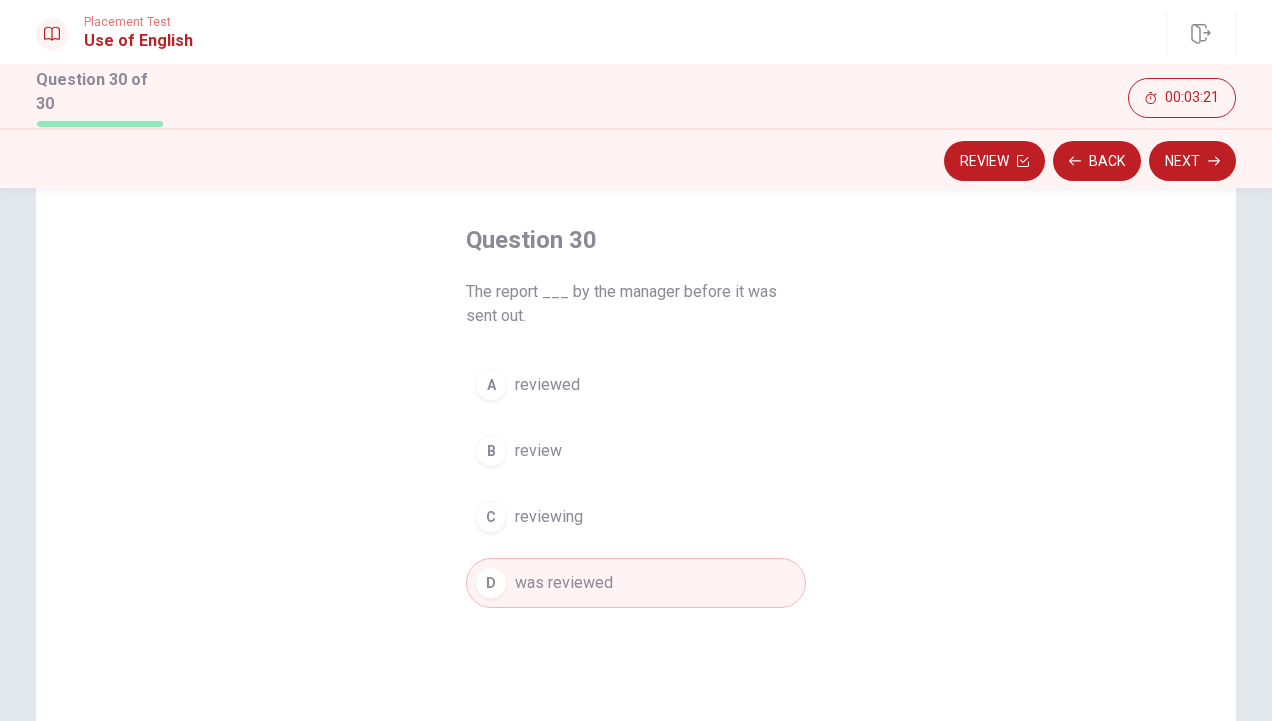 scroll, scrollTop: 80, scrollLeft: 0, axis: vertical 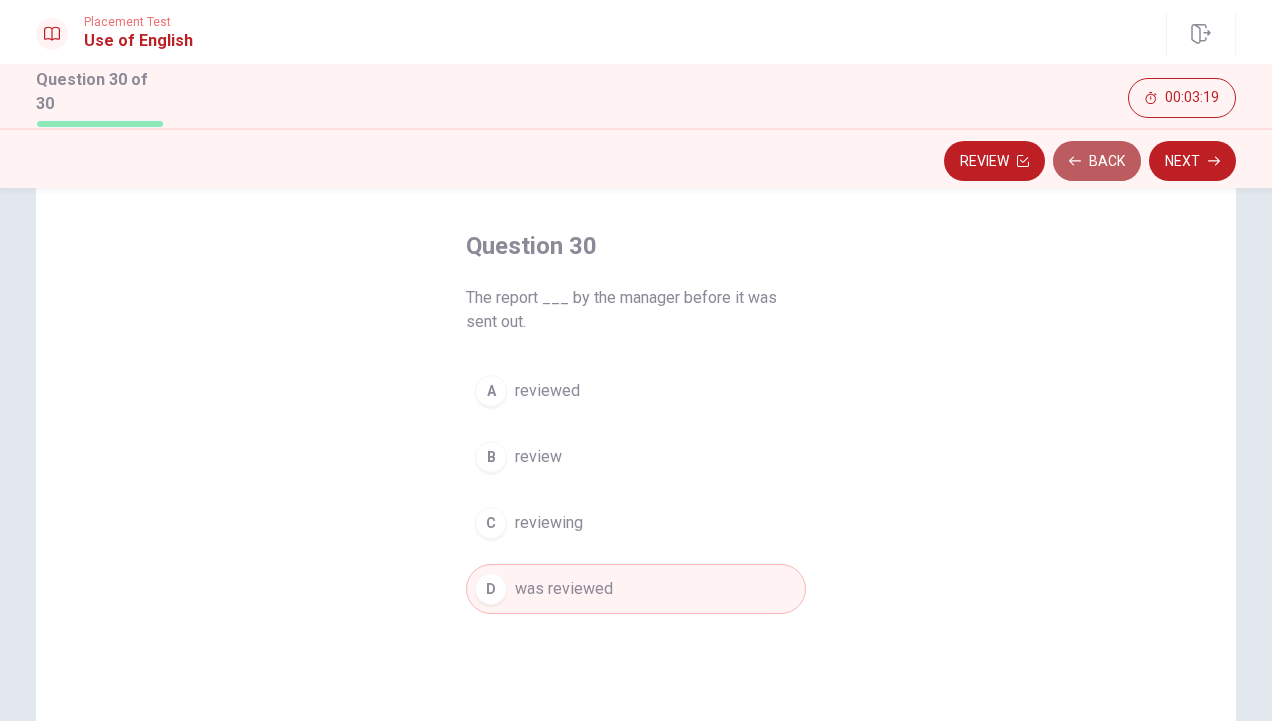 click on "Back" at bounding box center [1097, 161] 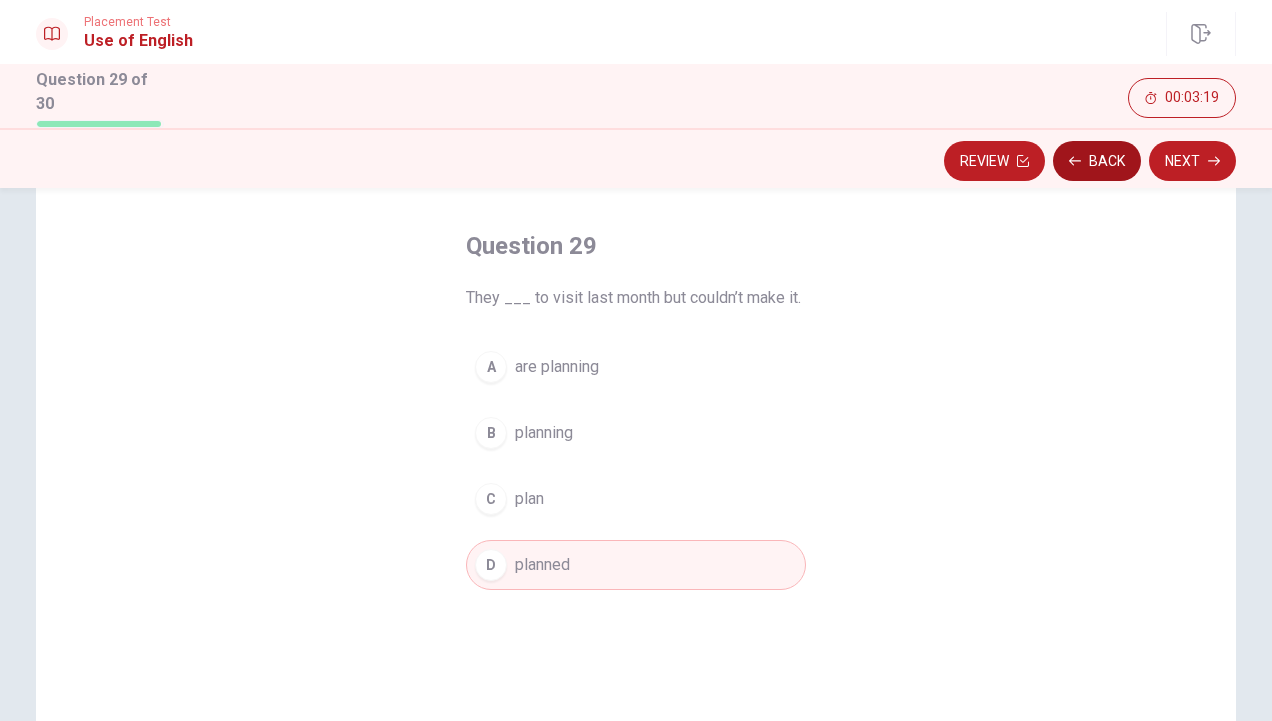 click on "Back" at bounding box center (1097, 161) 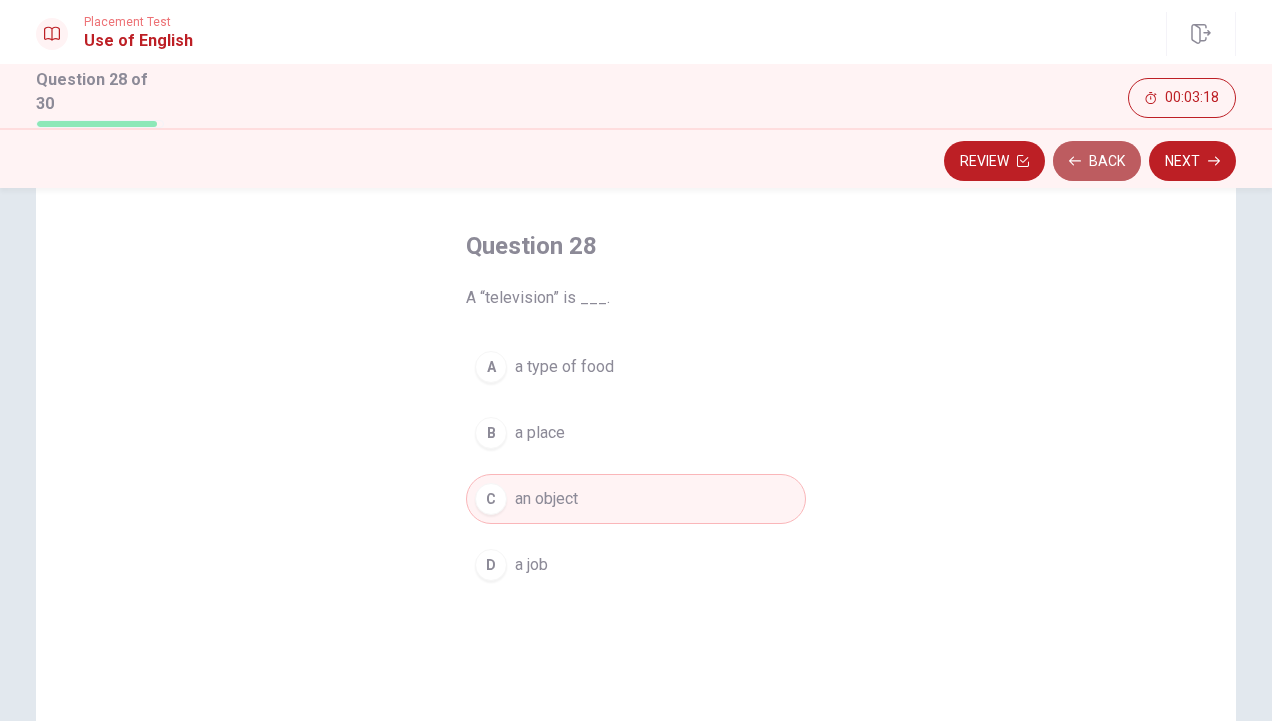click on "Back" at bounding box center (1097, 161) 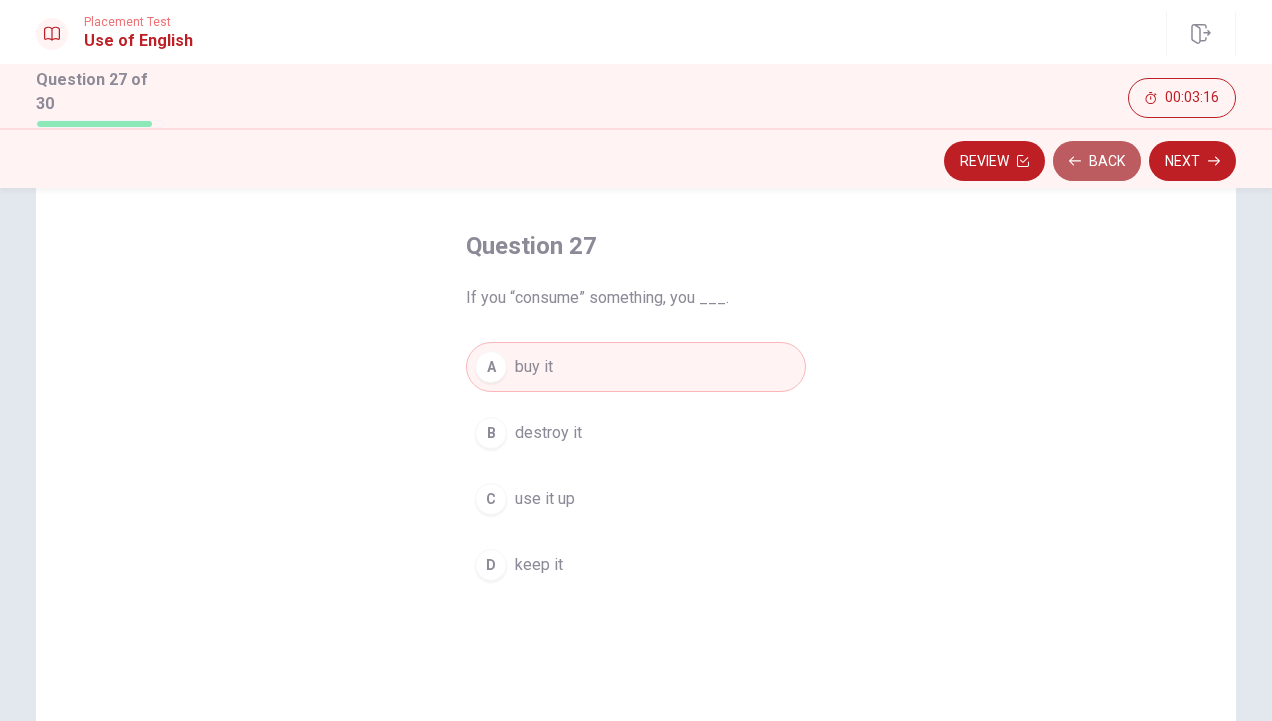 click on "Back" at bounding box center [1097, 161] 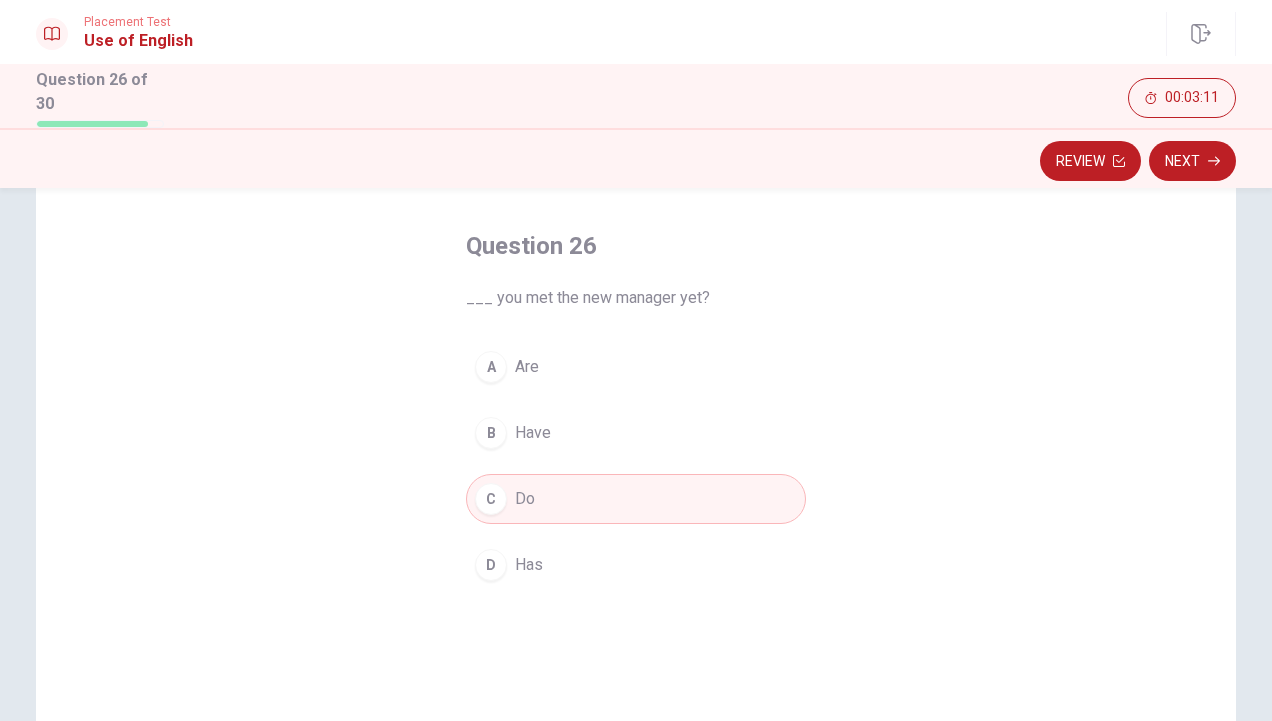 click on "B Have" at bounding box center (636, 433) 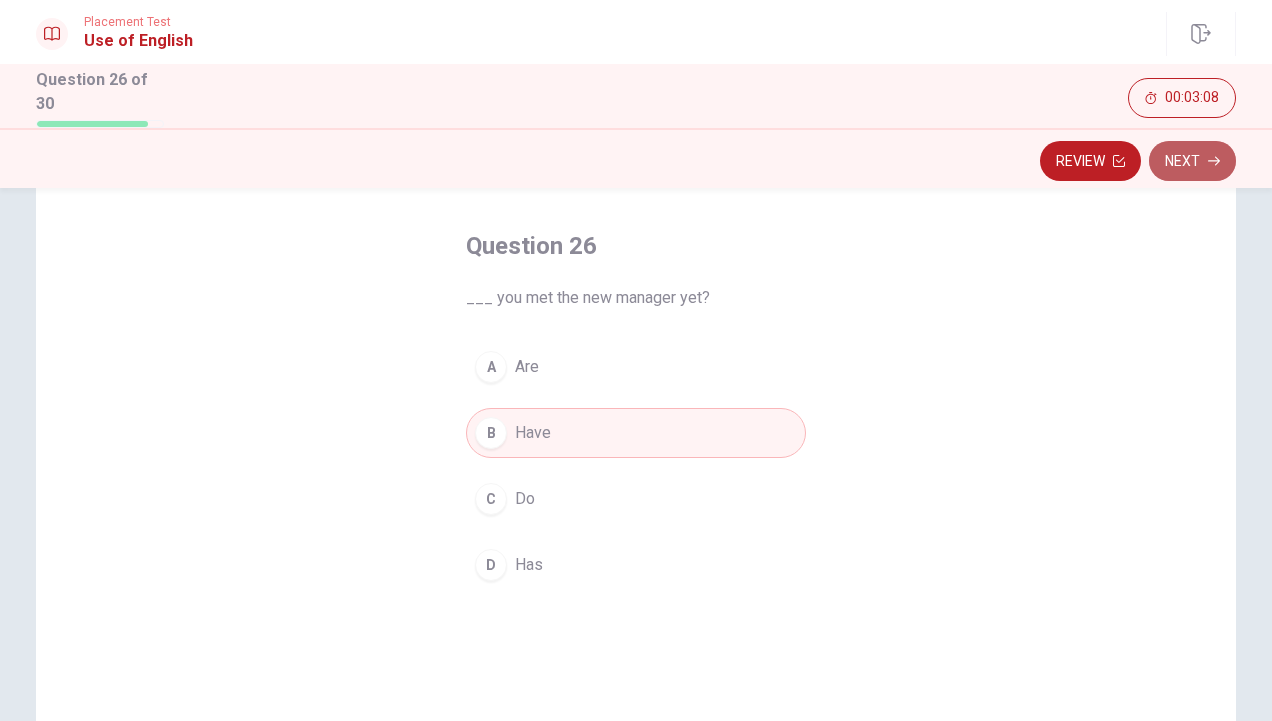 click on "Next" at bounding box center (1192, 161) 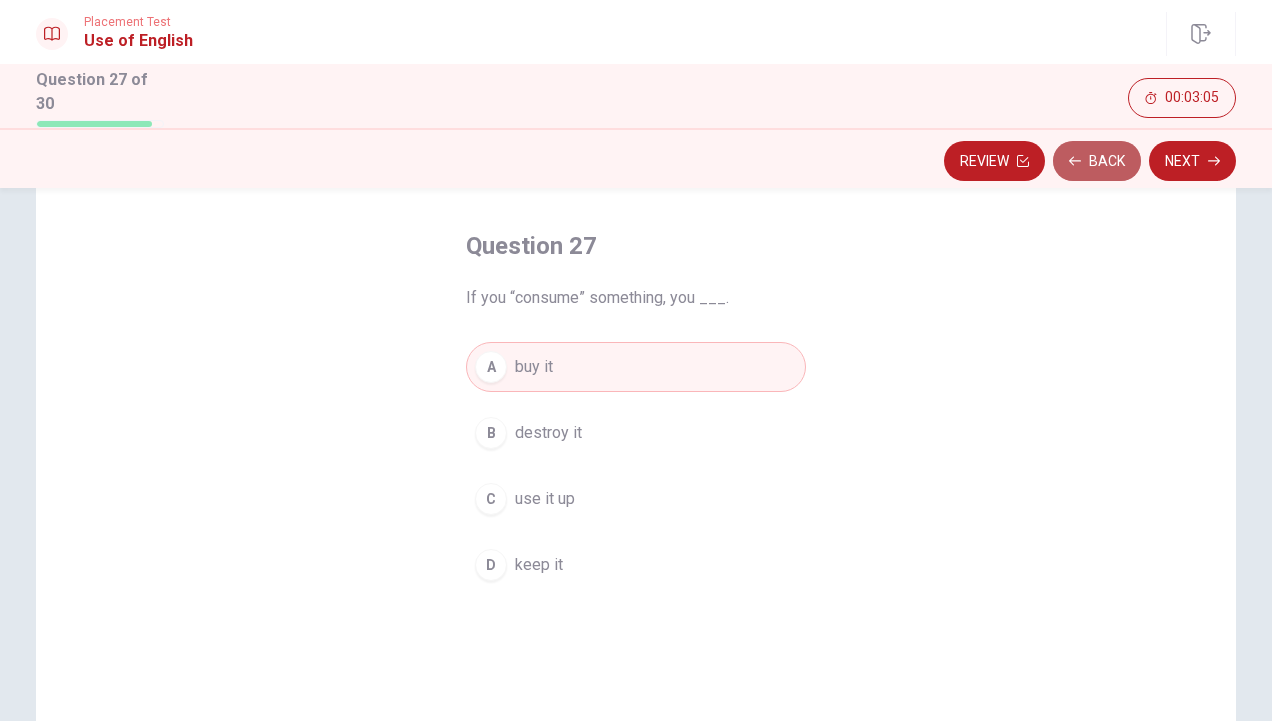 click on "Back" at bounding box center (1097, 161) 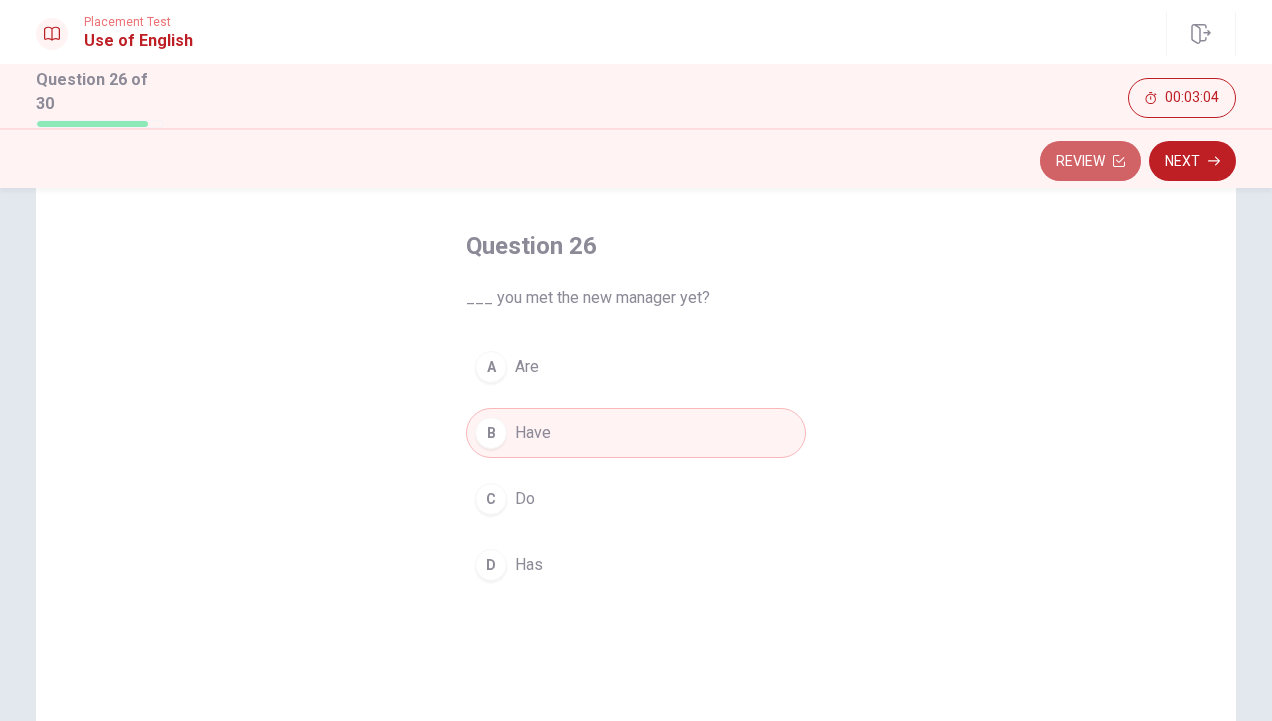 click on "Review" at bounding box center (1090, 161) 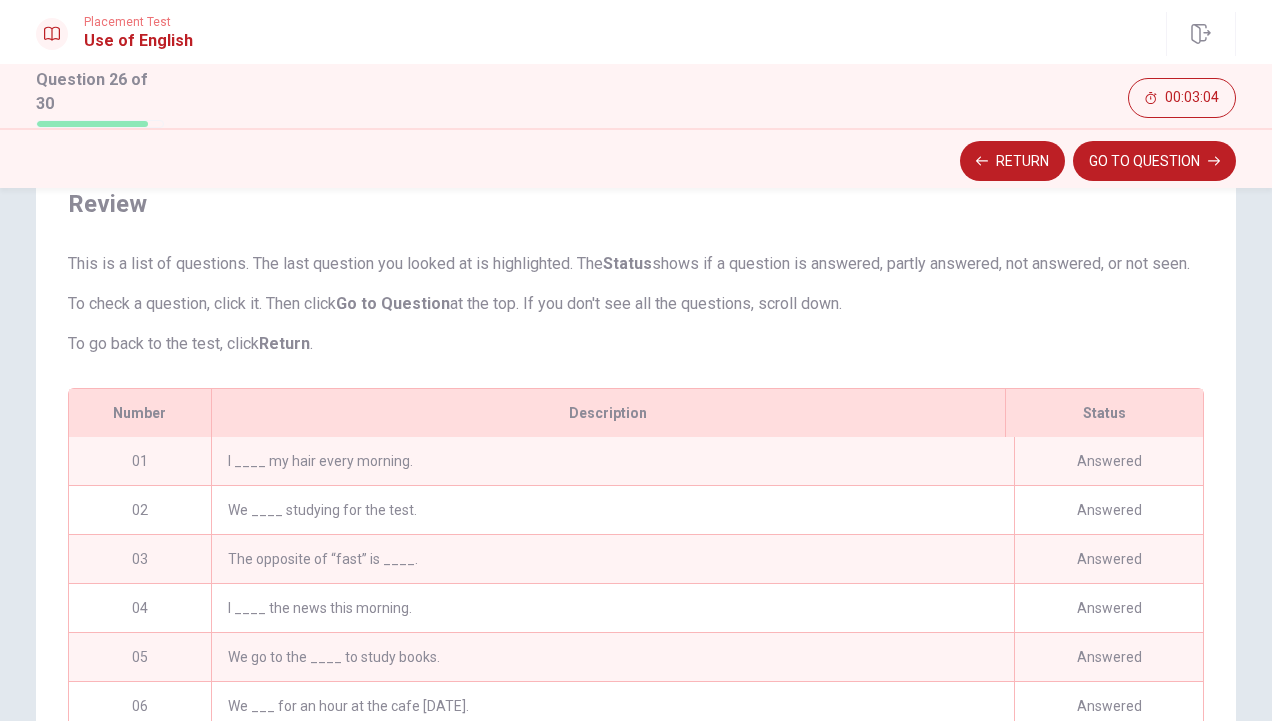scroll, scrollTop: 315, scrollLeft: 0, axis: vertical 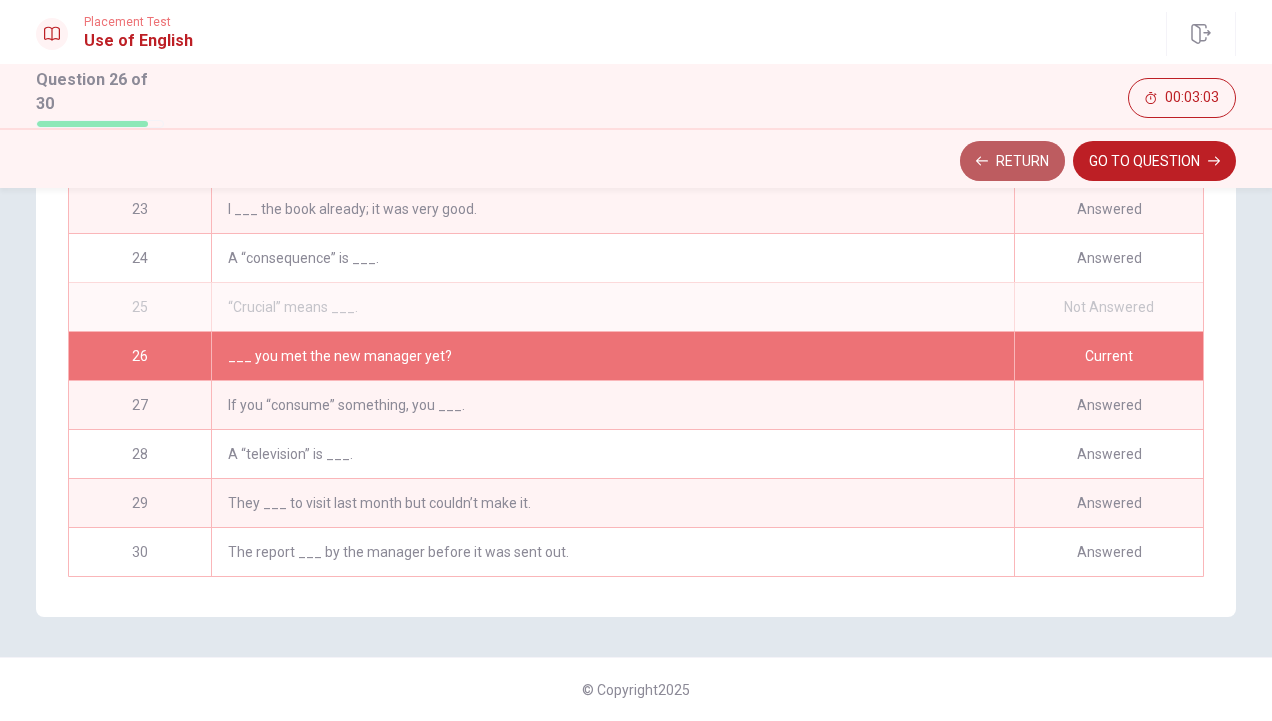 click on "Return" at bounding box center [1012, 161] 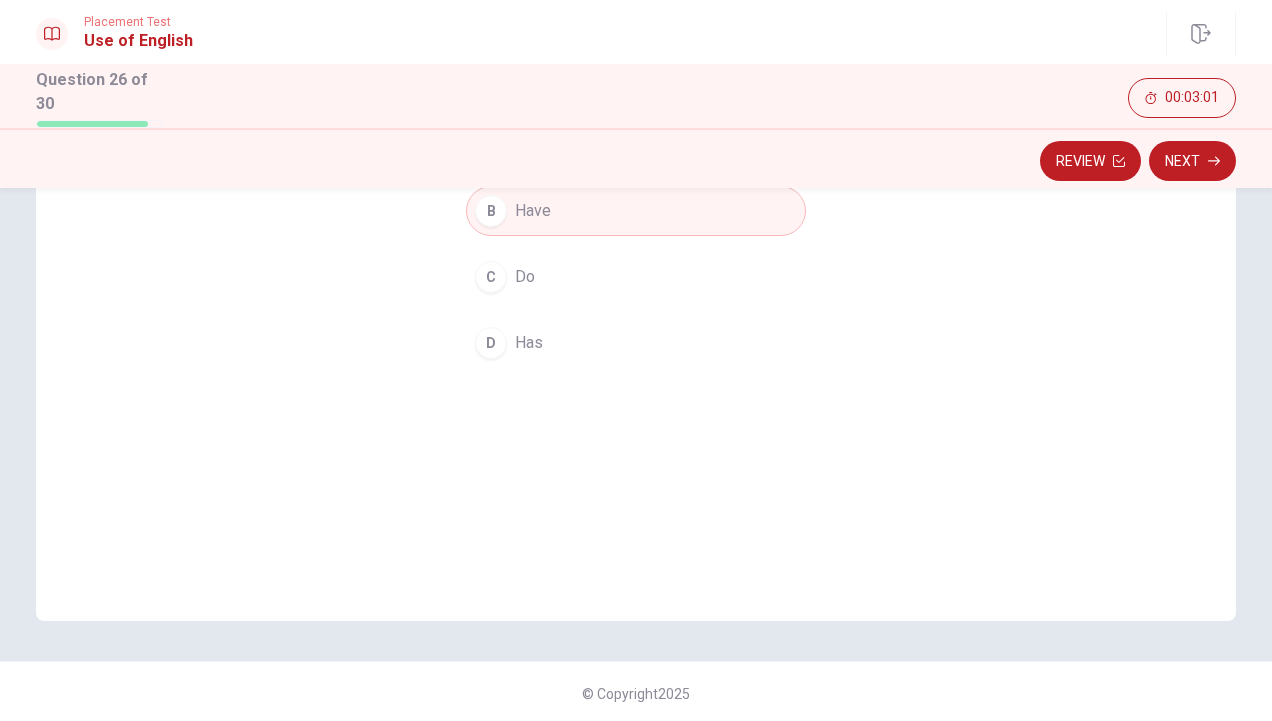 scroll, scrollTop: 0, scrollLeft: 0, axis: both 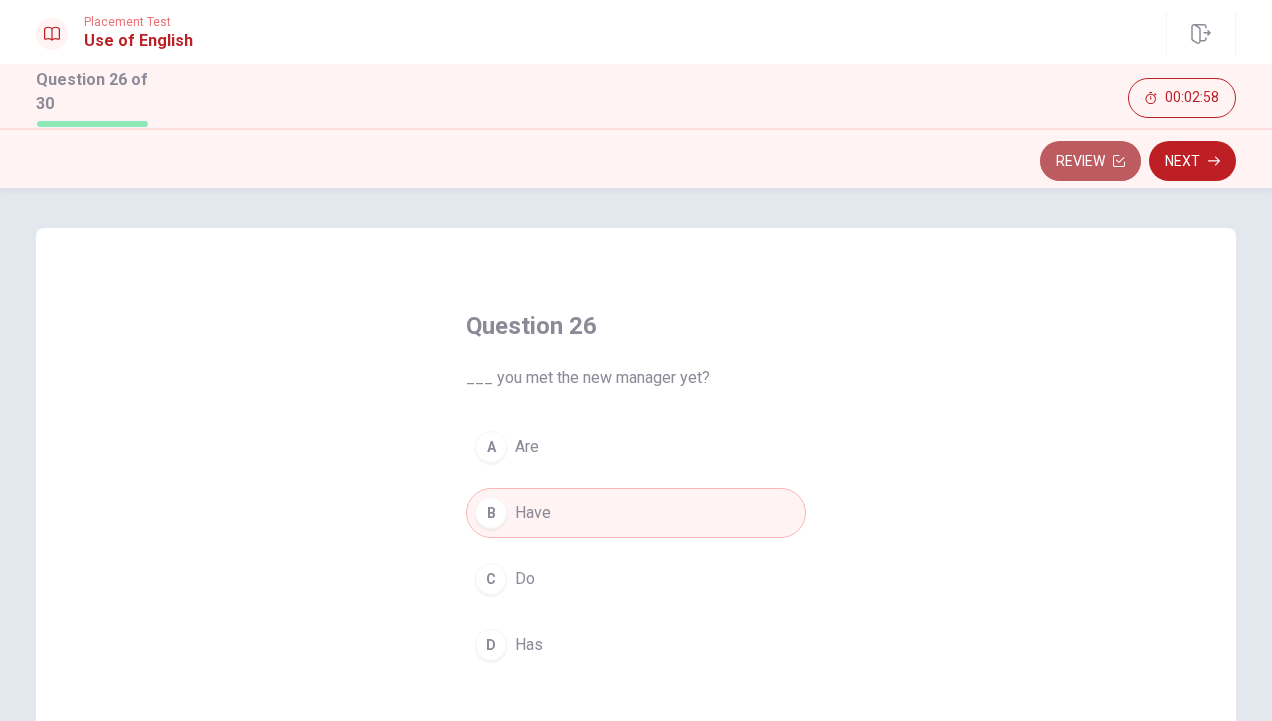 click on "Review" at bounding box center (1090, 161) 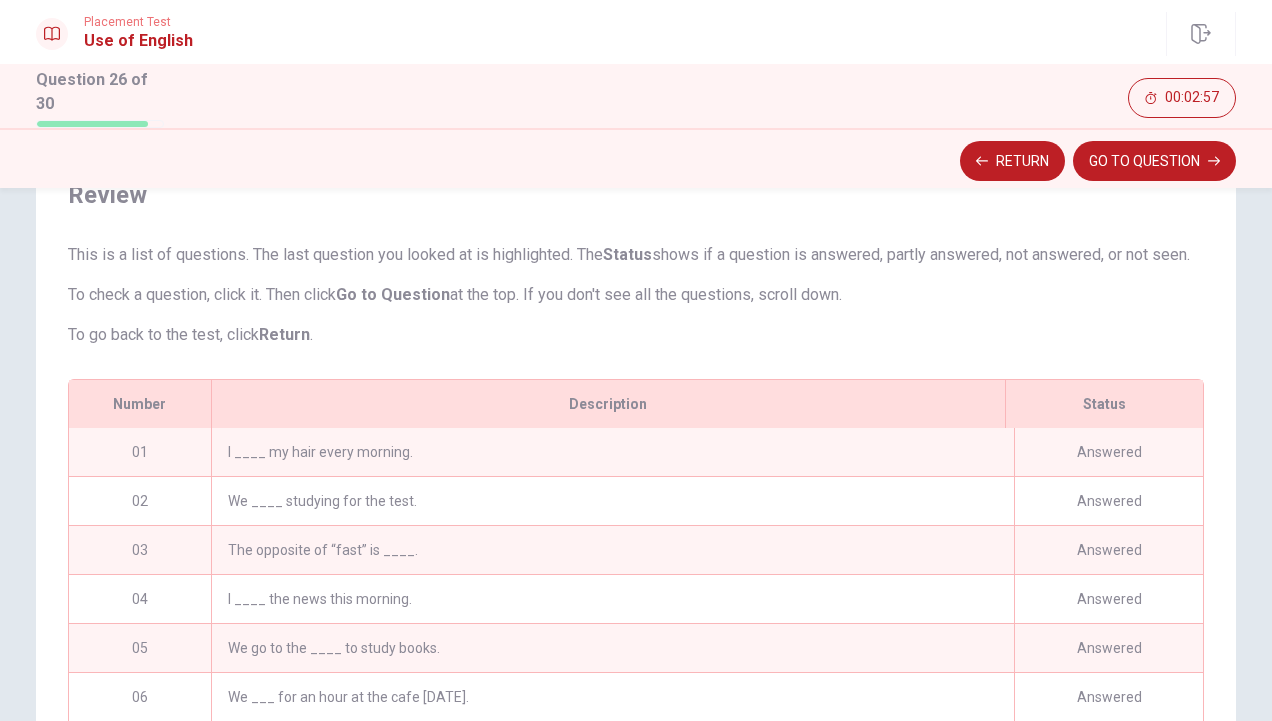 scroll, scrollTop: 250, scrollLeft: 0, axis: vertical 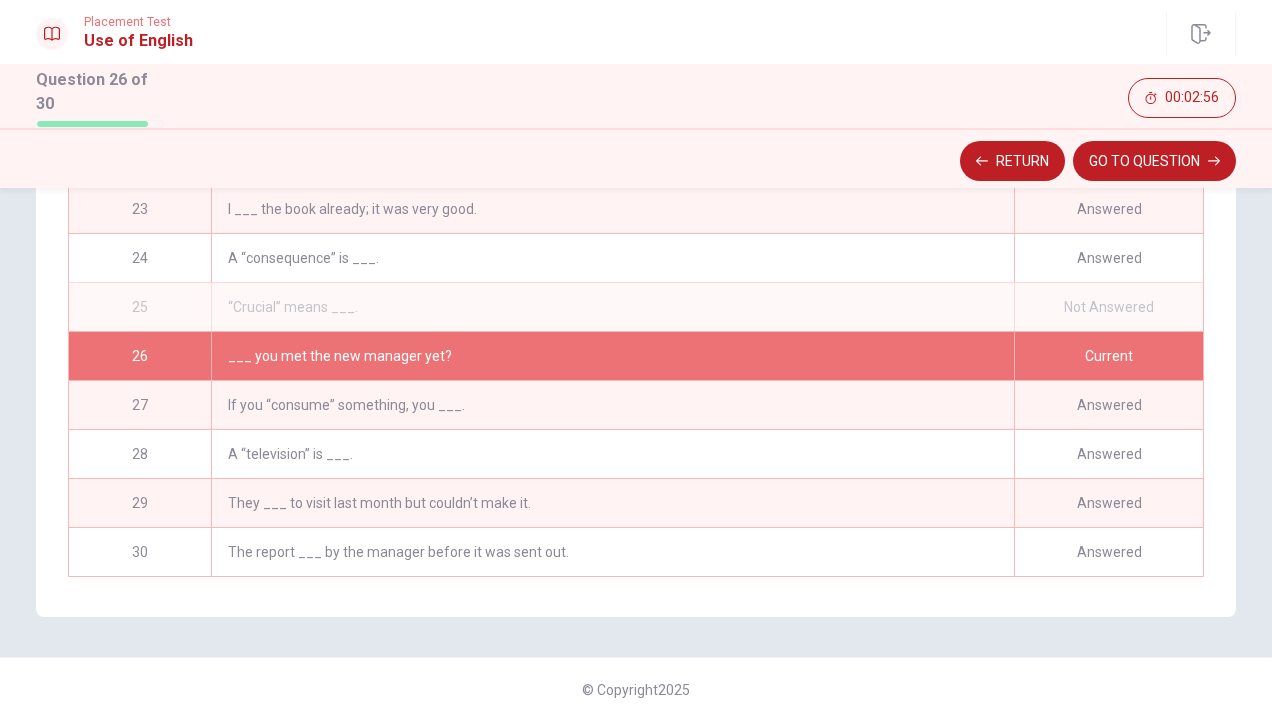 click on "“Crucial” means ___." at bounding box center [612, 307] 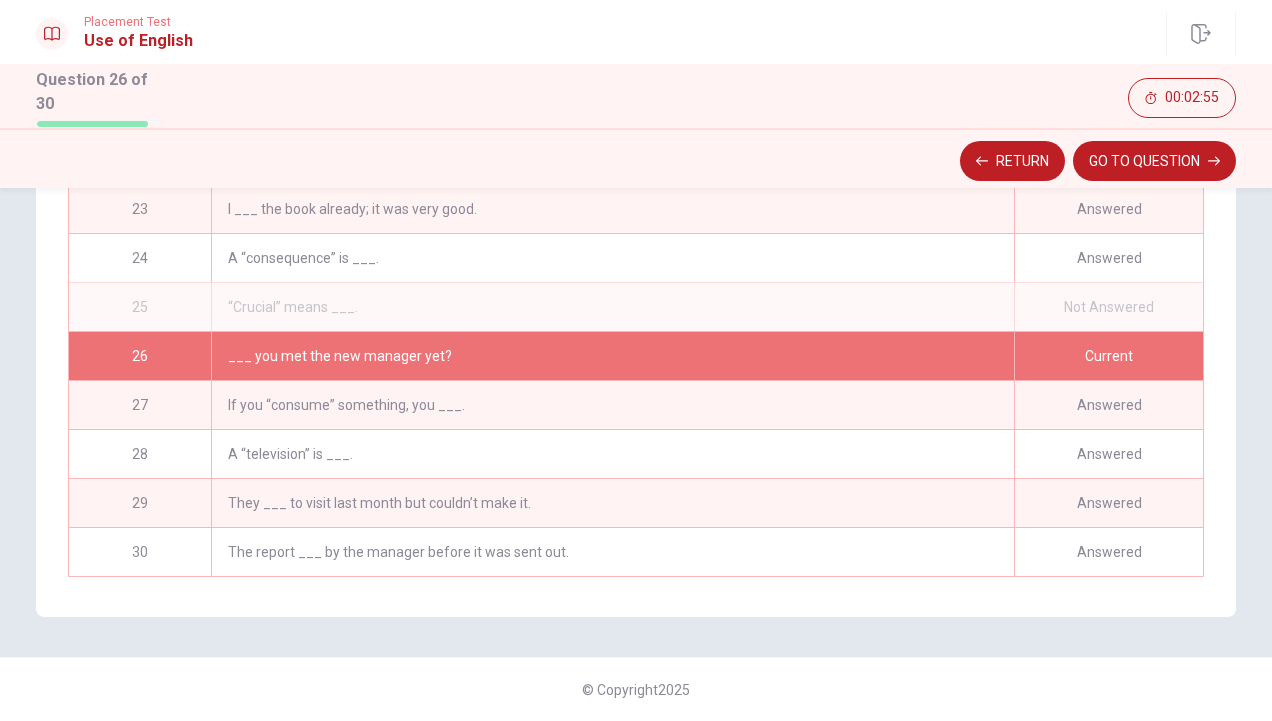 click on "“Crucial” means ___." at bounding box center (612, 307) 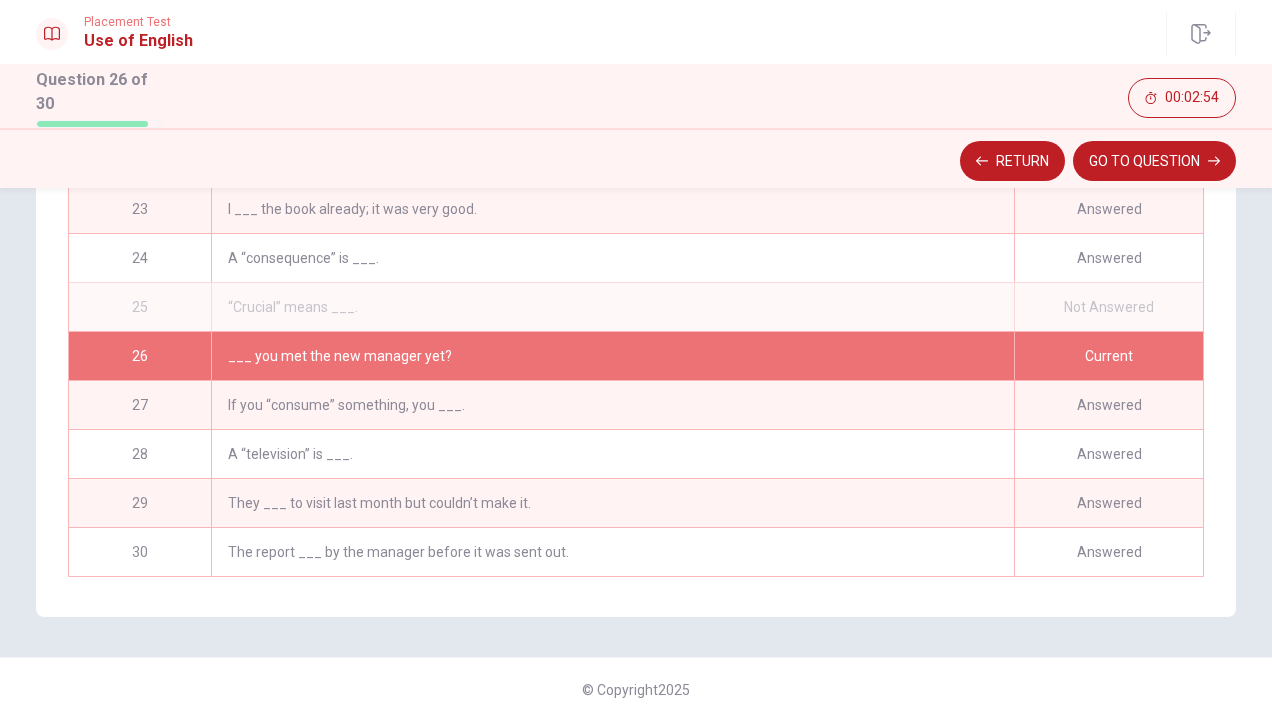 click on "“Crucial” means ___." at bounding box center [612, 307] 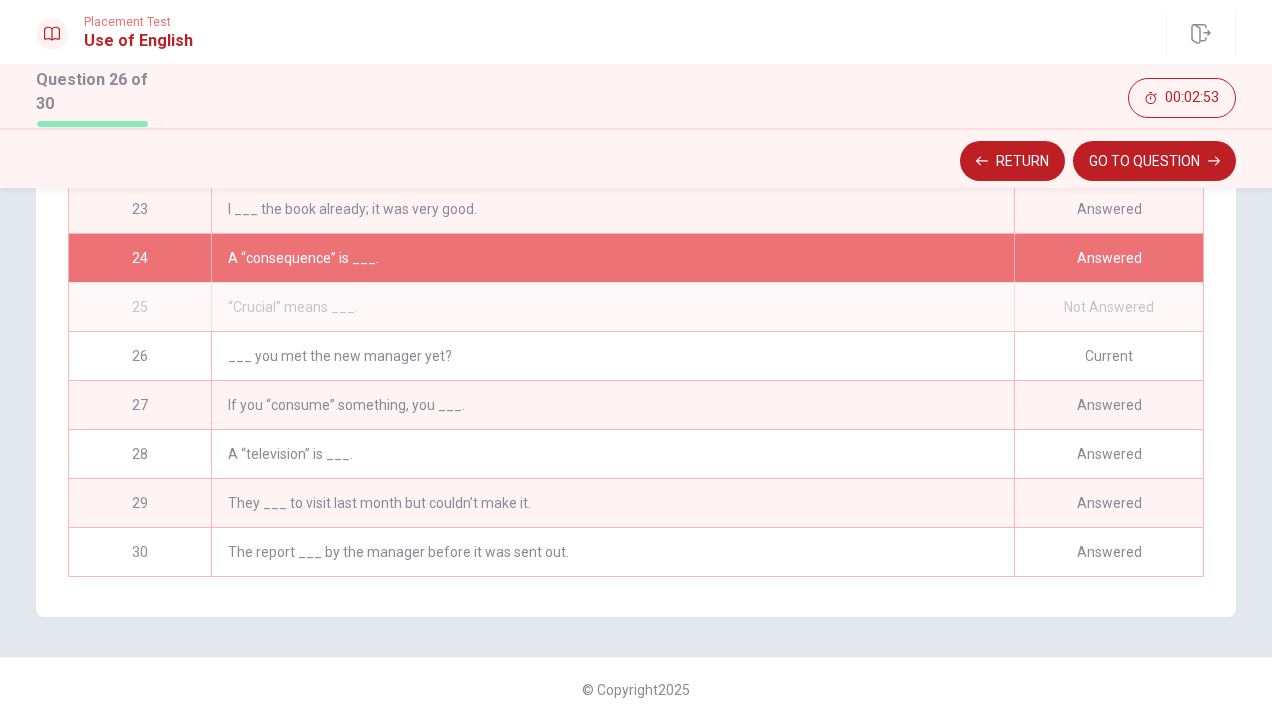click on "“Crucial” means ___." at bounding box center (612, 307) 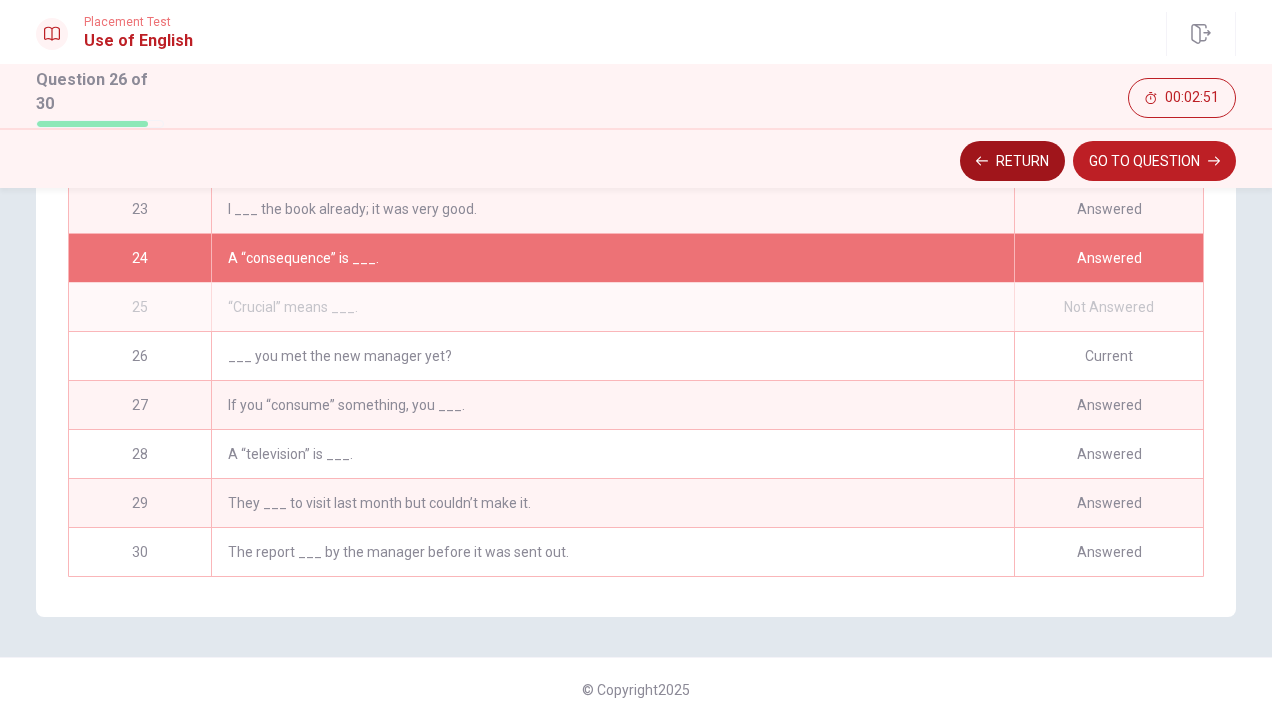 click on "Return" at bounding box center [1012, 161] 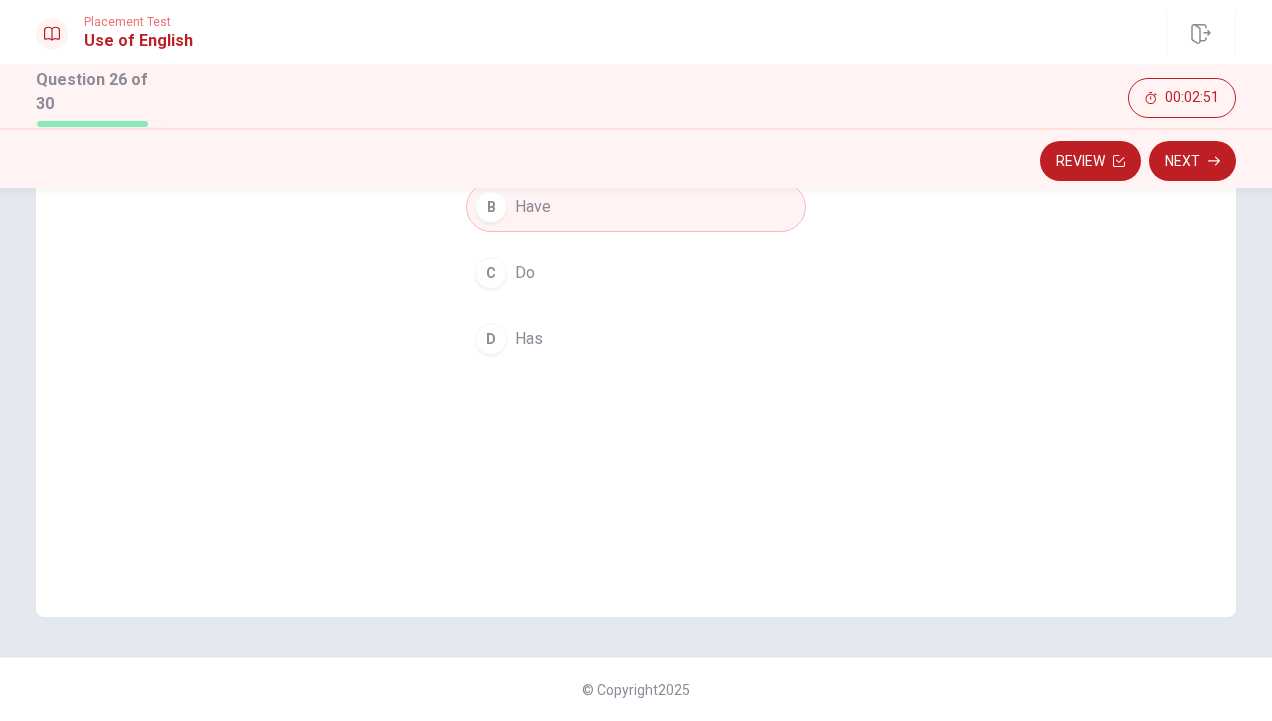 scroll, scrollTop: 302, scrollLeft: 0, axis: vertical 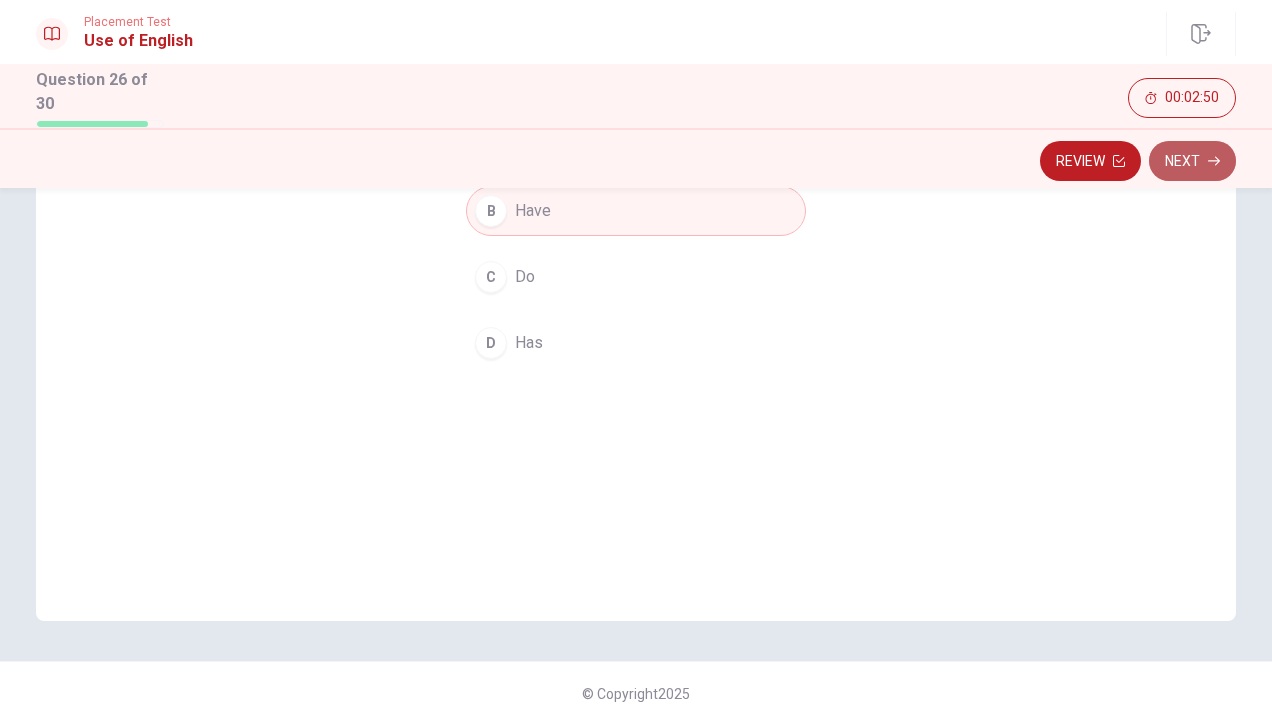 click on "Next" at bounding box center (1192, 161) 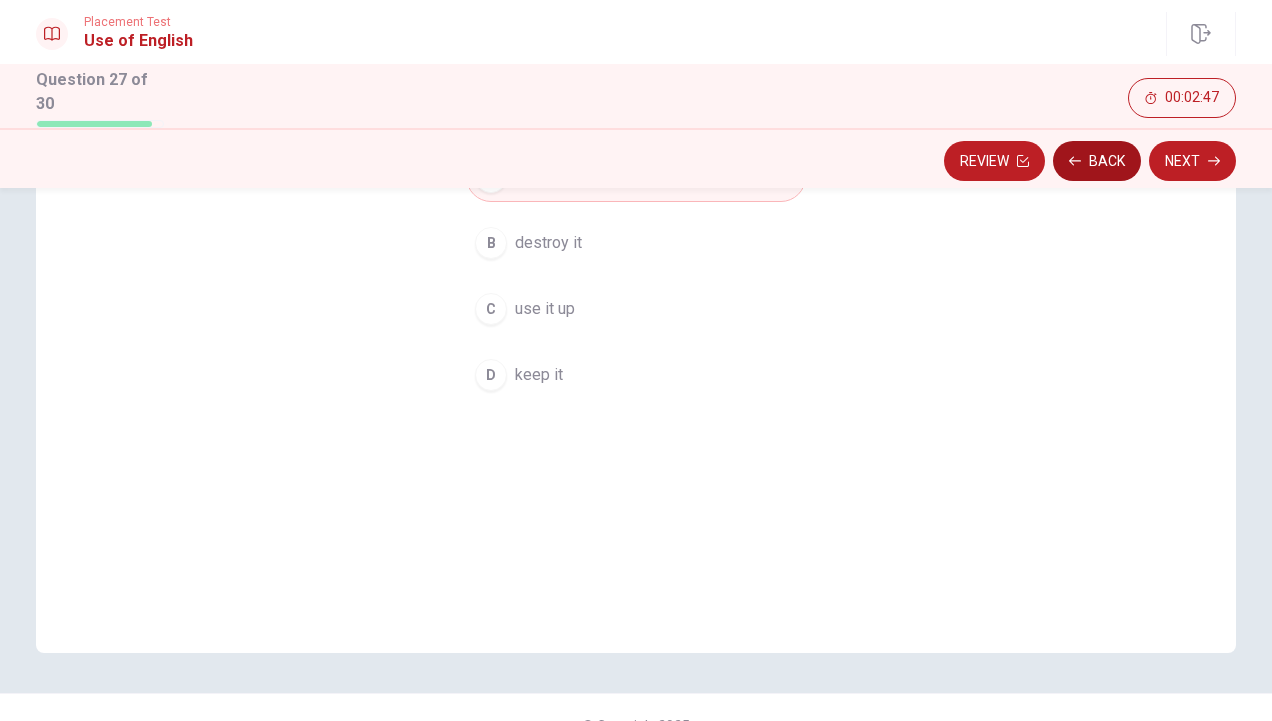 scroll, scrollTop: 302, scrollLeft: 0, axis: vertical 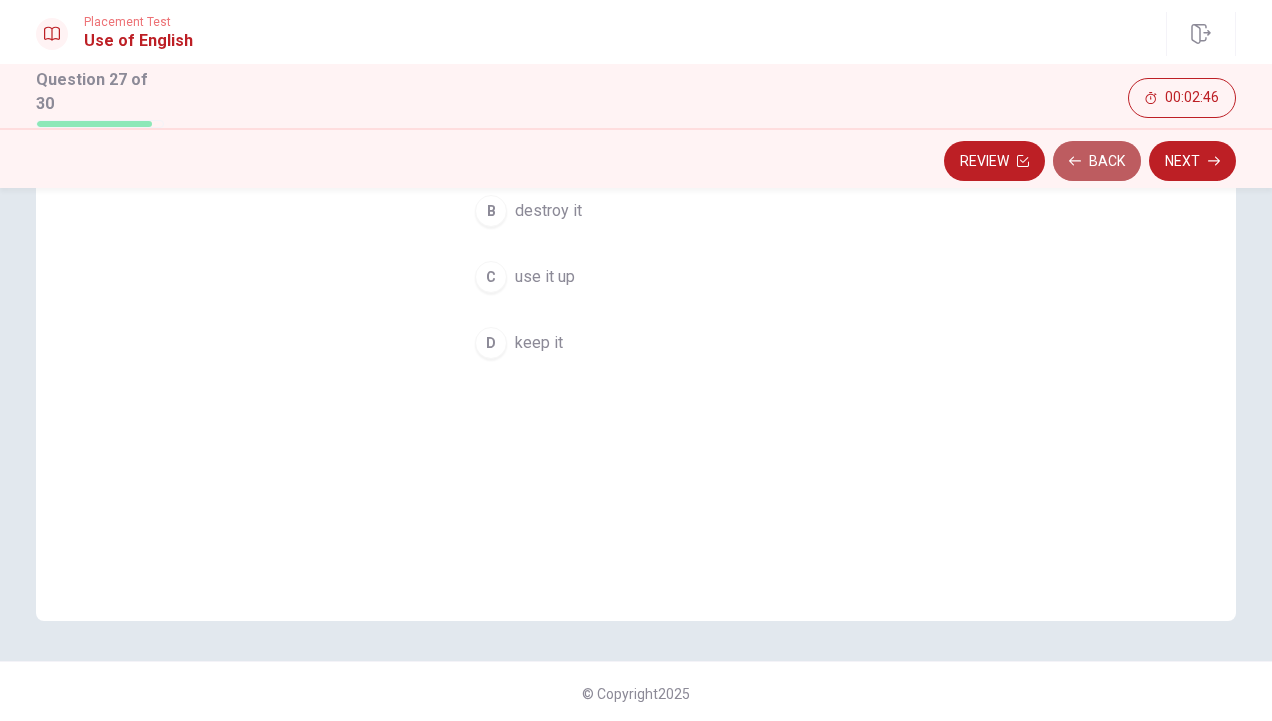 click on "Back" at bounding box center (1097, 161) 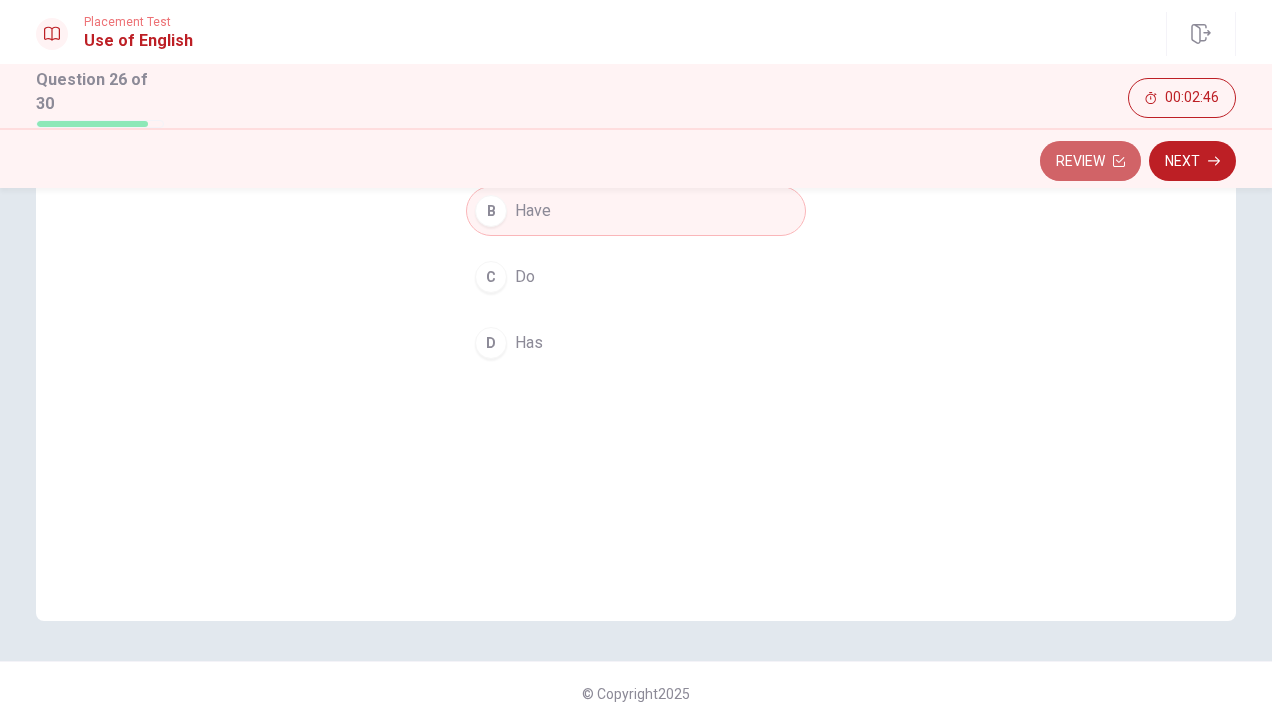 click on "Review" at bounding box center (1090, 161) 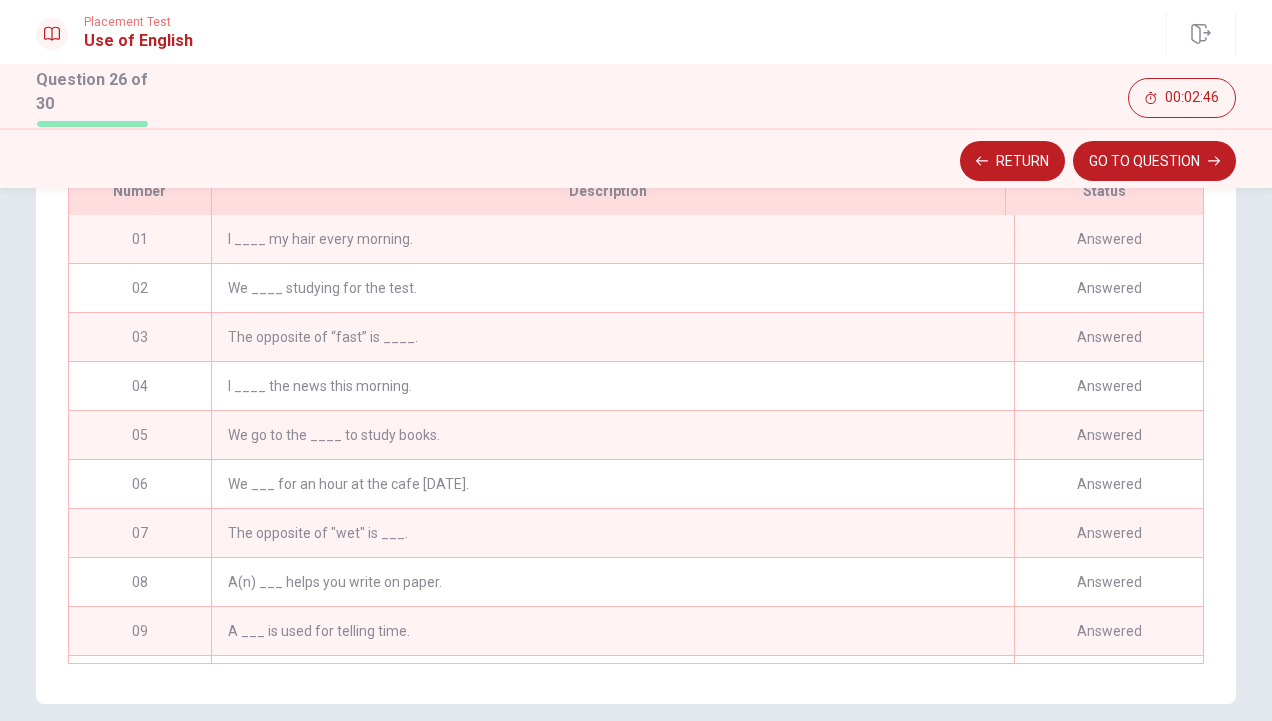 scroll, scrollTop: 408, scrollLeft: 0, axis: vertical 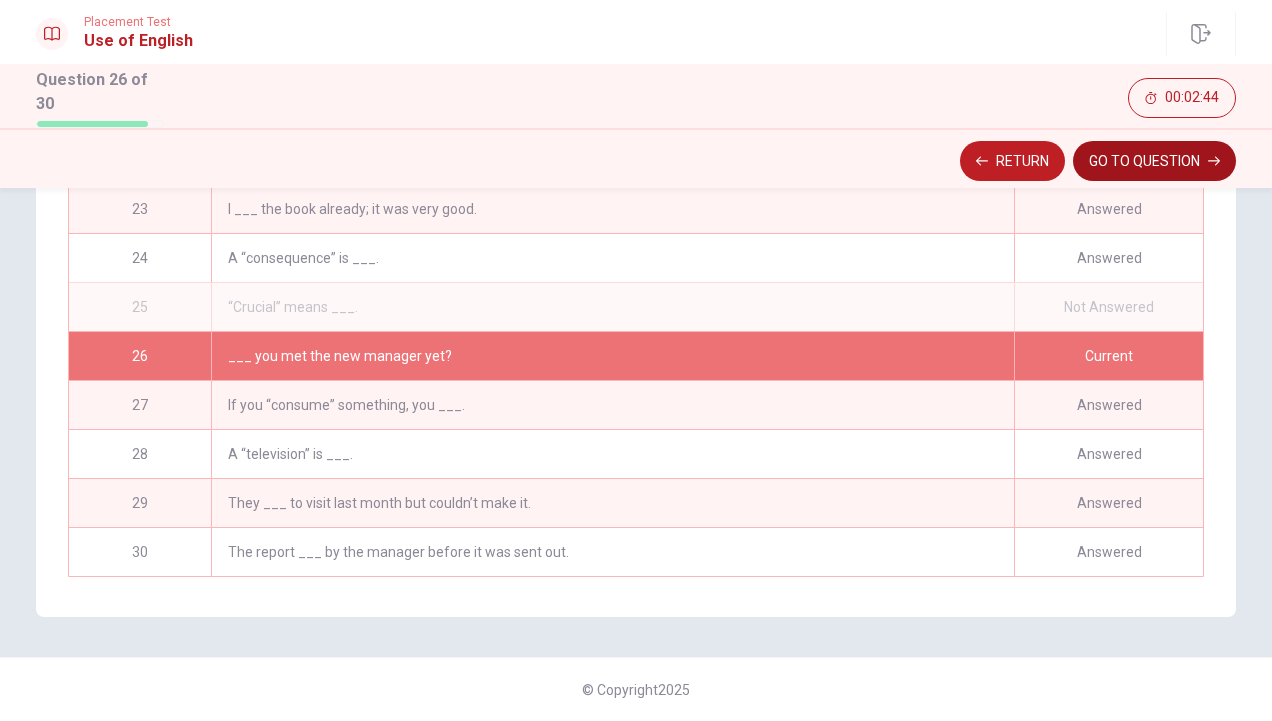 click on "GO TO QUESTION" at bounding box center [1154, 161] 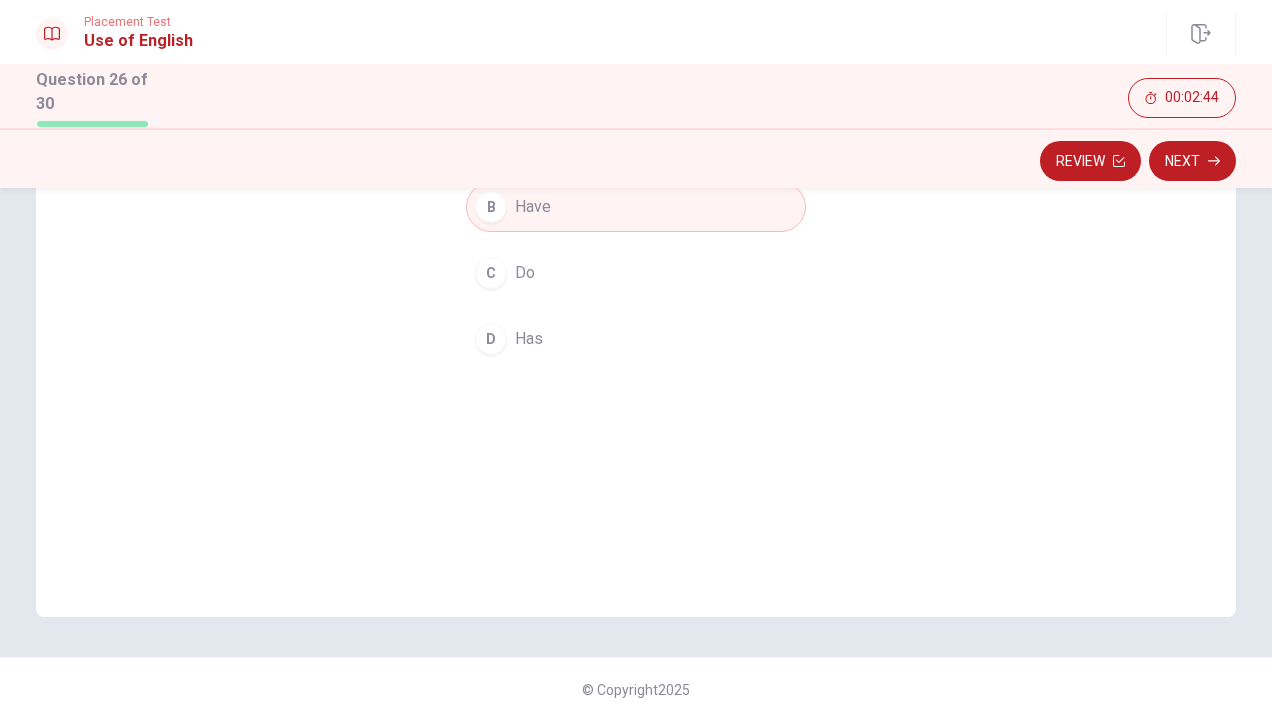 scroll, scrollTop: 302, scrollLeft: 0, axis: vertical 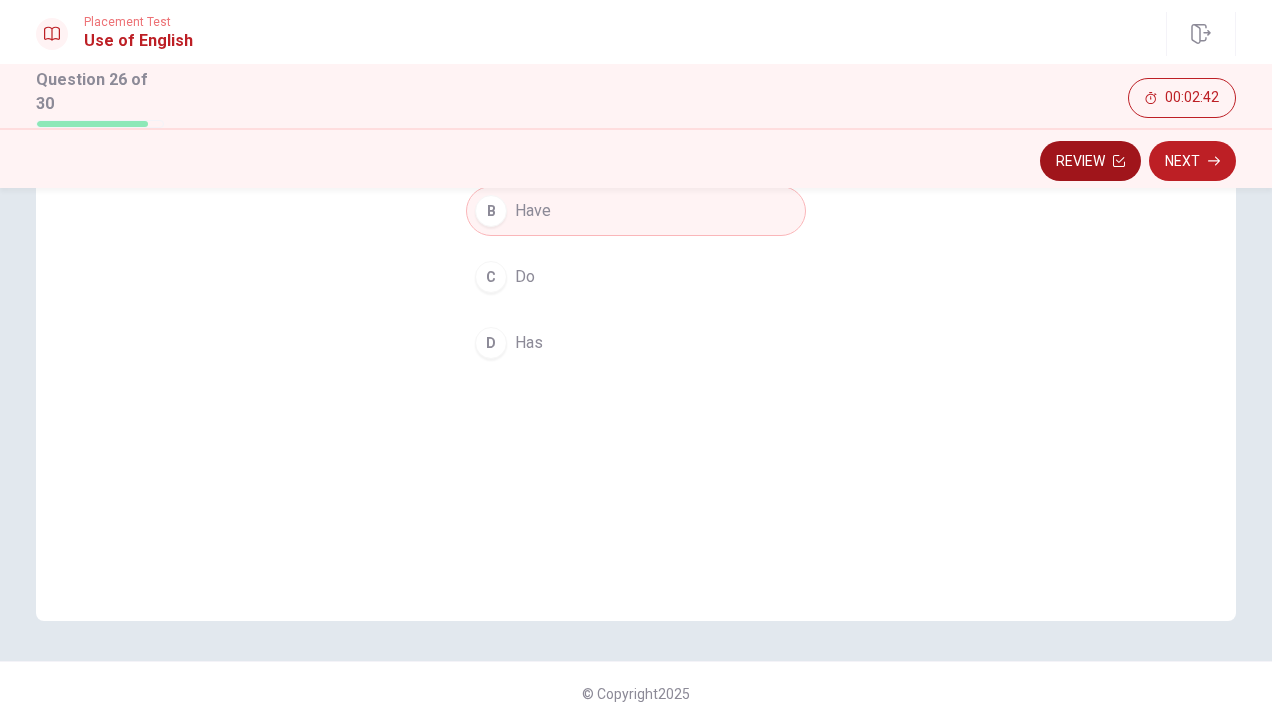 click on "Review" at bounding box center (1090, 161) 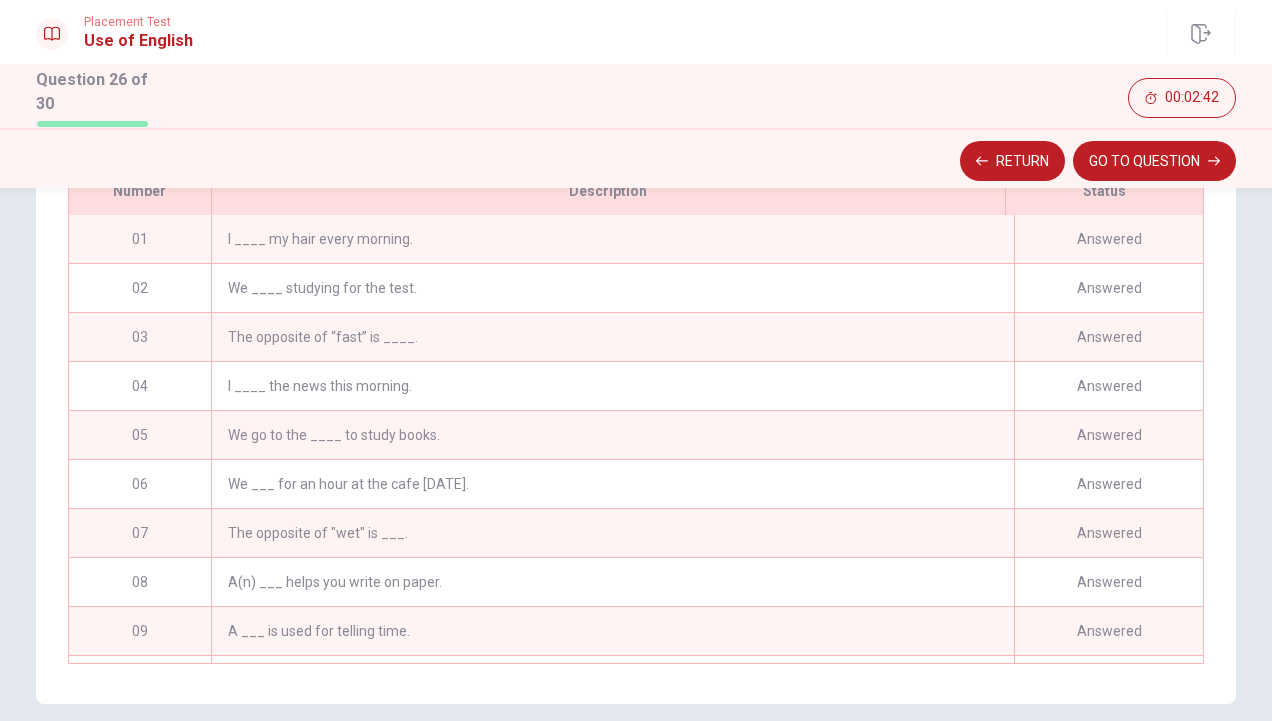 scroll, scrollTop: 408, scrollLeft: 0, axis: vertical 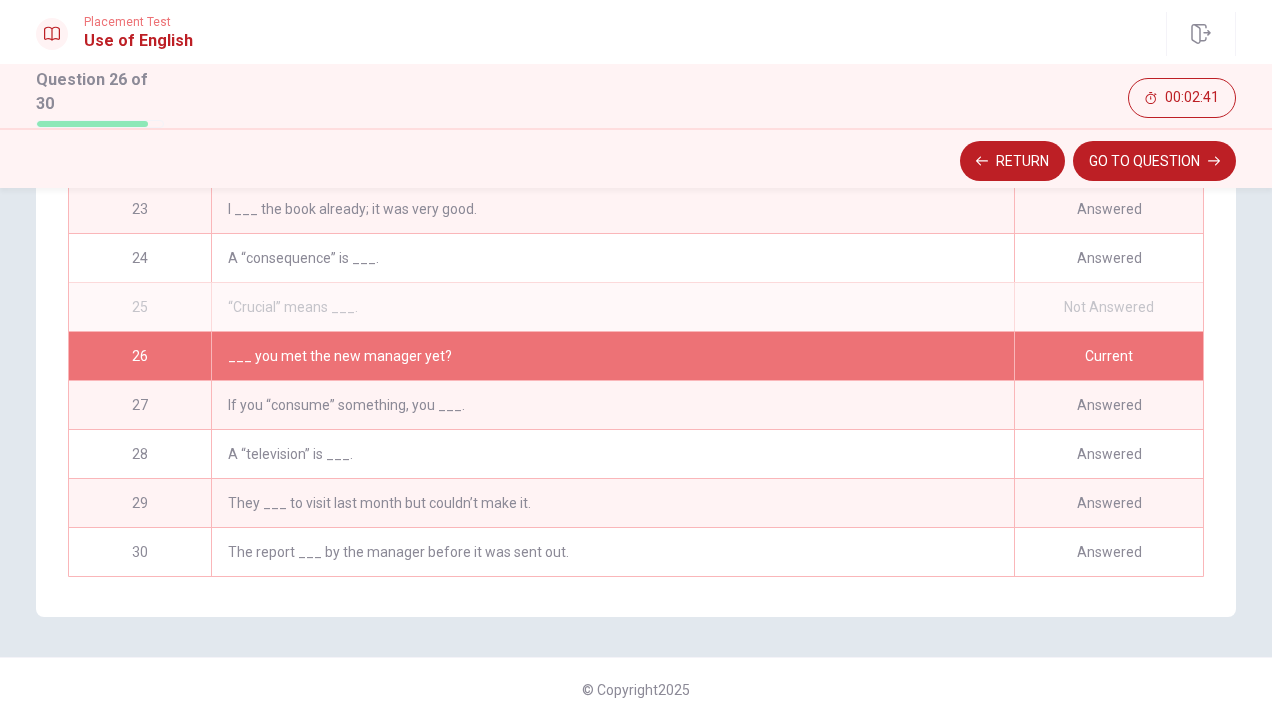 click on "“Crucial” means ___." at bounding box center [612, 307] 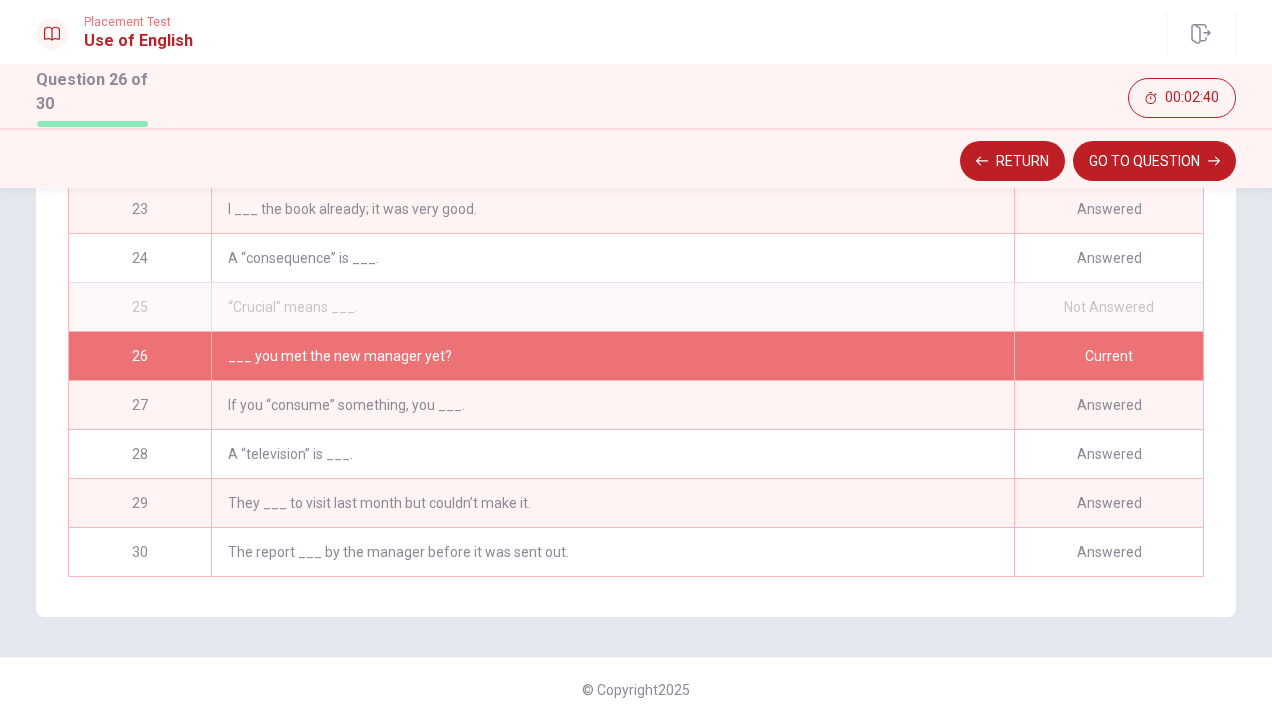 click on "“Crucial” means ___." at bounding box center (612, 307) 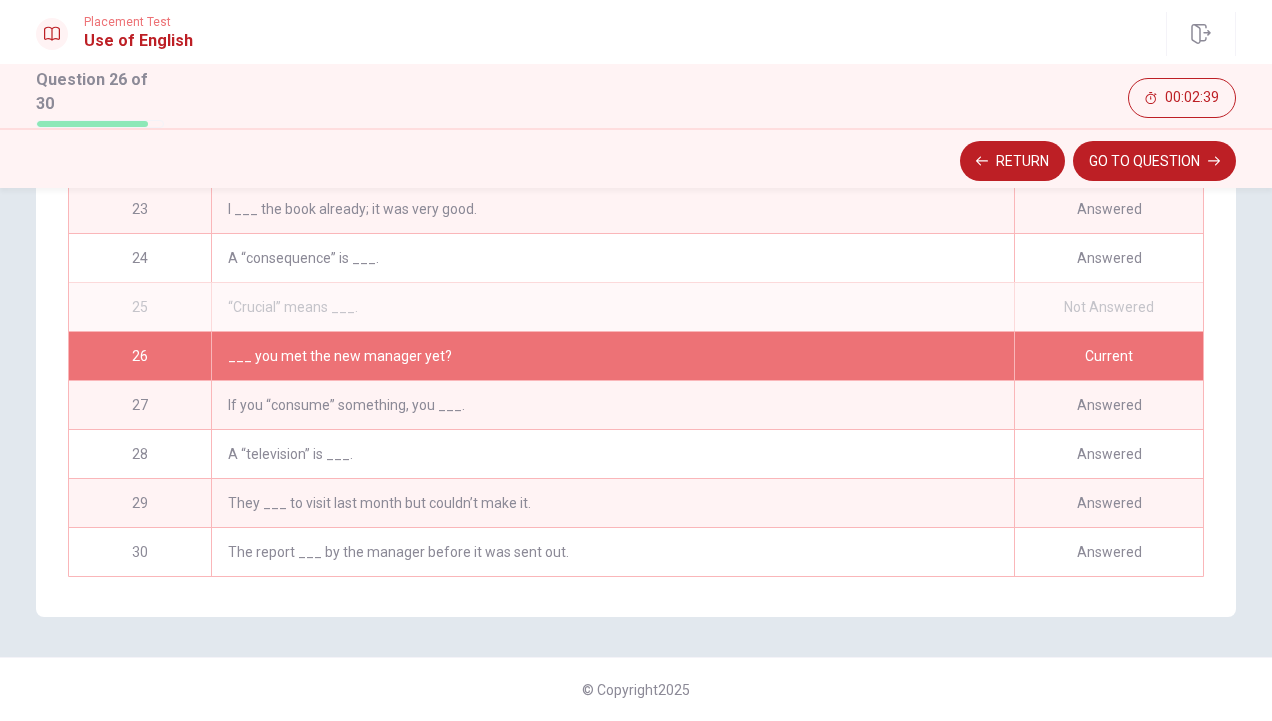 click on "“Crucial” means ___." at bounding box center (612, 307) 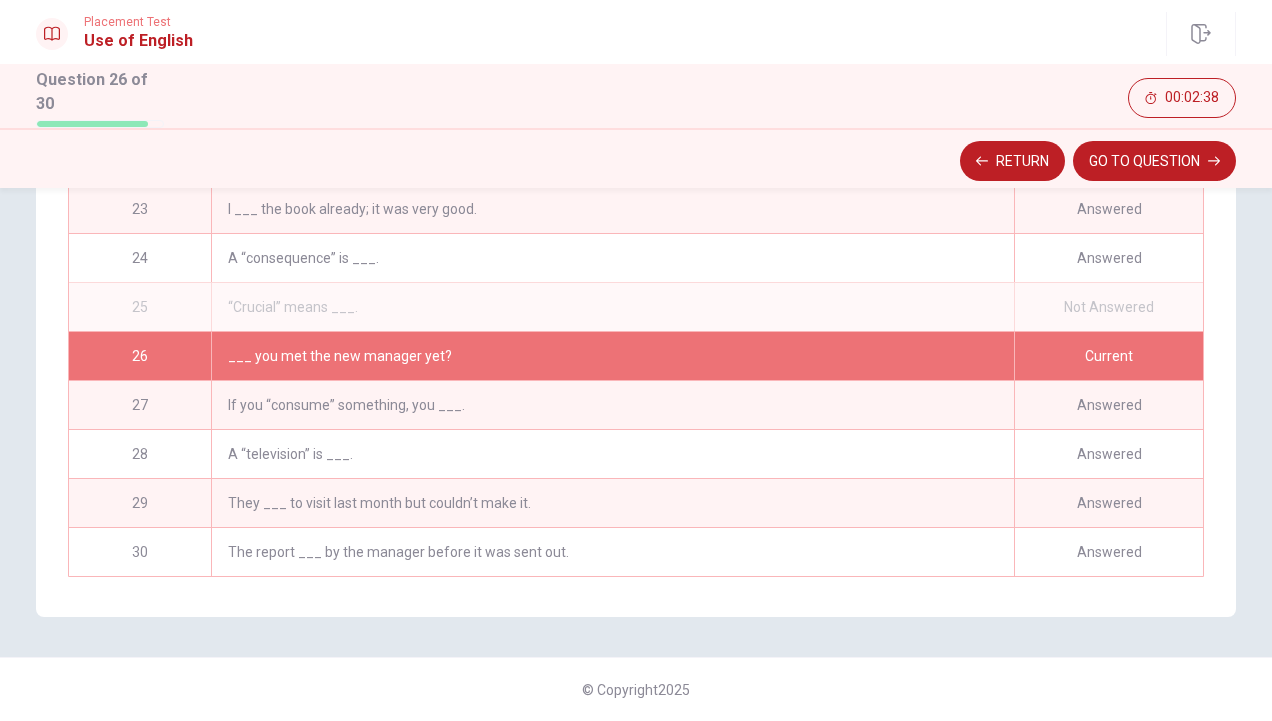click on "I ___ the book already; it was very good." at bounding box center [612, 209] 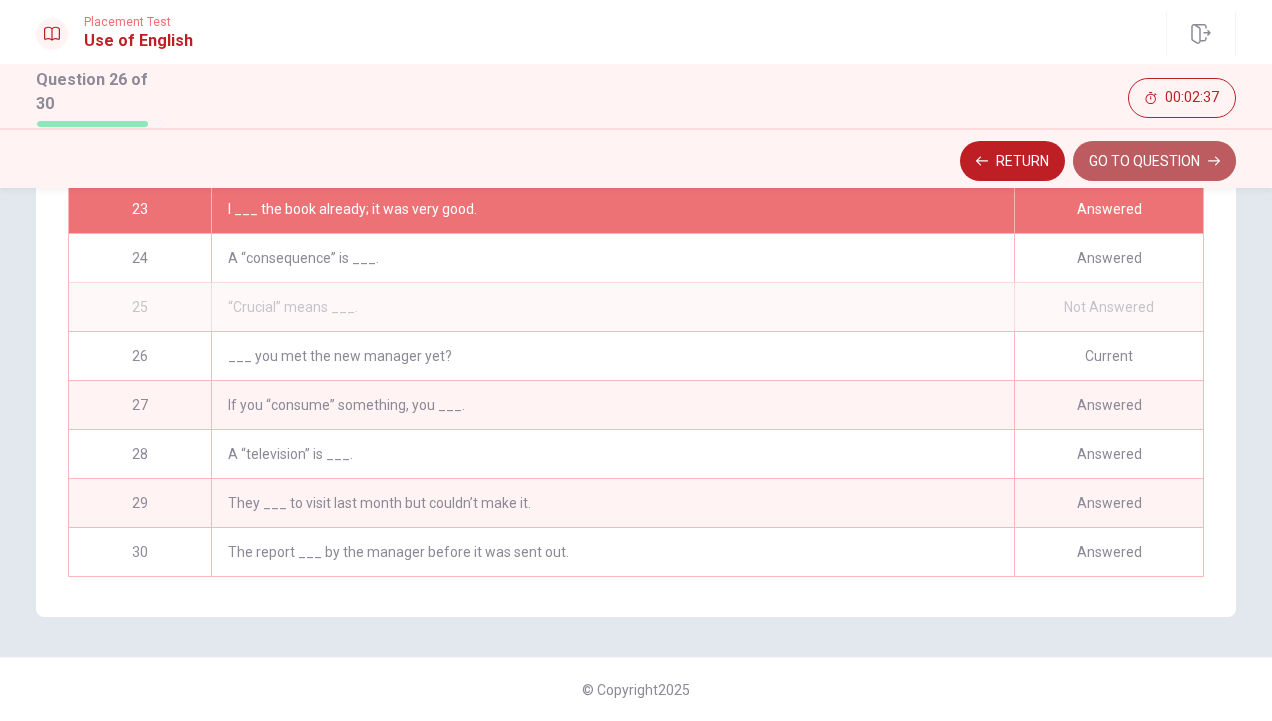 click on "GO TO QUESTION" at bounding box center (1154, 161) 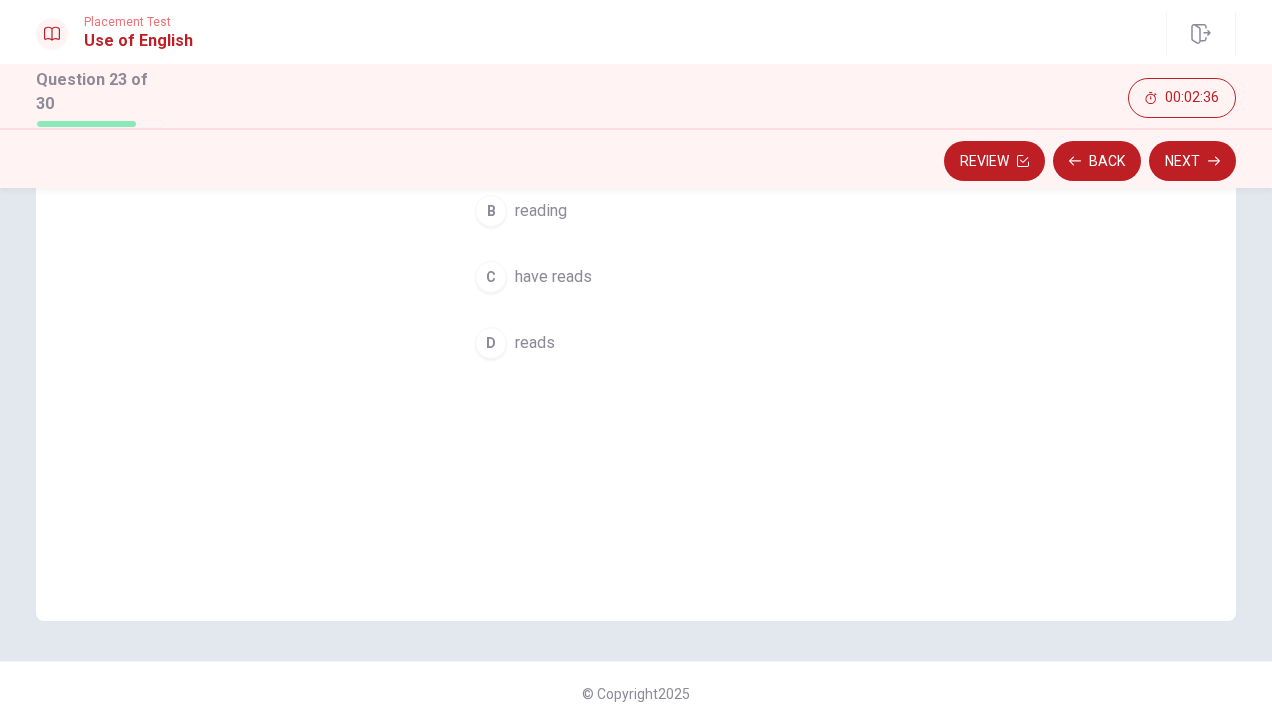 scroll, scrollTop: 0, scrollLeft: 0, axis: both 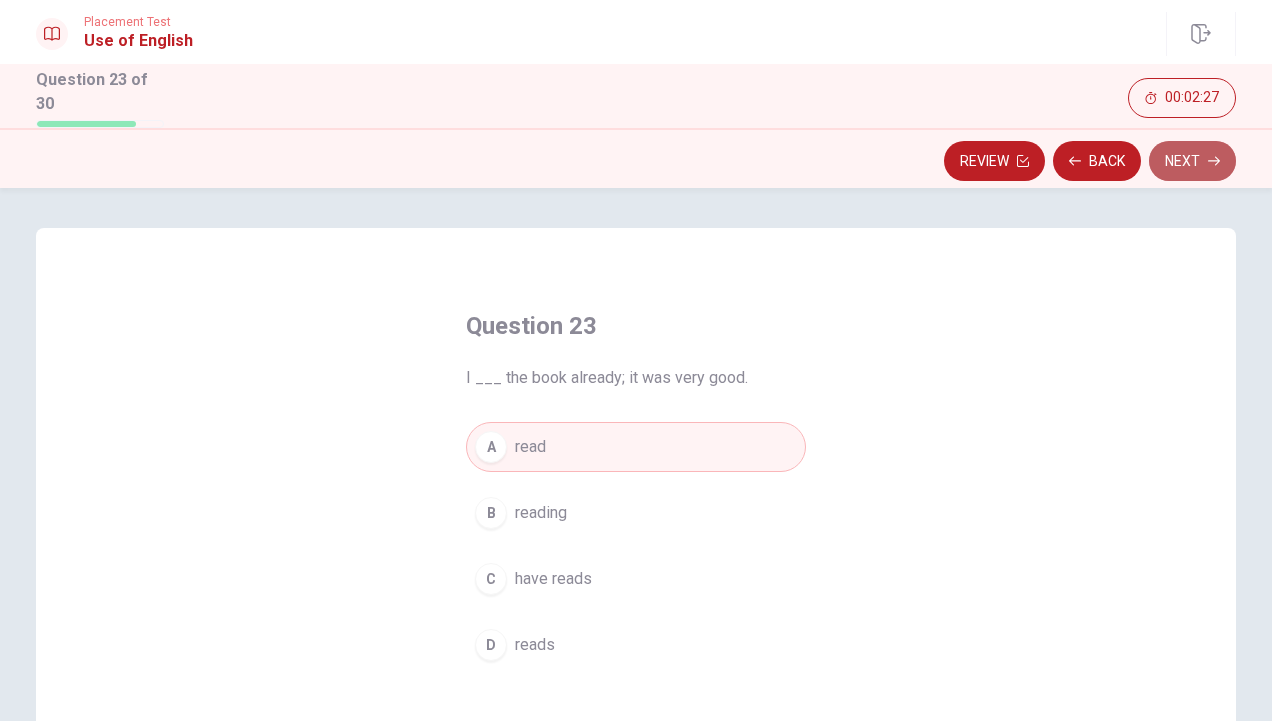 click on "Next" at bounding box center [1192, 161] 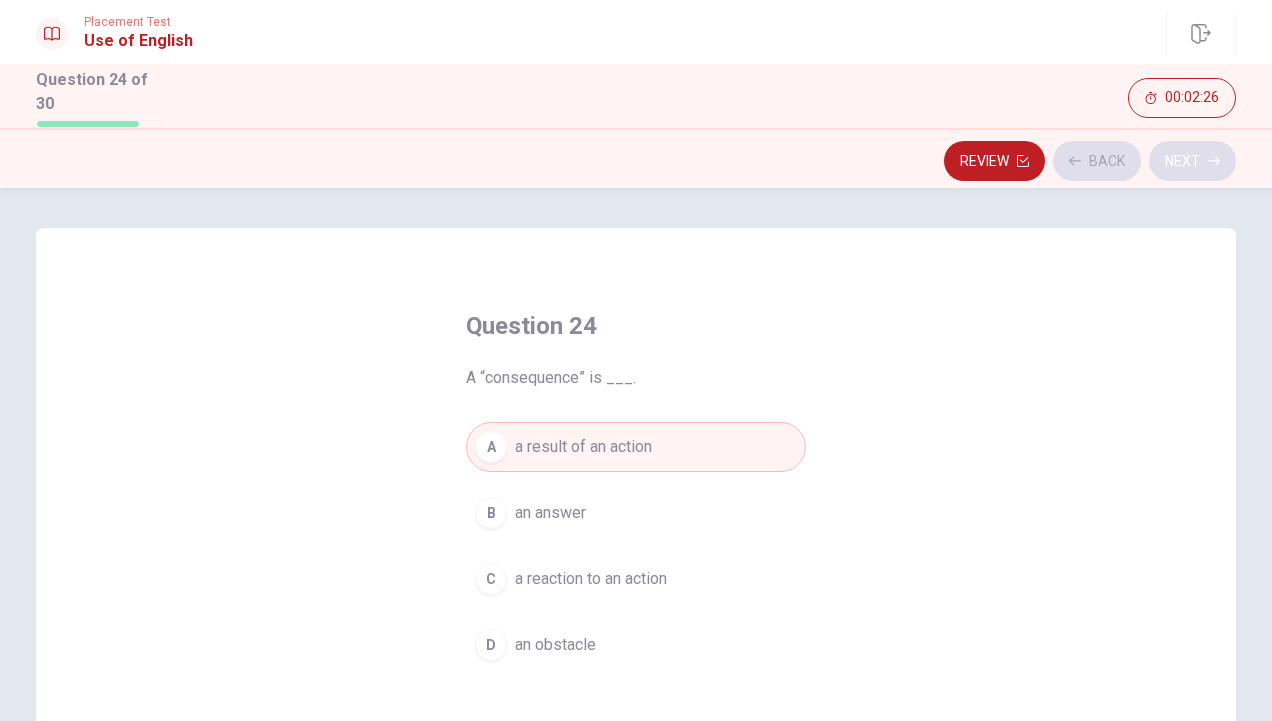 click on "Review Back Next" at bounding box center [636, 161] 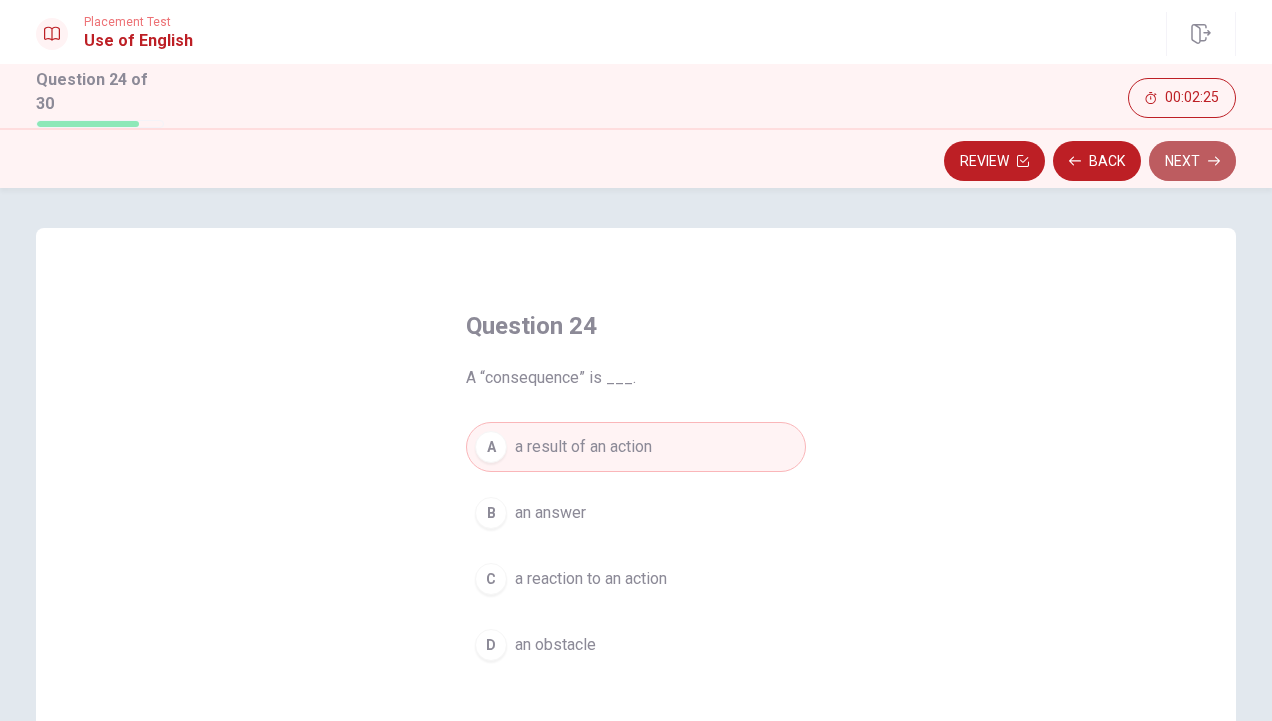 click on "Next" at bounding box center [1192, 161] 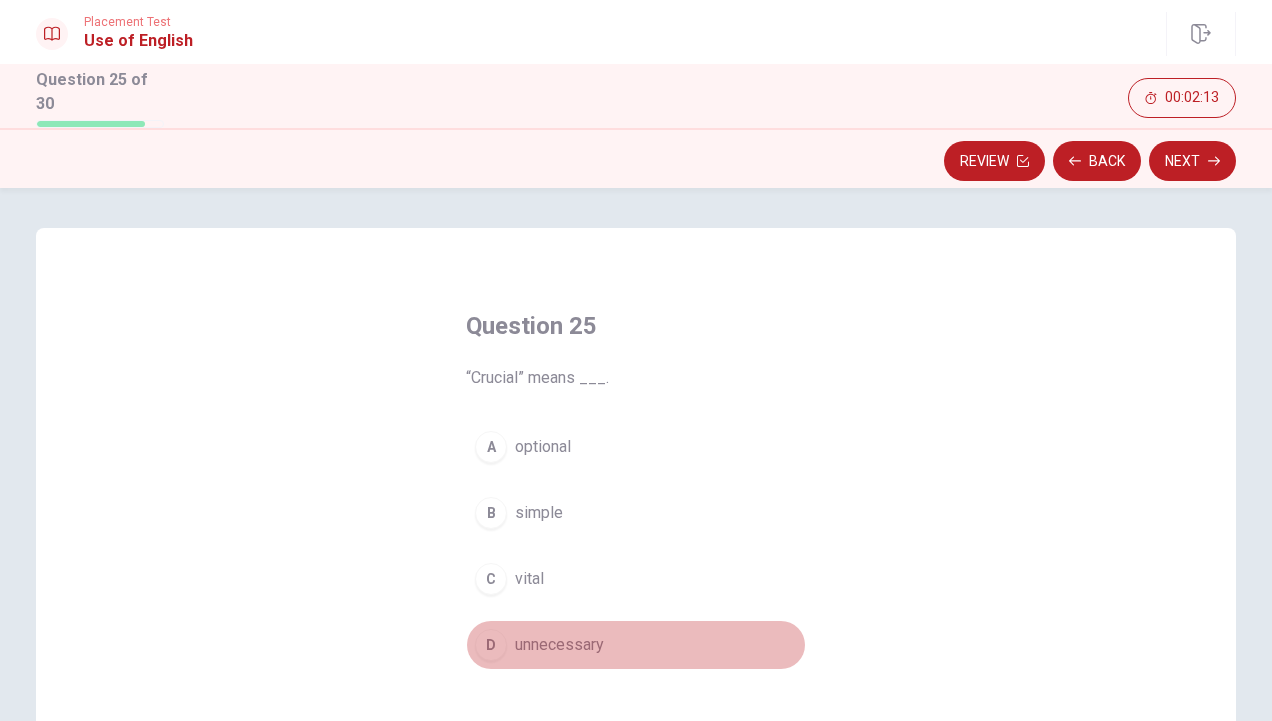 click on "unnecessary" at bounding box center (559, 645) 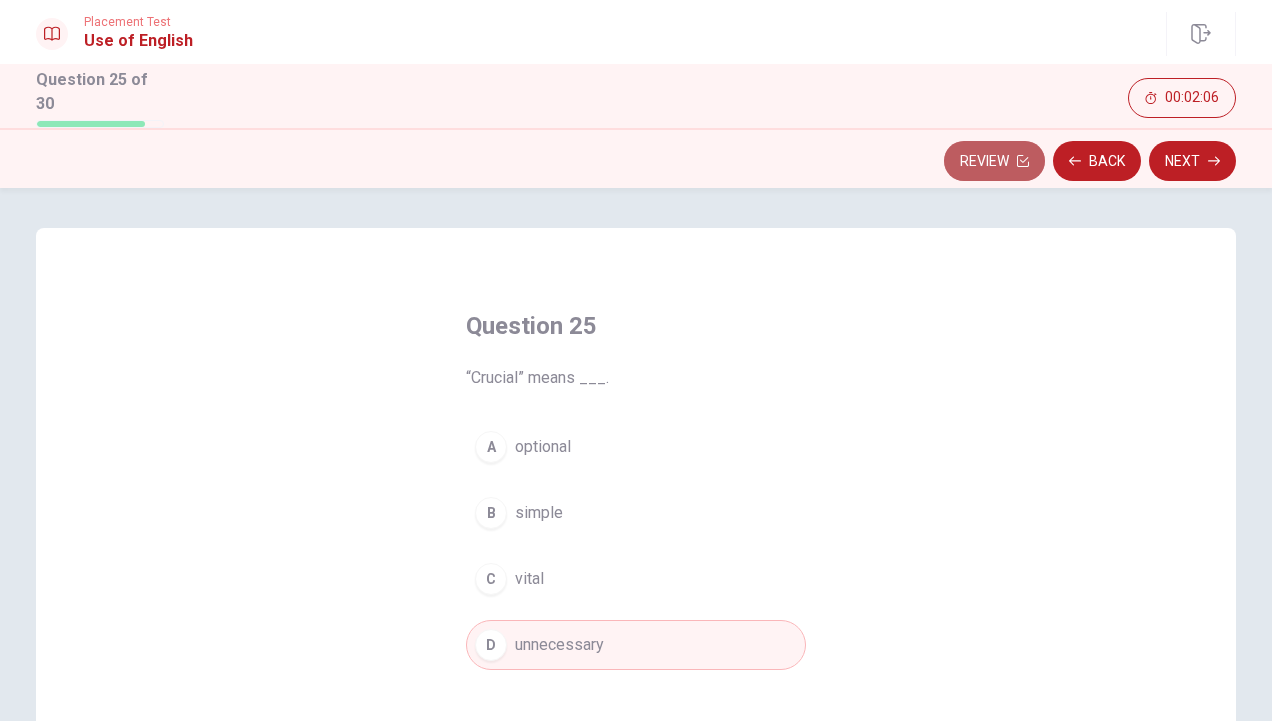 click on "Review" at bounding box center [994, 161] 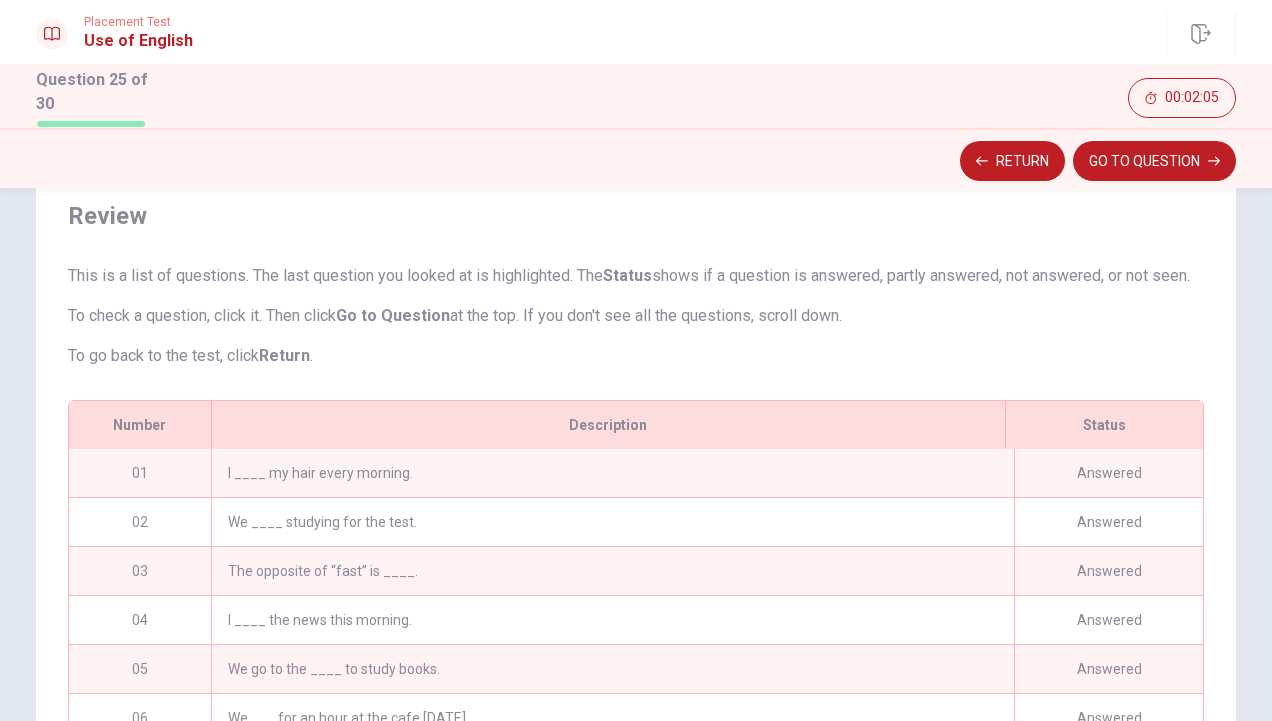 scroll, scrollTop: 251, scrollLeft: 0, axis: vertical 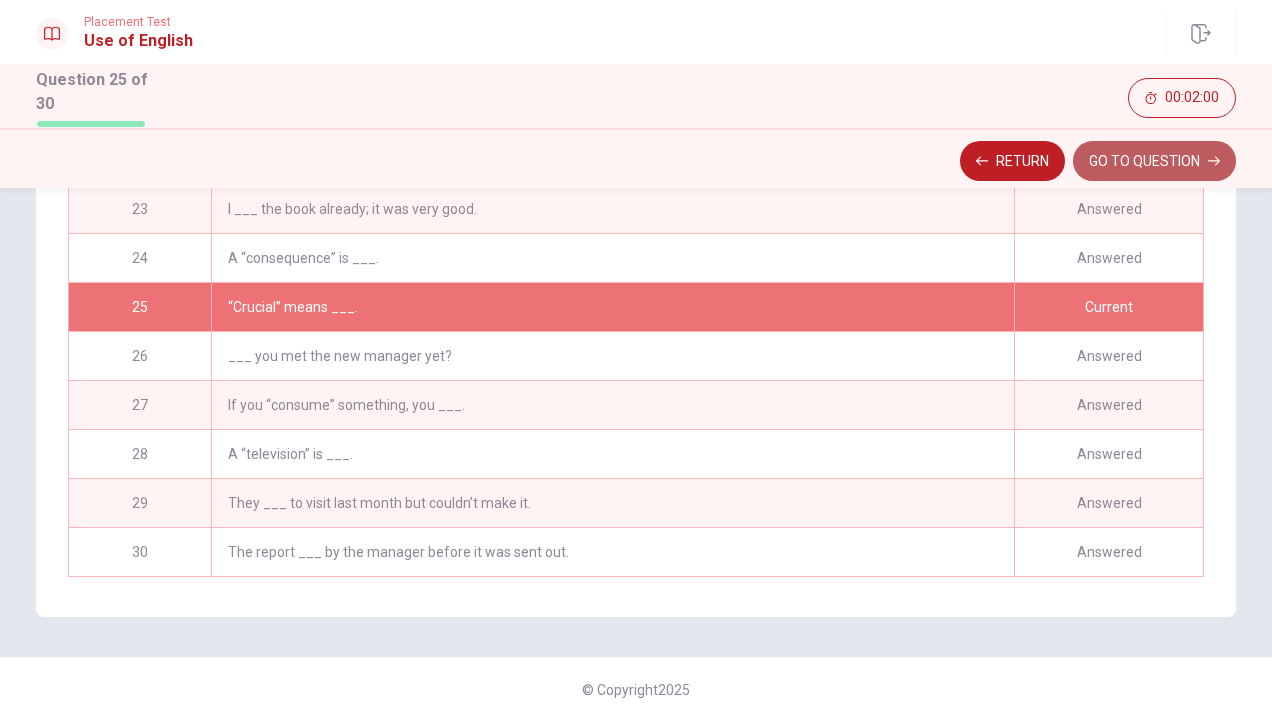 click on "GO TO QUESTION" at bounding box center (1154, 161) 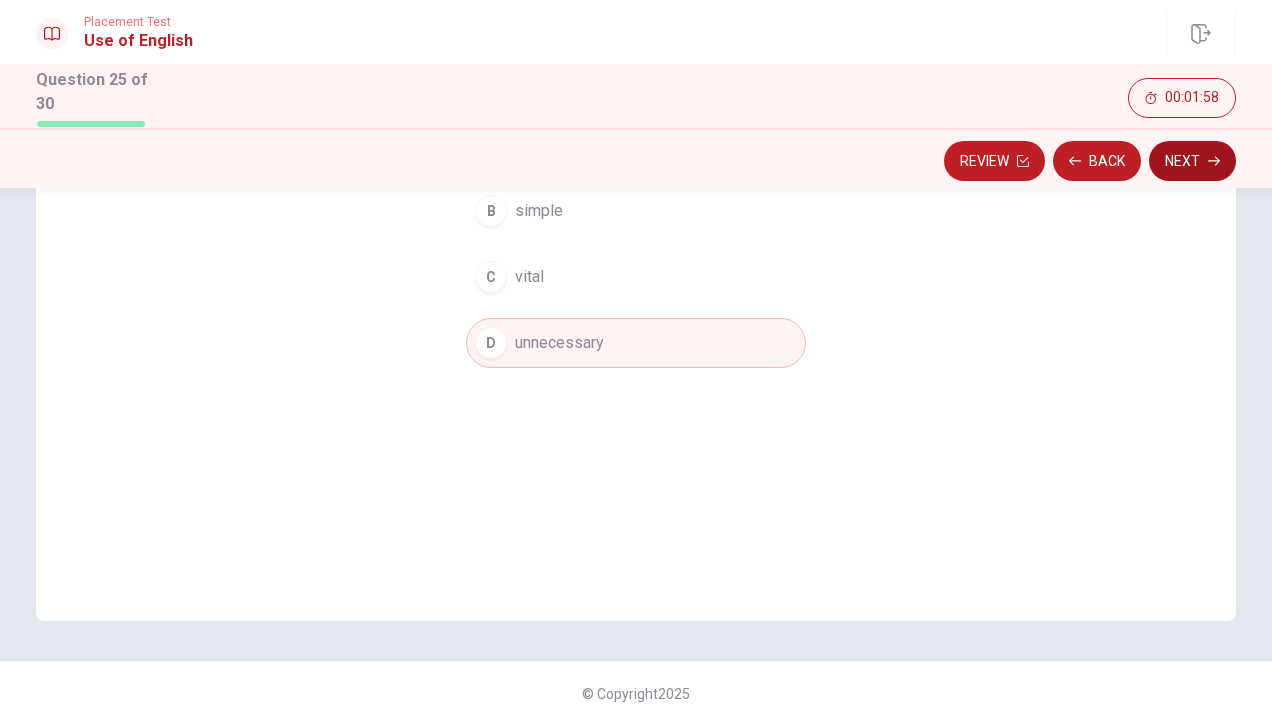 click 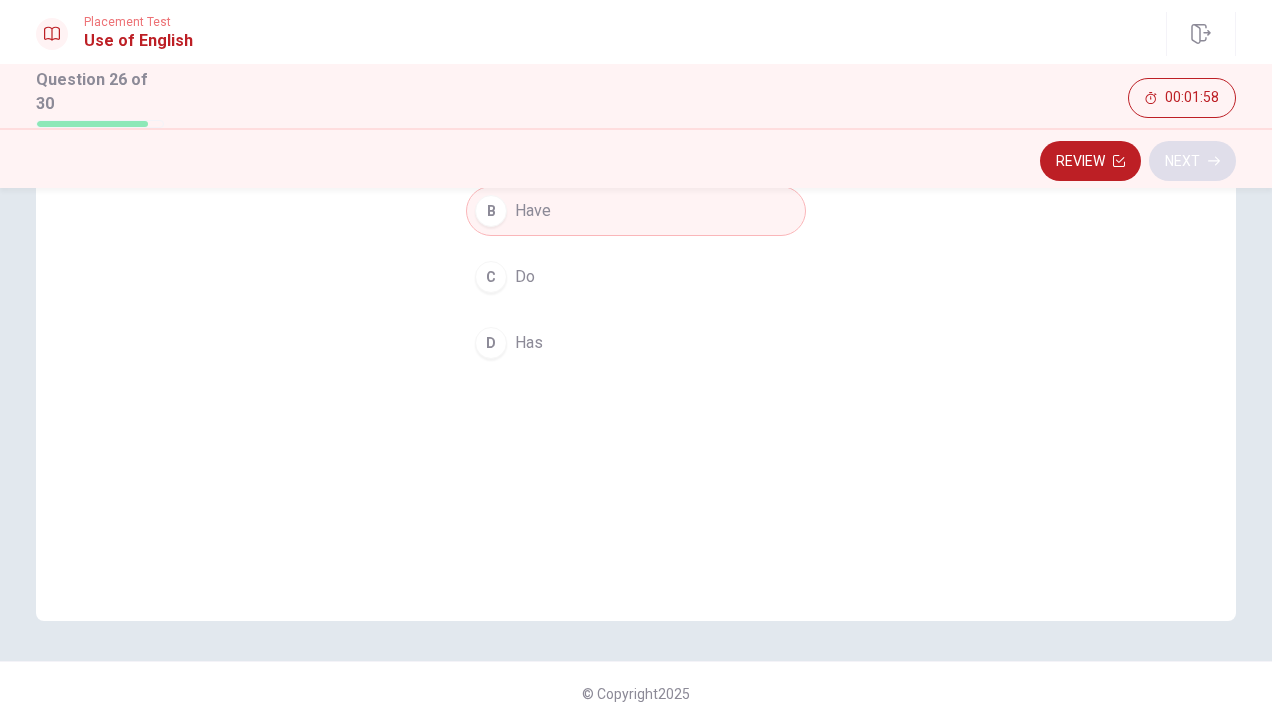 click on "Review Next" at bounding box center [636, 161] 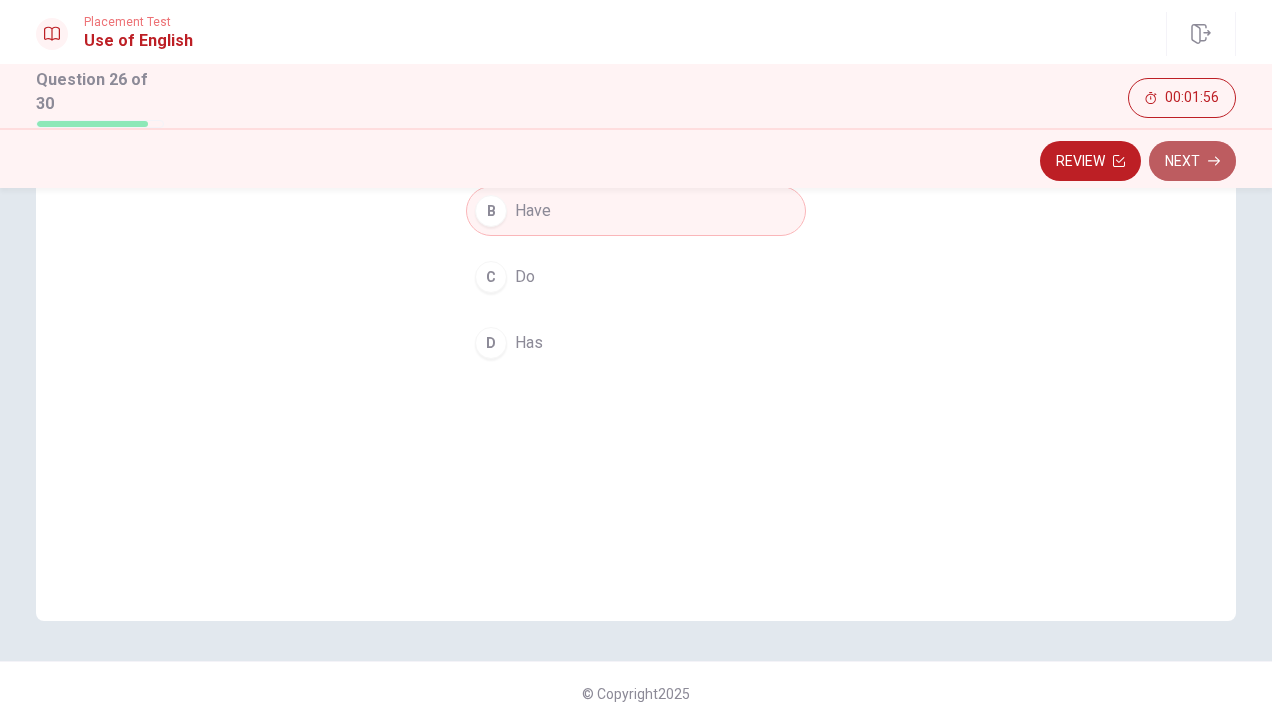click on "Next" at bounding box center [1192, 161] 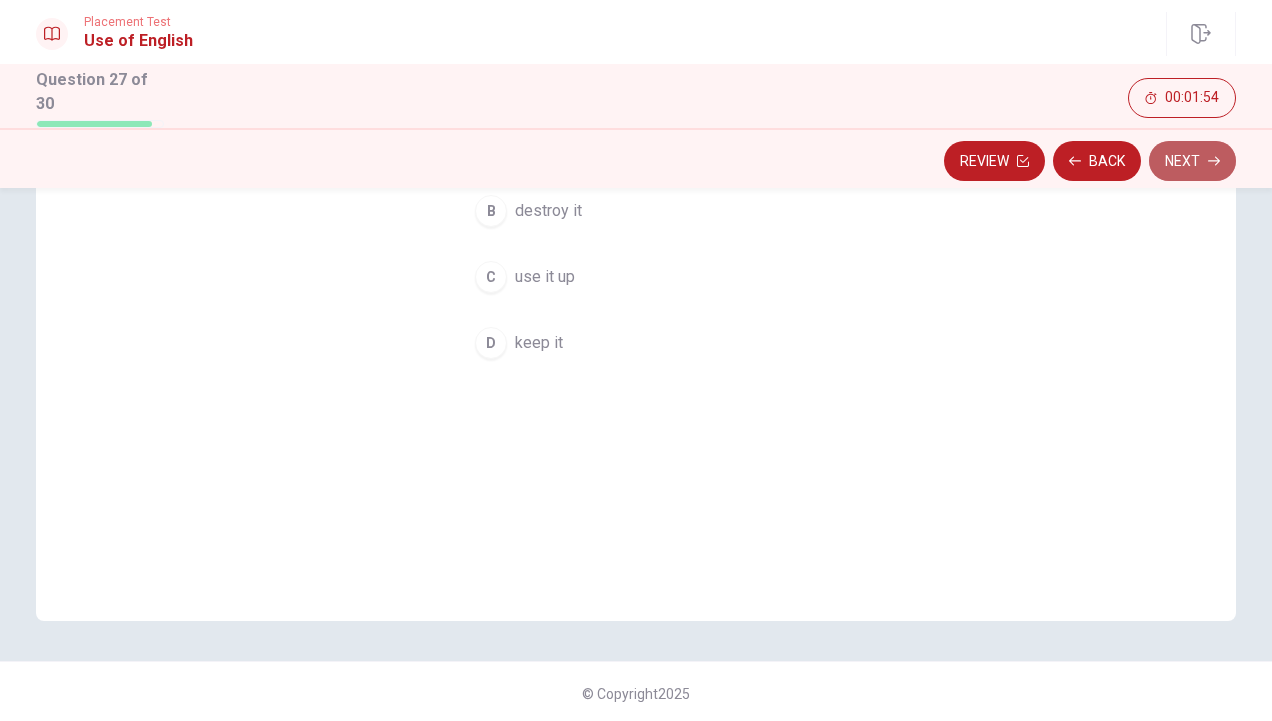 click on "Next" at bounding box center (1192, 161) 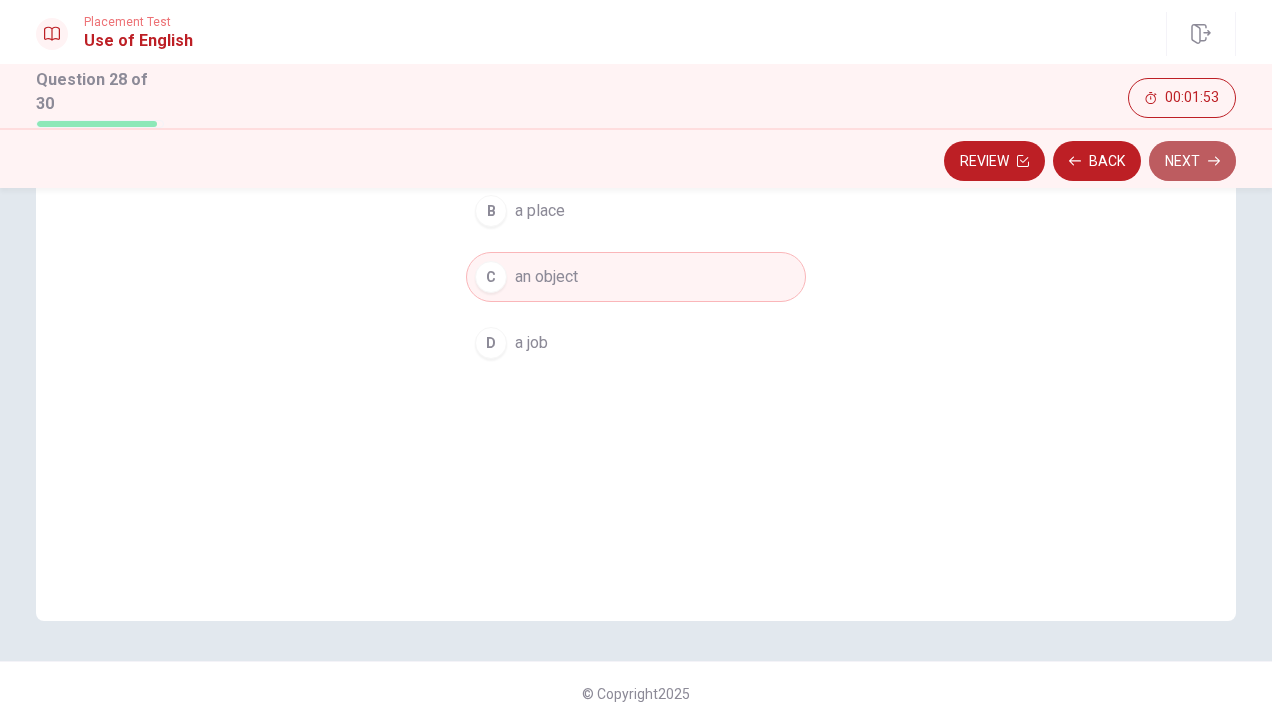 click on "Next" at bounding box center (1192, 161) 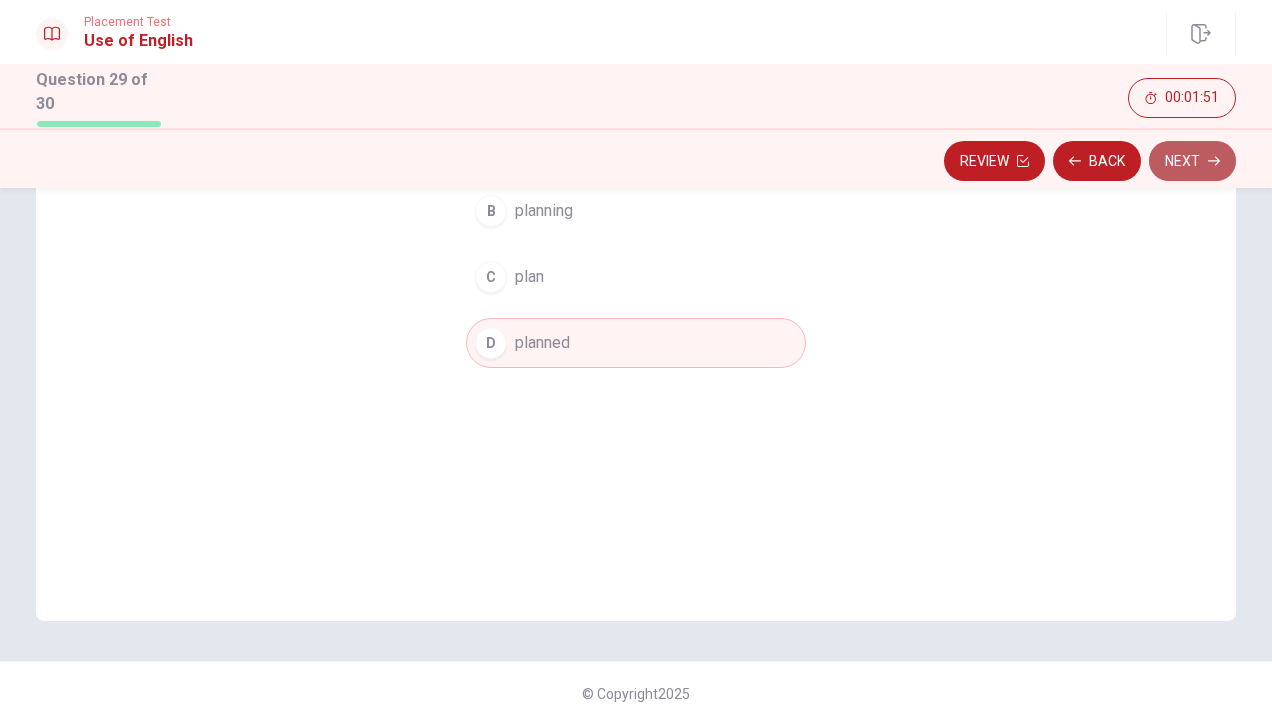 click on "Next" at bounding box center (1192, 161) 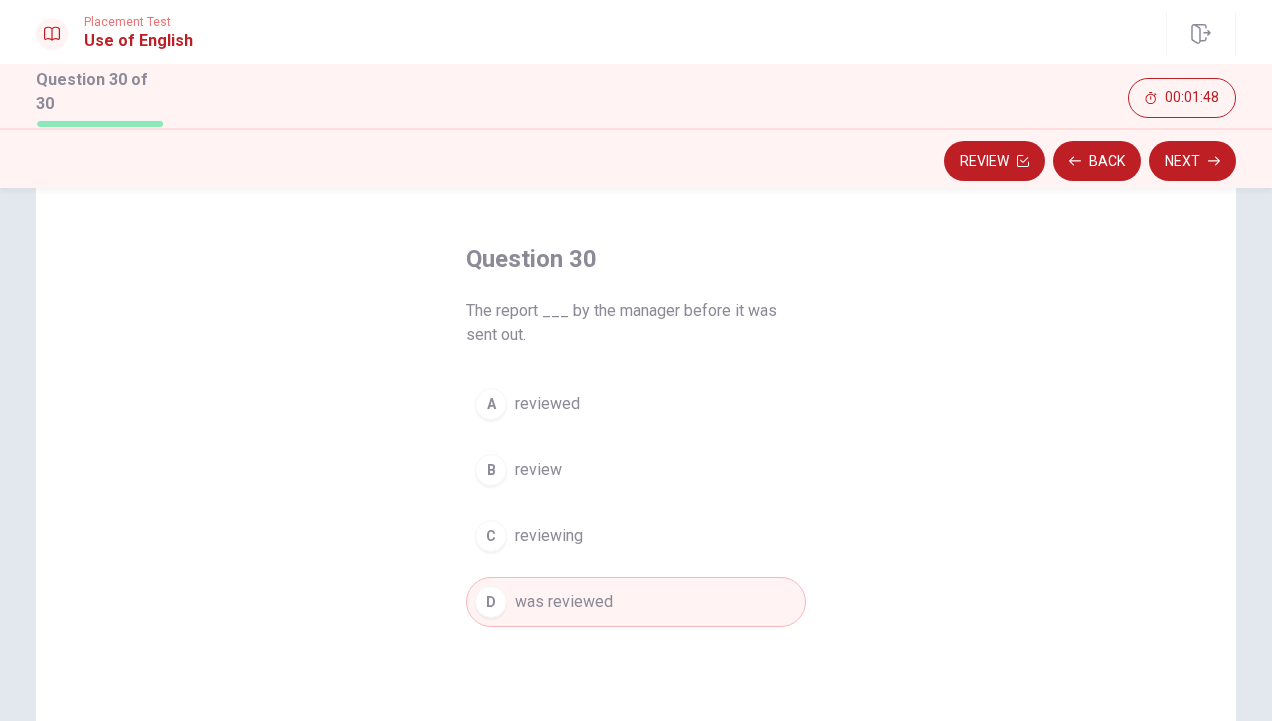 scroll, scrollTop: 73, scrollLeft: 0, axis: vertical 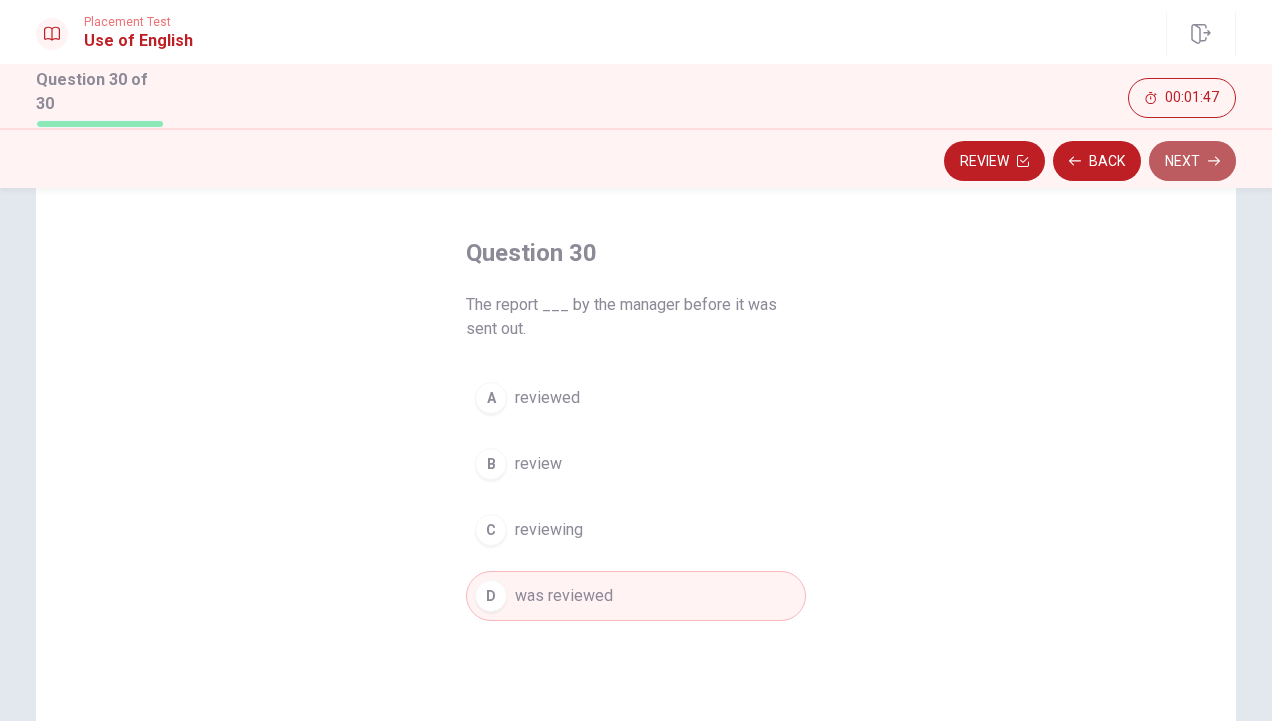 click 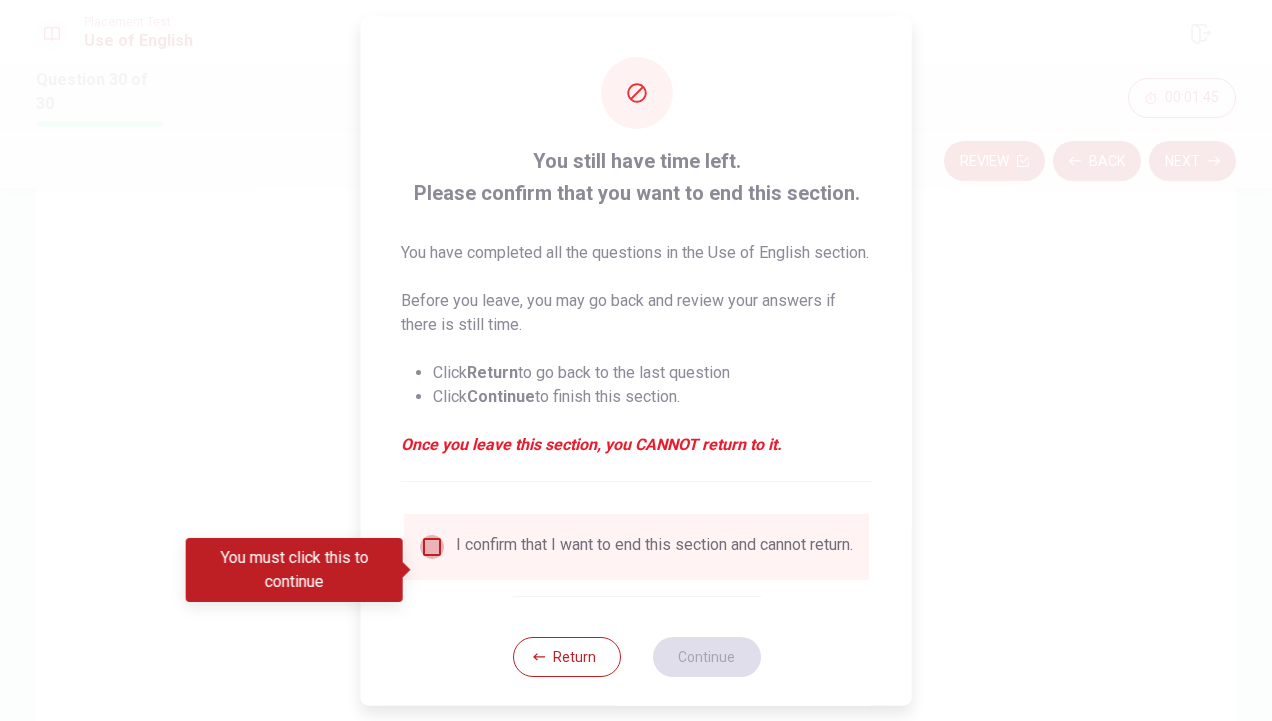 click at bounding box center [432, 546] 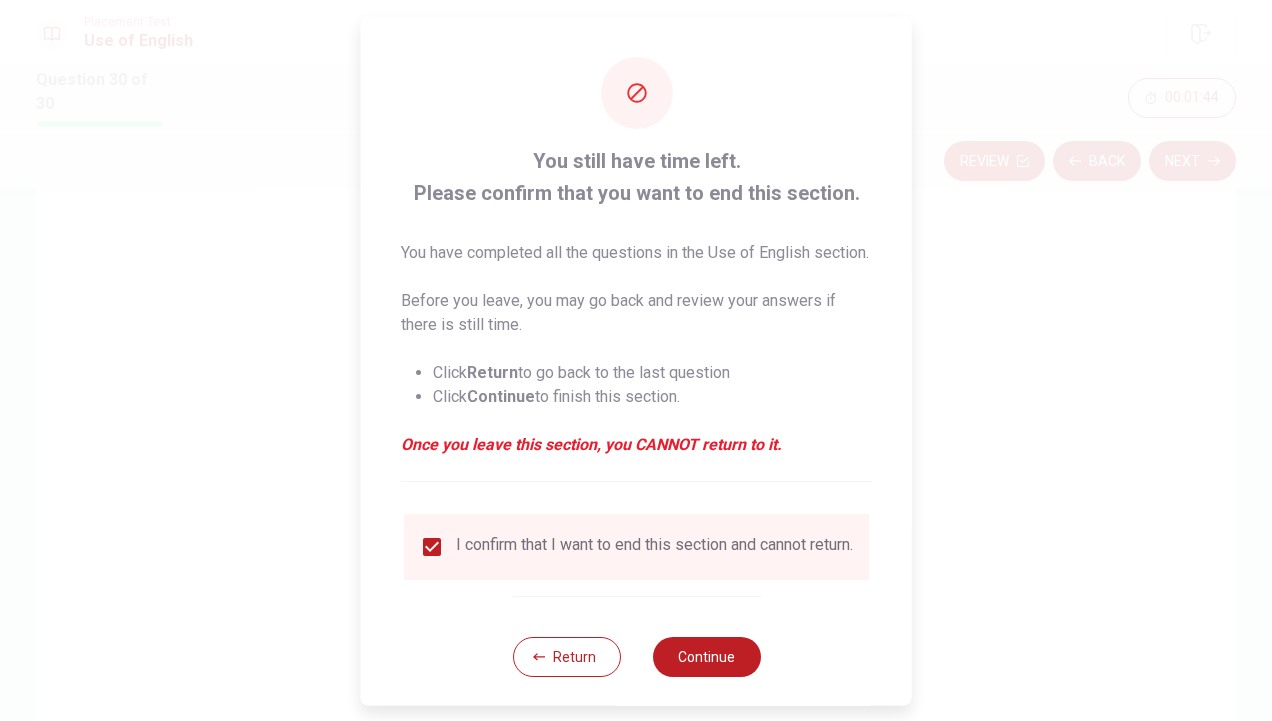 scroll, scrollTop: 48, scrollLeft: 0, axis: vertical 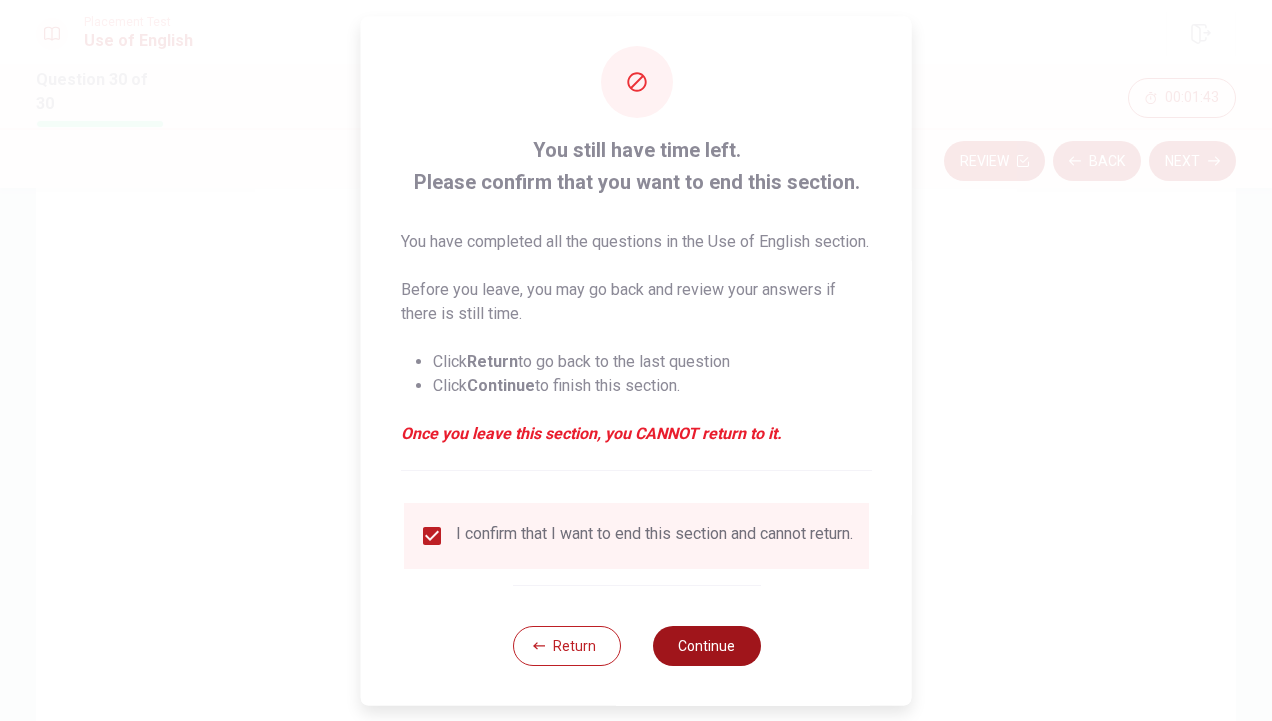 click on "Continue" at bounding box center (706, 645) 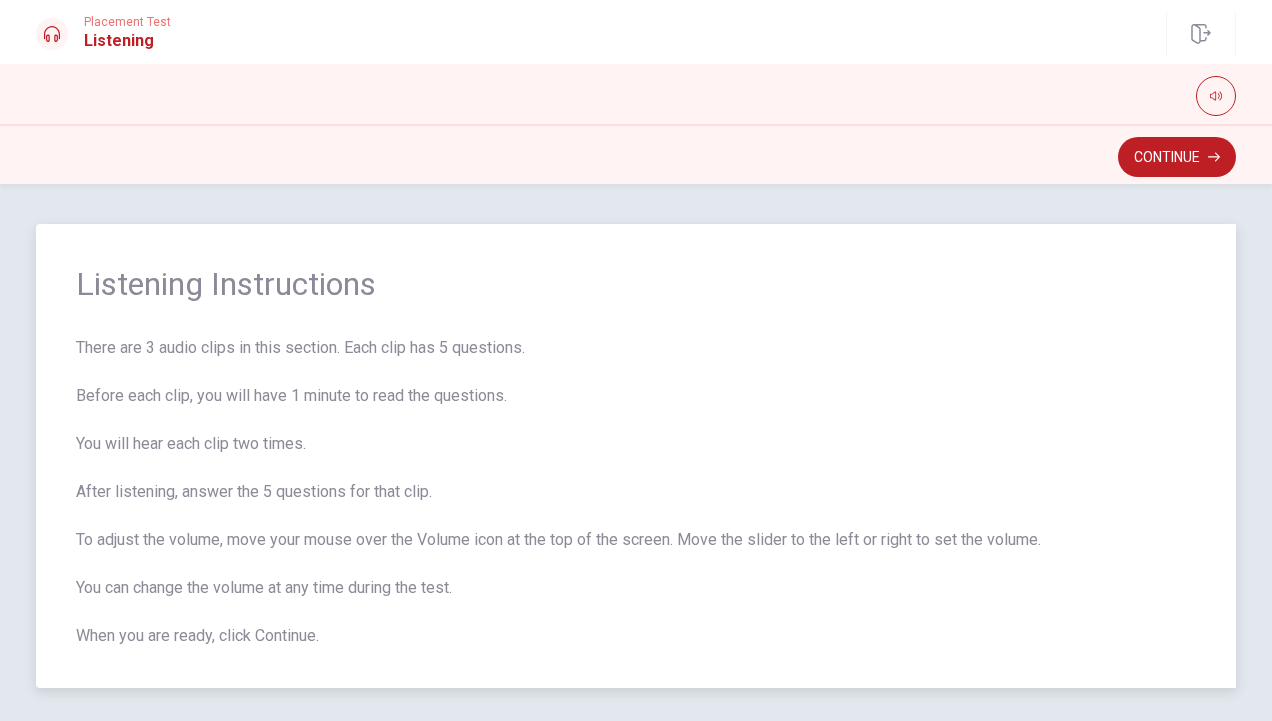 scroll, scrollTop: 70, scrollLeft: 0, axis: vertical 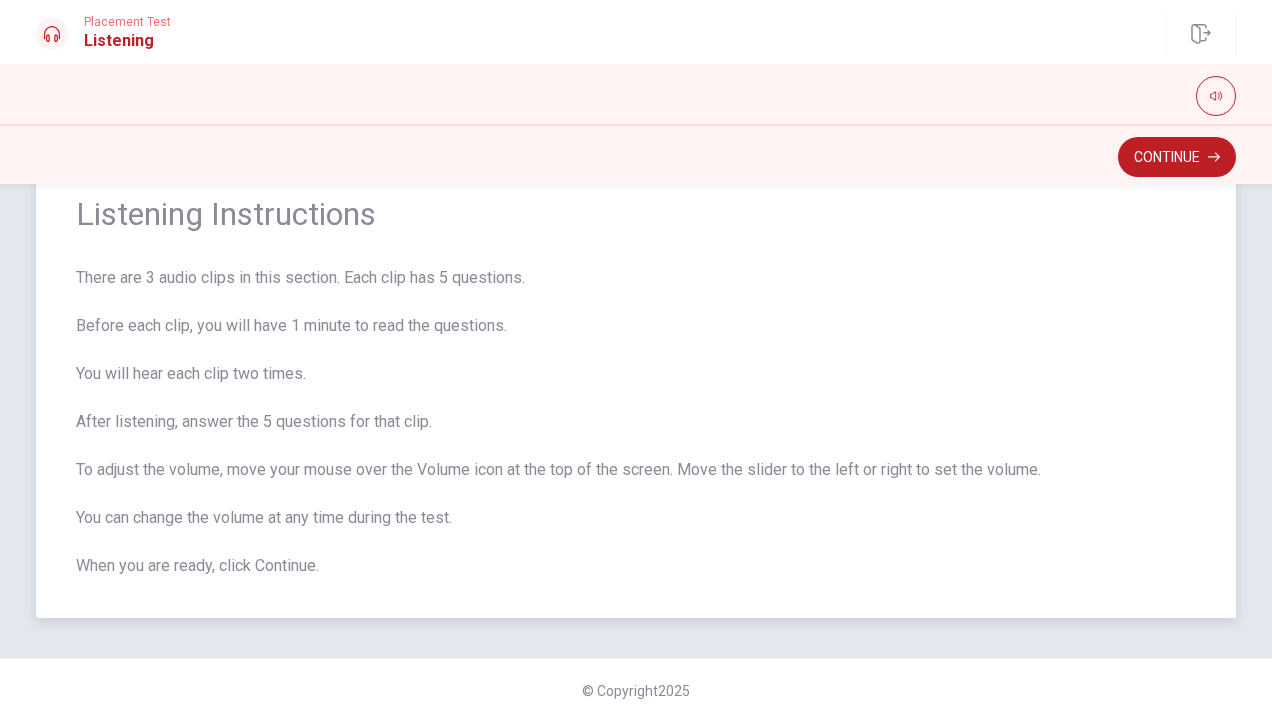 click on "There are 3 audio clips in this section. Each clip has 5 questions.
Before each clip, you will have 1 minute to read the questions.
You will hear each clip two times.
After listening, answer the 5 questions for that clip.
To adjust the volume, move your mouse over the Volume icon at the top of the screen. Move the slider to the left or right to set the volume.
You can change the volume at any time during the test.
When you are ready, click Continue." at bounding box center [636, 422] 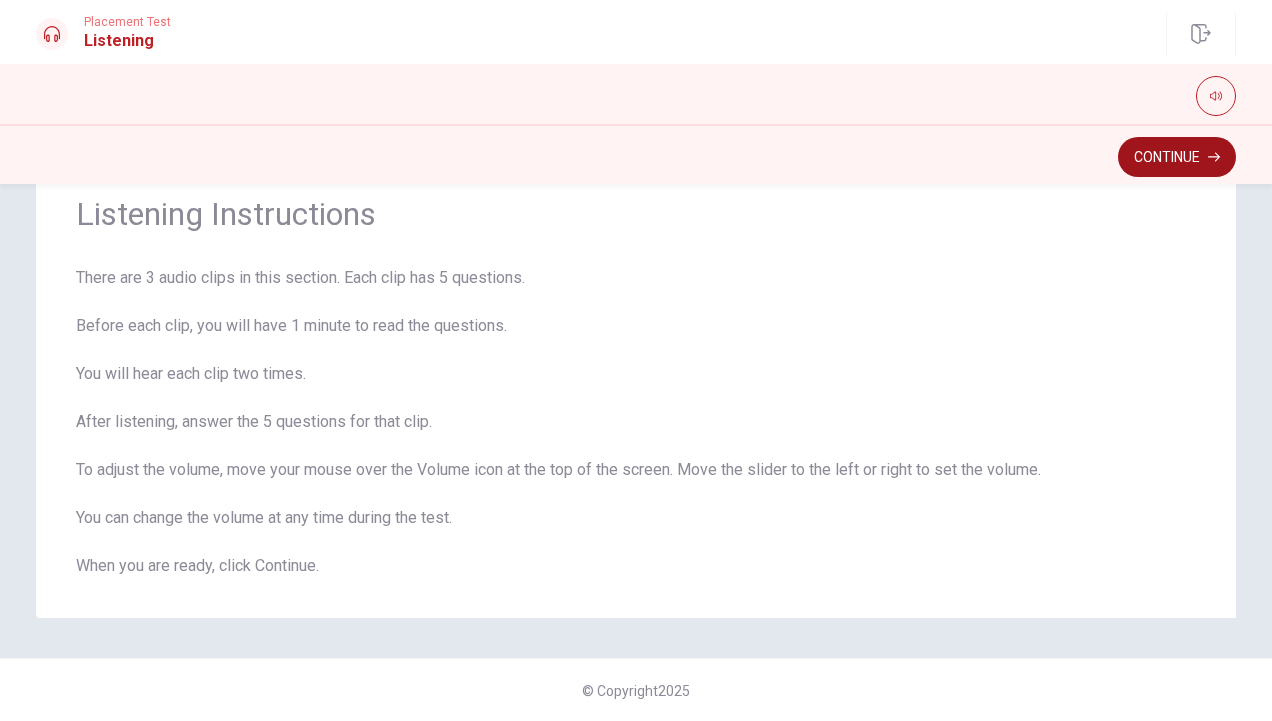 click on "Continue" at bounding box center (1177, 157) 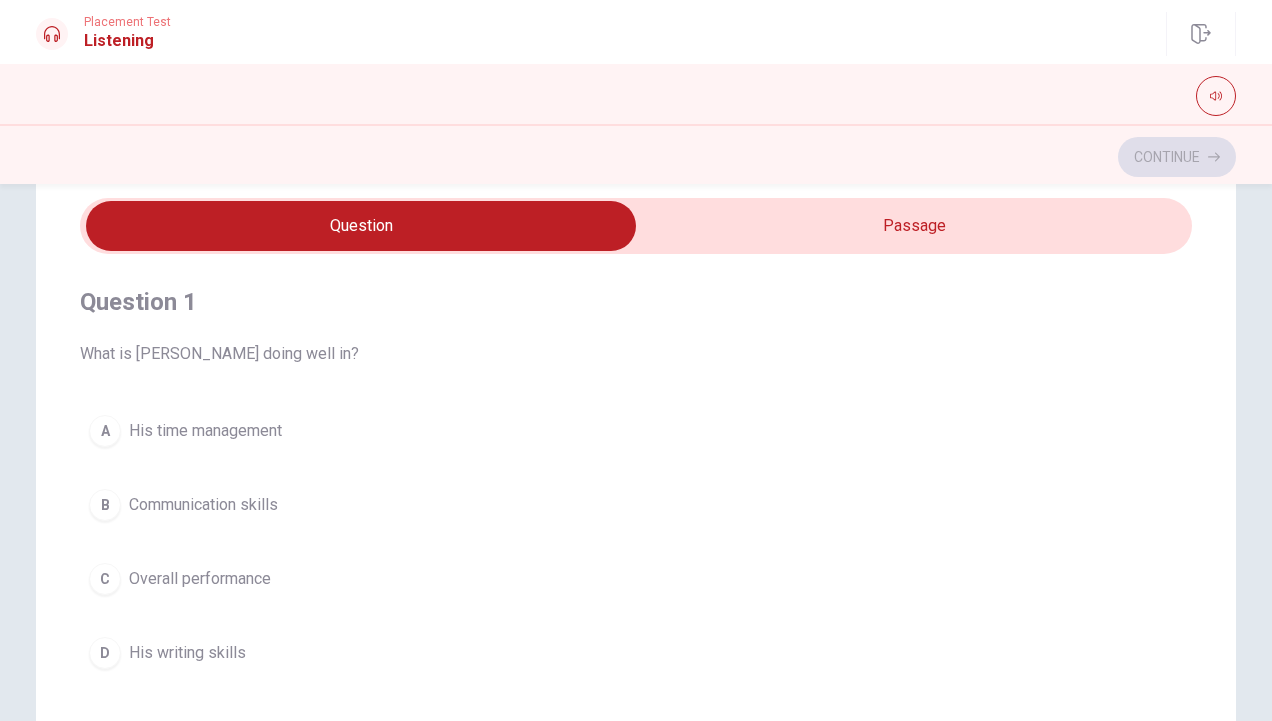 type on "1" 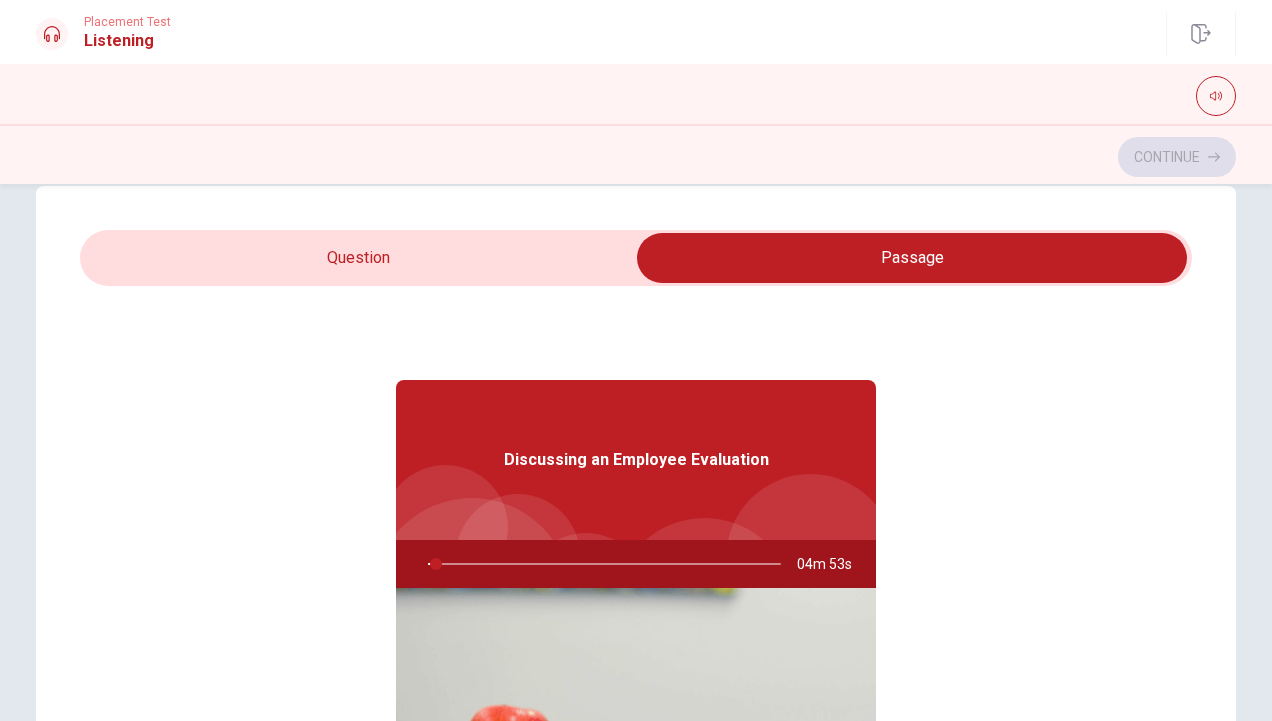 scroll, scrollTop: 36, scrollLeft: 0, axis: vertical 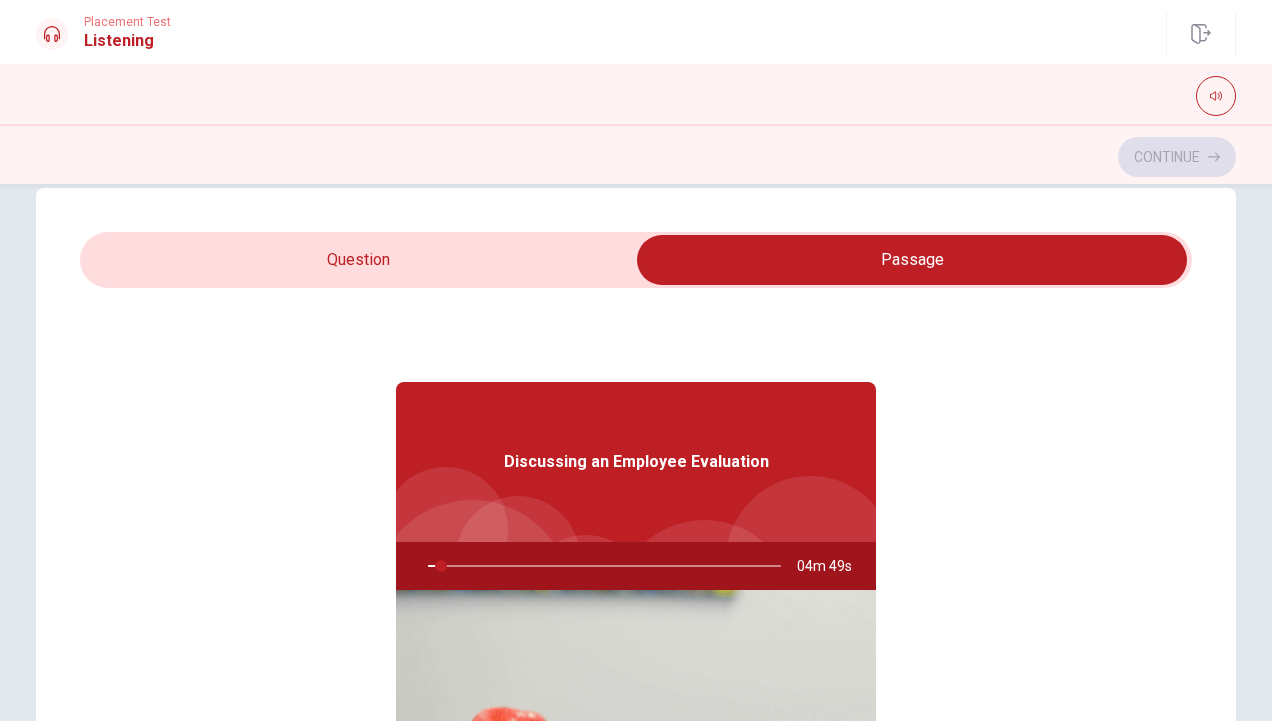 type on "4" 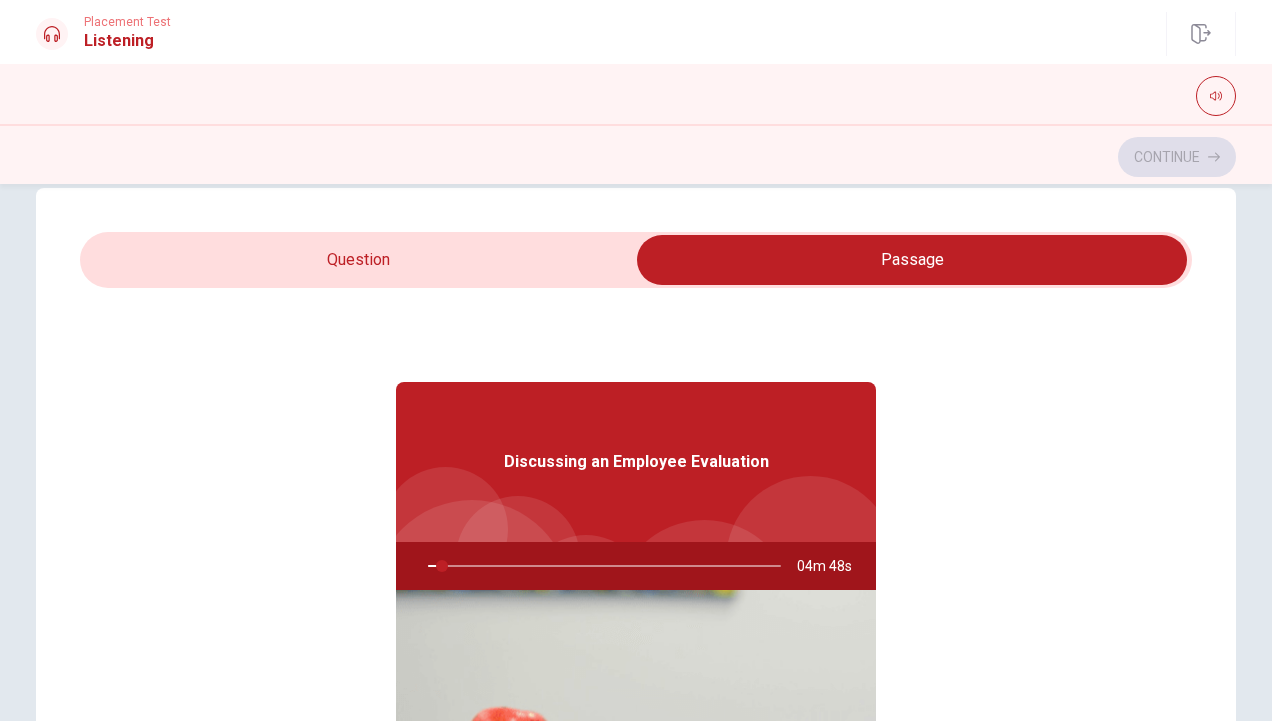 click at bounding box center [912, 260] 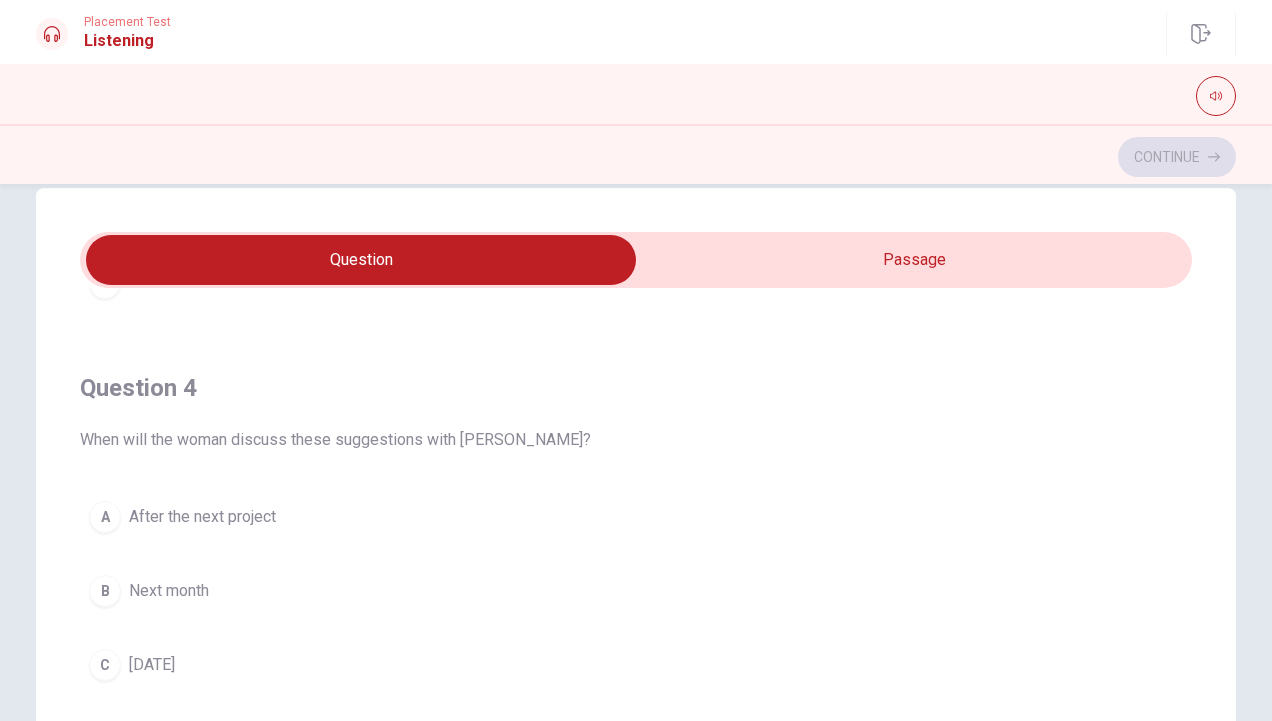 scroll, scrollTop: 1606, scrollLeft: 0, axis: vertical 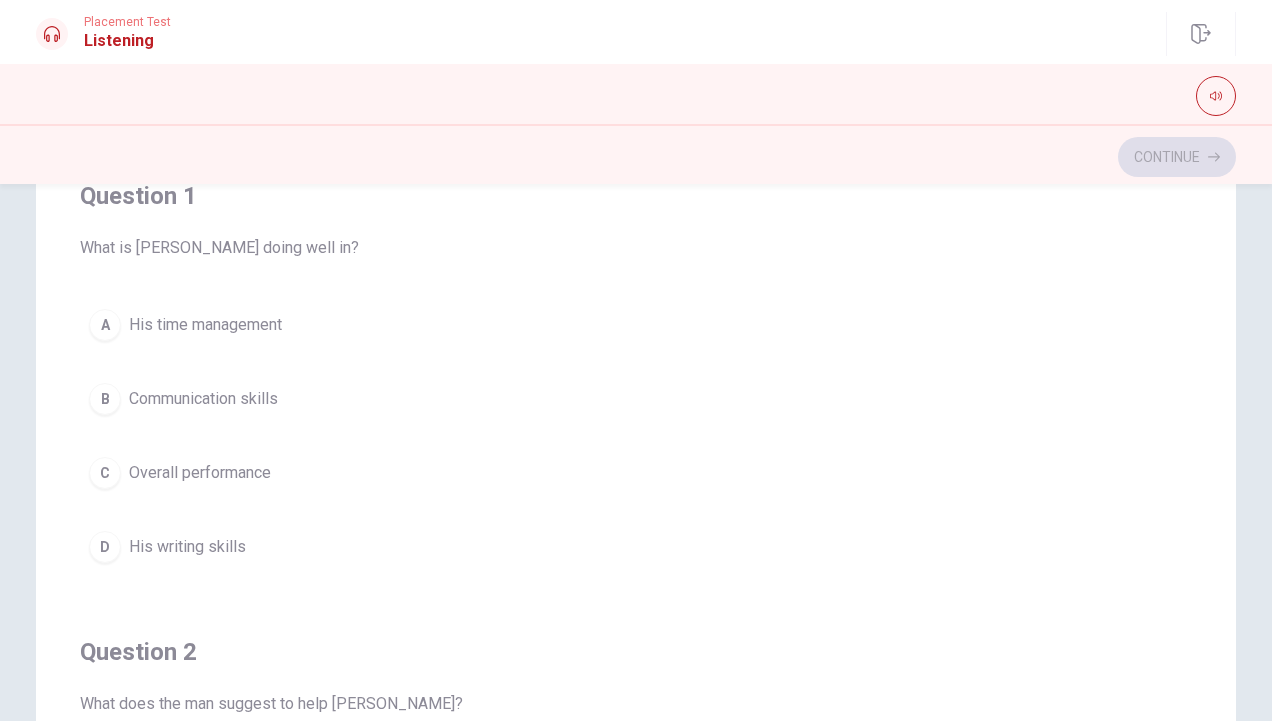 click on "Continue" at bounding box center [636, 157] 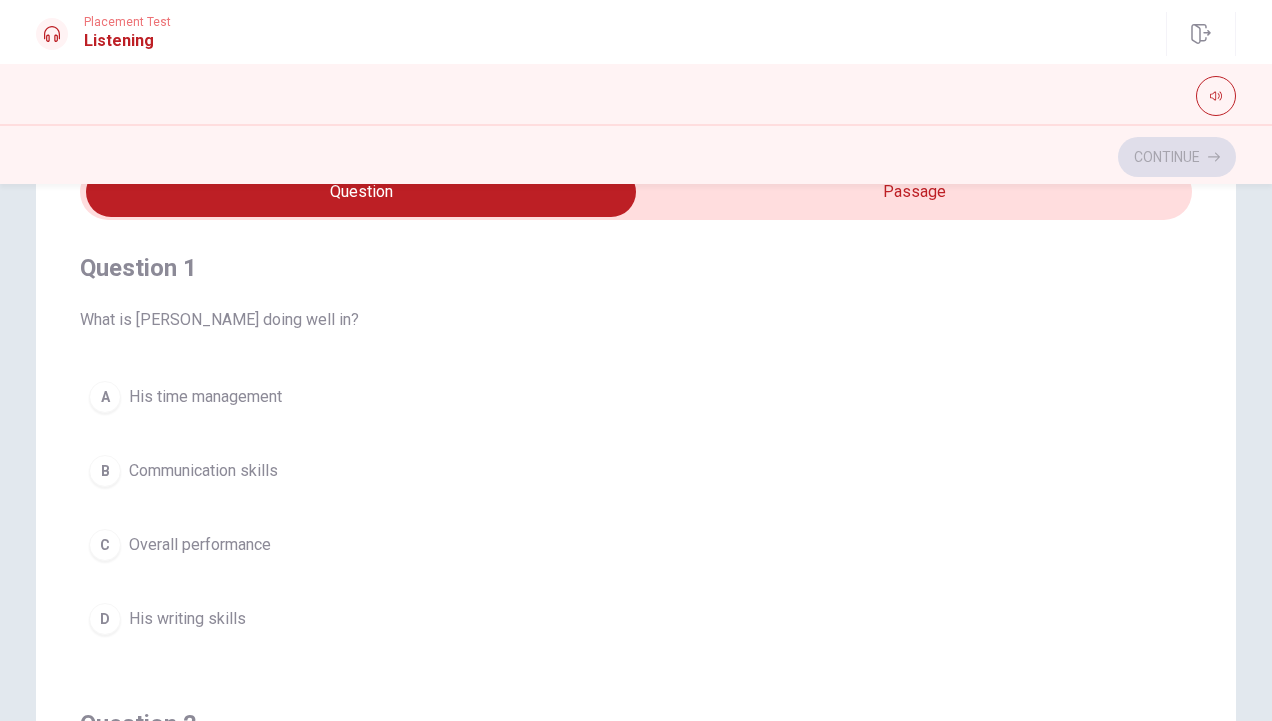scroll, scrollTop: 10, scrollLeft: 0, axis: vertical 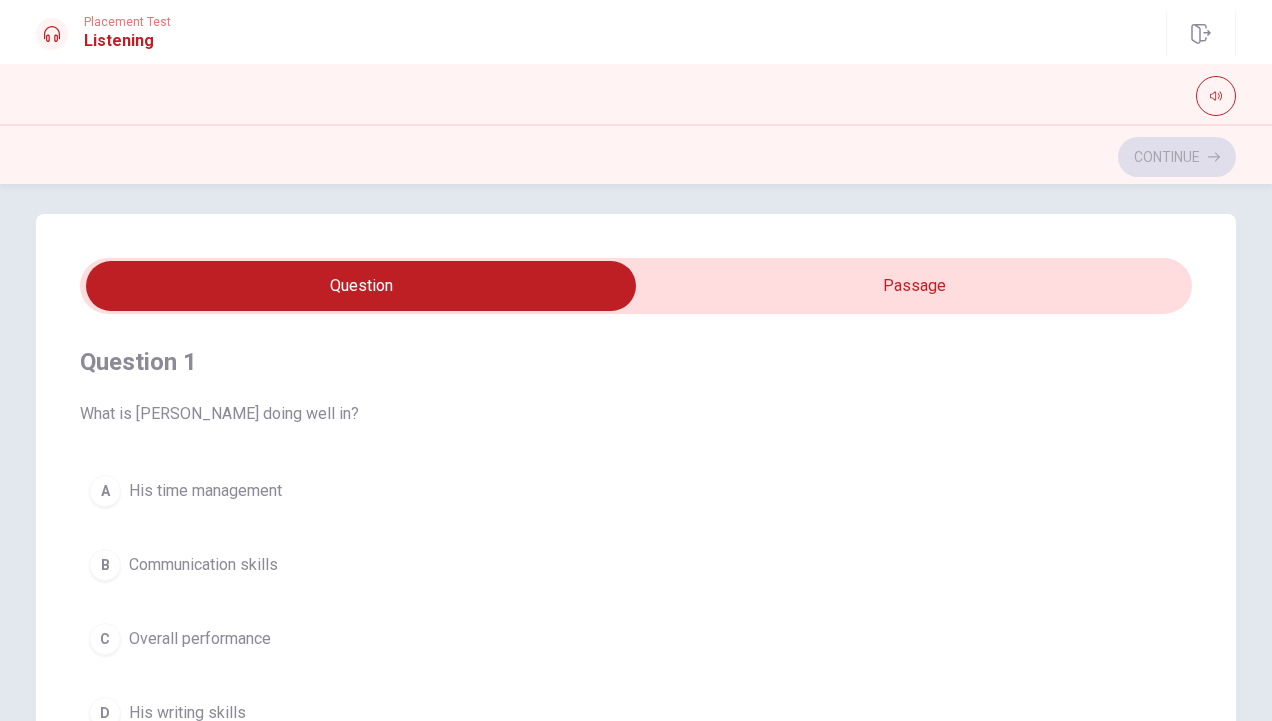 drag, startPoint x: 921, startPoint y: 213, endPoint x: 853, endPoint y: 349, distance: 152.05263 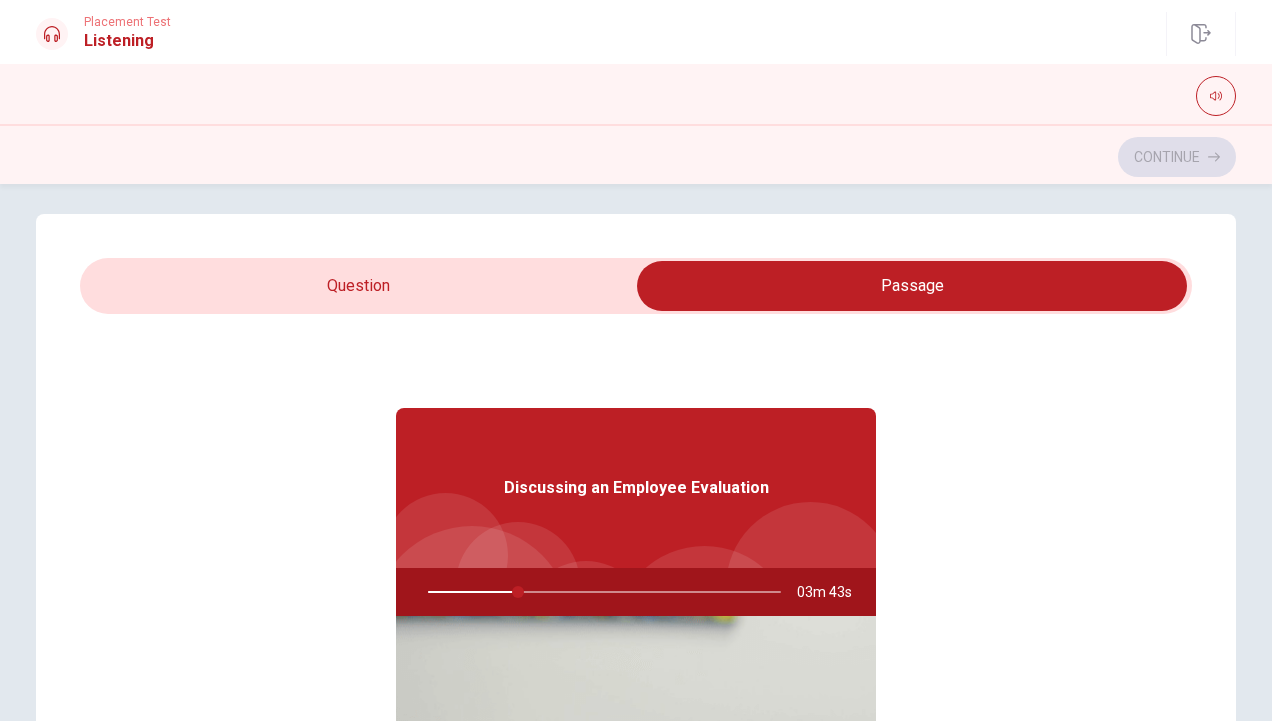 type on "26" 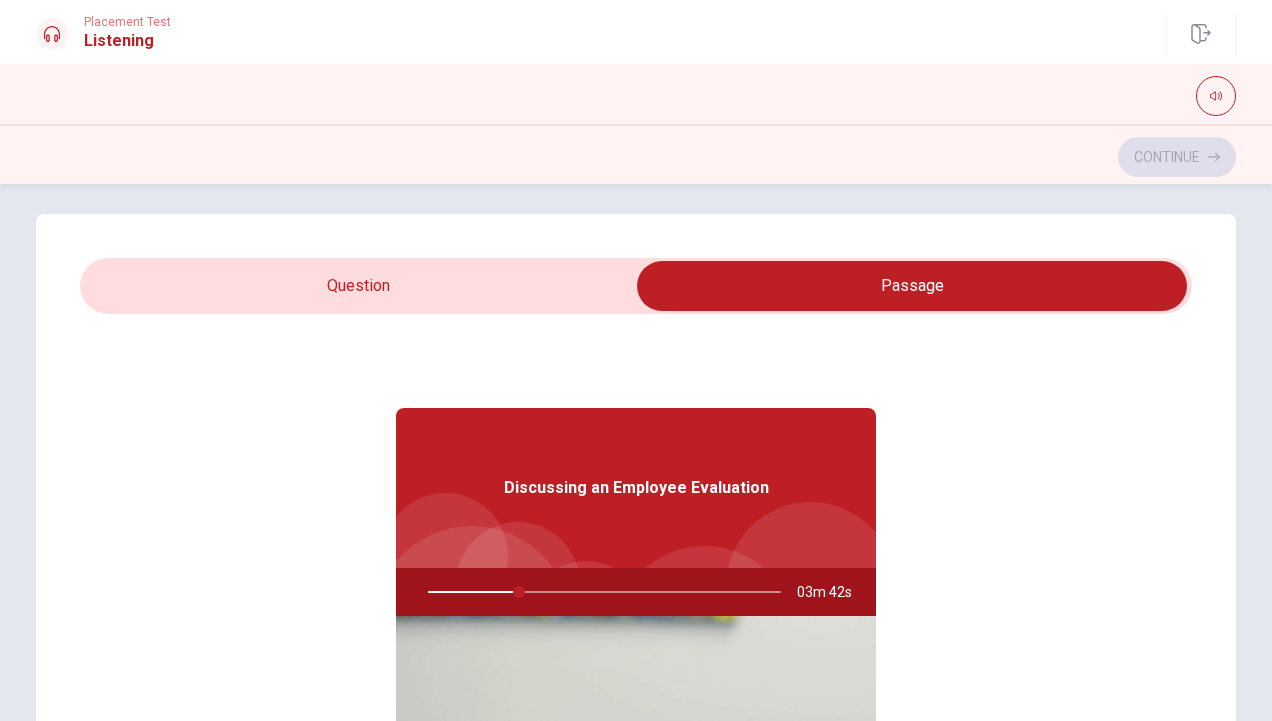 click at bounding box center [912, 286] 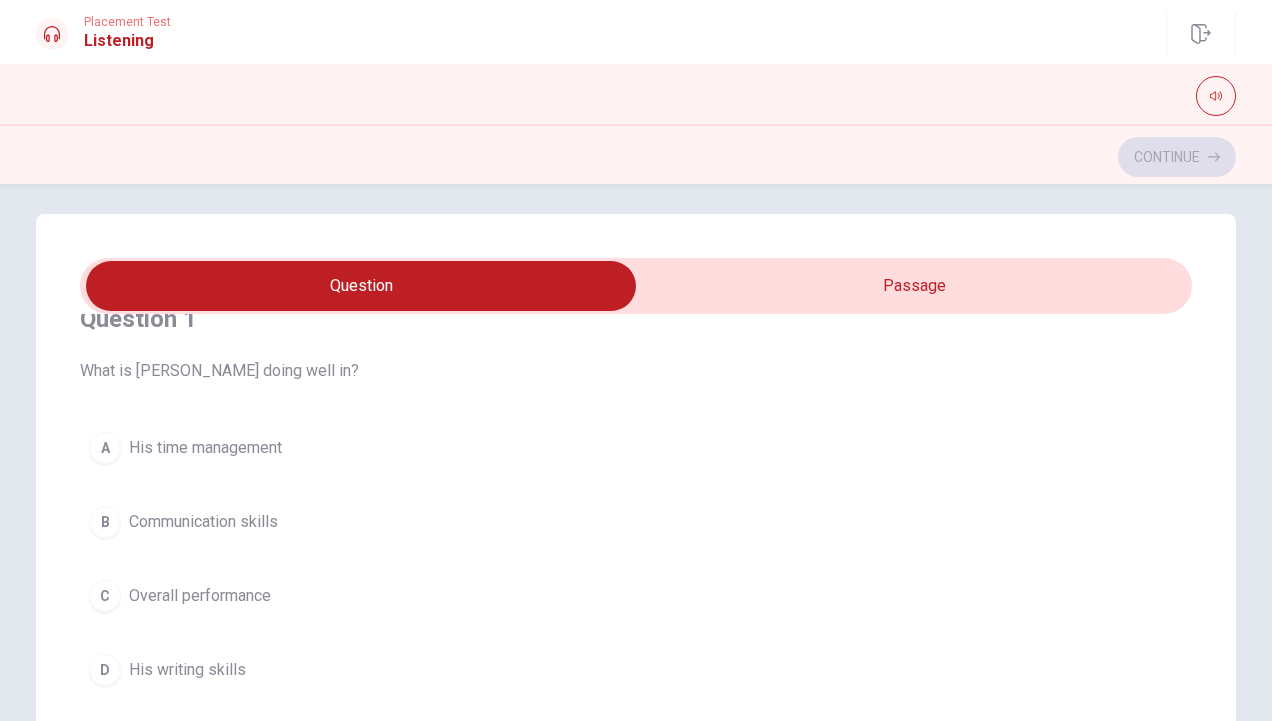 scroll, scrollTop: 41, scrollLeft: 0, axis: vertical 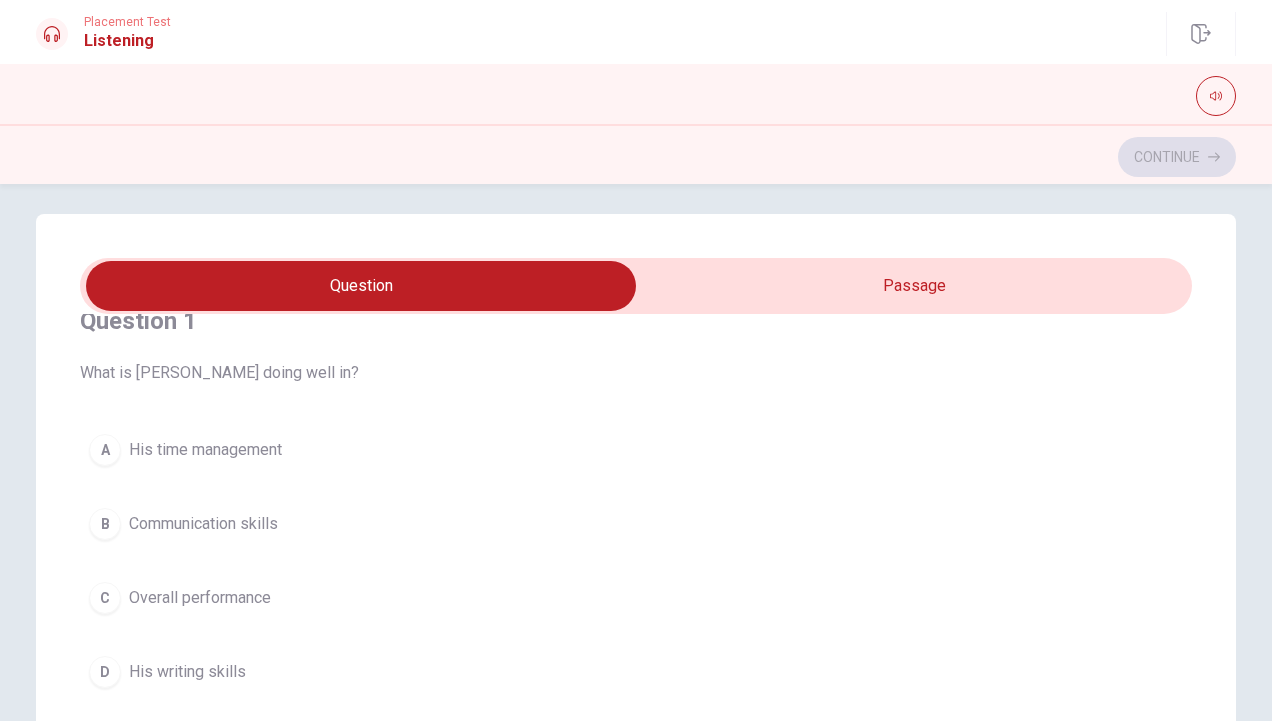click on "Placement Test   Listening Continue Continue Question 1 What is [PERSON_NAME] doing well in? A His time management B Communication skills C Overall performance D His writing skills Question 2 What does the man suggest to help [PERSON_NAME]? A Giving him a raise B Hiring an assistant C Using time-tracking tools D Sending him for training Question 3 Which area needs improvement for [PERSON_NAME]? A Time management B Technical skills C Punctuality D Communication Question 4 When will the woman discuss these suggestions with [PERSON_NAME]? A After the next project B Next month C [DATE] D During the next meeting Question 5 What is the main topic of this conversation? A An employee evaluation B A budget review C A job interview D A project deadline Discussing an Employee Evaluation 03m 39s © Copyright  2025 Going somewhere? You are not allowed to open other tabs/pages or switch windows during a test. Doing this will be reported as cheating to the Administrators. Are you sure you want to leave this page? Please continue until you finish your test." at bounding box center [636, 360] 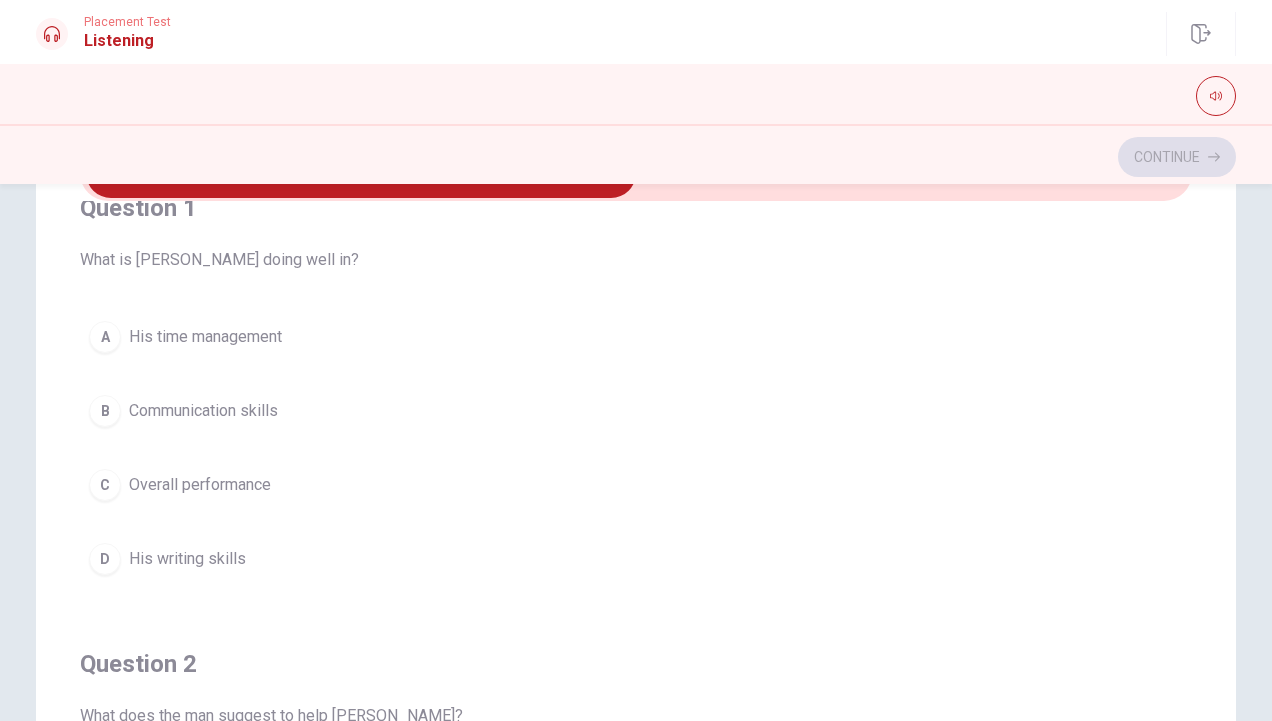 scroll, scrollTop: 144, scrollLeft: 0, axis: vertical 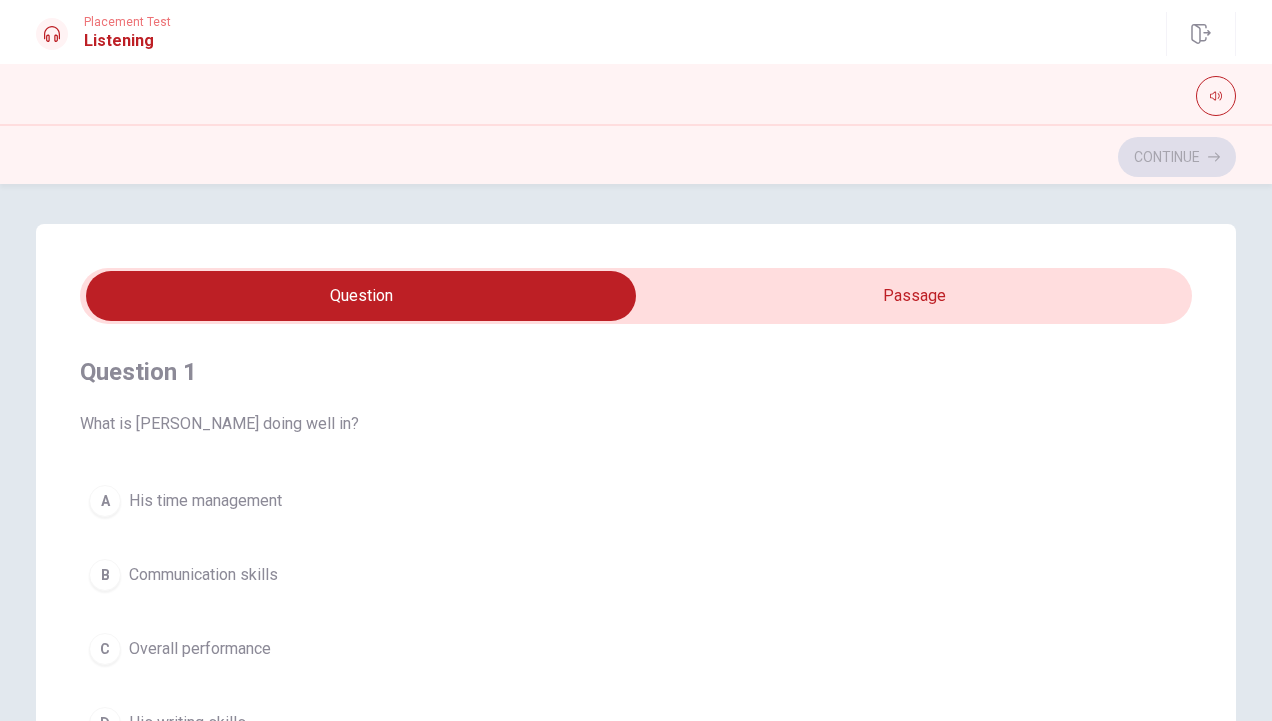 click on "Question 1" at bounding box center [636, 372] 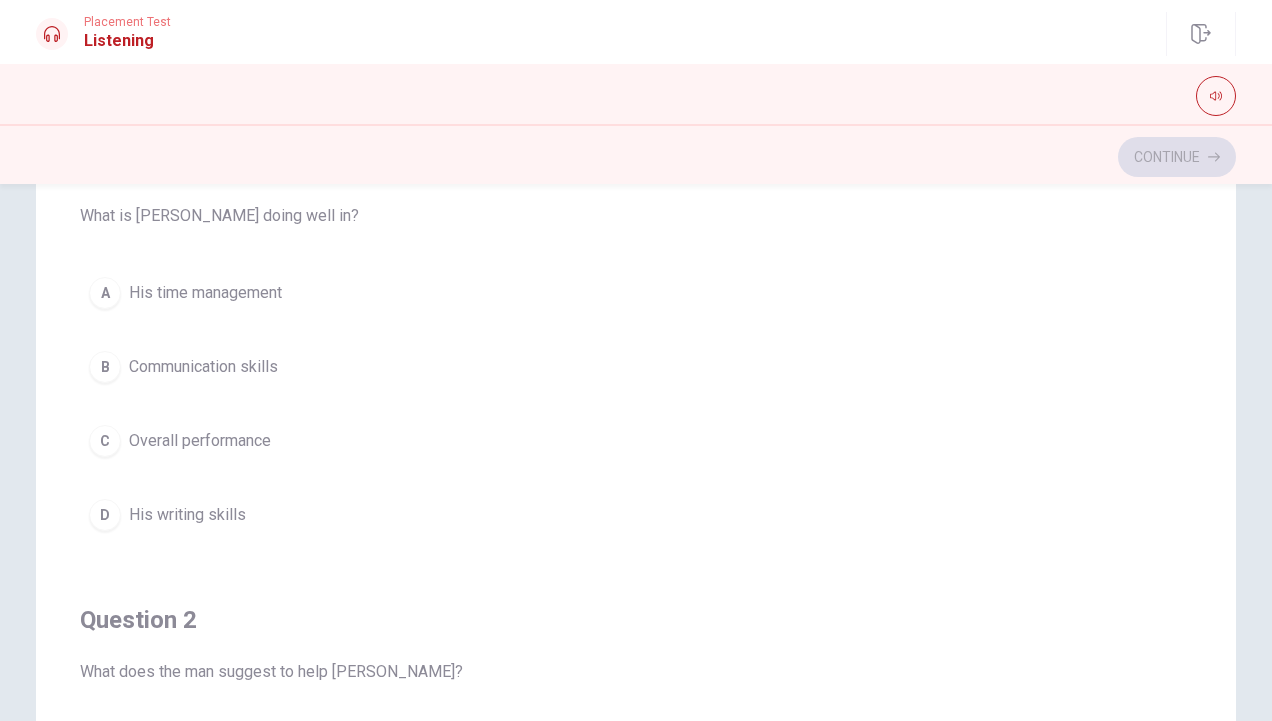 scroll, scrollTop: 211, scrollLeft: 0, axis: vertical 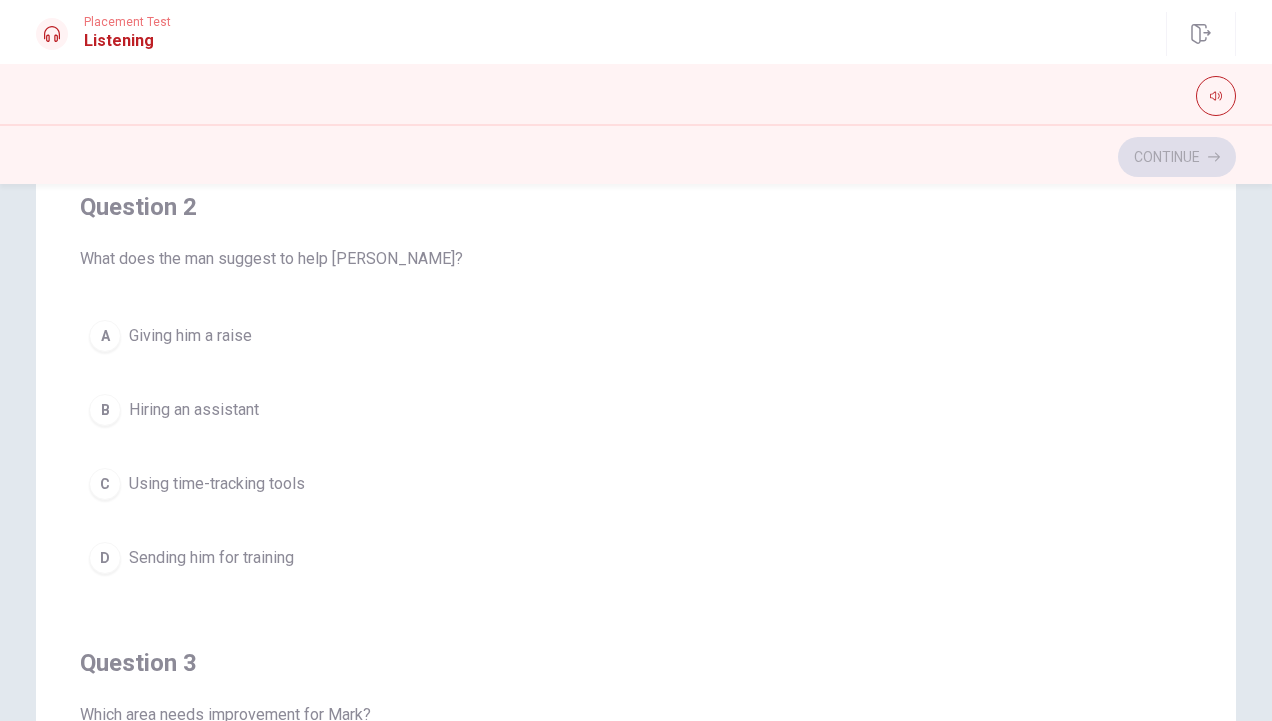 click on "Using time-tracking tools" at bounding box center [217, 484] 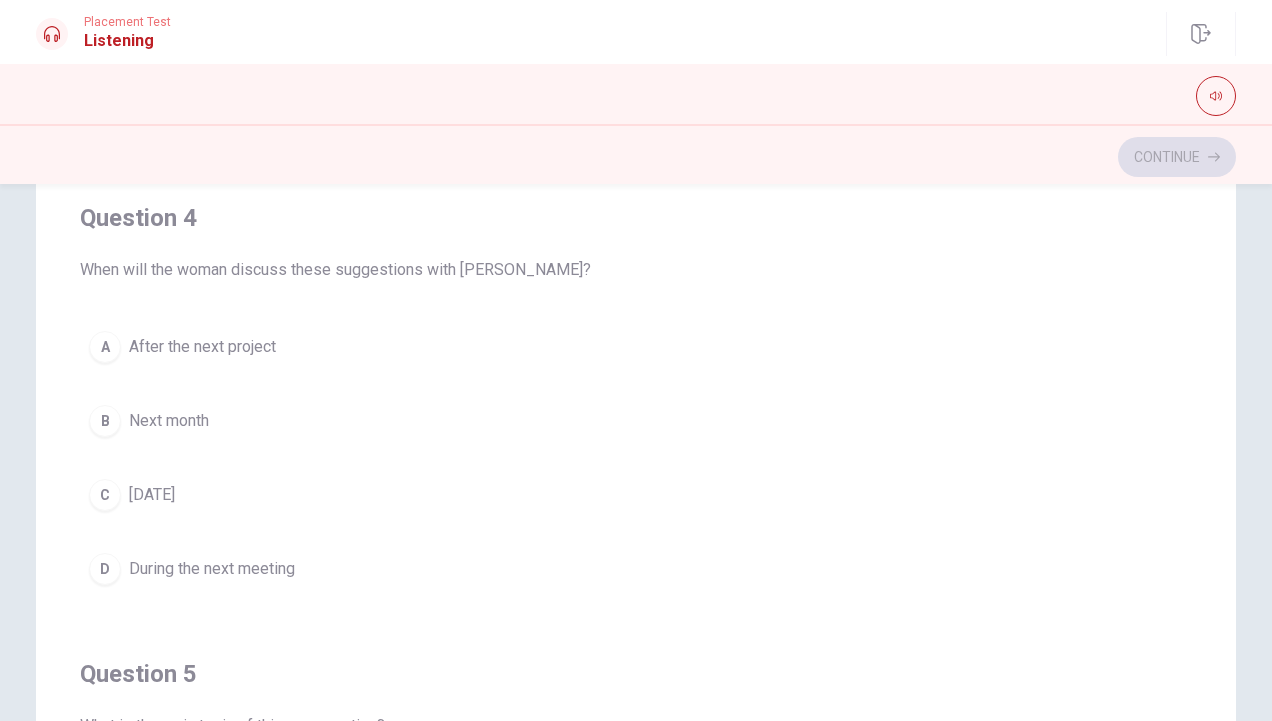 scroll, scrollTop: 1312, scrollLeft: 0, axis: vertical 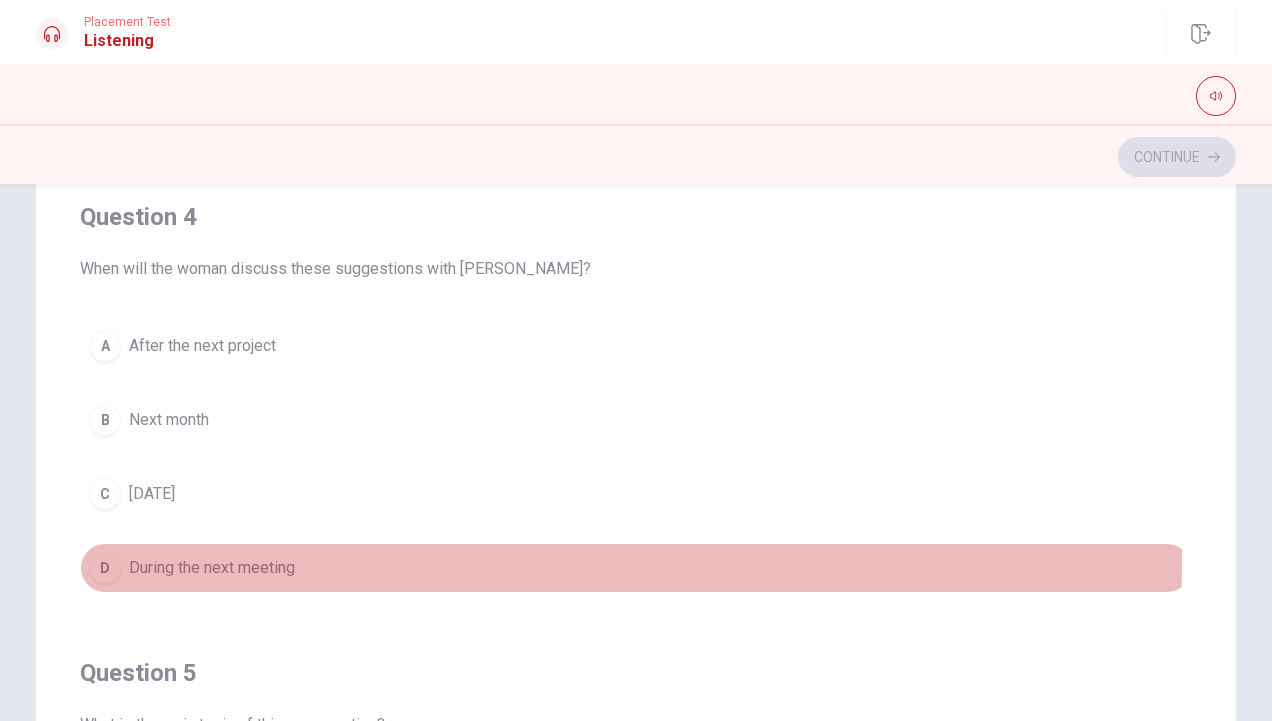 click on "During the next meeting" at bounding box center (212, 568) 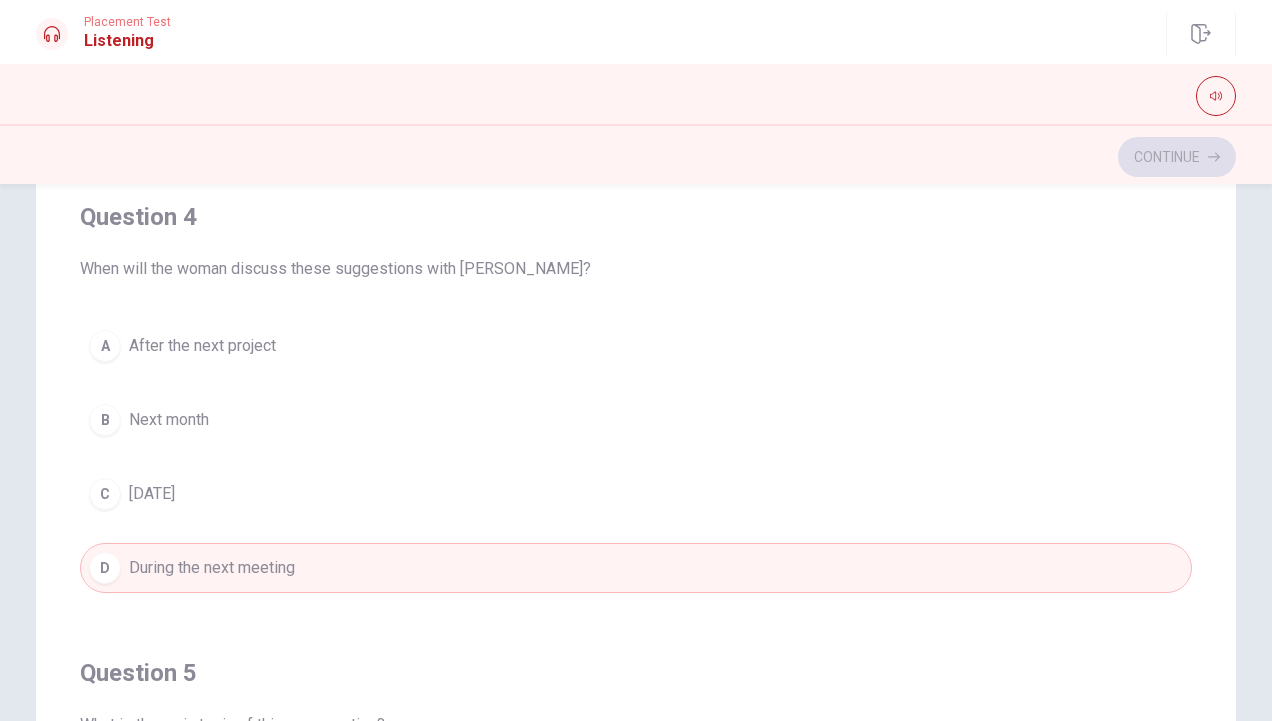 scroll, scrollTop: 1606, scrollLeft: 0, axis: vertical 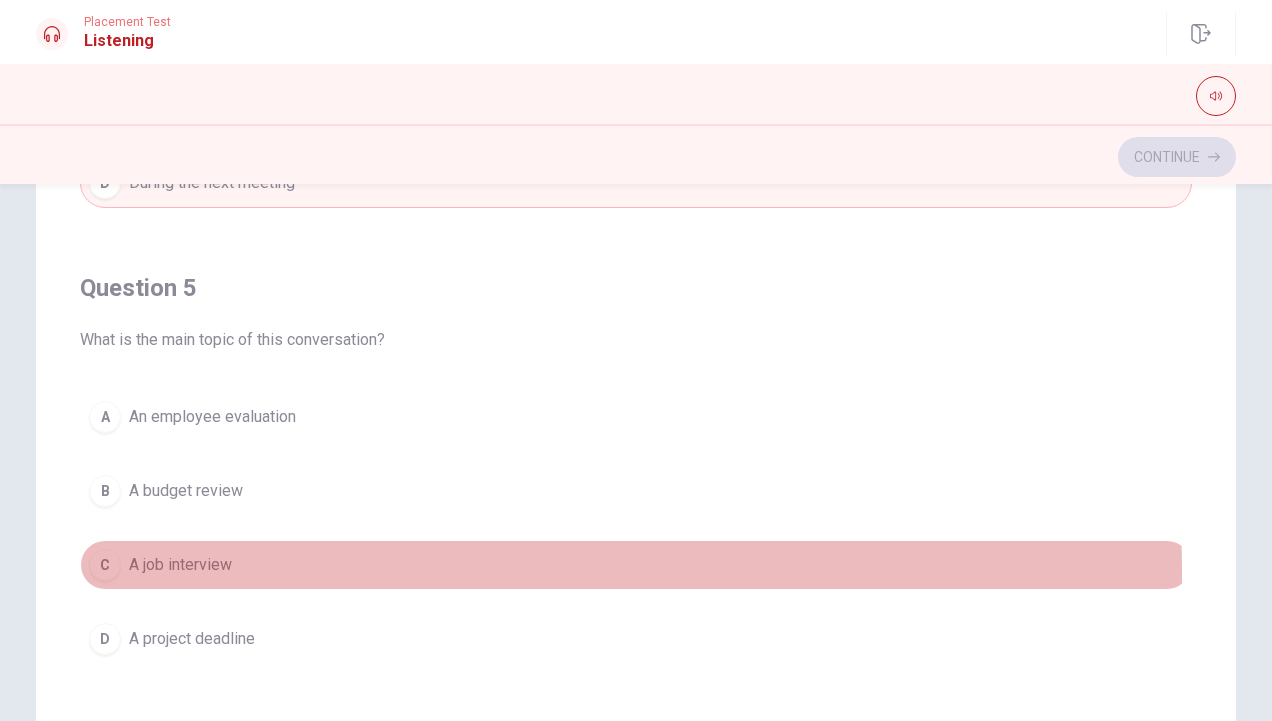 click on "A job interview" at bounding box center [180, 565] 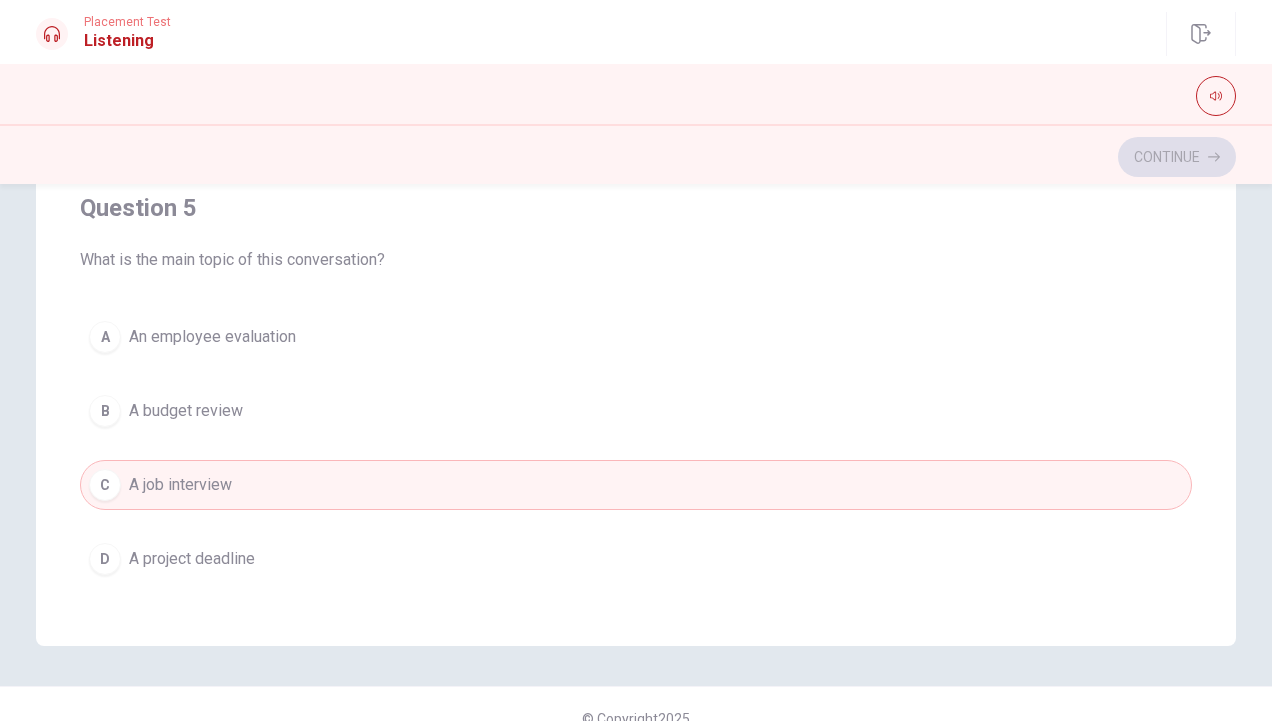 scroll, scrollTop: 383, scrollLeft: 0, axis: vertical 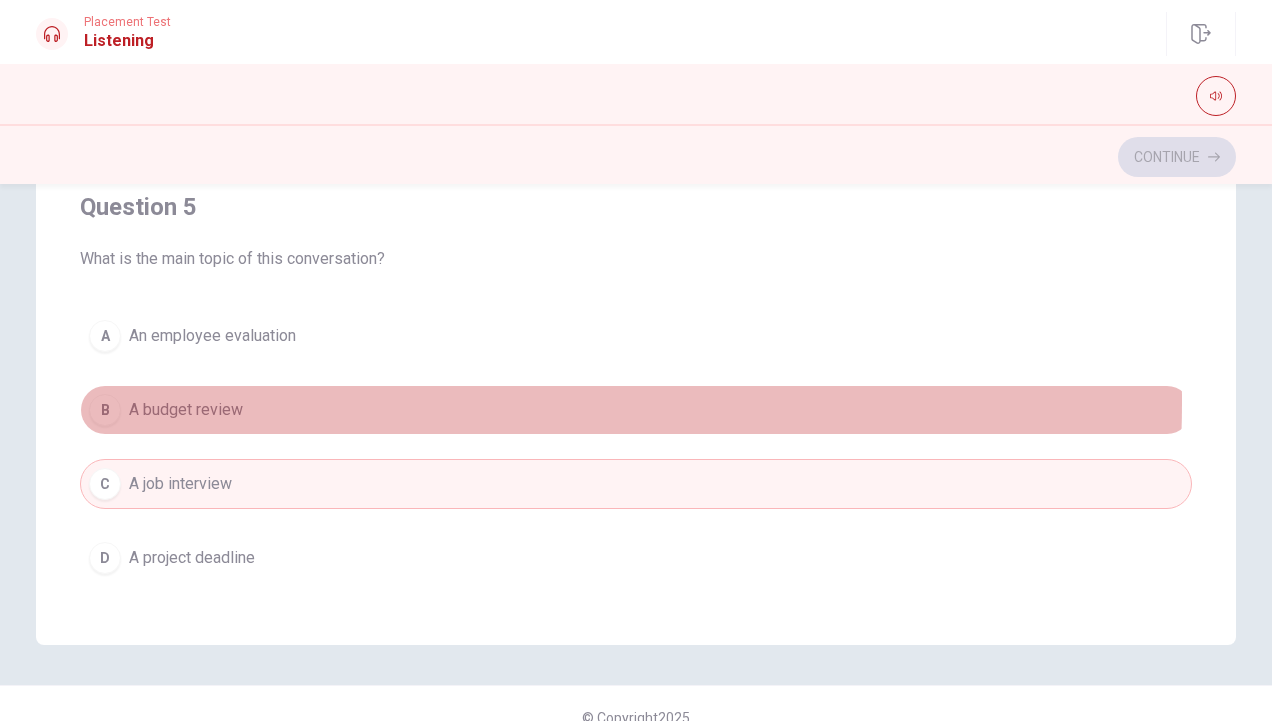 click on "B A budget review" at bounding box center [636, 410] 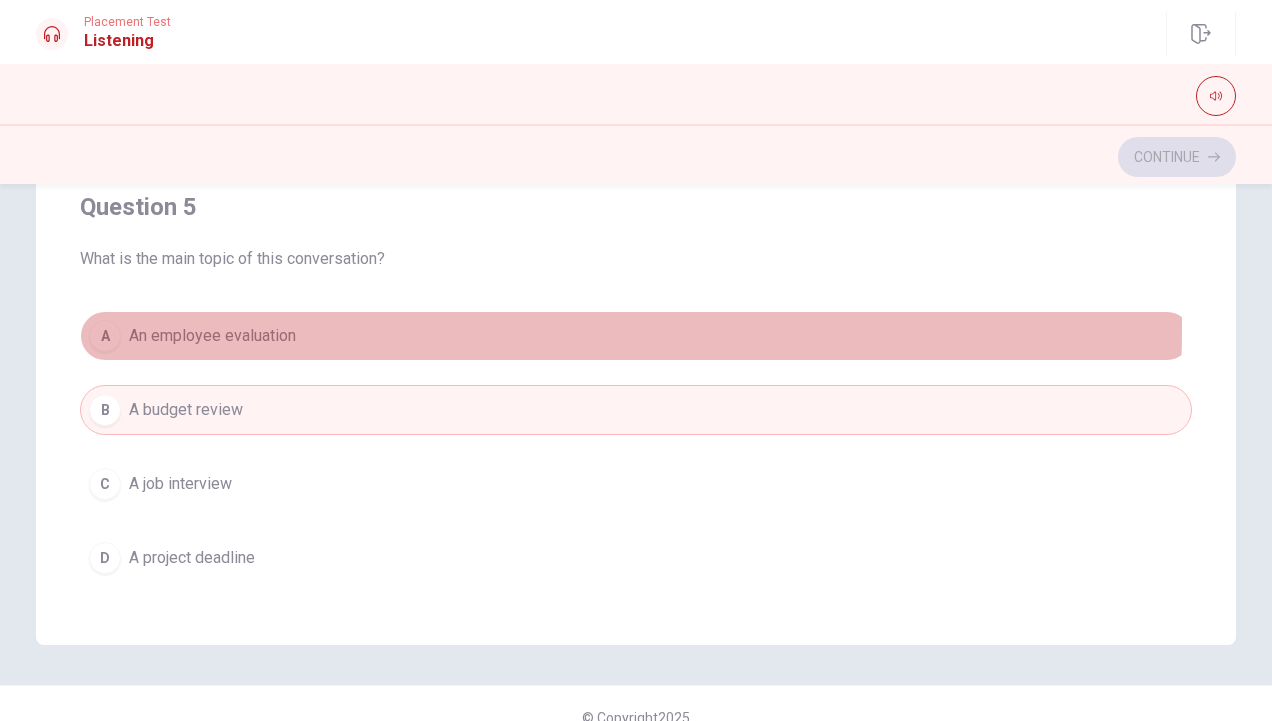click on "An employee evaluation" at bounding box center (212, 336) 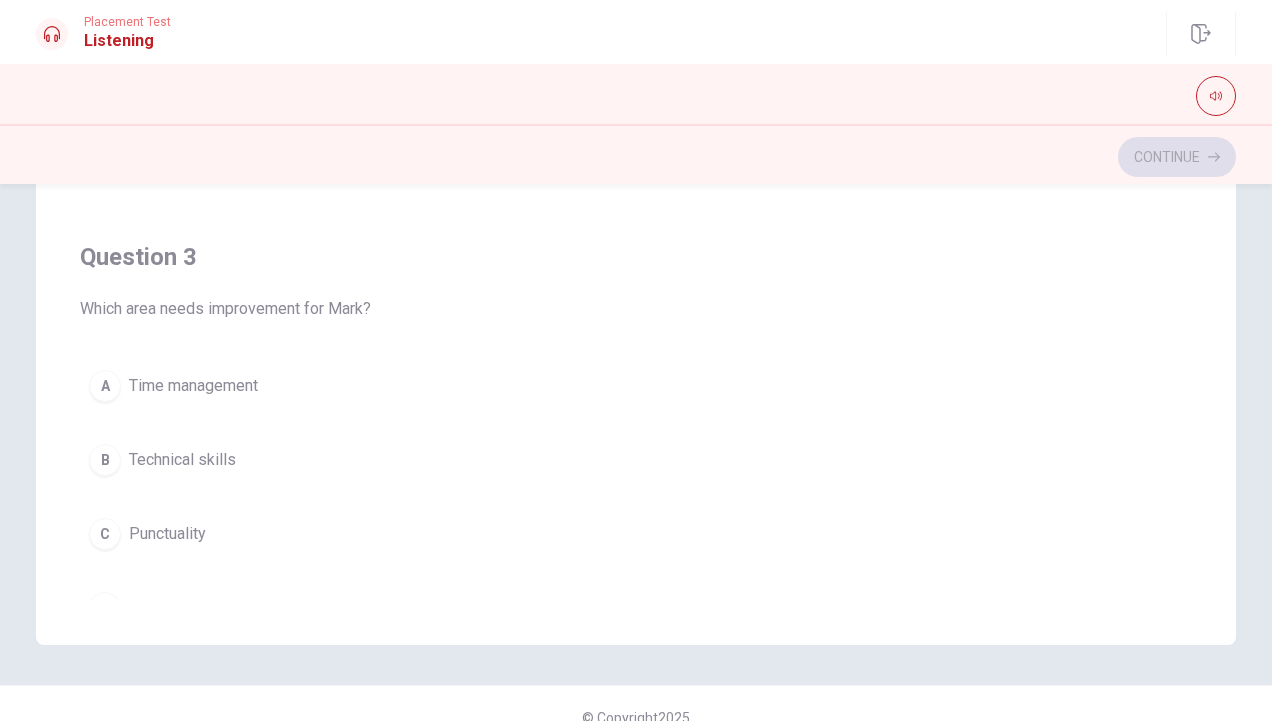scroll, scrollTop: 642, scrollLeft: 0, axis: vertical 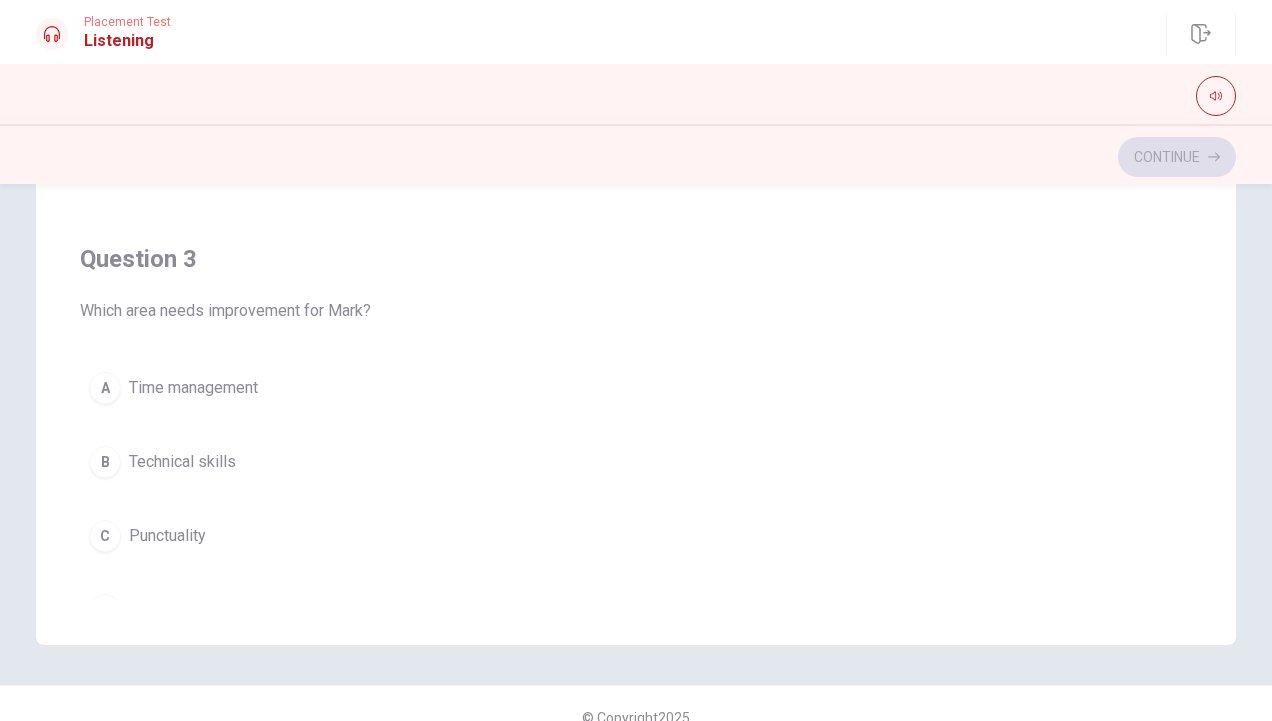 click on "Time management" at bounding box center (193, 388) 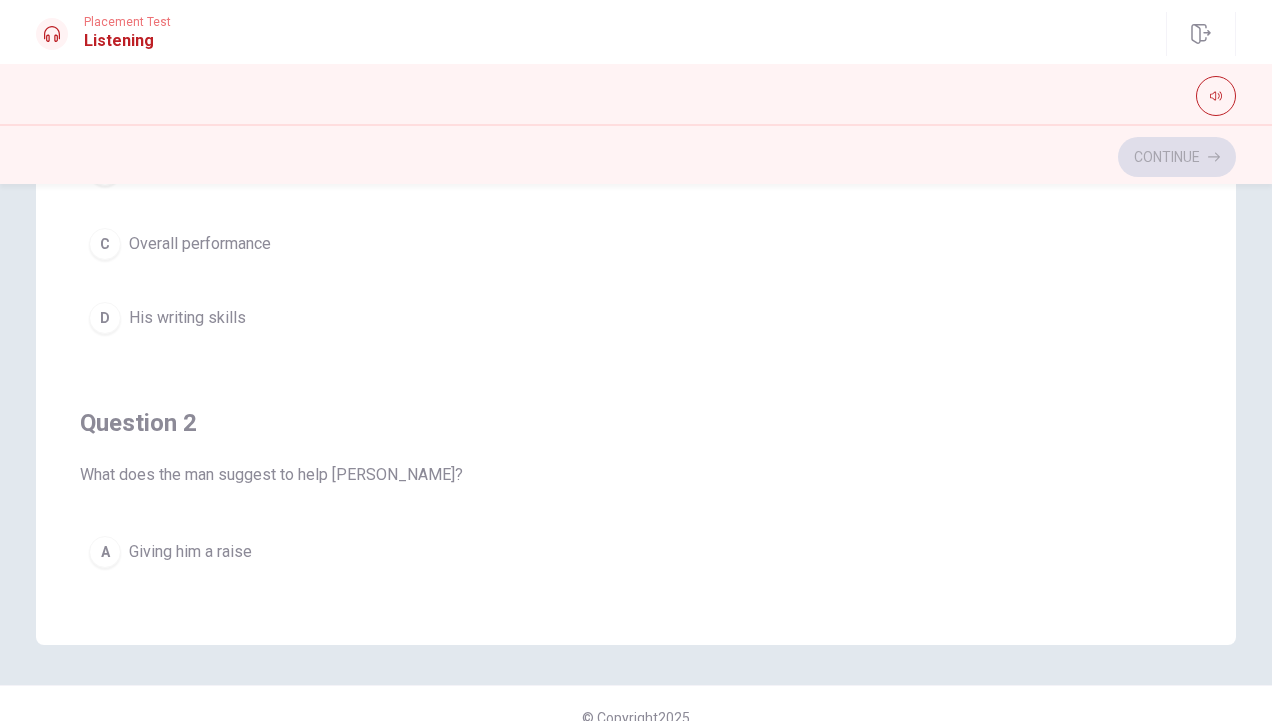 scroll, scrollTop: 0, scrollLeft: 0, axis: both 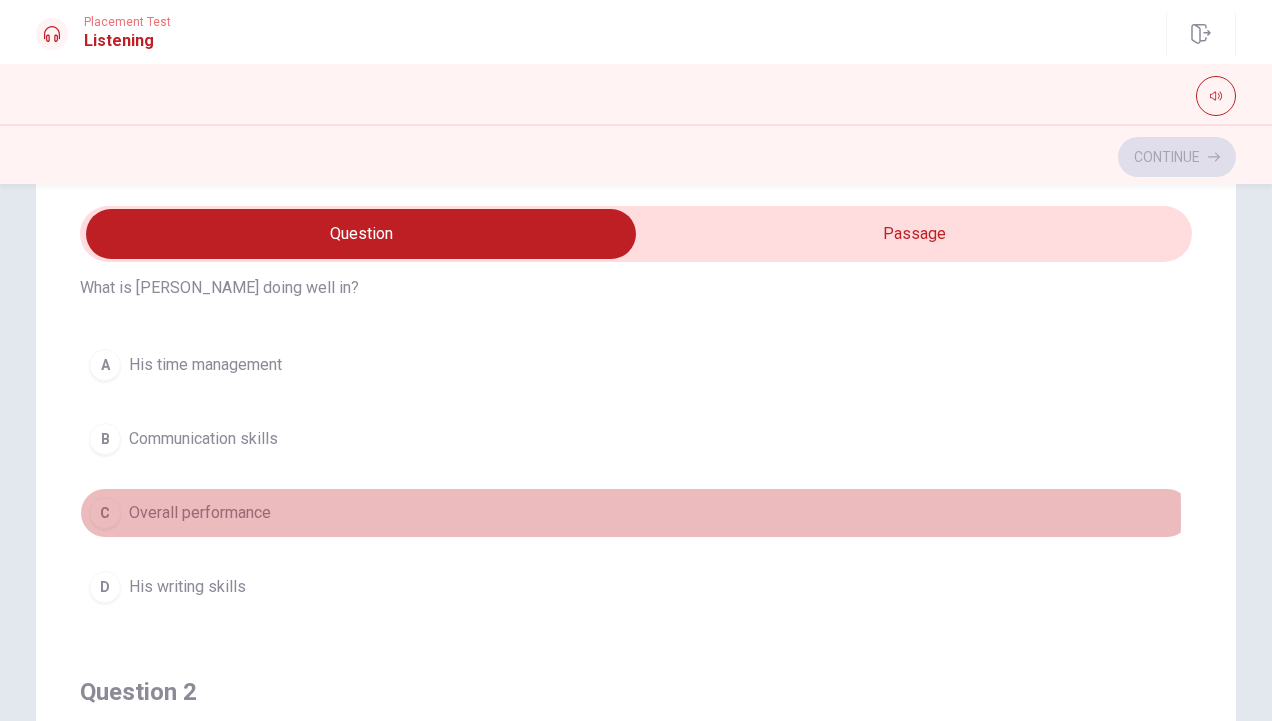 click on "Overall performance" at bounding box center (200, 513) 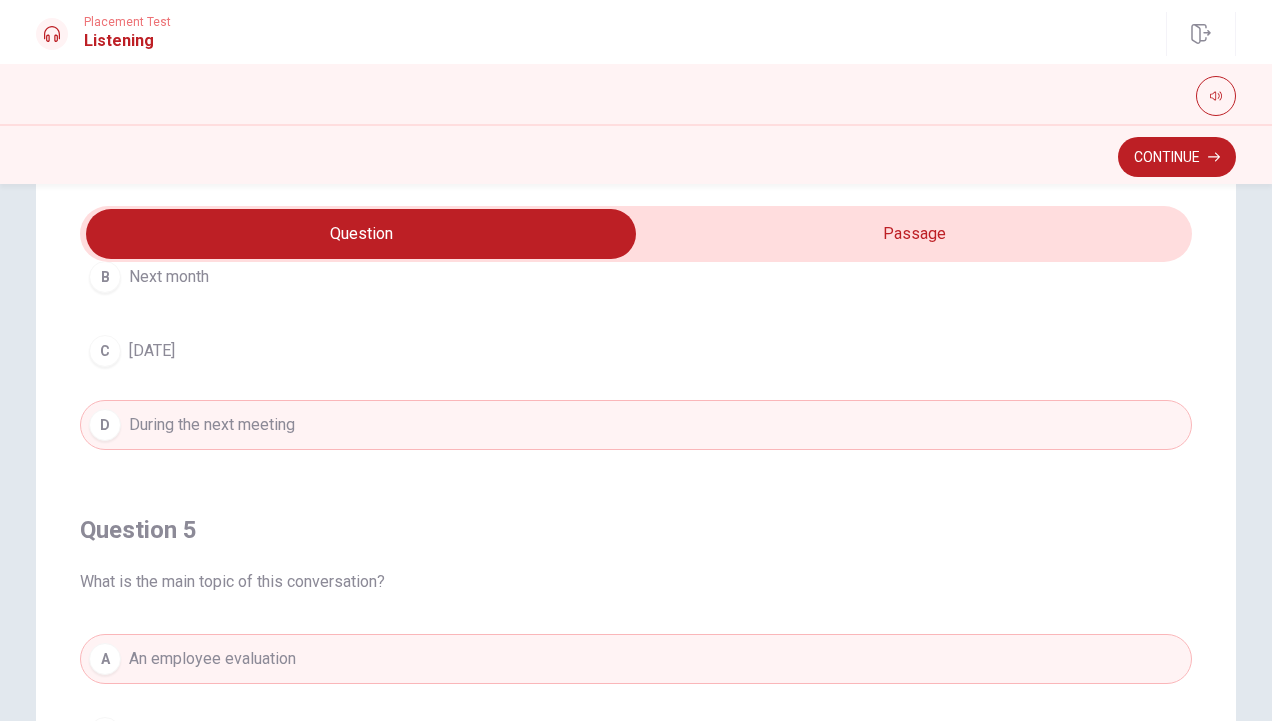 scroll, scrollTop: 1606, scrollLeft: 0, axis: vertical 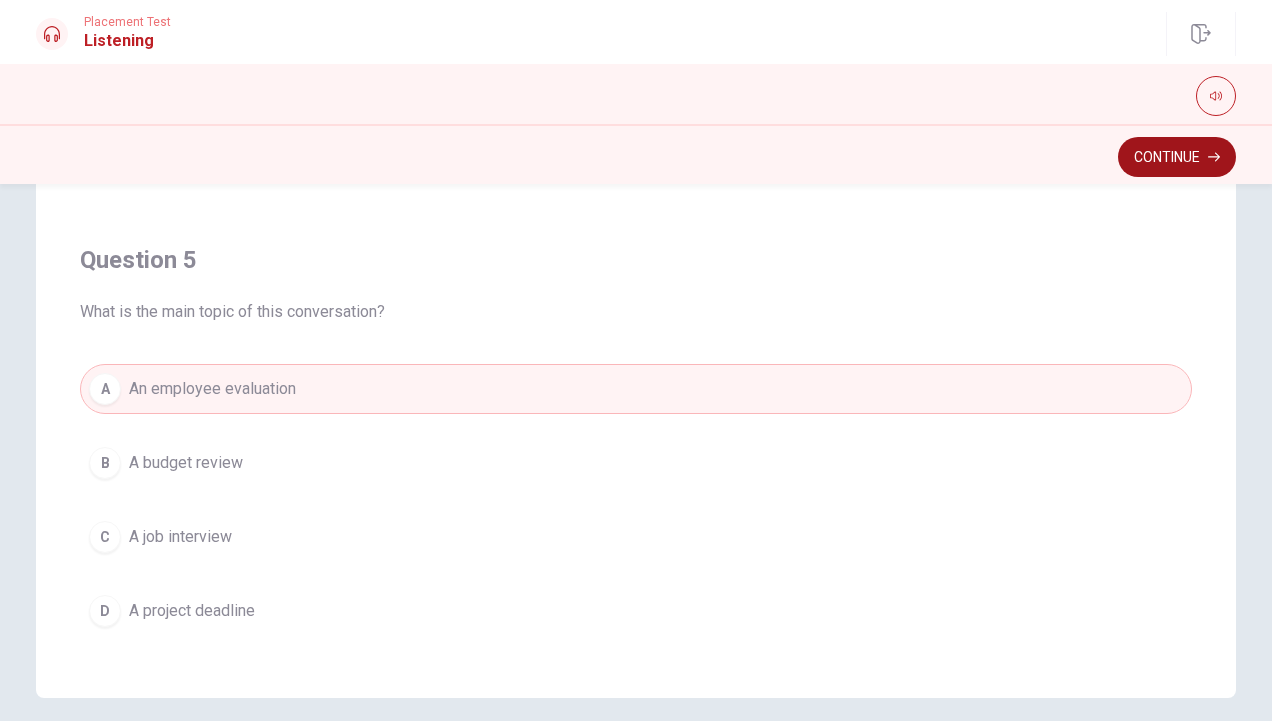 click on "Continue" at bounding box center [1177, 157] 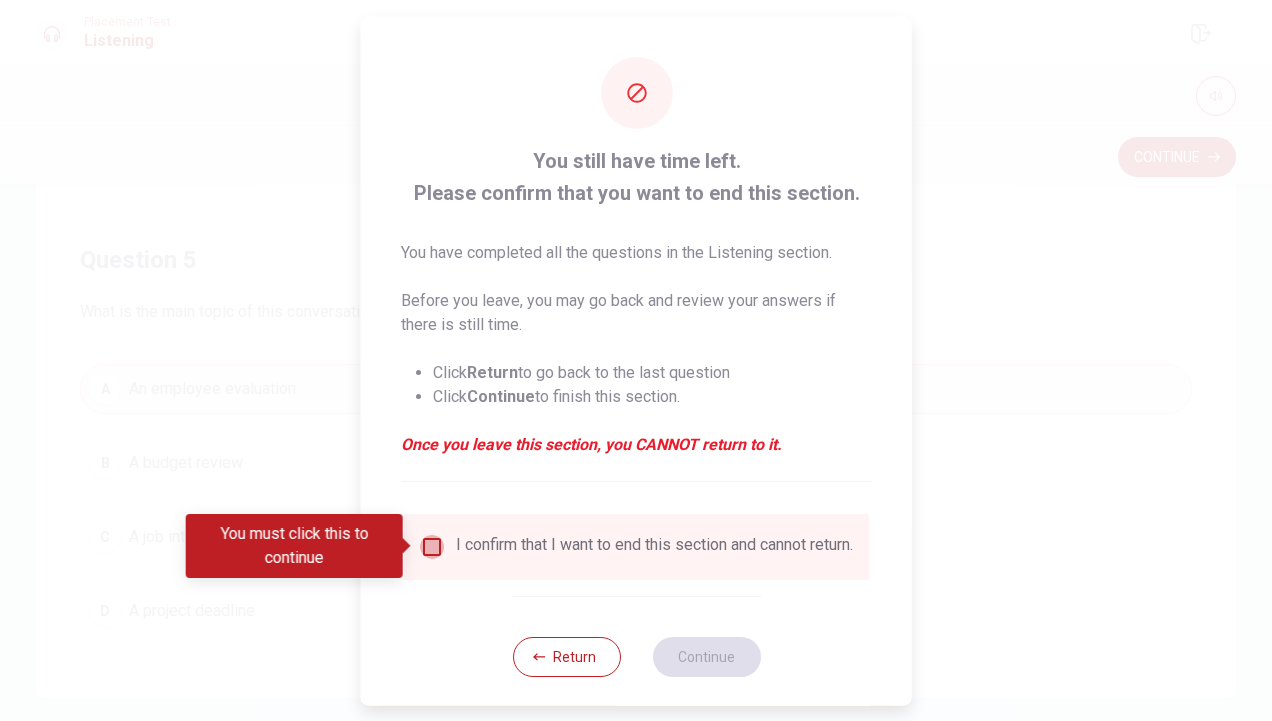 click at bounding box center (432, 546) 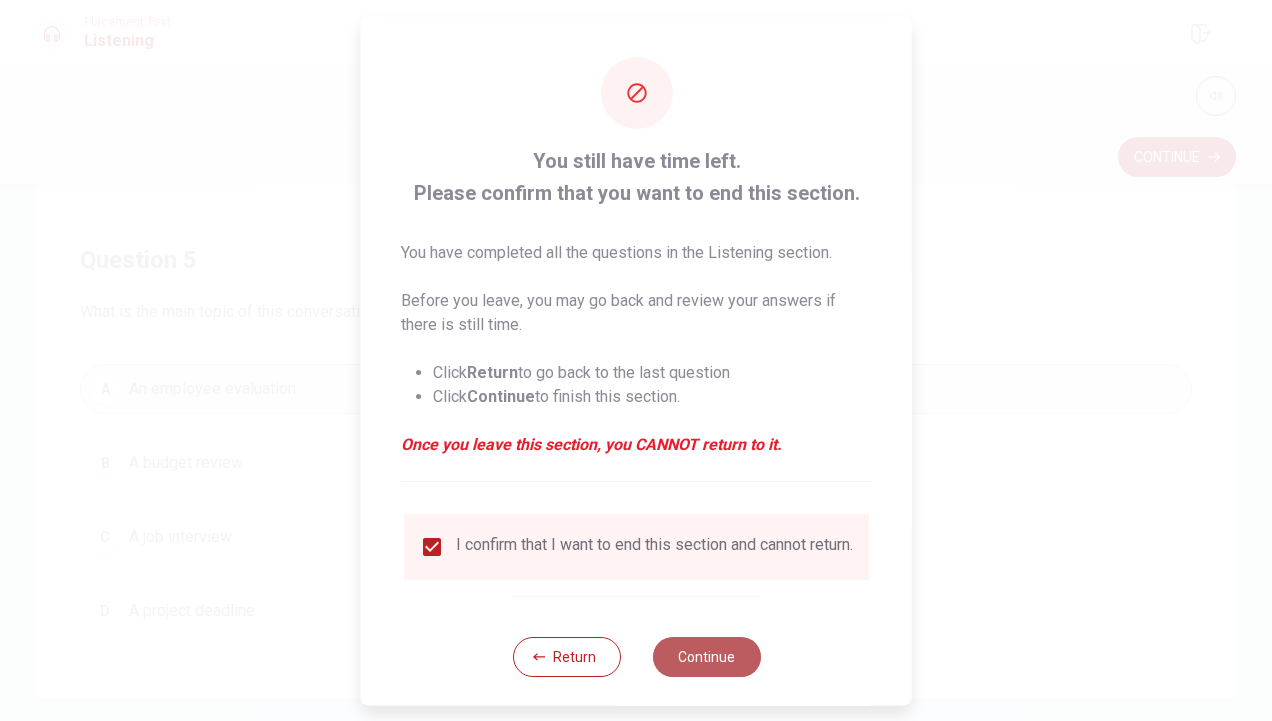 click on "Continue" at bounding box center [706, 656] 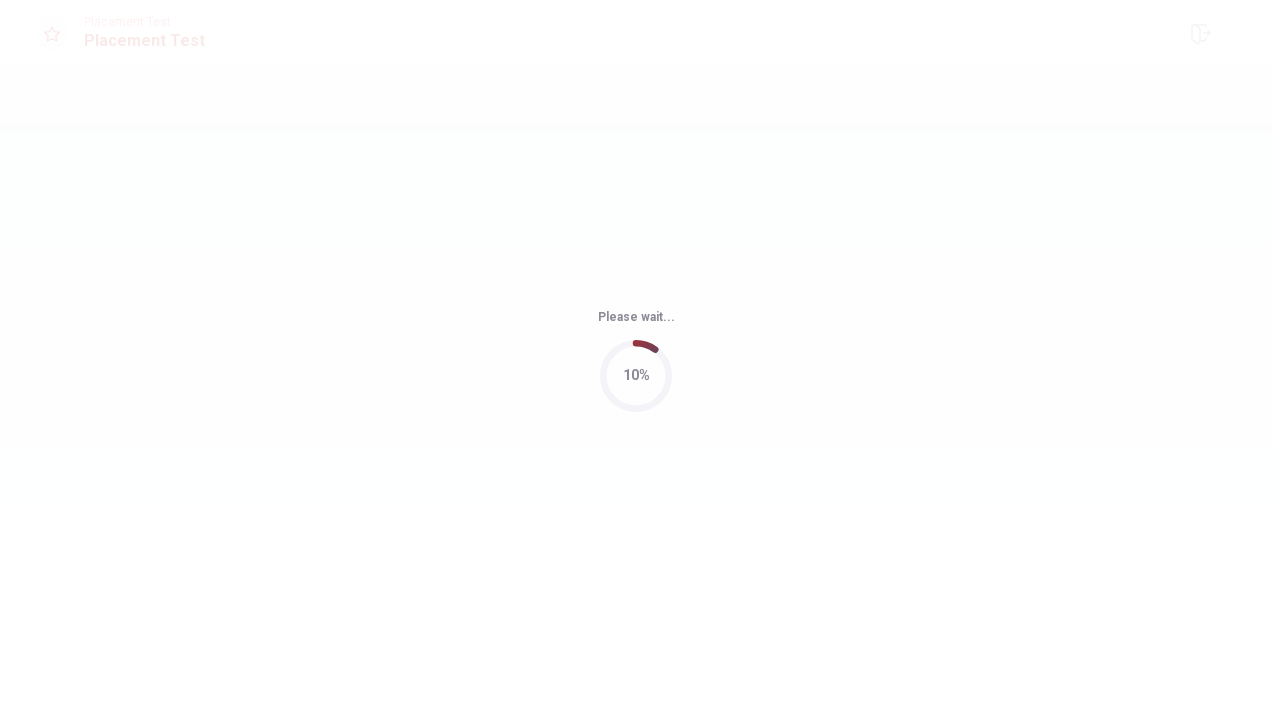 scroll, scrollTop: 0, scrollLeft: 0, axis: both 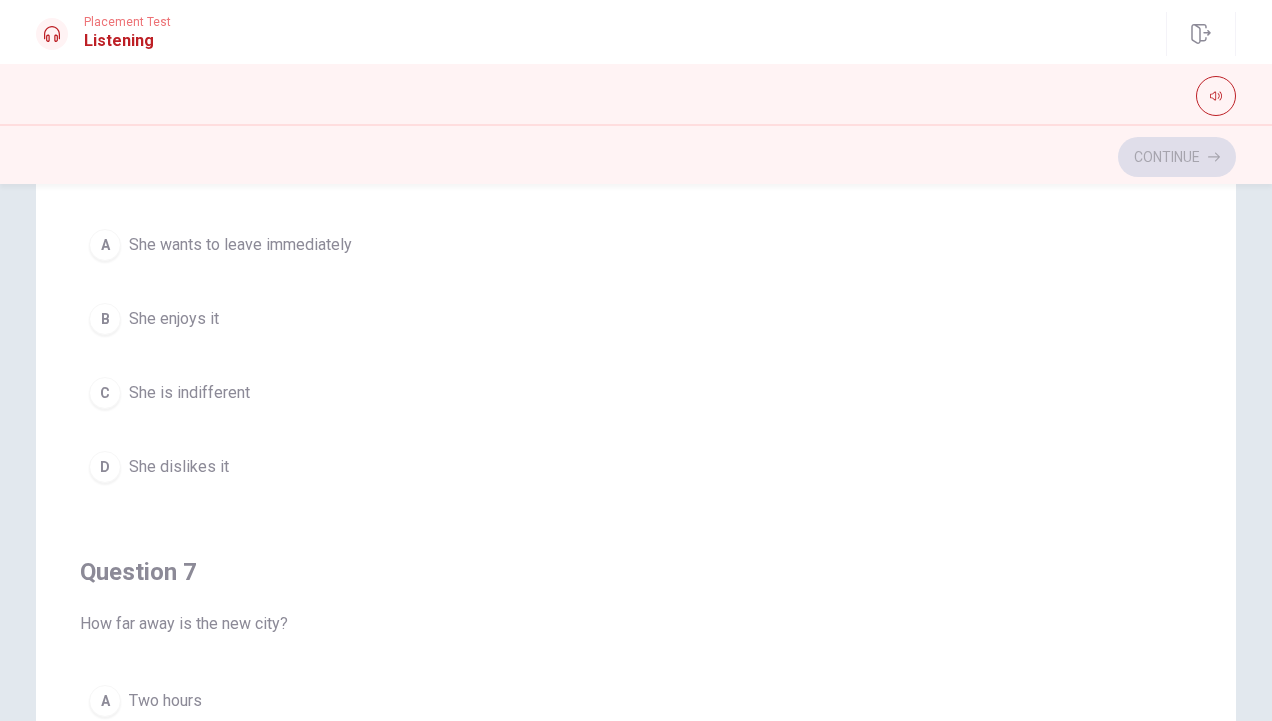 click on "A She wants to leave immediately" at bounding box center (636, 245) 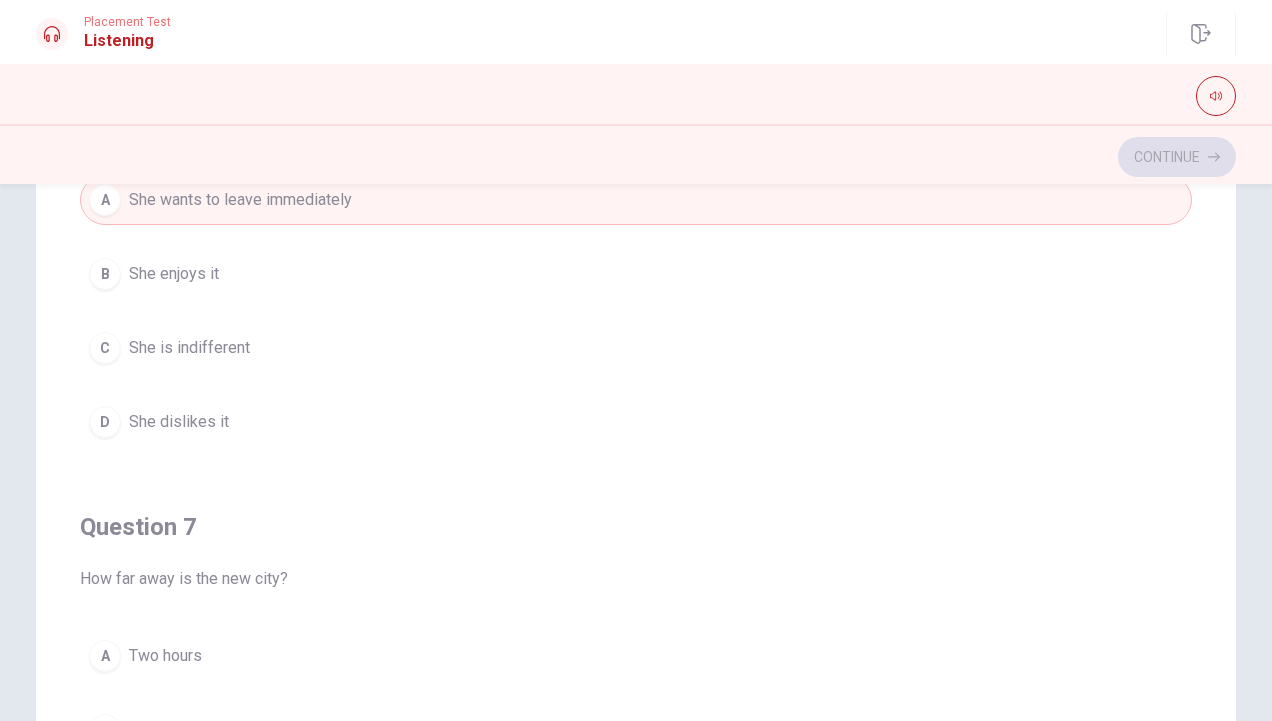 scroll, scrollTop: 0, scrollLeft: 0, axis: both 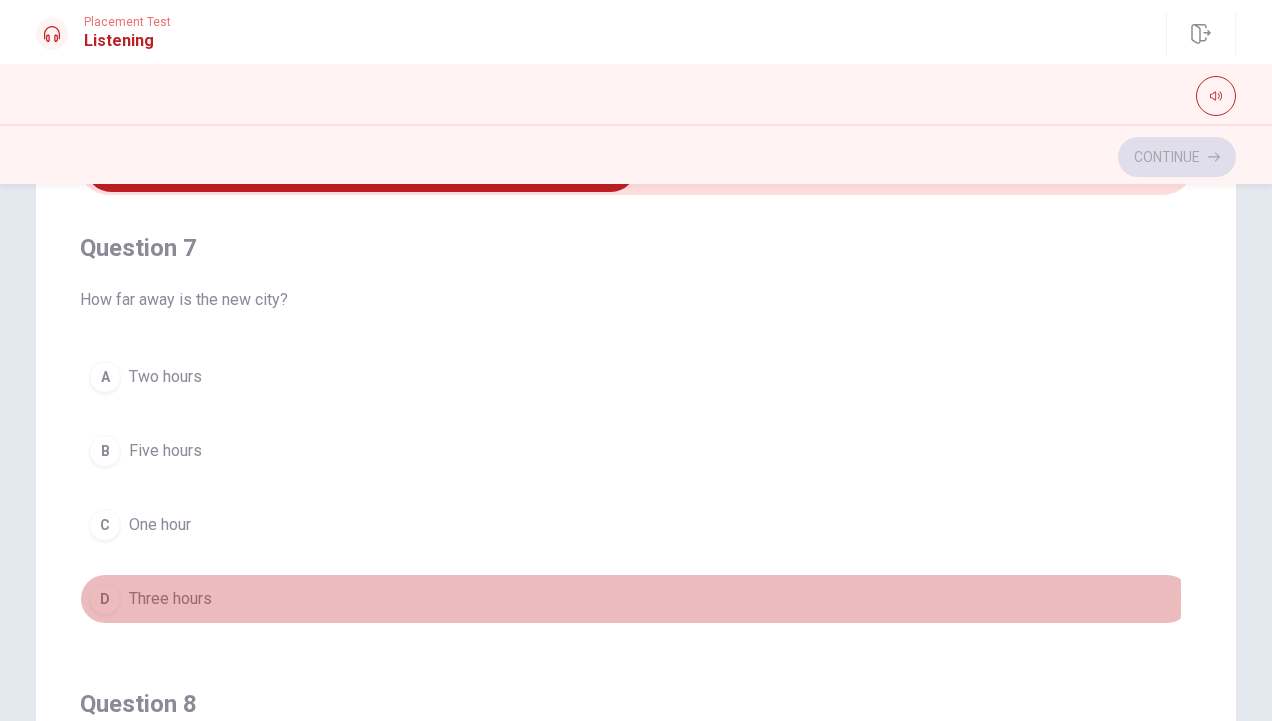 click on "Three hours" at bounding box center (170, 599) 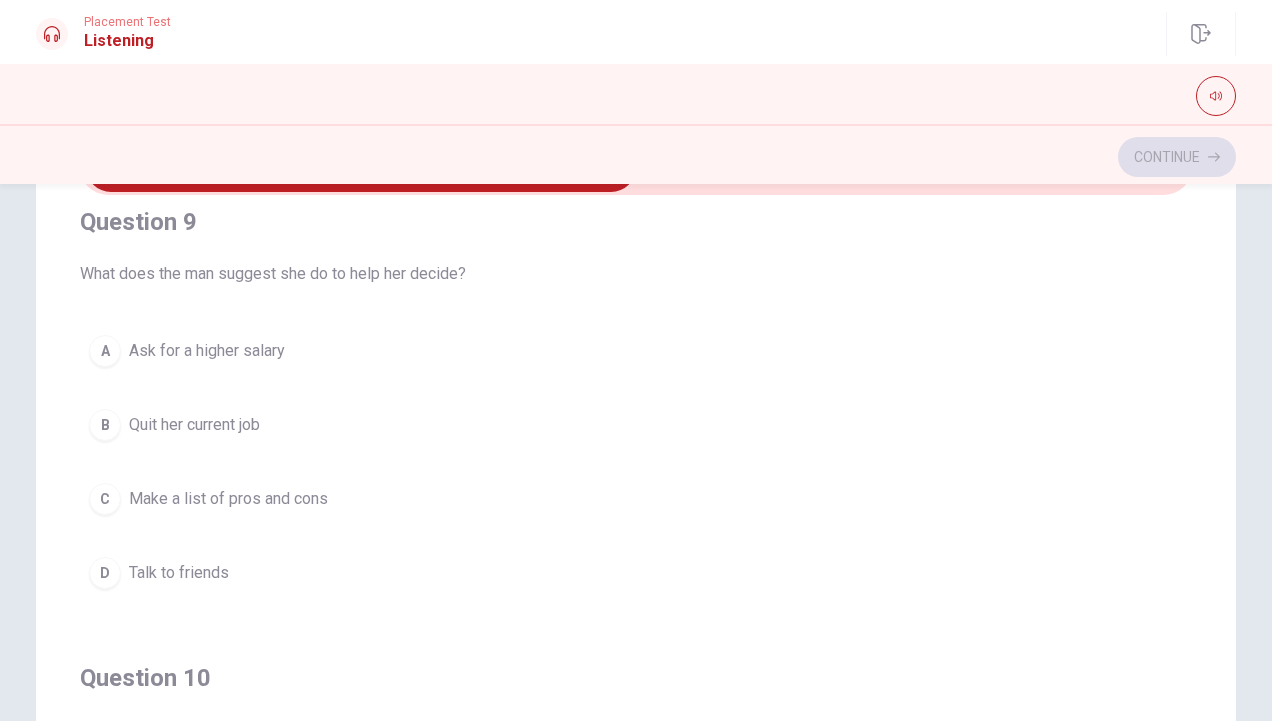 scroll, scrollTop: 1606, scrollLeft: 0, axis: vertical 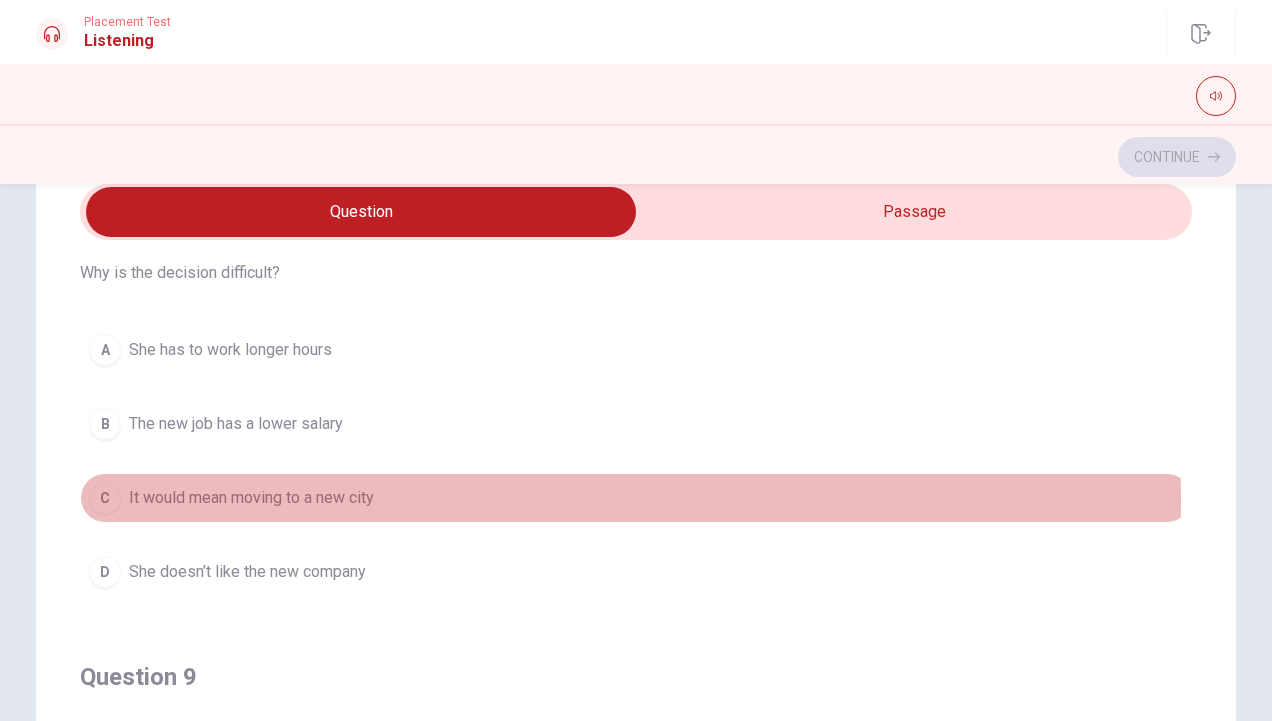 click on "It would mean moving to a new city" at bounding box center (251, 498) 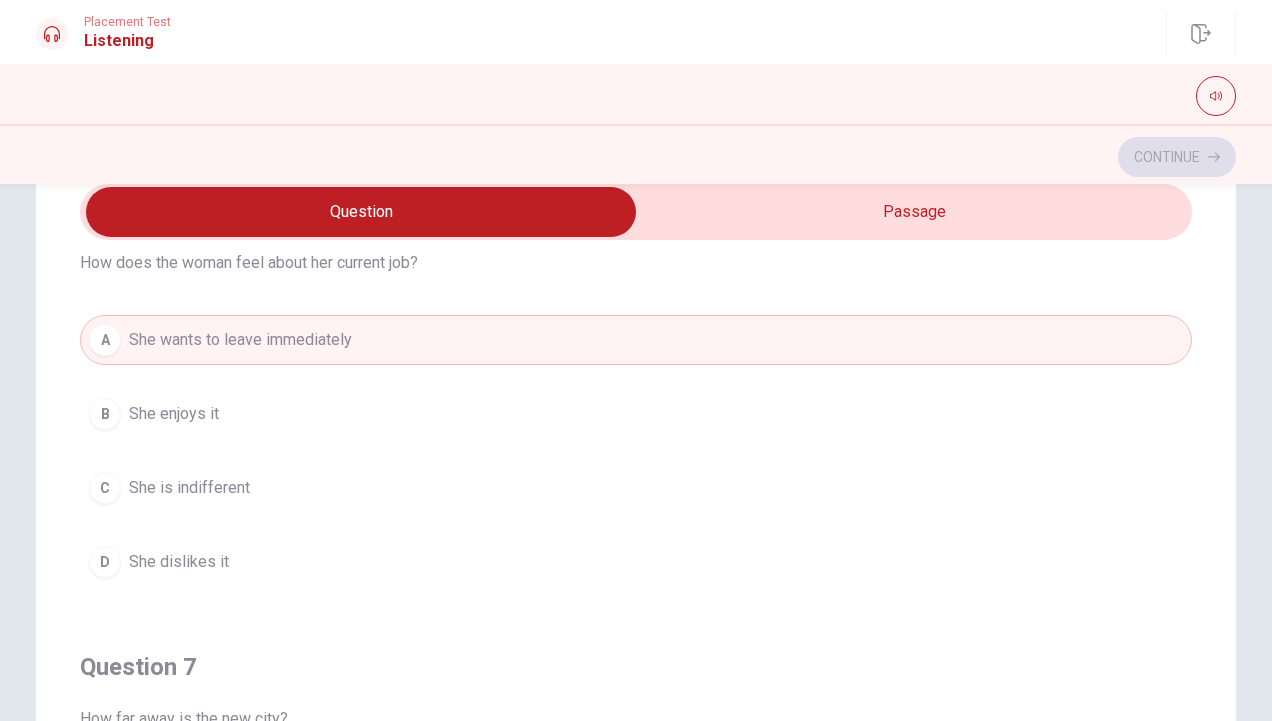 scroll, scrollTop: 95, scrollLeft: 0, axis: vertical 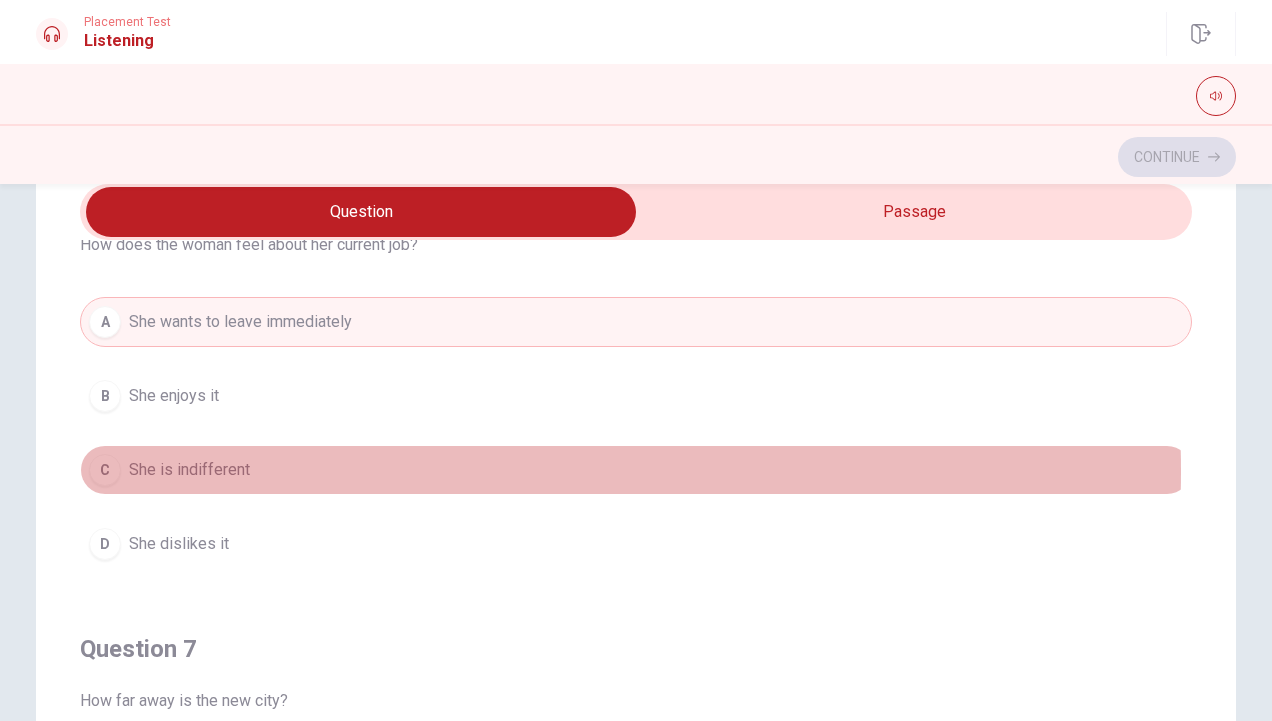 click on "C She is indifferent" at bounding box center [636, 470] 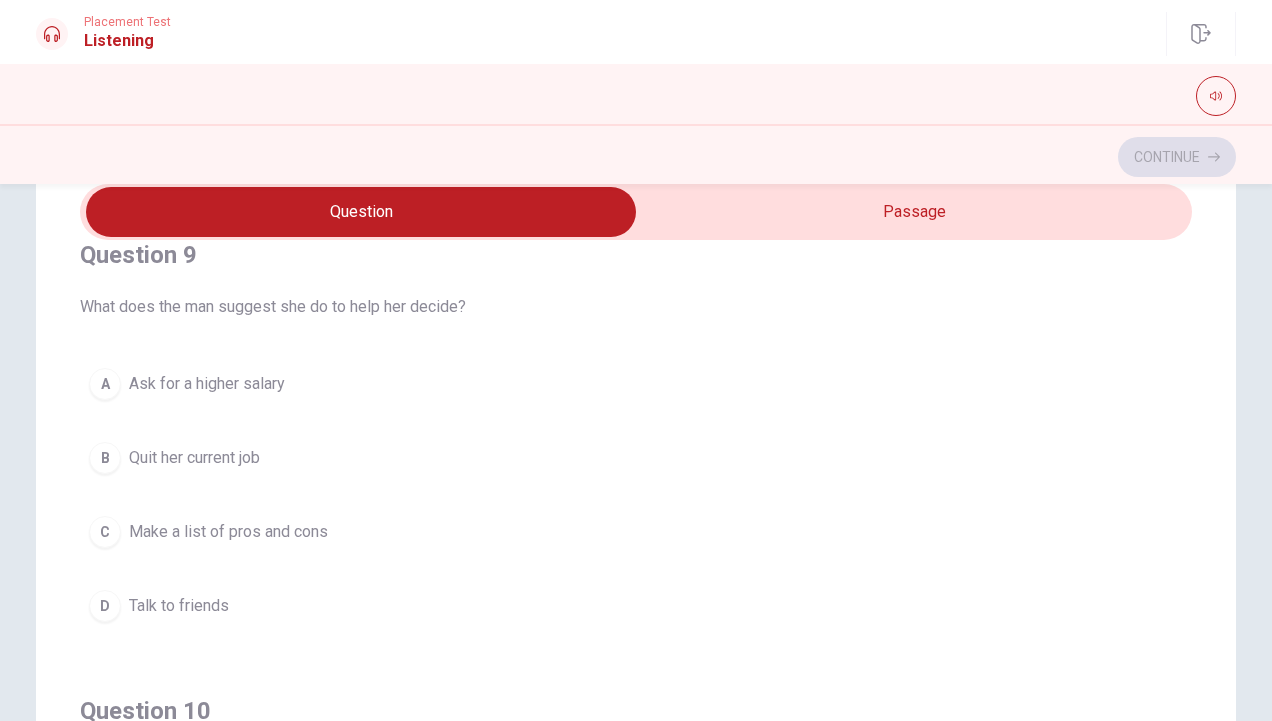 scroll, scrollTop: 1409, scrollLeft: 0, axis: vertical 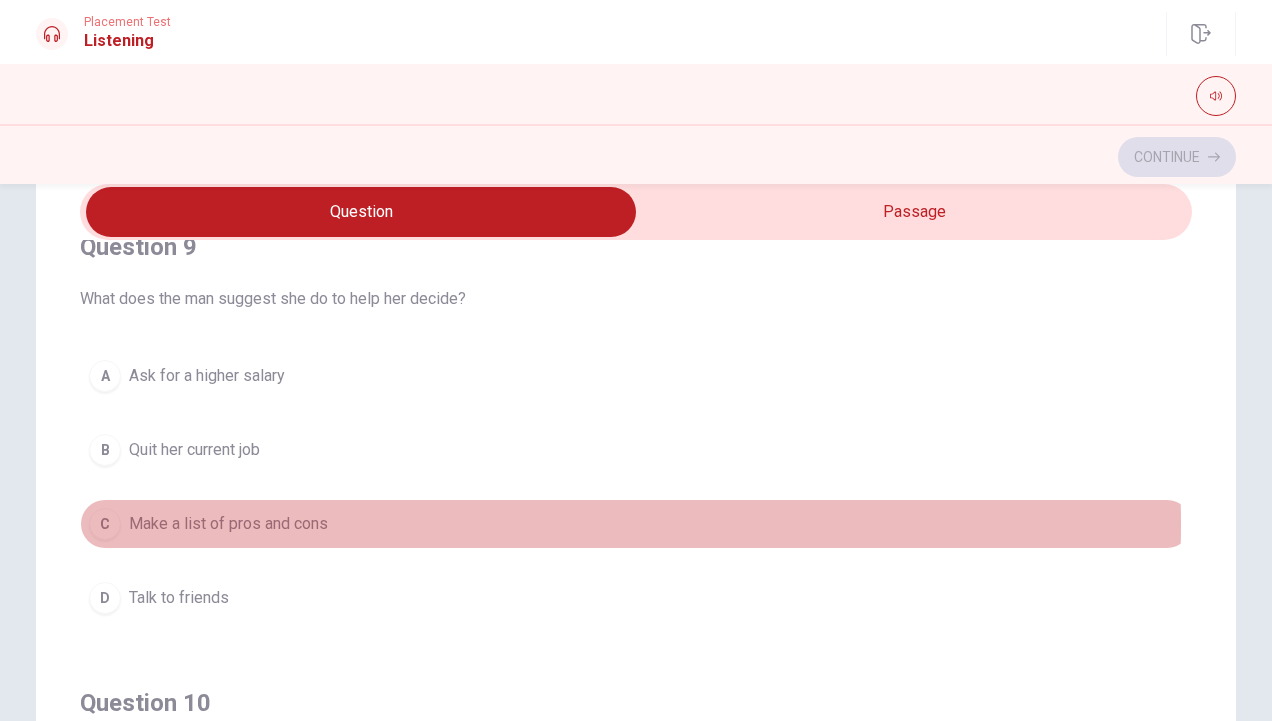 click on "C Make a list of pros and cons" at bounding box center [636, 524] 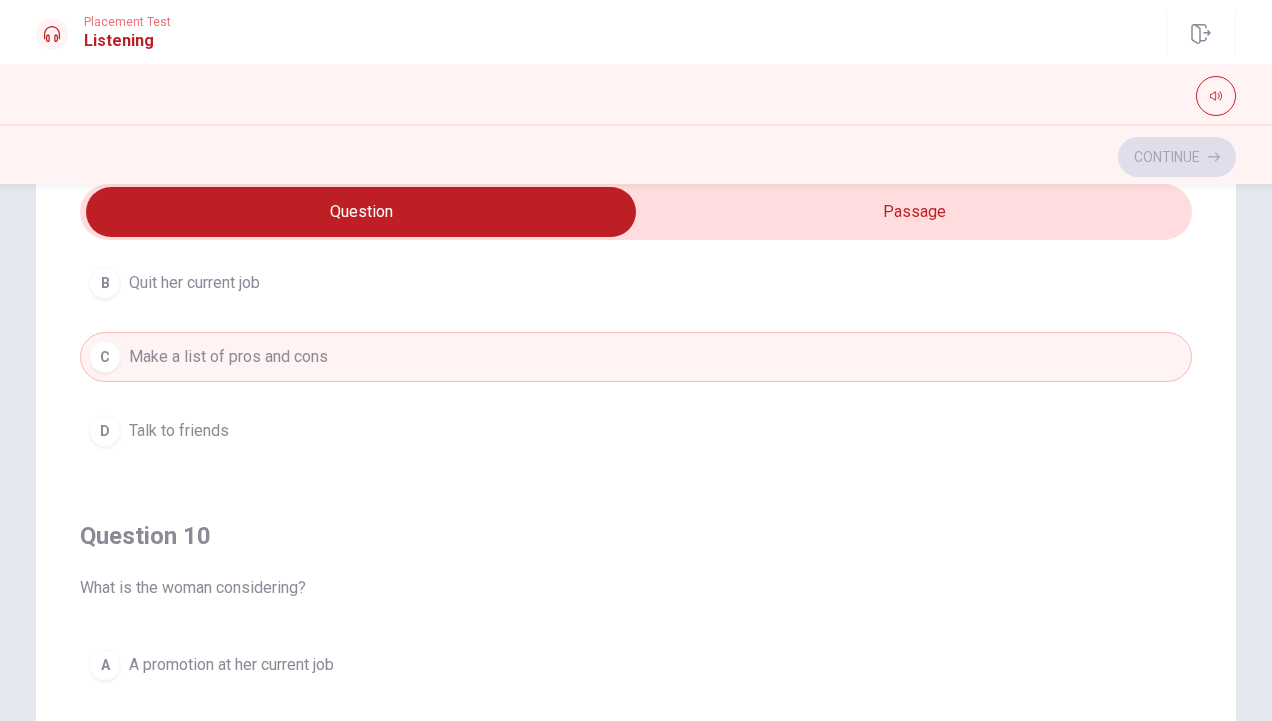 scroll, scrollTop: 1606, scrollLeft: 0, axis: vertical 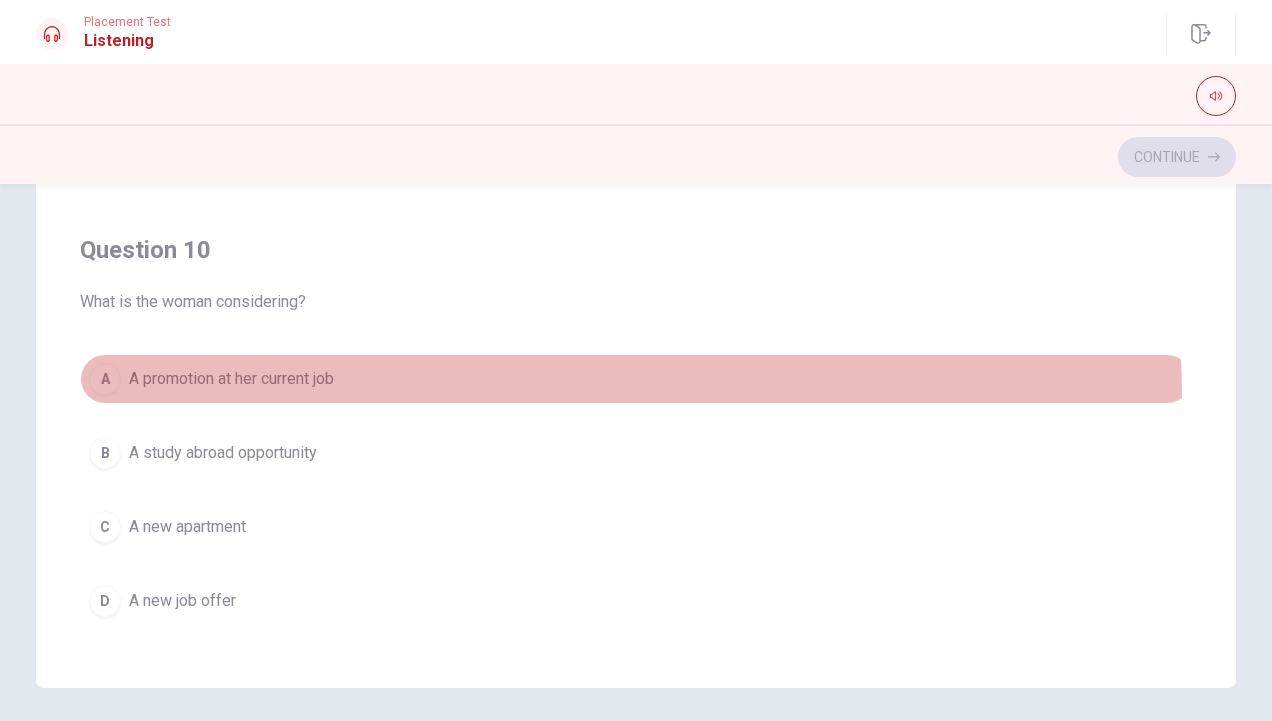 click on "A A promotion at her current job" at bounding box center [636, 379] 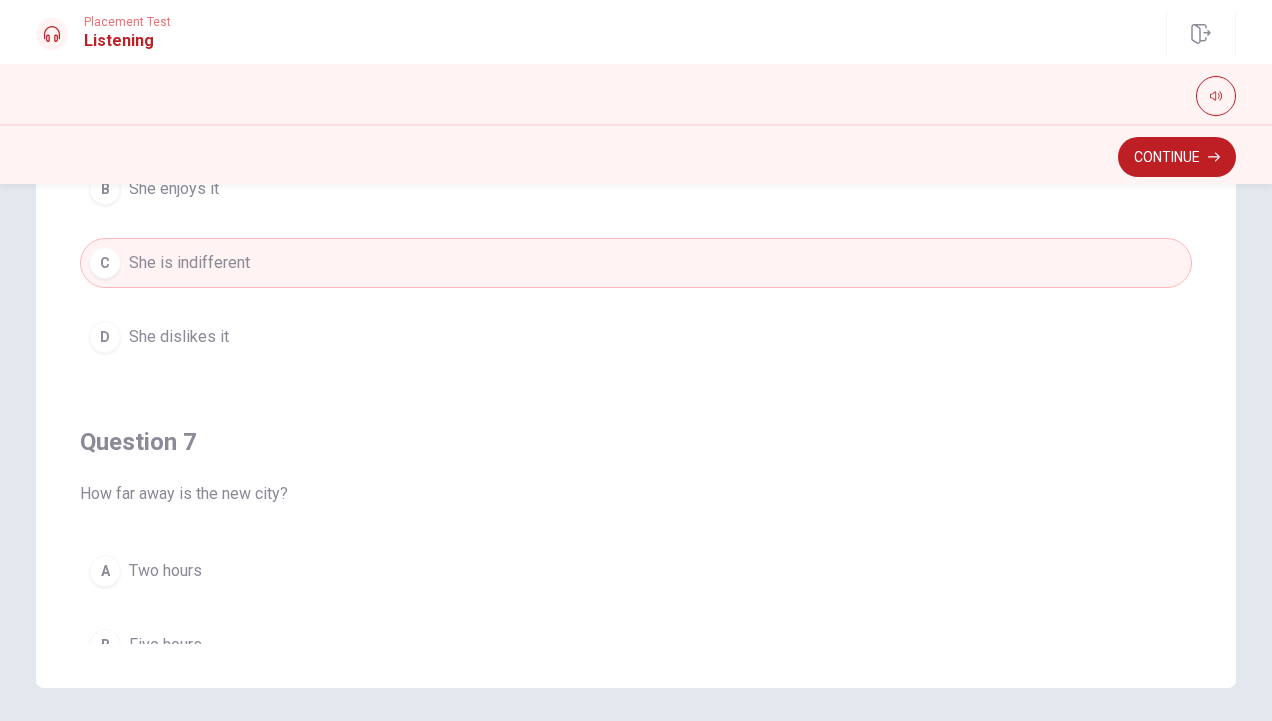 scroll, scrollTop: 0, scrollLeft: 0, axis: both 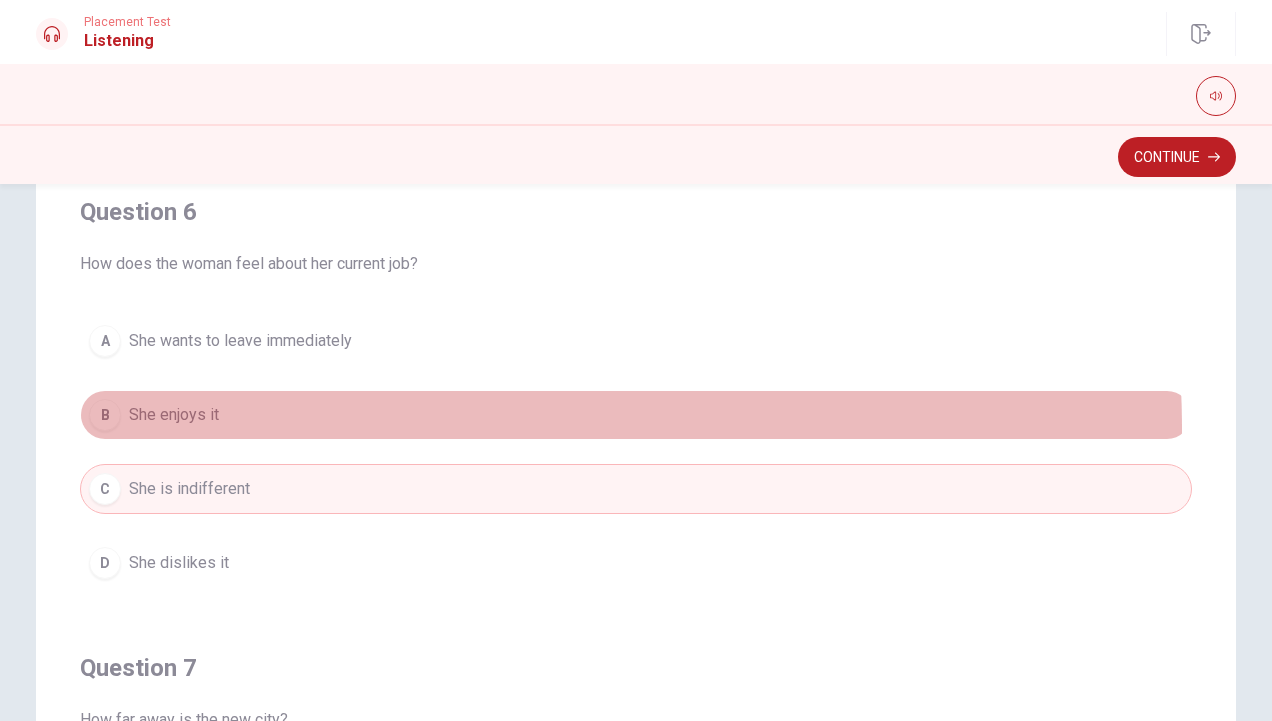 click on "B She enjoys it" at bounding box center (636, 415) 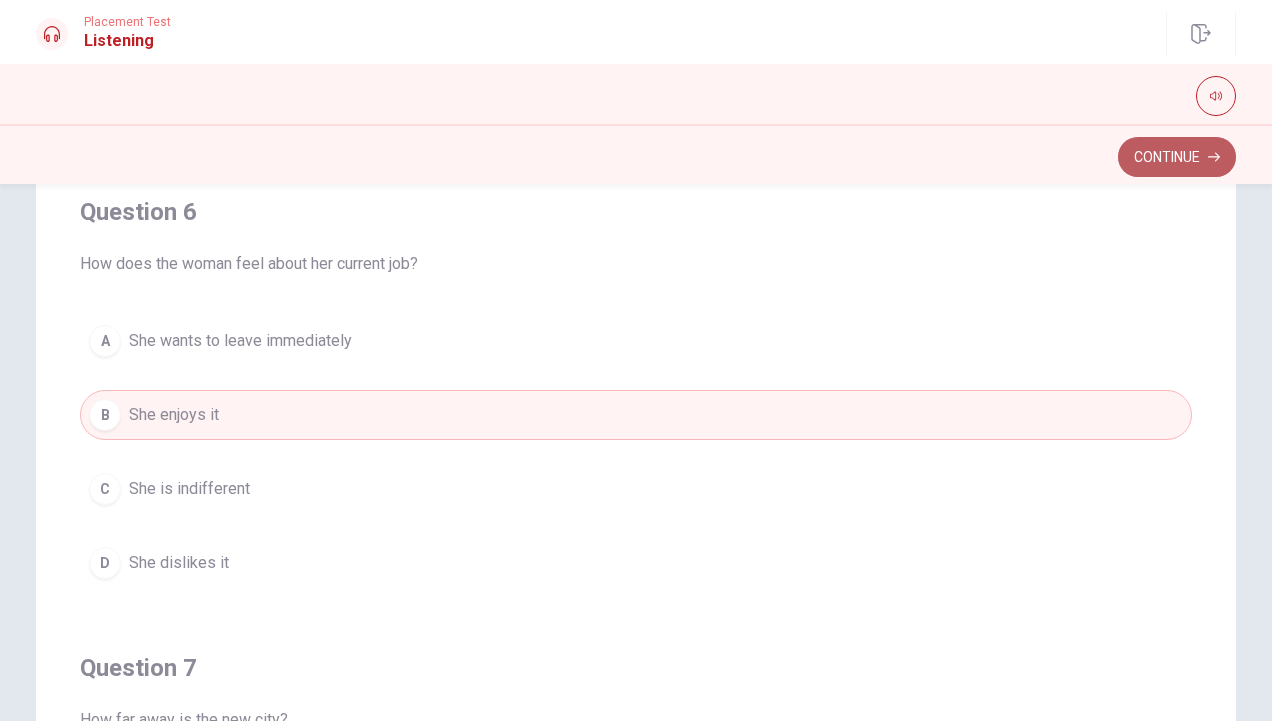 click on "Continue" at bounding box center (1177, 157) 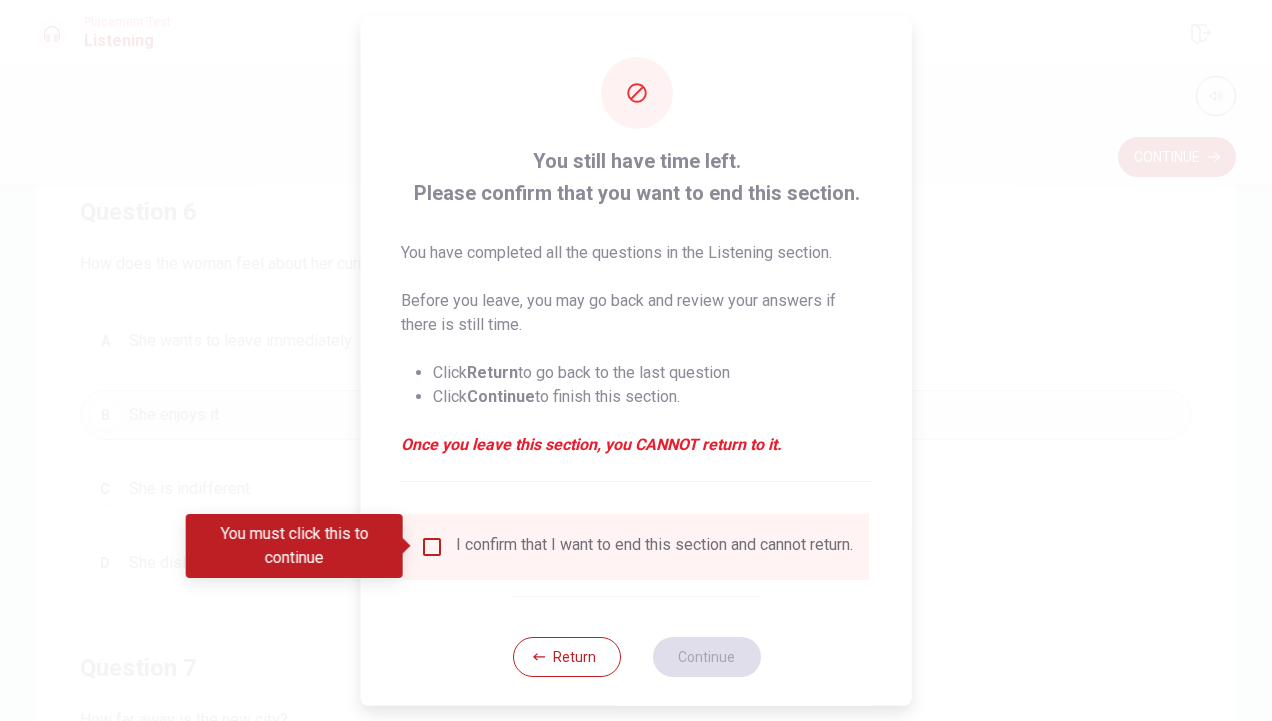 drag, startPoint x: 536, startPoint y: 511, endPoint x: 525, endPoint y: 538, distance: 29.15476 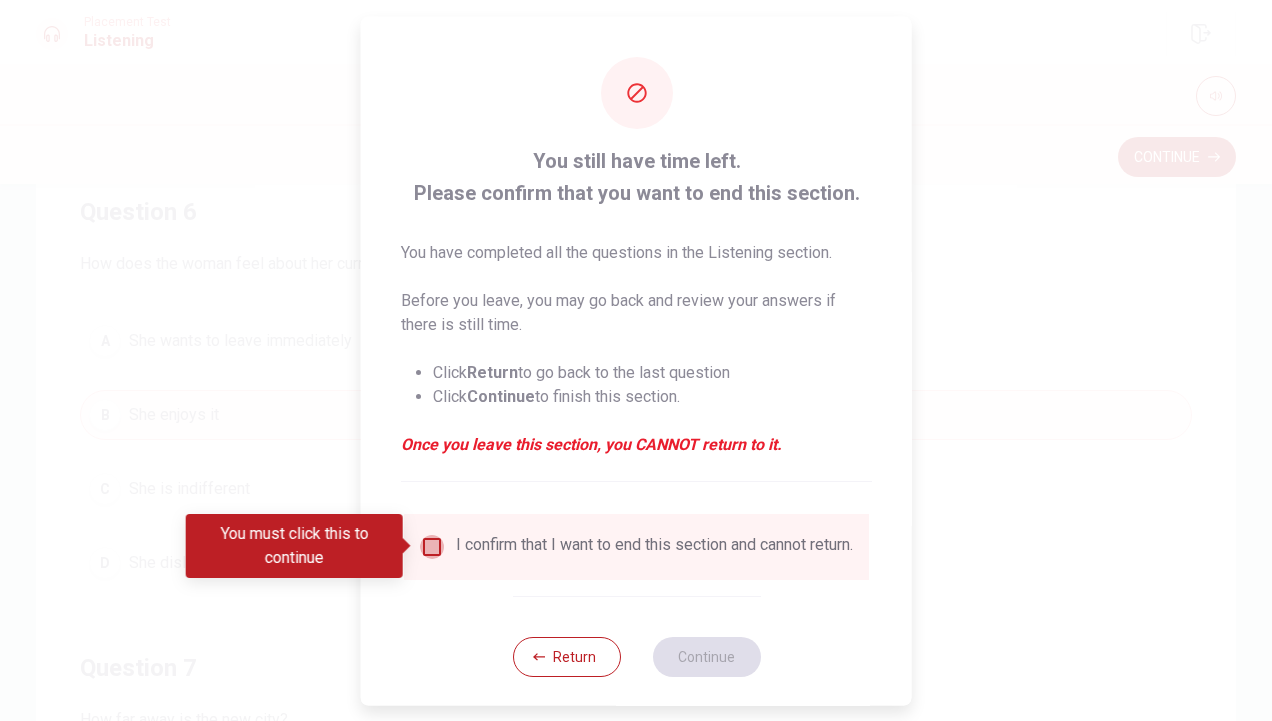 click at bounding box center (432, 546) 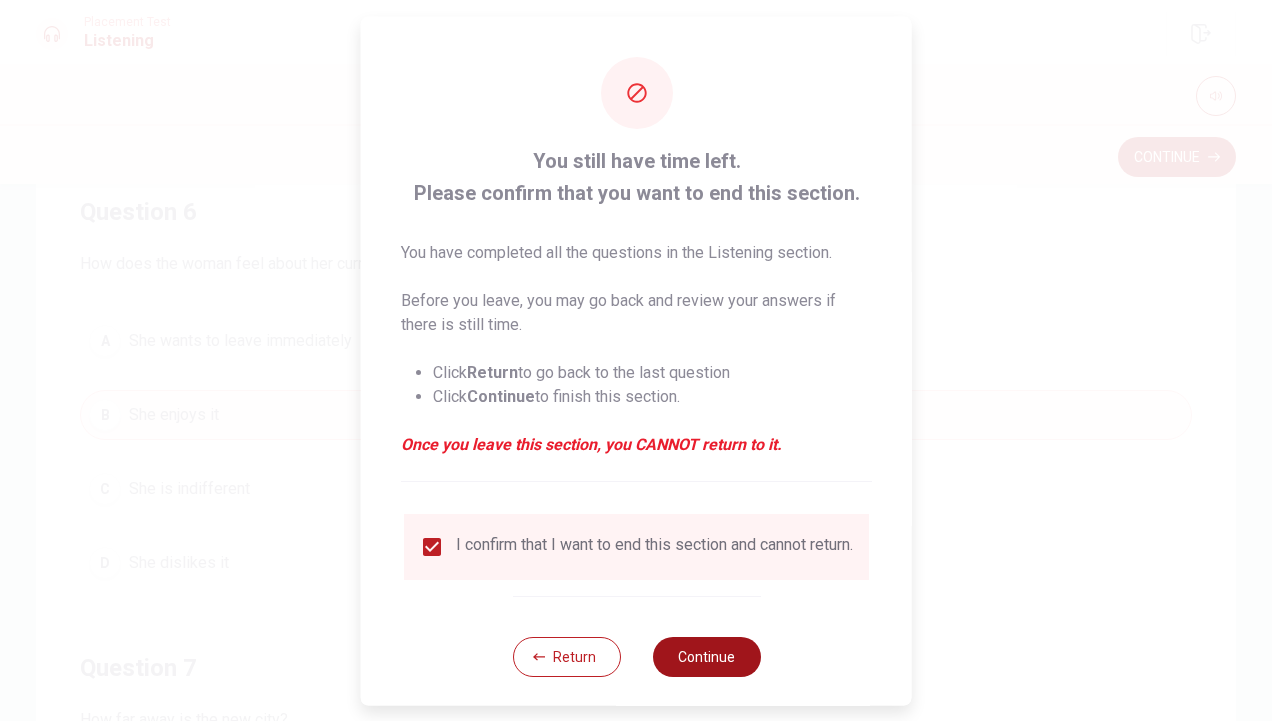 click on "Continue" at bounding box center [706, 656] 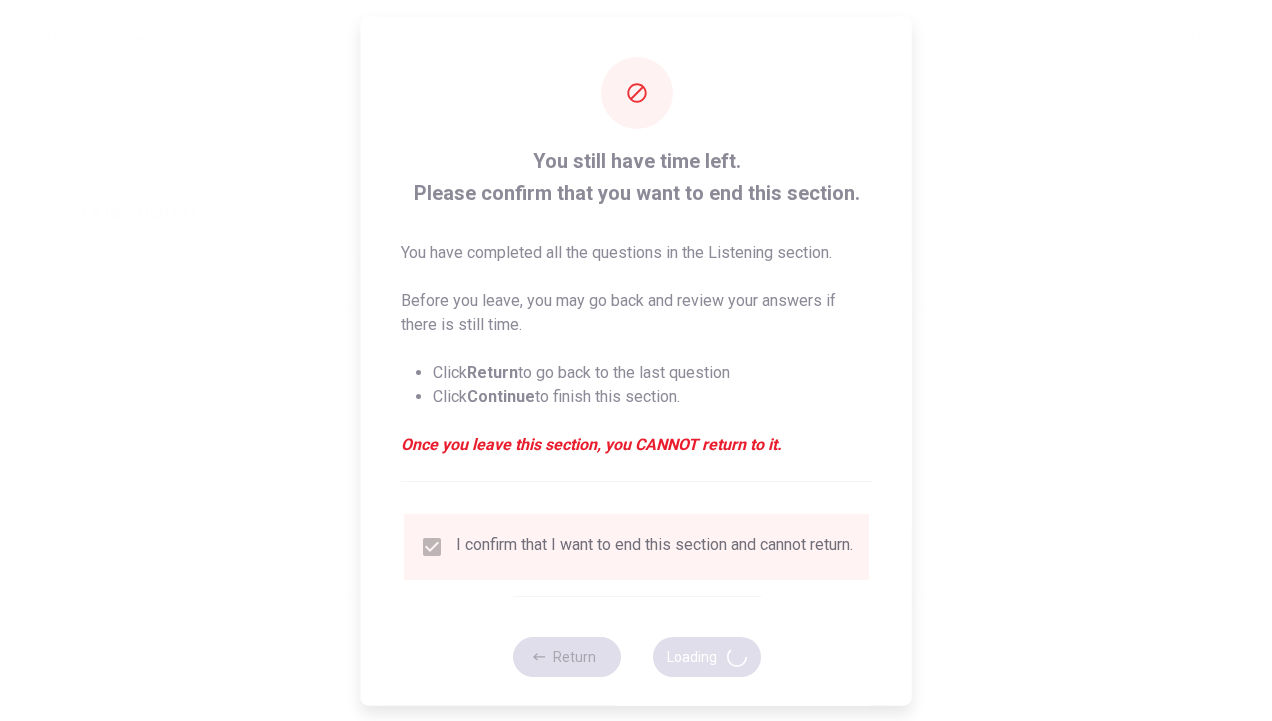 scroll, scrollTop: 0, scrollLeft: 0, axis: both 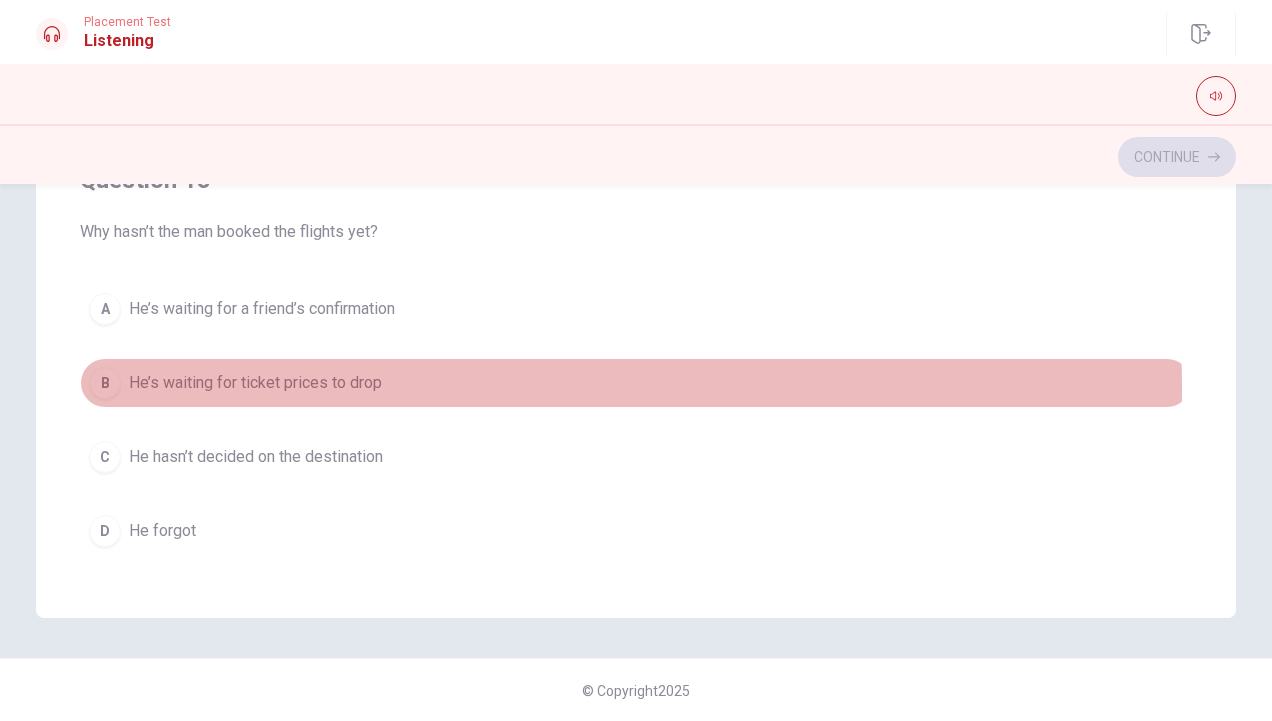 click on "He’s waiting for ticket prices to drop" at bounding box center [255, 383] 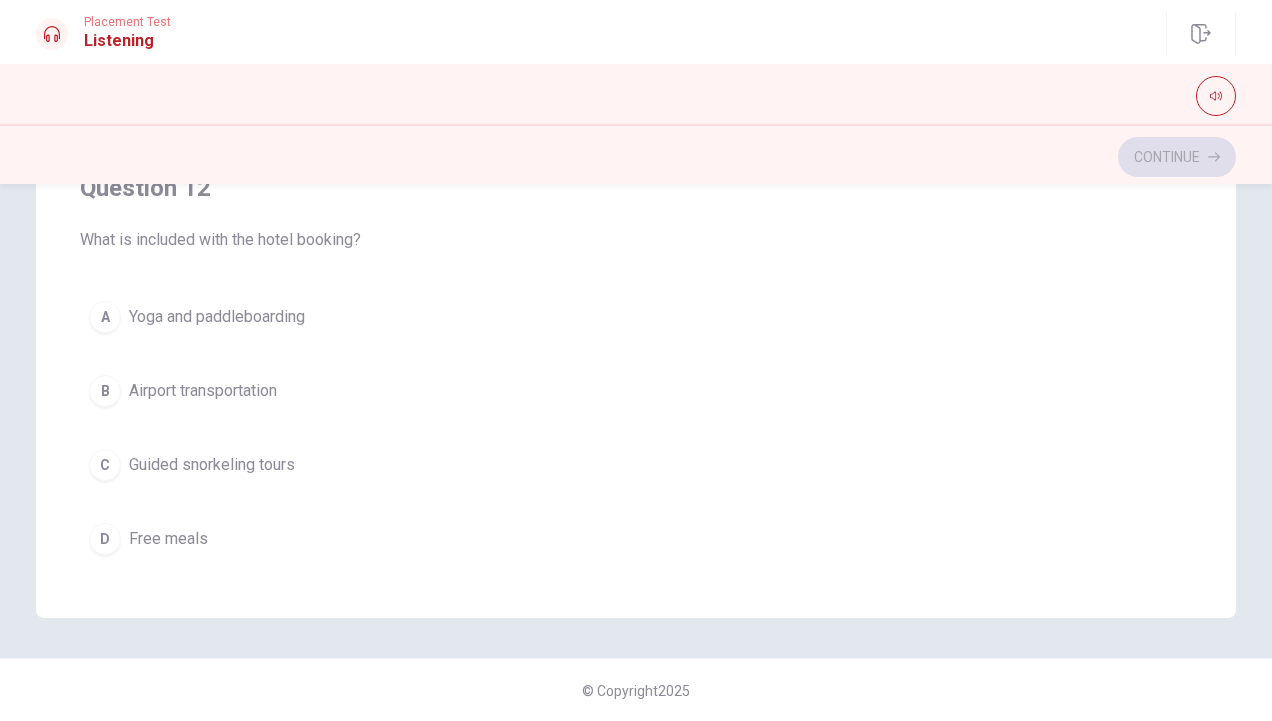 scroll, scrollTop: 0, scrollLeft: 0, axis: both 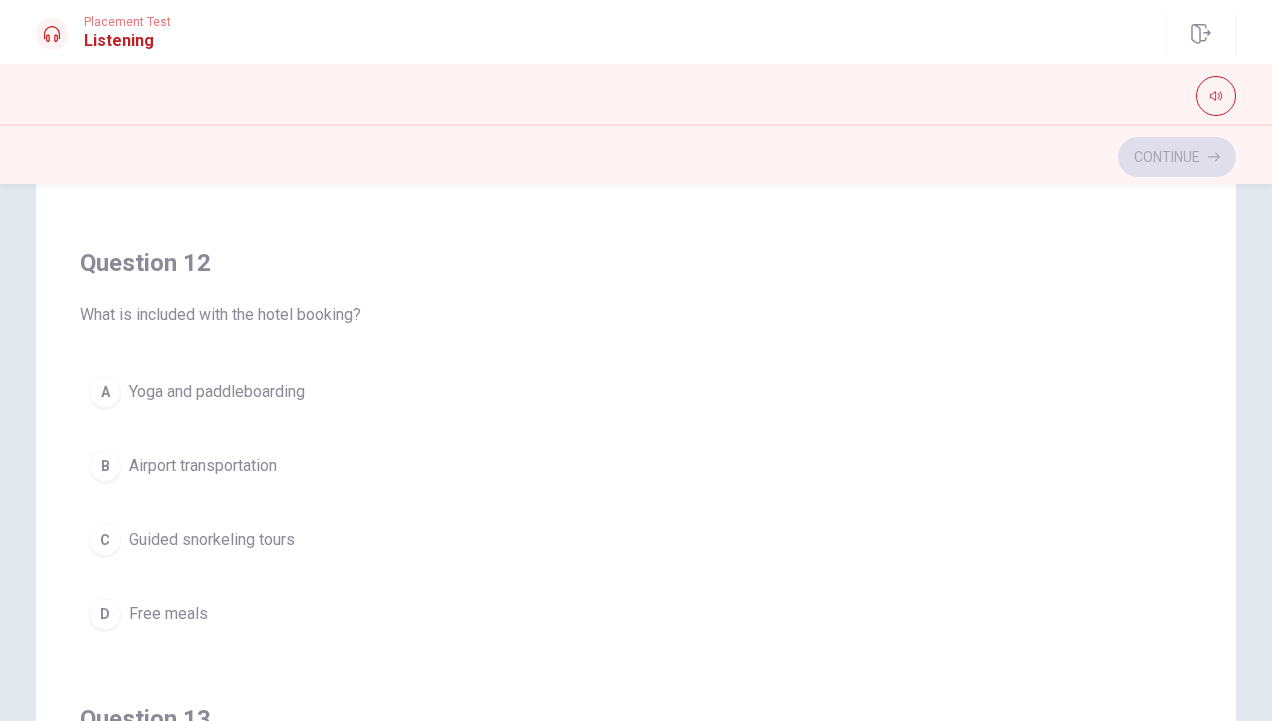 click on "Yoga and paddleboarding" at bounding box center [217, 392] 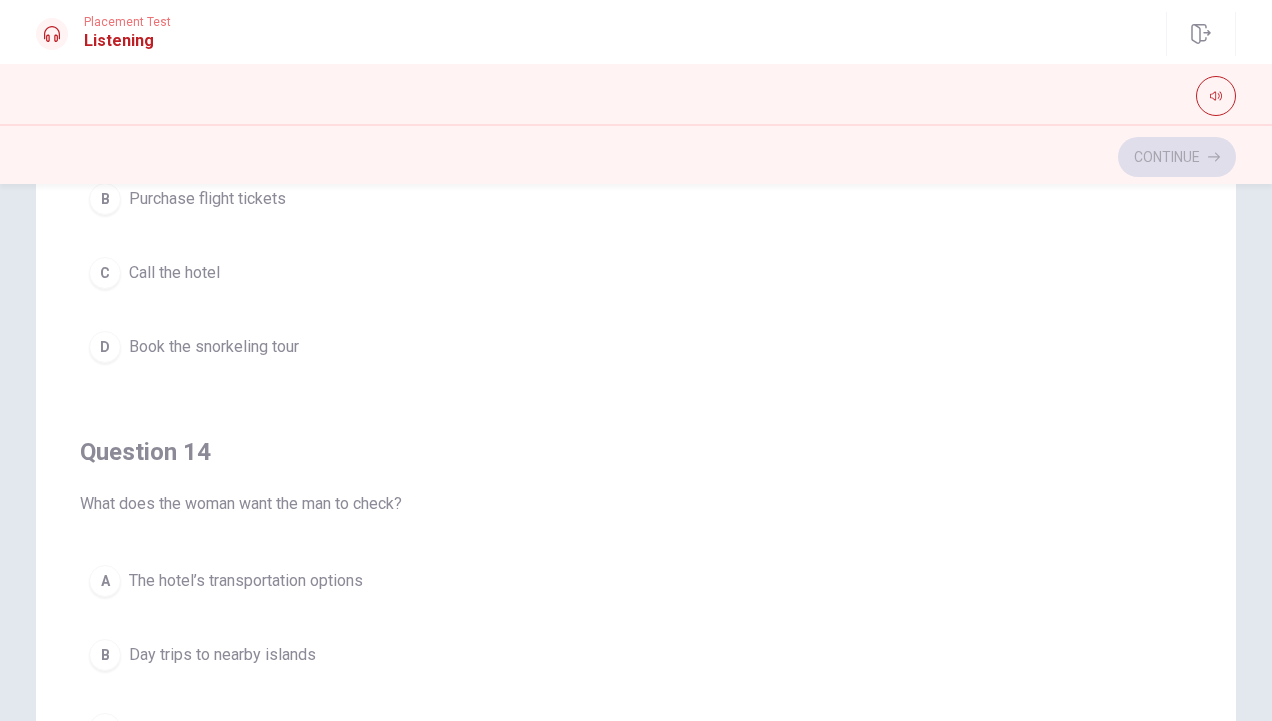 scroll, scrollTop: 1093, scrollLeft: 0, axis: vertical 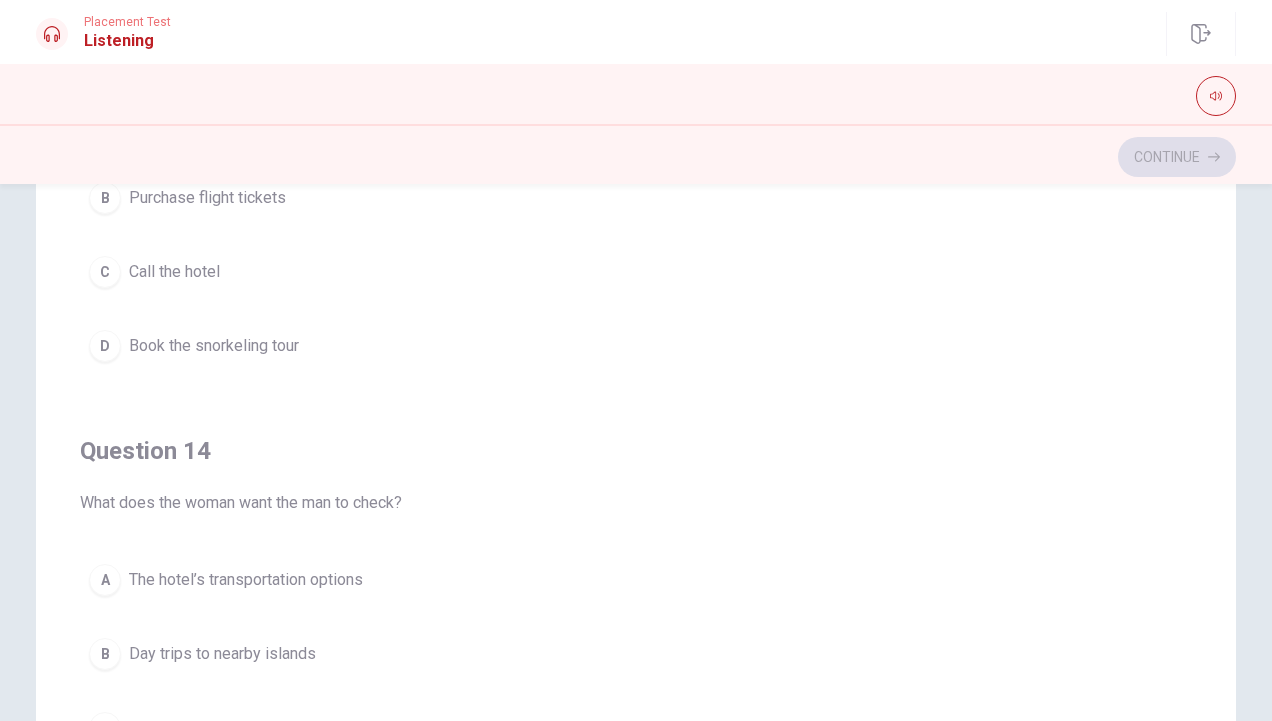 click on "Book the snorkeling tour" at bounding box center (214, 346) 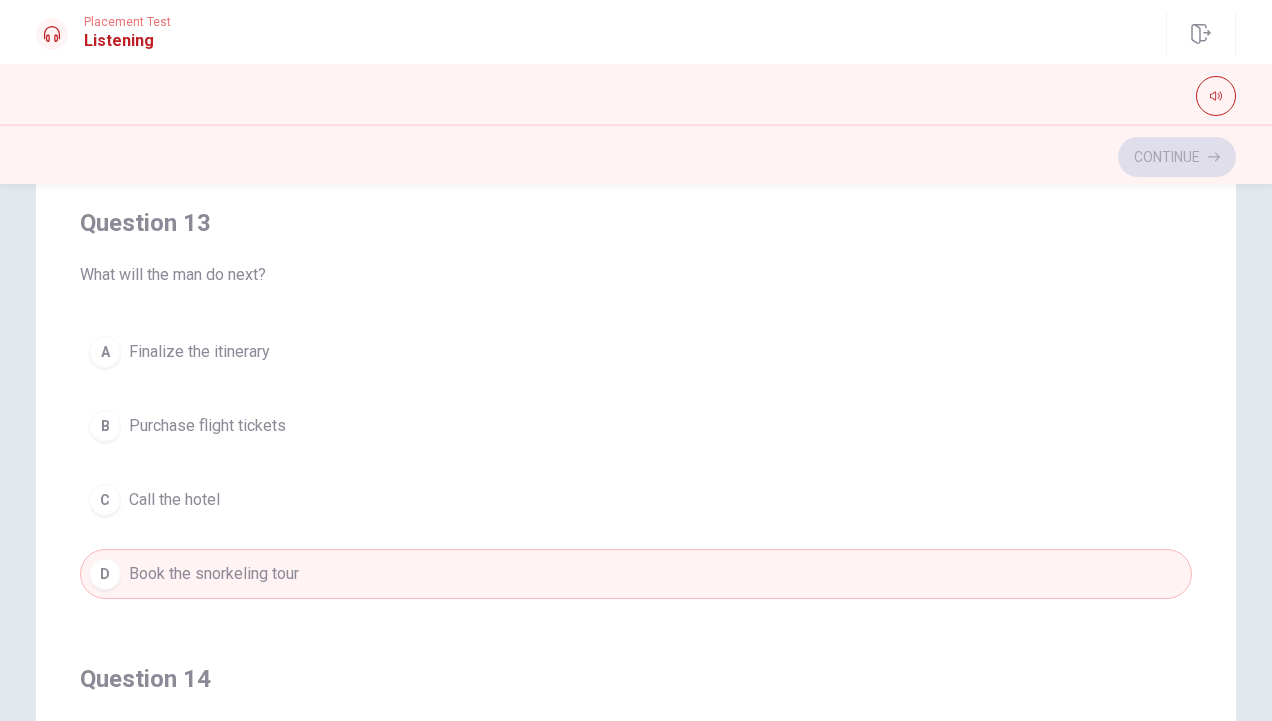 scroll, scrollTop: 876, scrollLeft: 0, axis: vertical 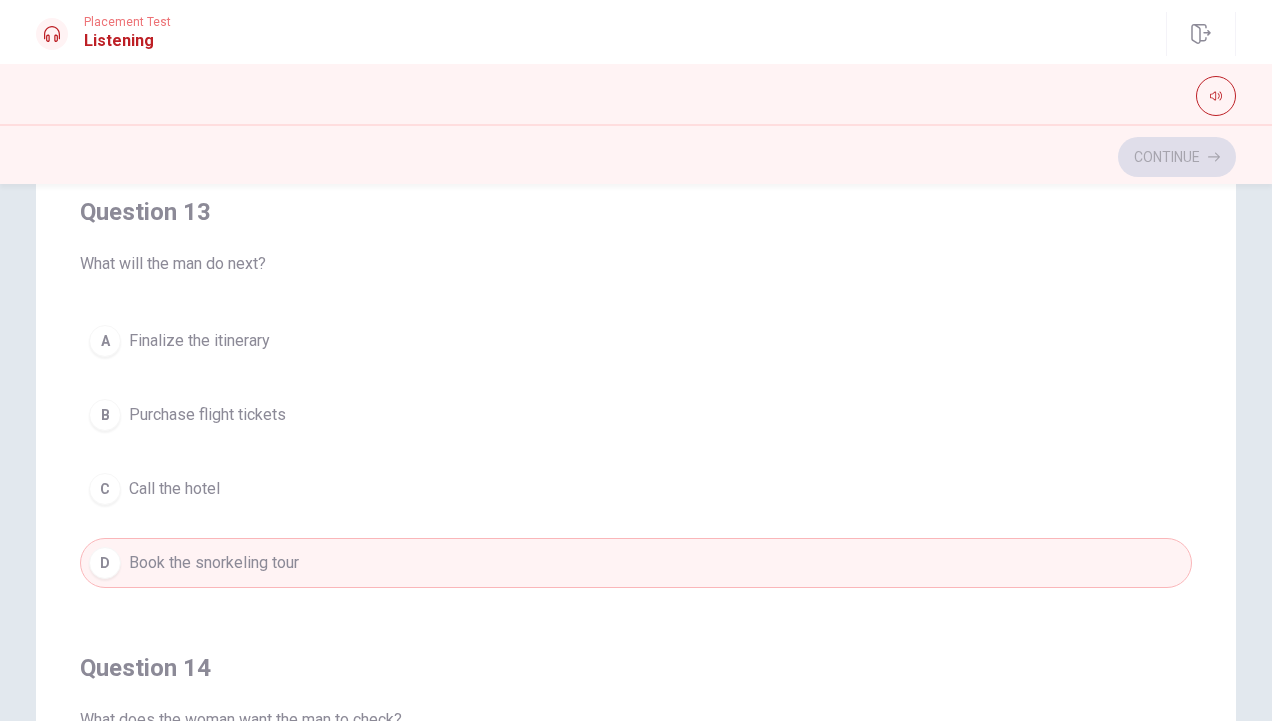 click on "Call the hotel" at bounding box center [174, 489] 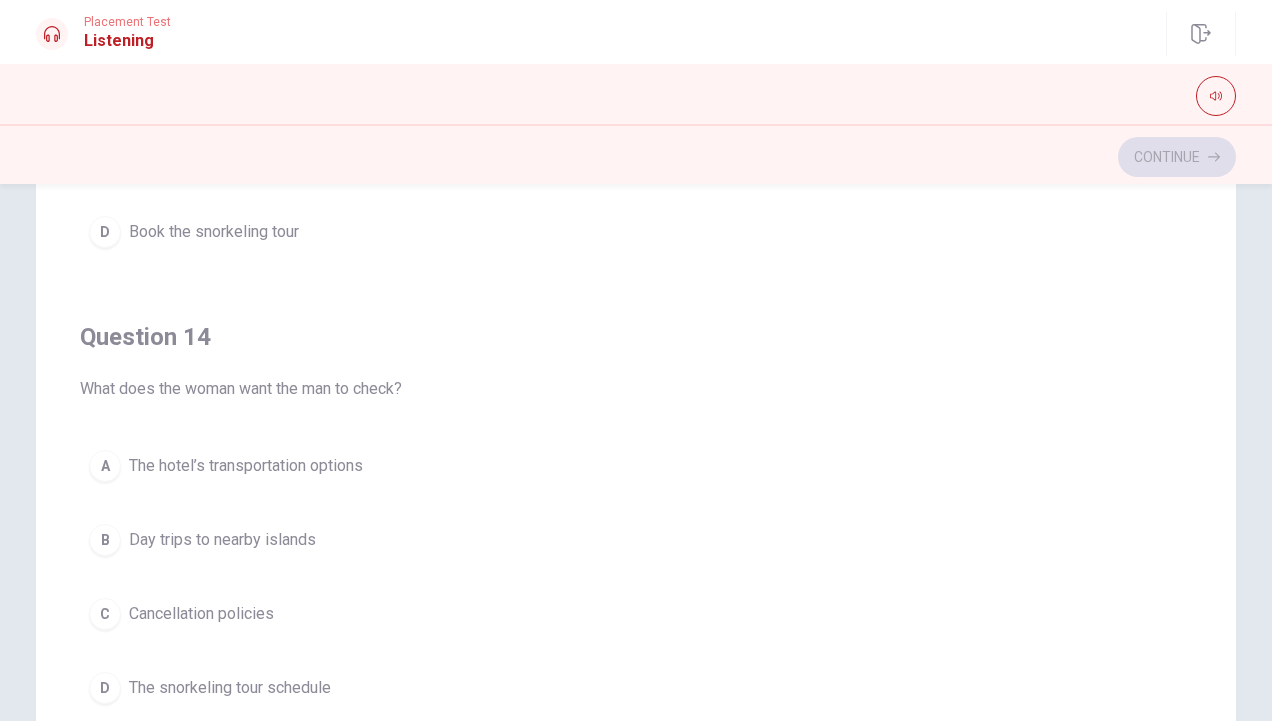 scroll, scrollTop: 1208, scrollLeft: 0, axis: vertical 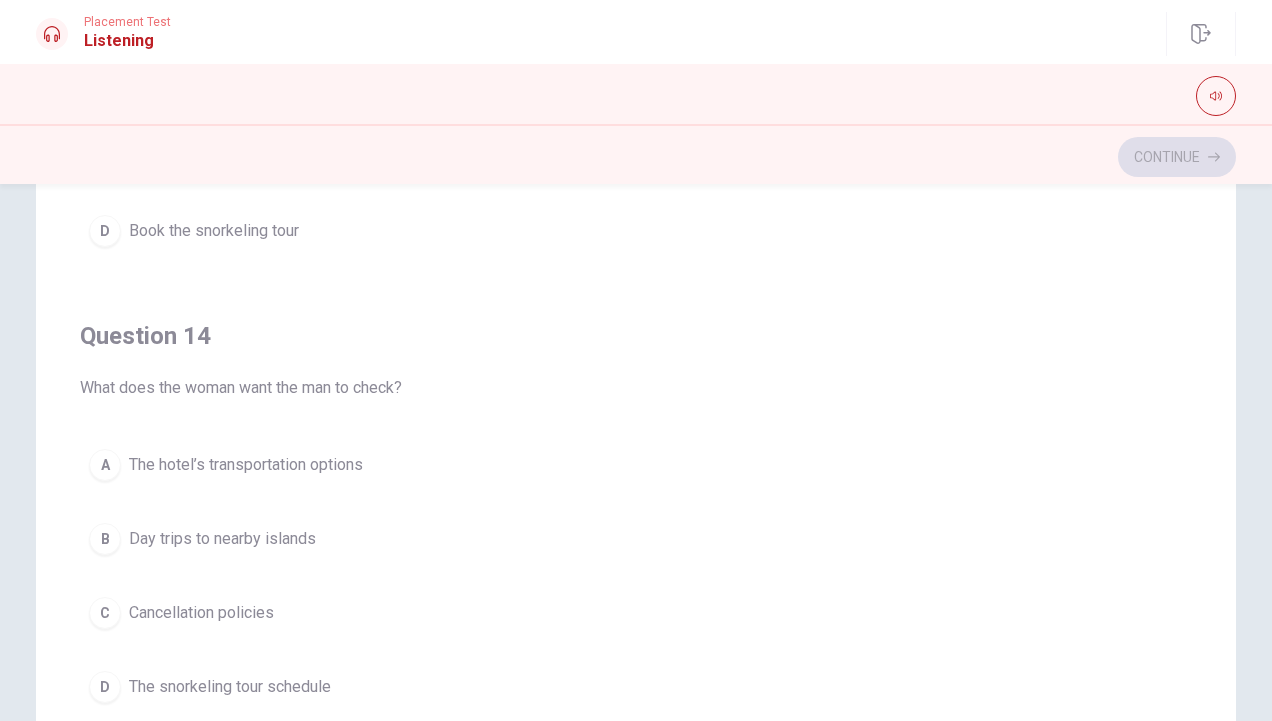 click on "A The hotel’s transportation options" at bounding box center (636, 465) 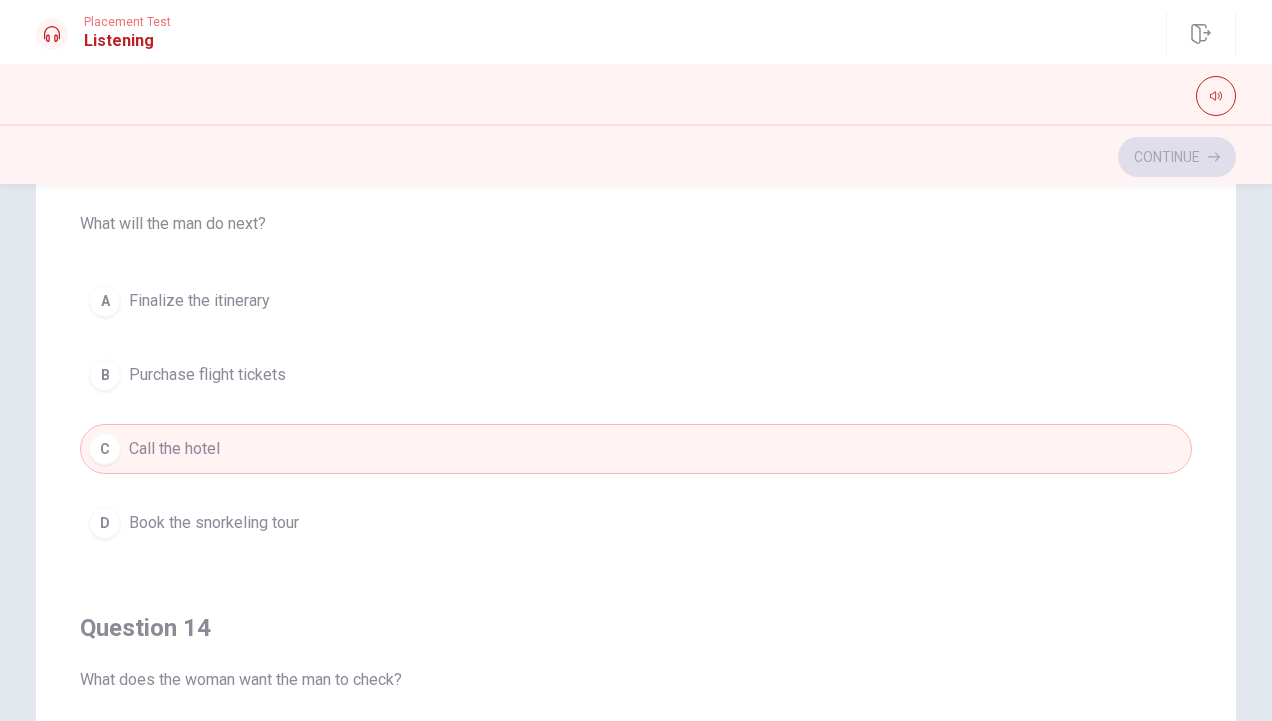 scroll, scrollTop: 0, scrollLeft: 0, axis: both 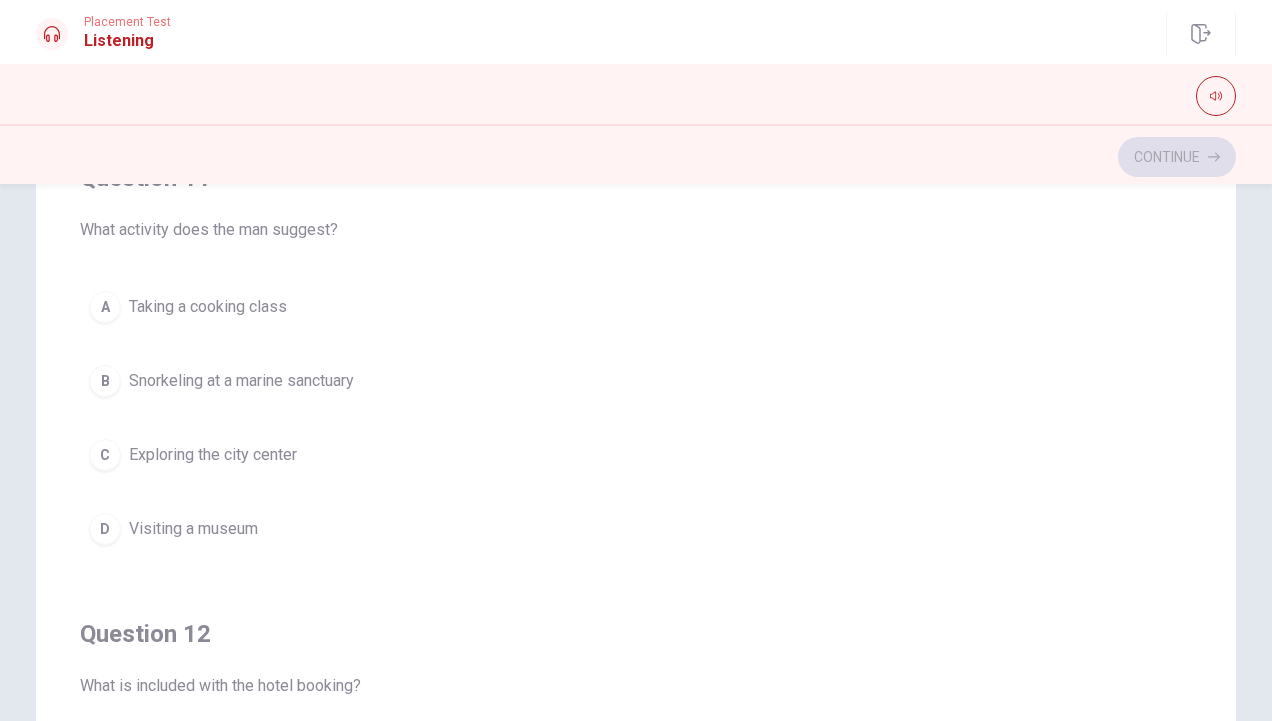 click on "Snorkeling at a marine sanctuary" at bounding box center [241, 381] 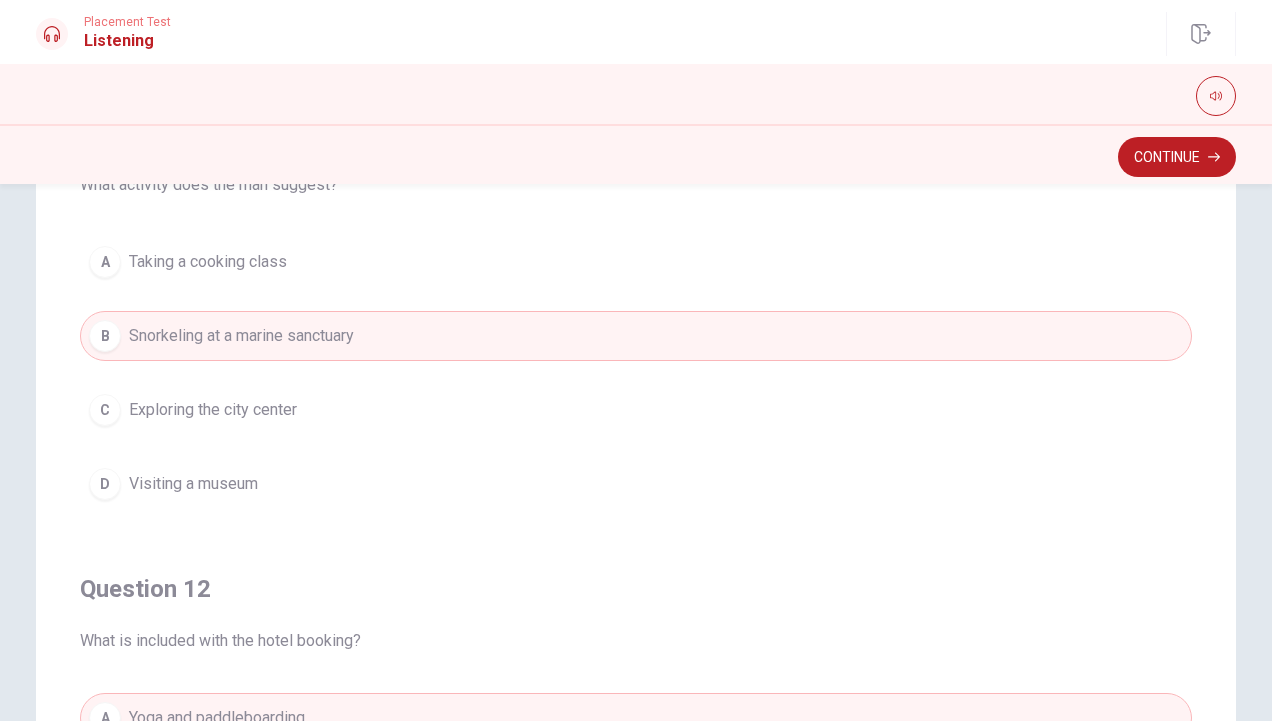 scroll, scrollTop: 0, scrollLeft: 0, axis: both 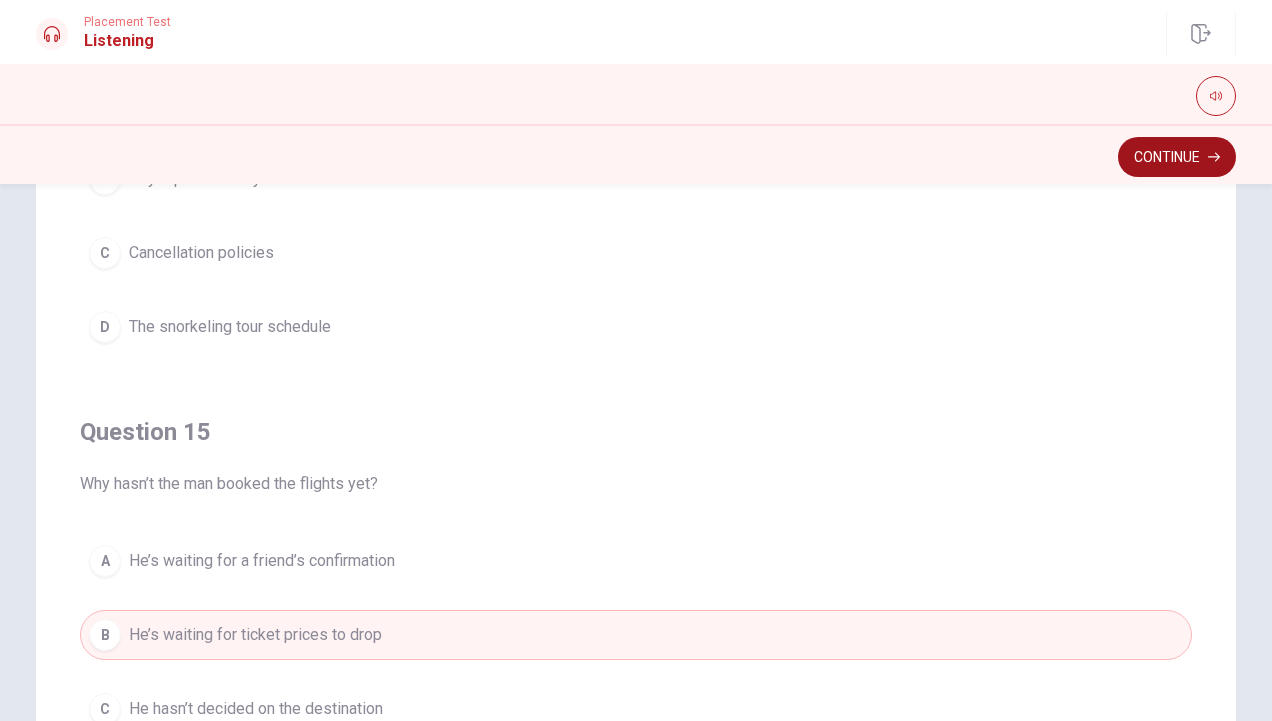click on "Continue" at bounding box center [1177, 157] 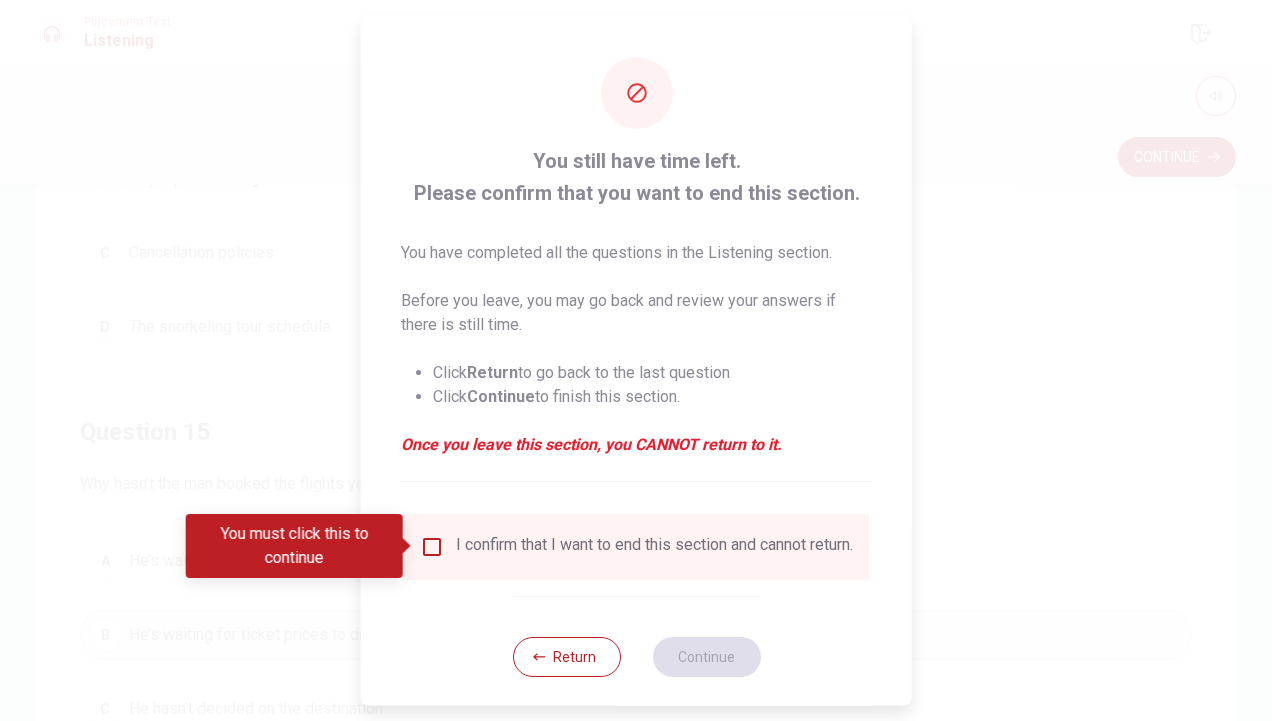 click on "I confirm that I want to end this section and cannot return." at bounding box center [654, 546] 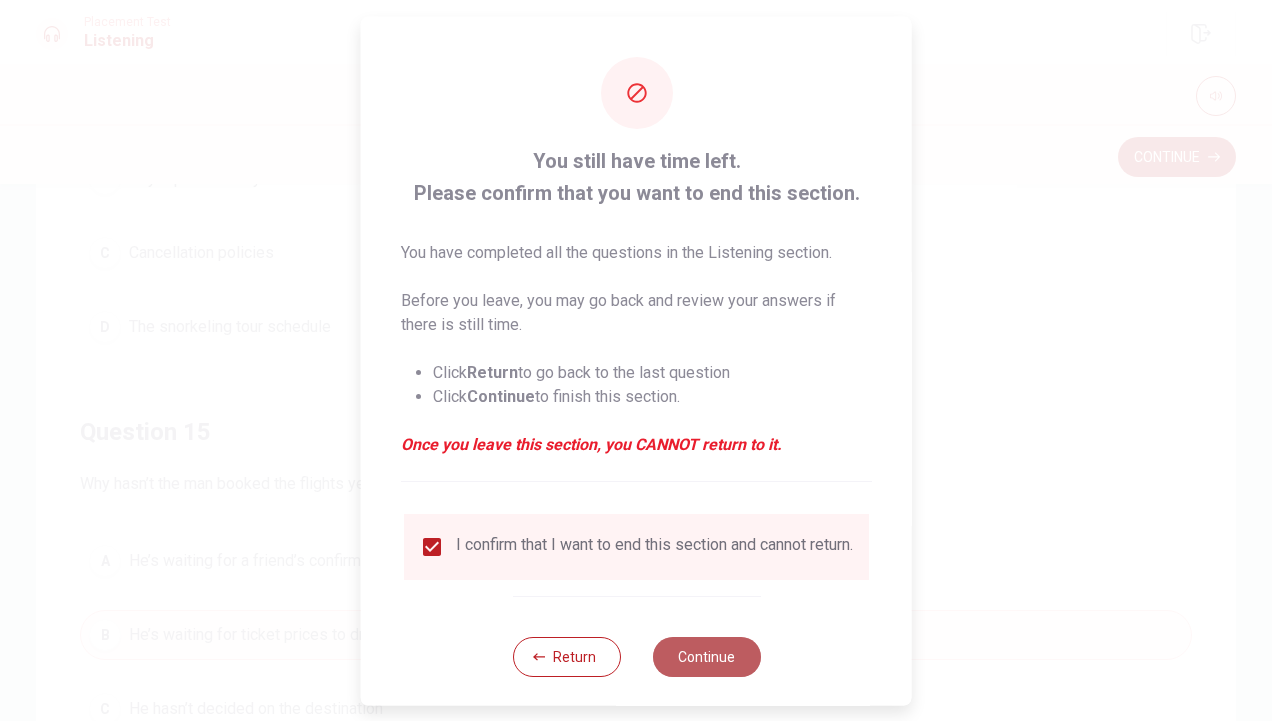 click on "Continue" at bounding box center [706, 656] 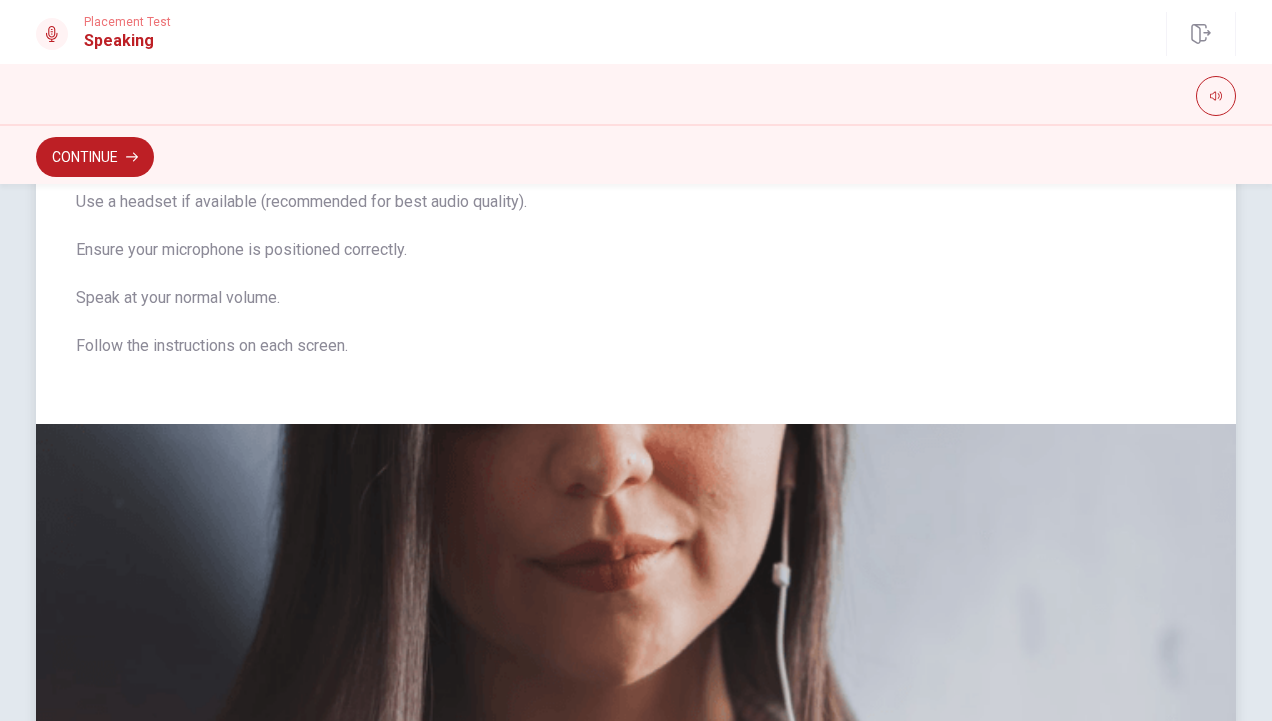 scroll, scrollTop: 478, scrollLeft: 0, axis: vertical 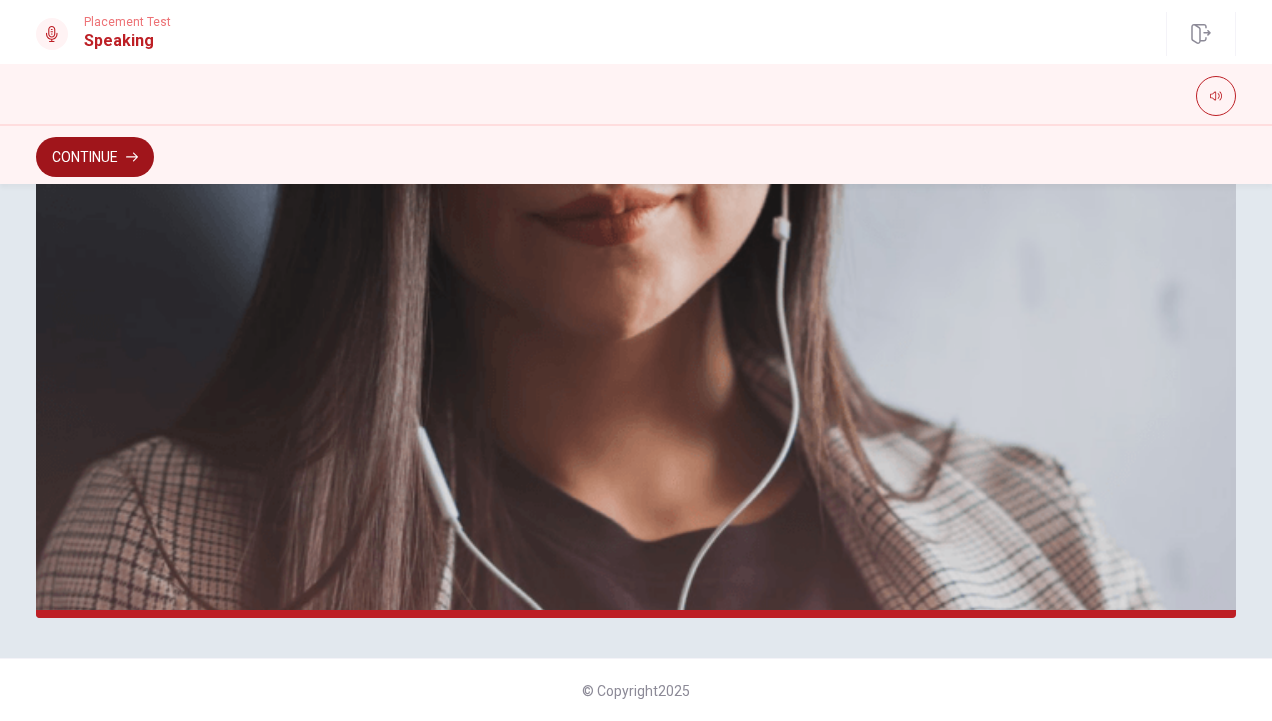 click on "Continue" at bounding box center (95, 157) 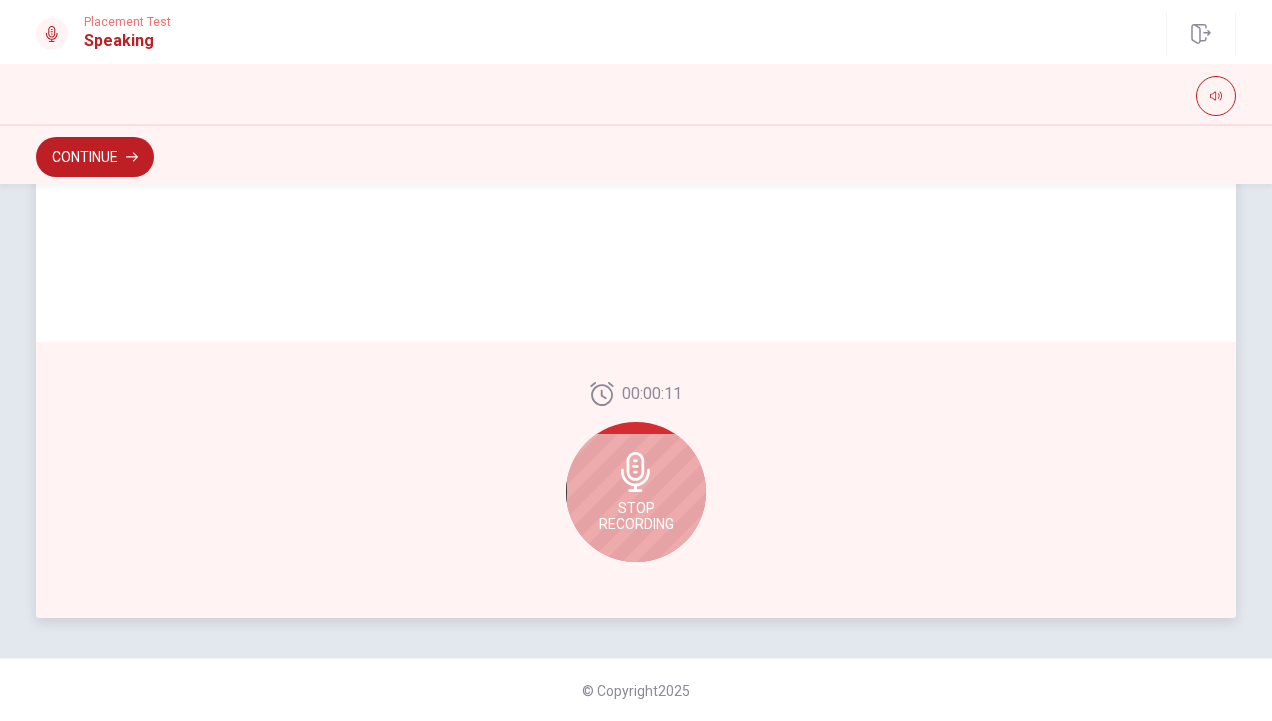 click on "Stop   Recording" at bounding box center [636, 492] 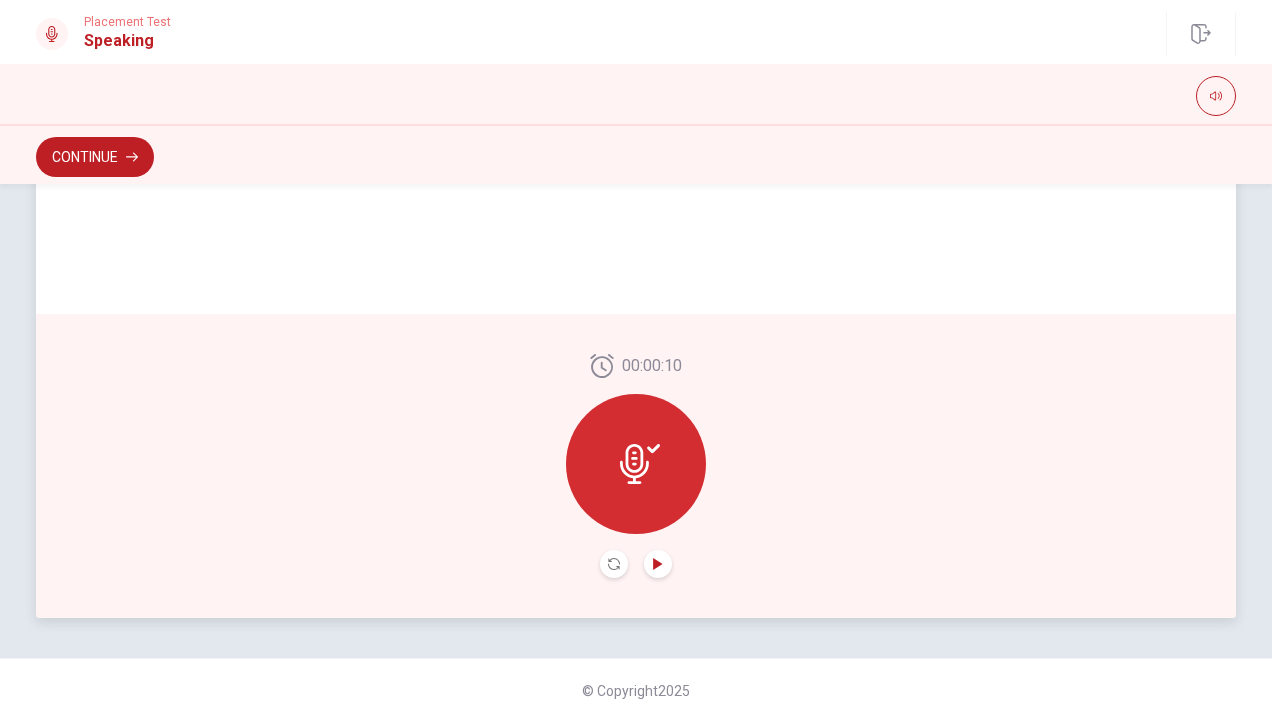 click 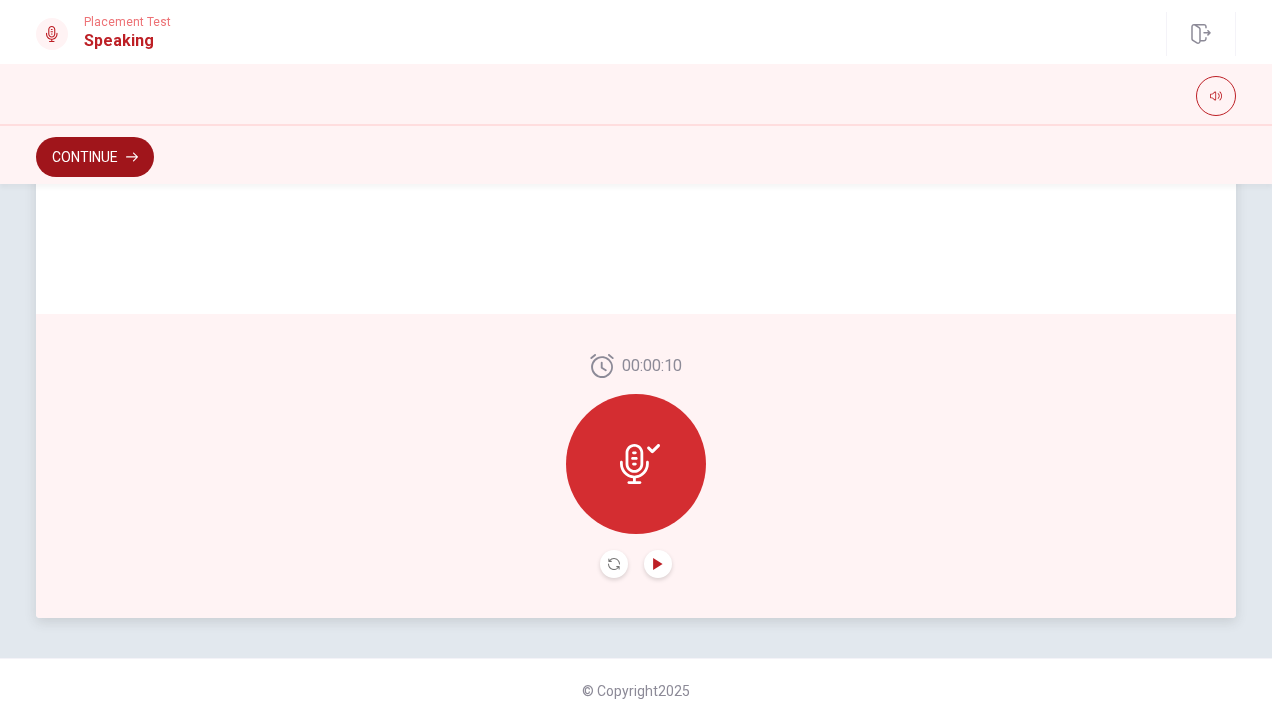 click on "Continue" at bounding box center [95, 157] 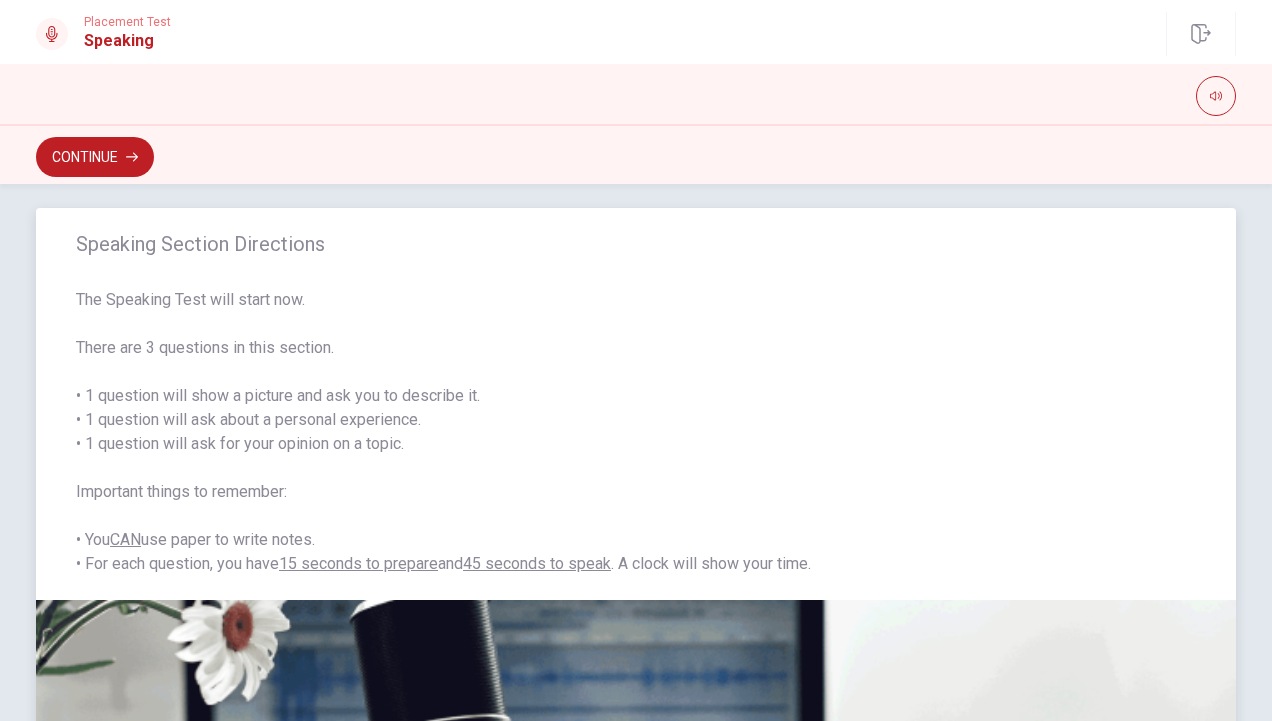 scroll, scrollTop: 12, scrollLeft: 0, axis: vertical 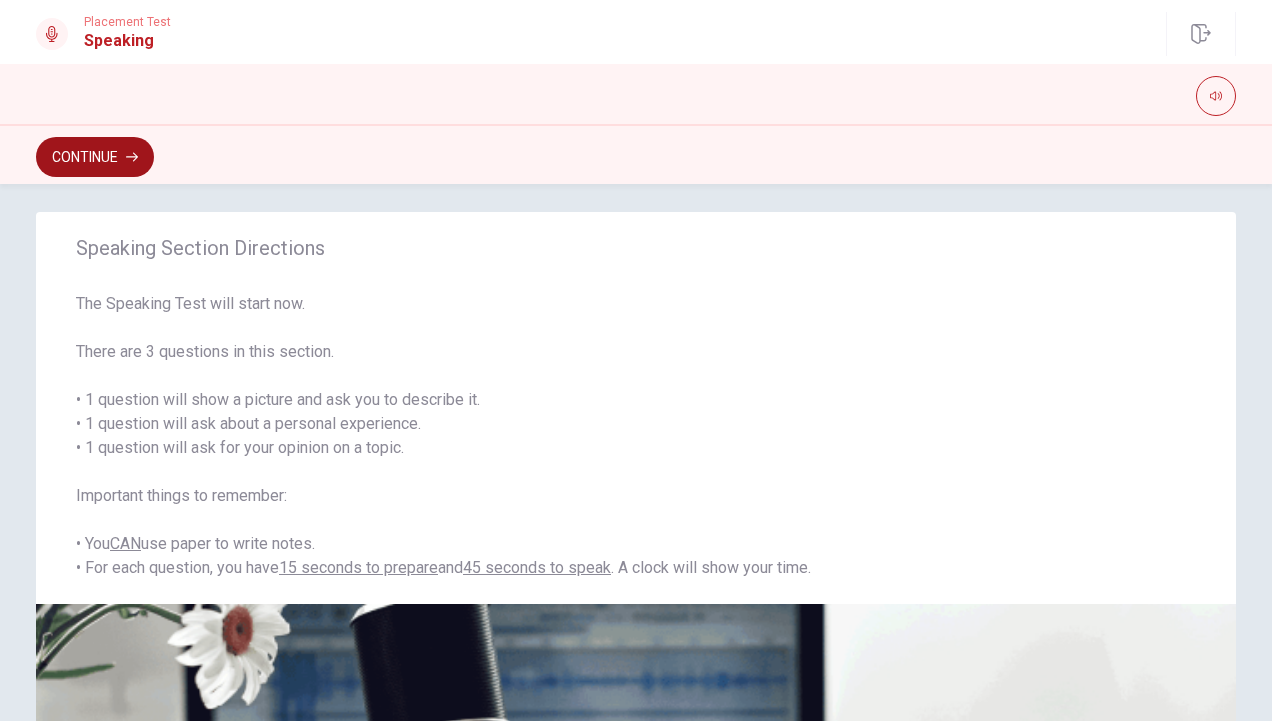 click on "Continue" at bounding box center [95, 157] 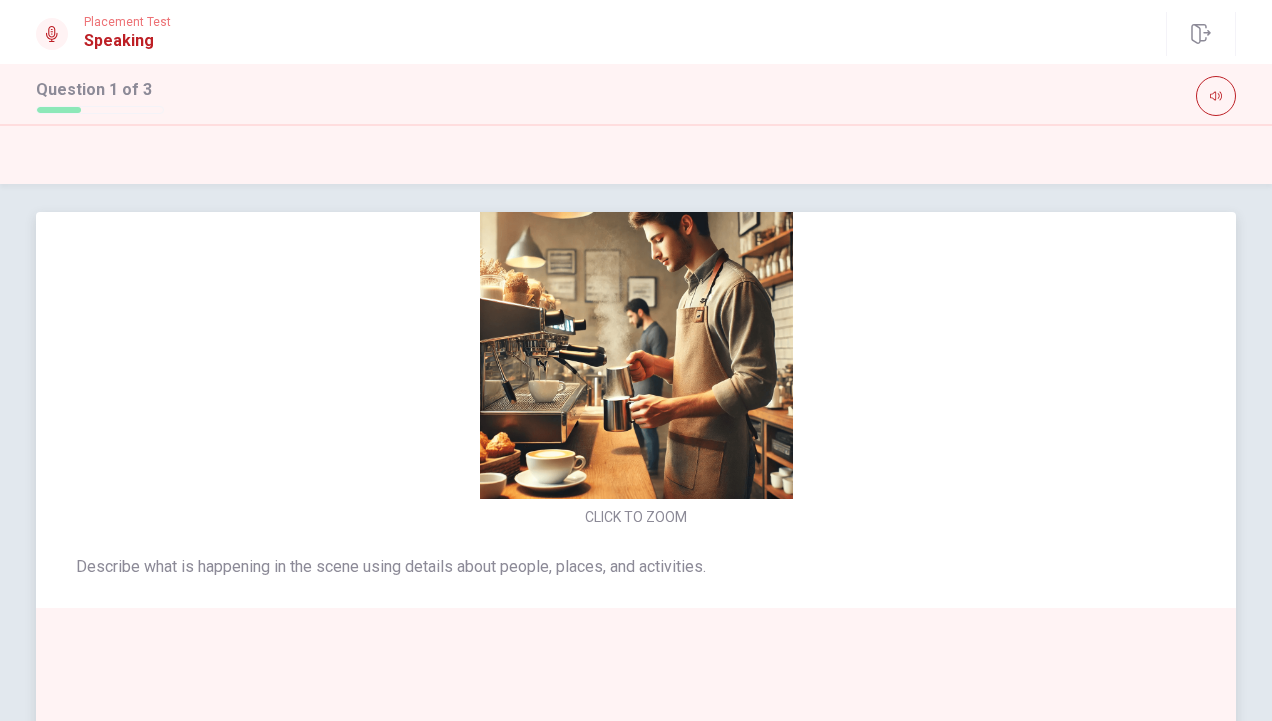 click on "CLICK TO ZOOM" at bounding box center [636, 517] 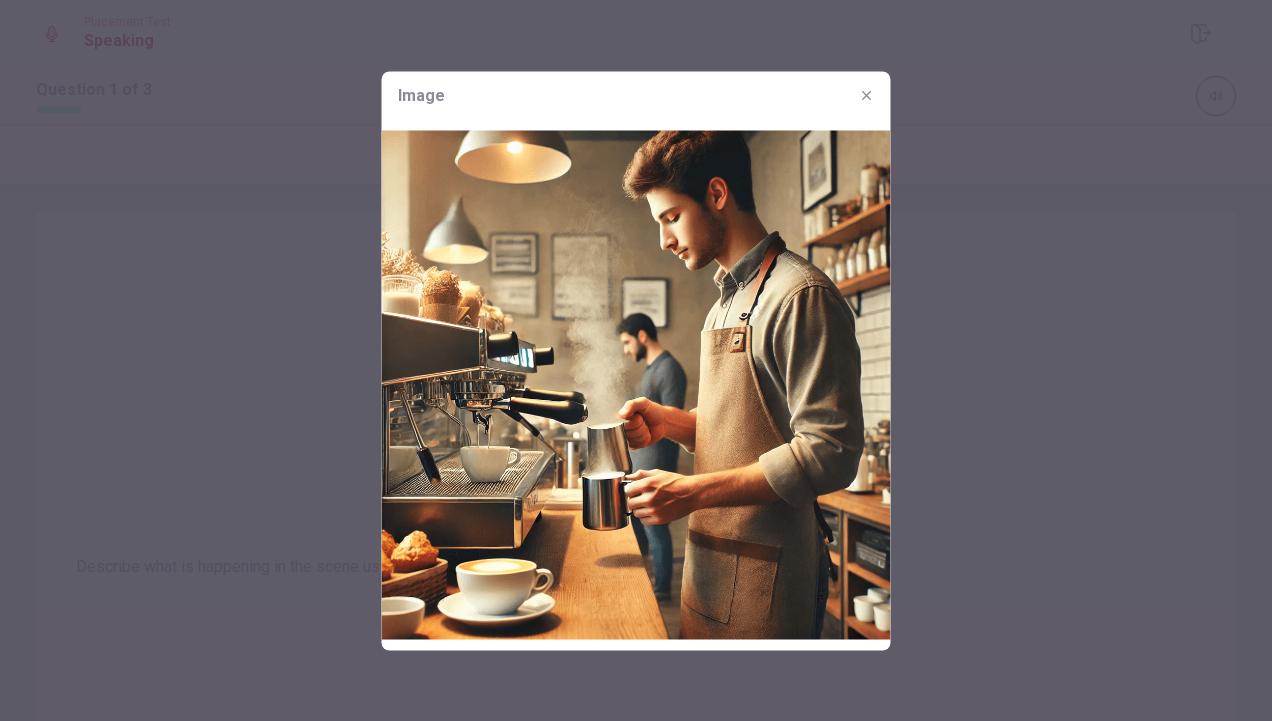 click 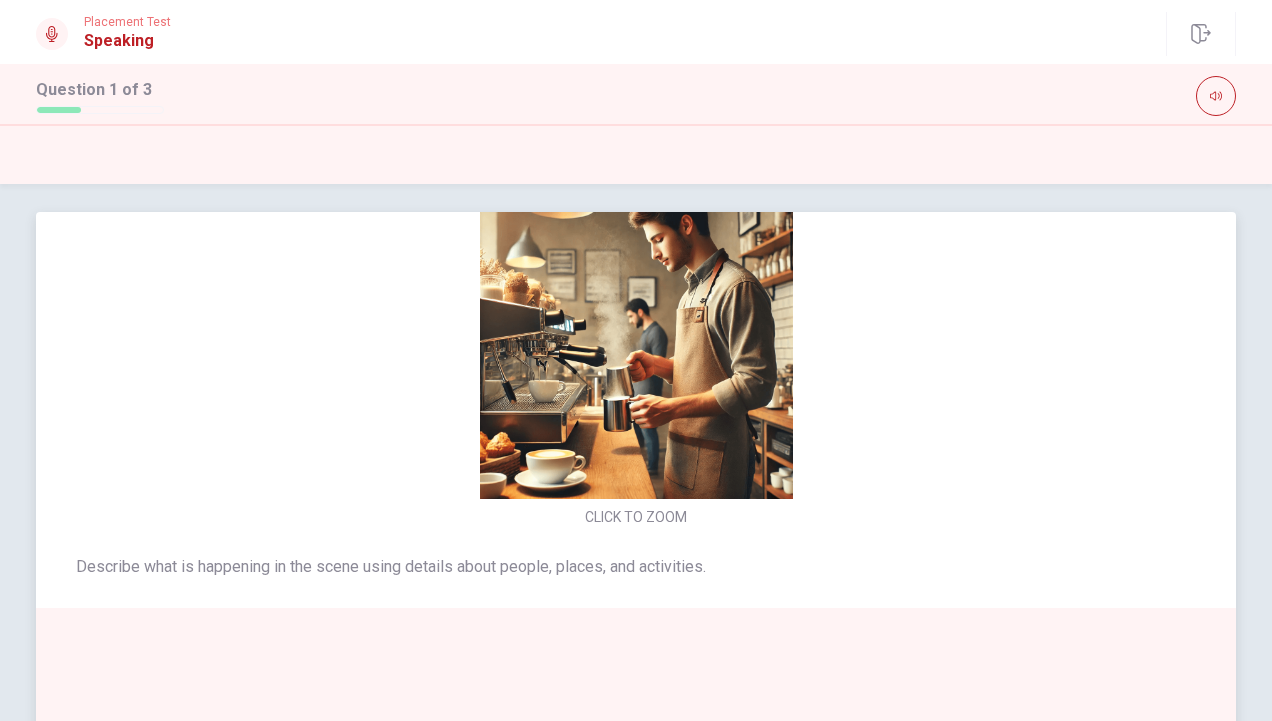 scroll, scrollTop: 66, scrollLeft: 0, axis: vertical 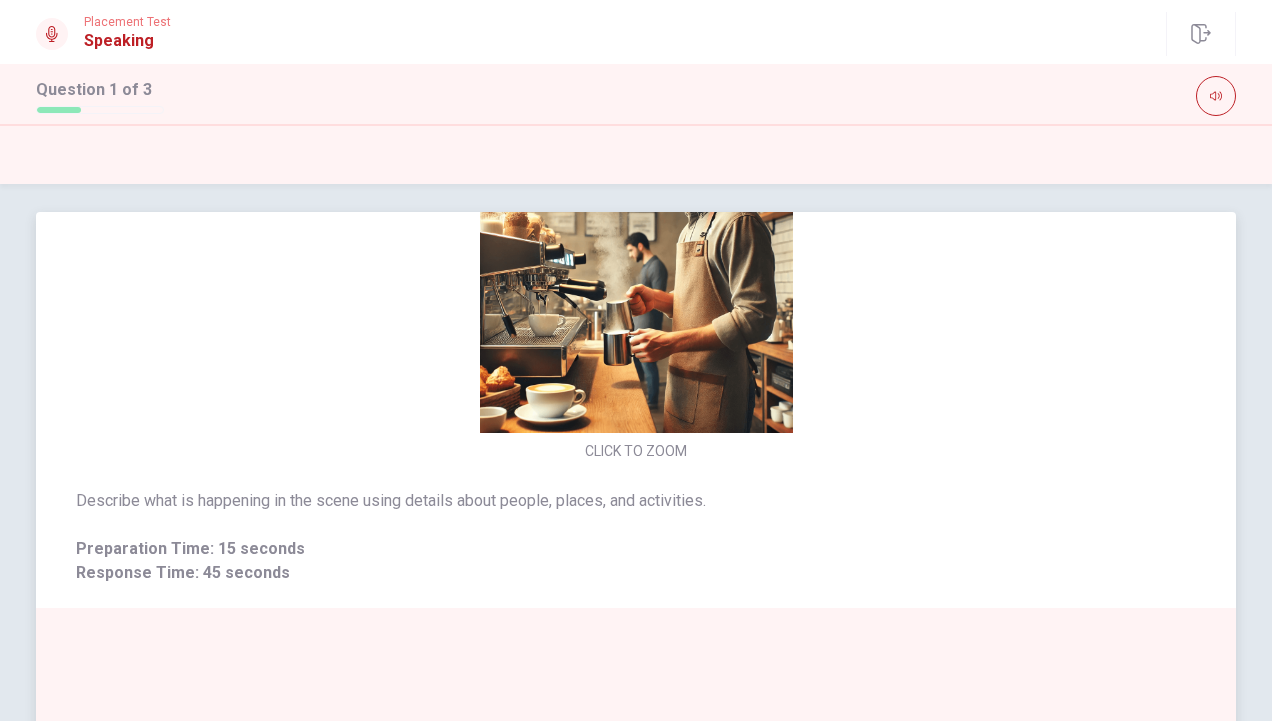 click at bounding box center (636, 276) 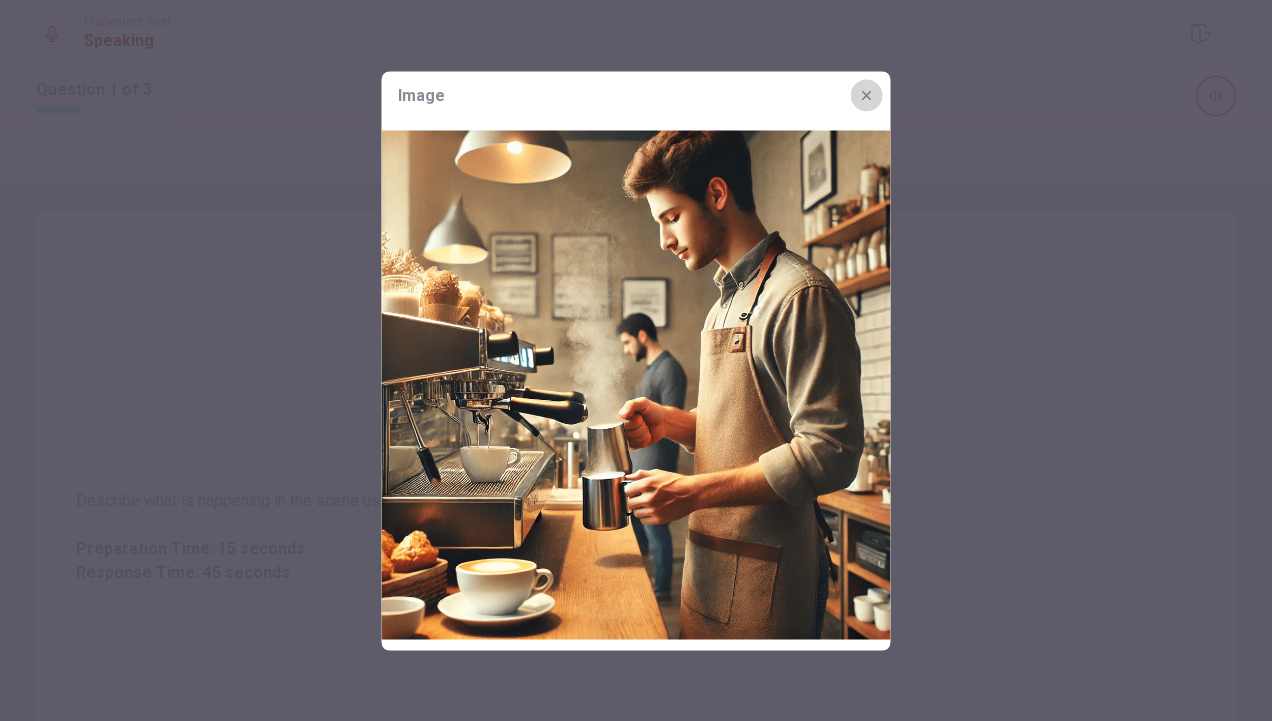 click 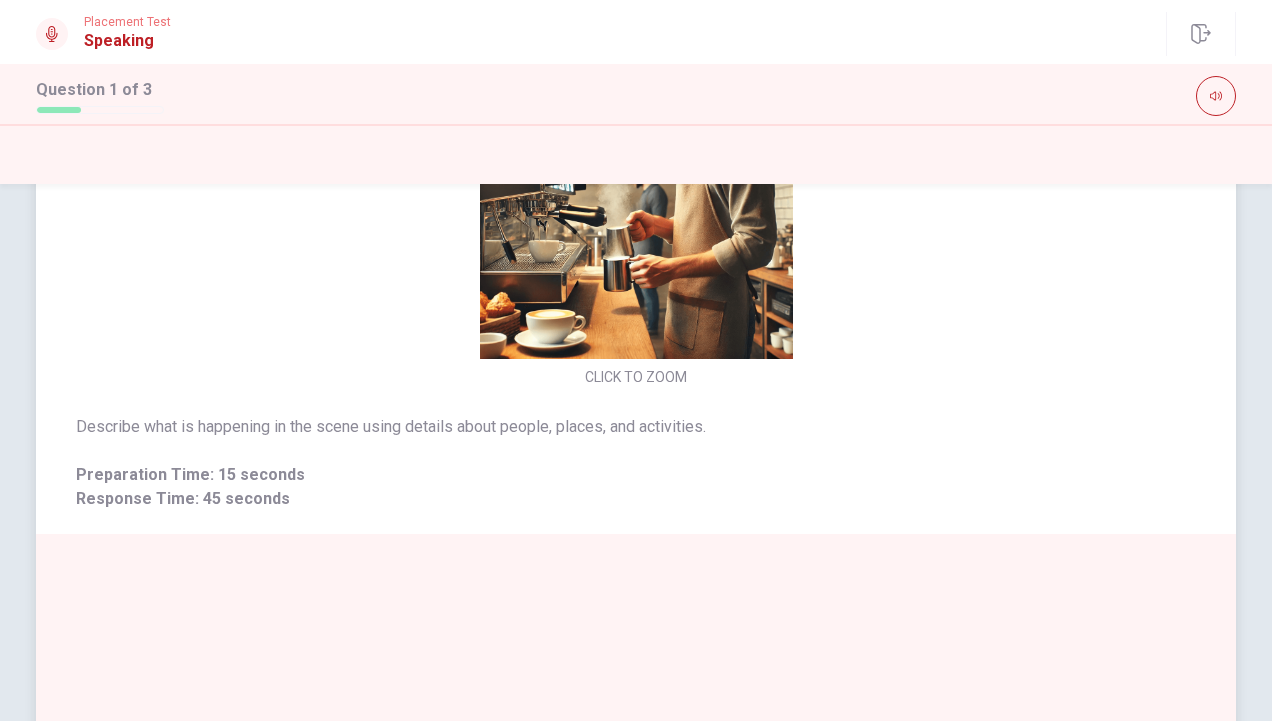 scroll, scrollTop: 0, scrollLeft: 0, axis: both 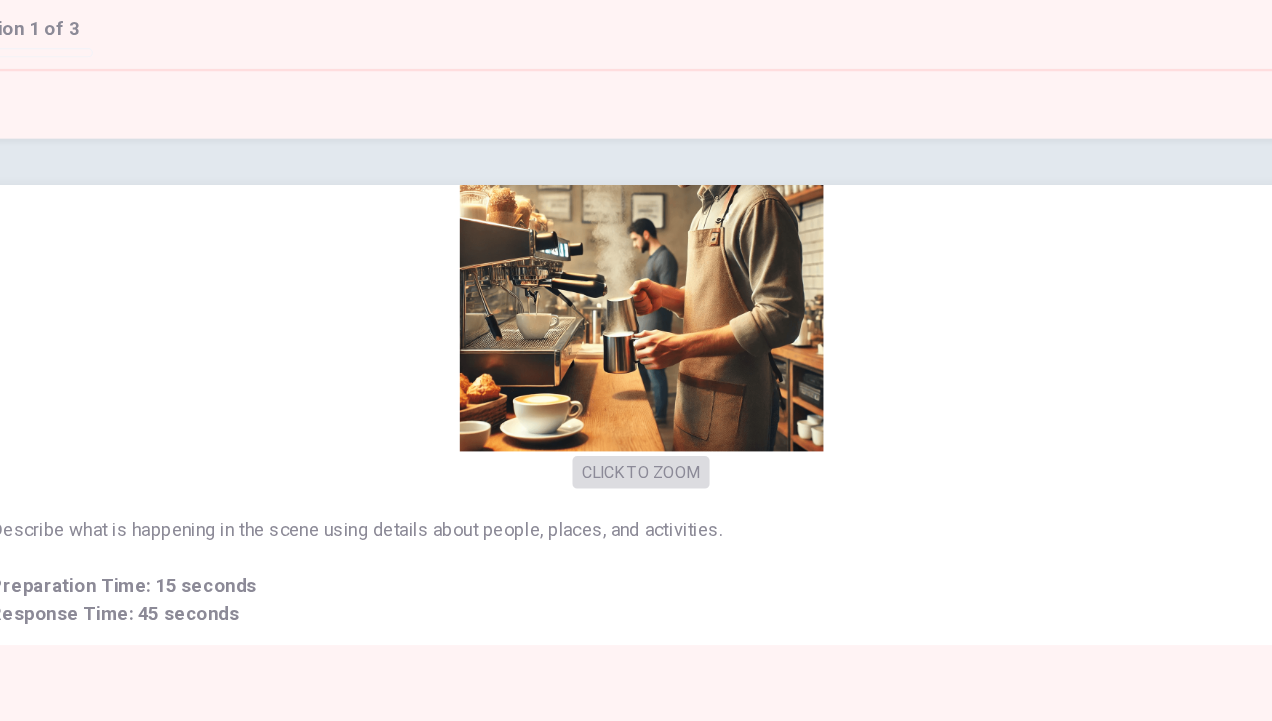 click on "CLICK TO ZOOM" at bounding box center [636, 471] 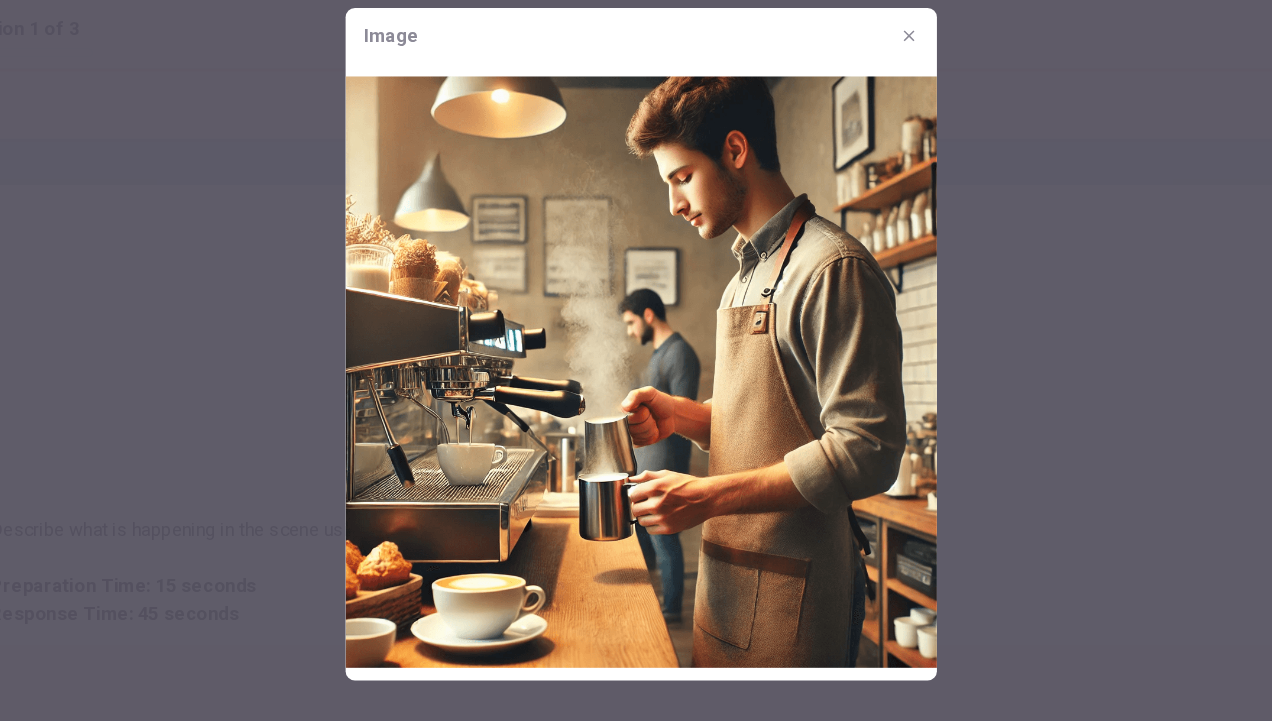 click at bounding box center (636, 384) 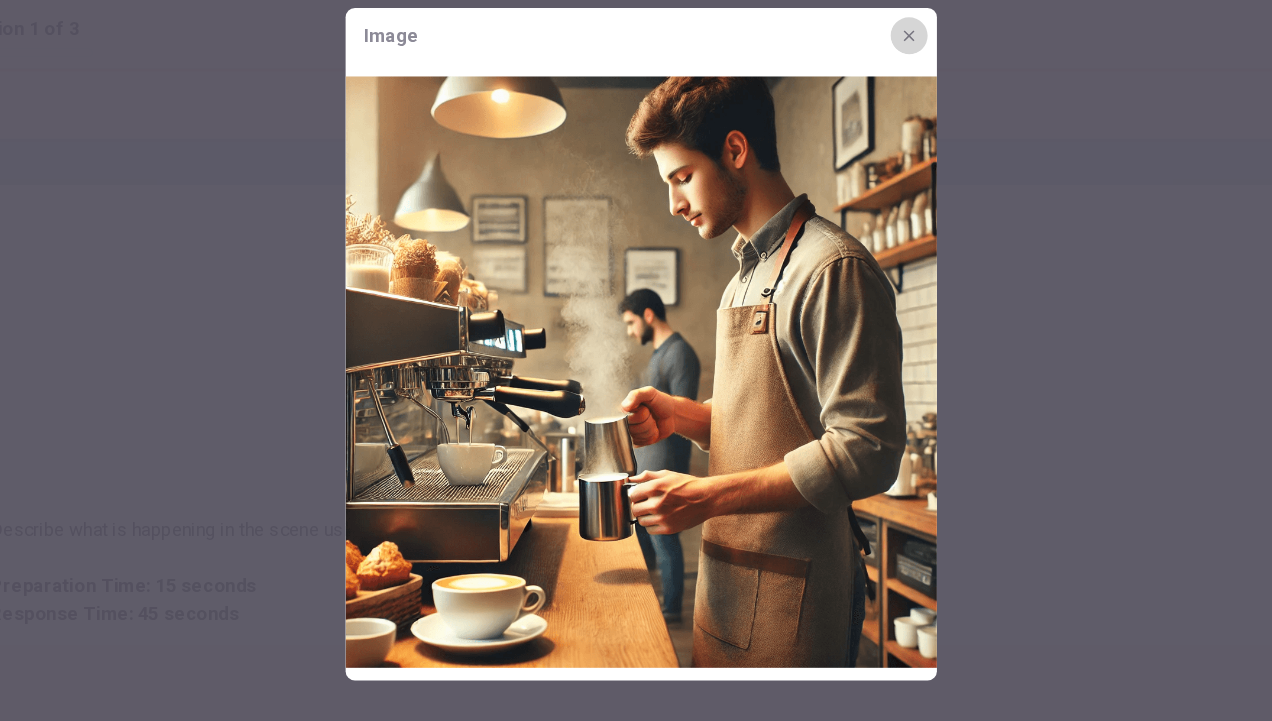 click 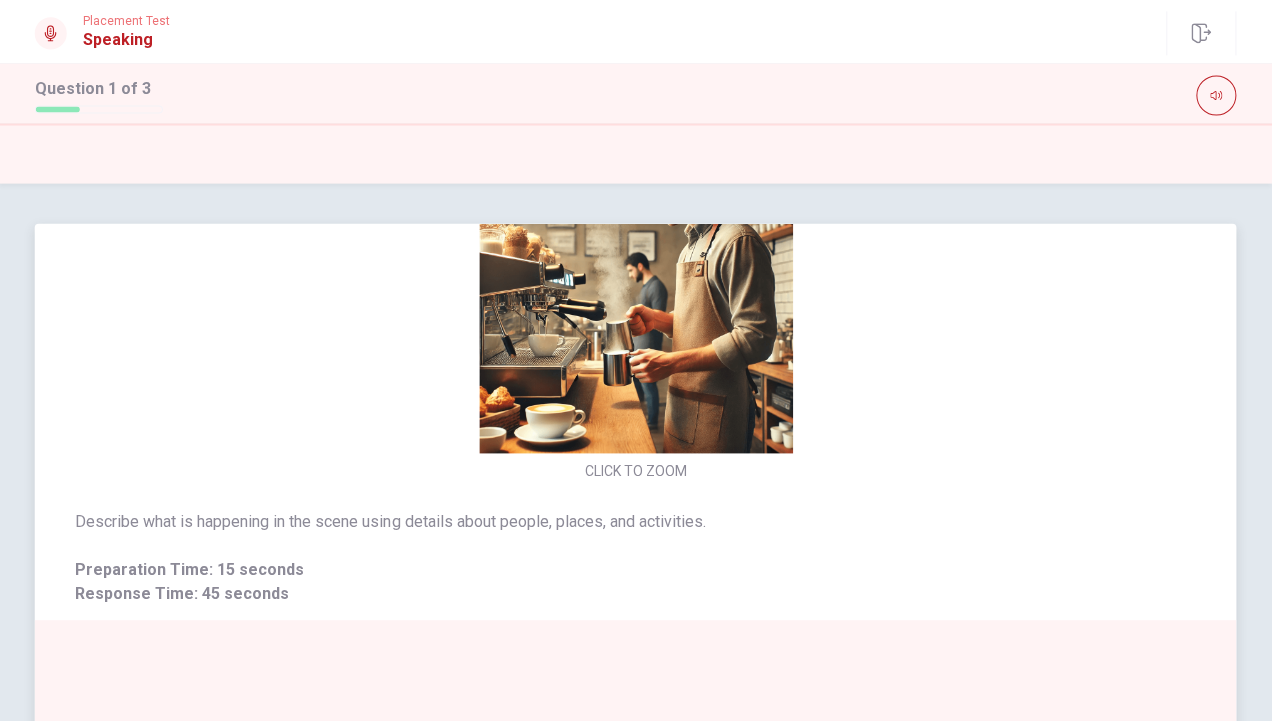 scroll, scrollTop: 0, scrollLeft: 0, axis: both 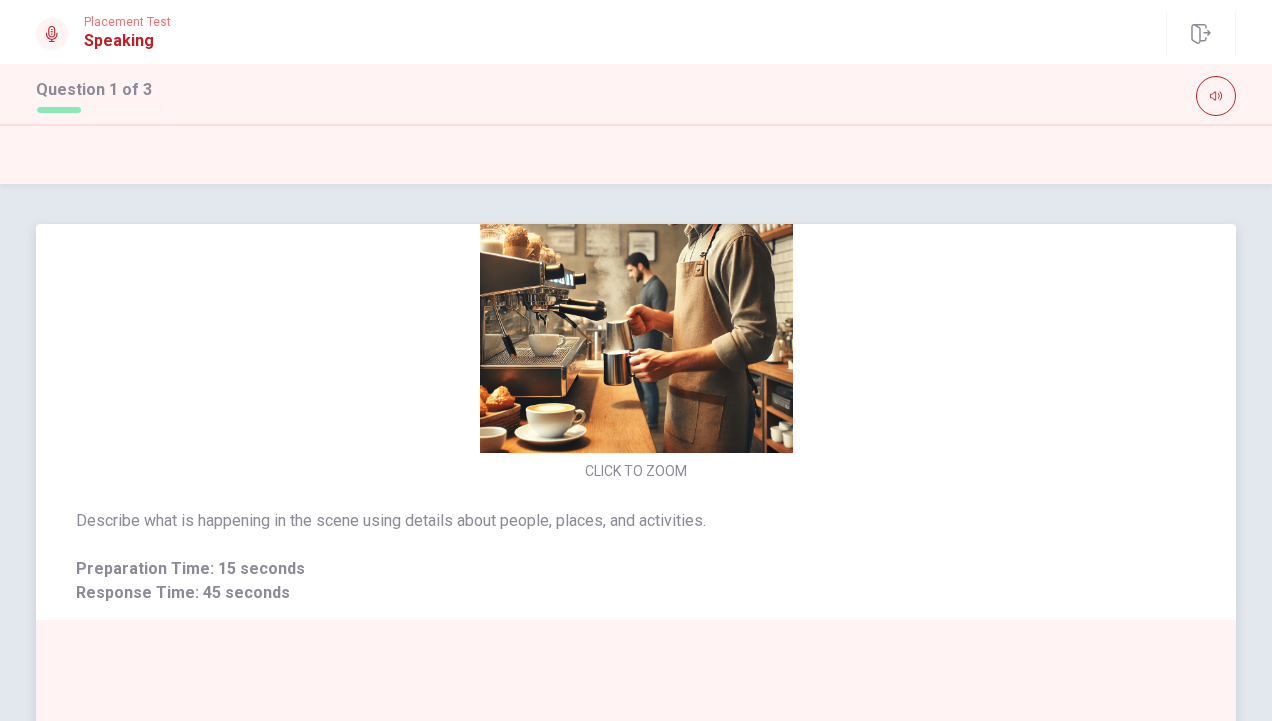 click at bounding box center [636, 296] 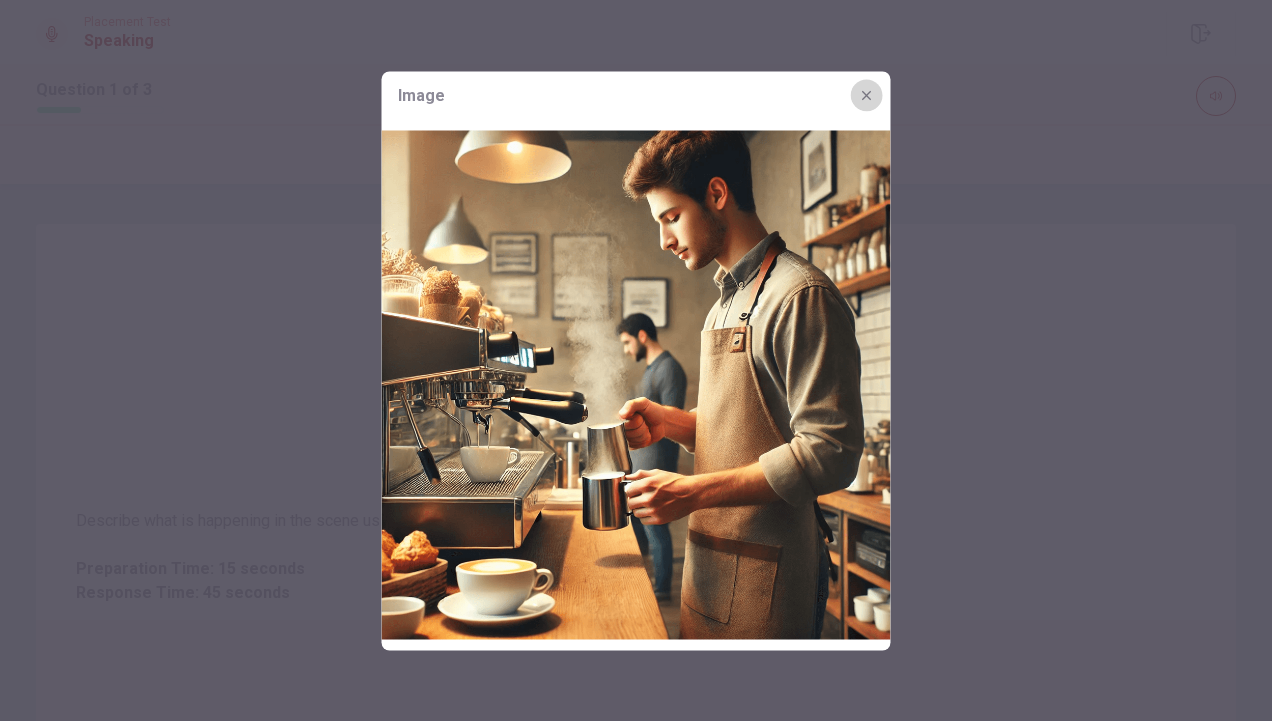 click at bounding box center (867, 95) 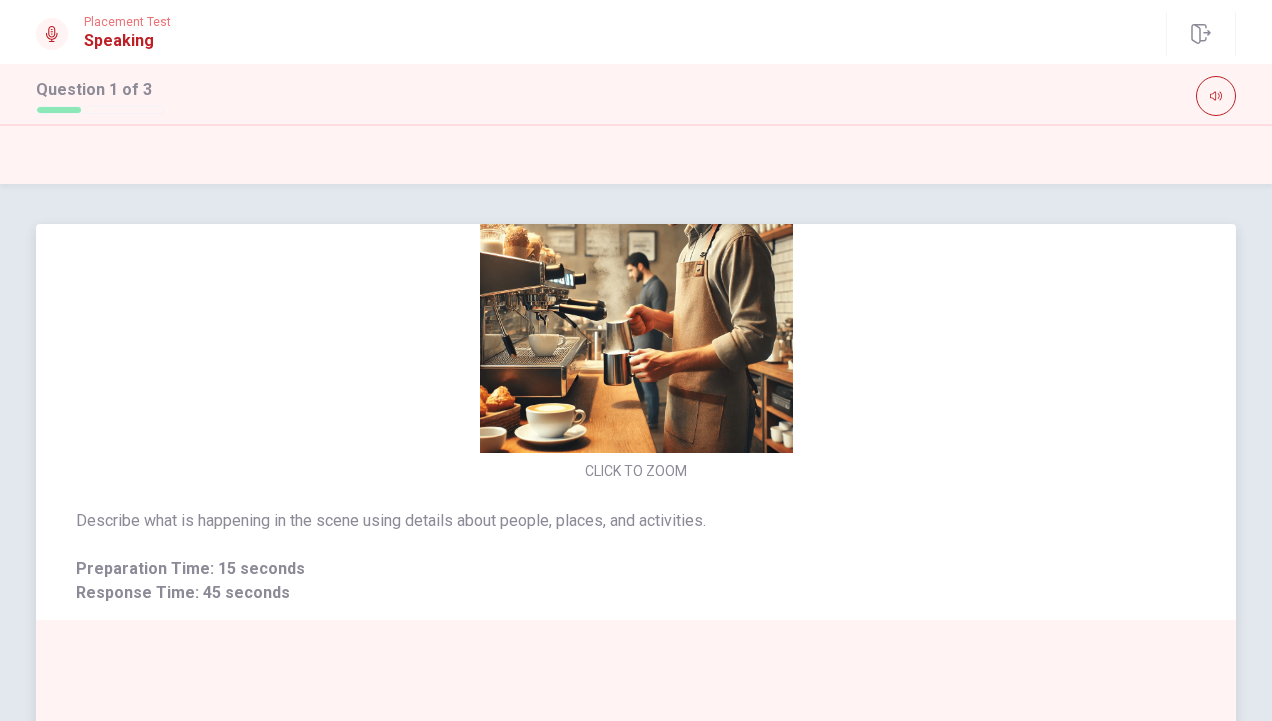 scroll, scrollTop: 66, scrollLeft: 0, axis: vertical 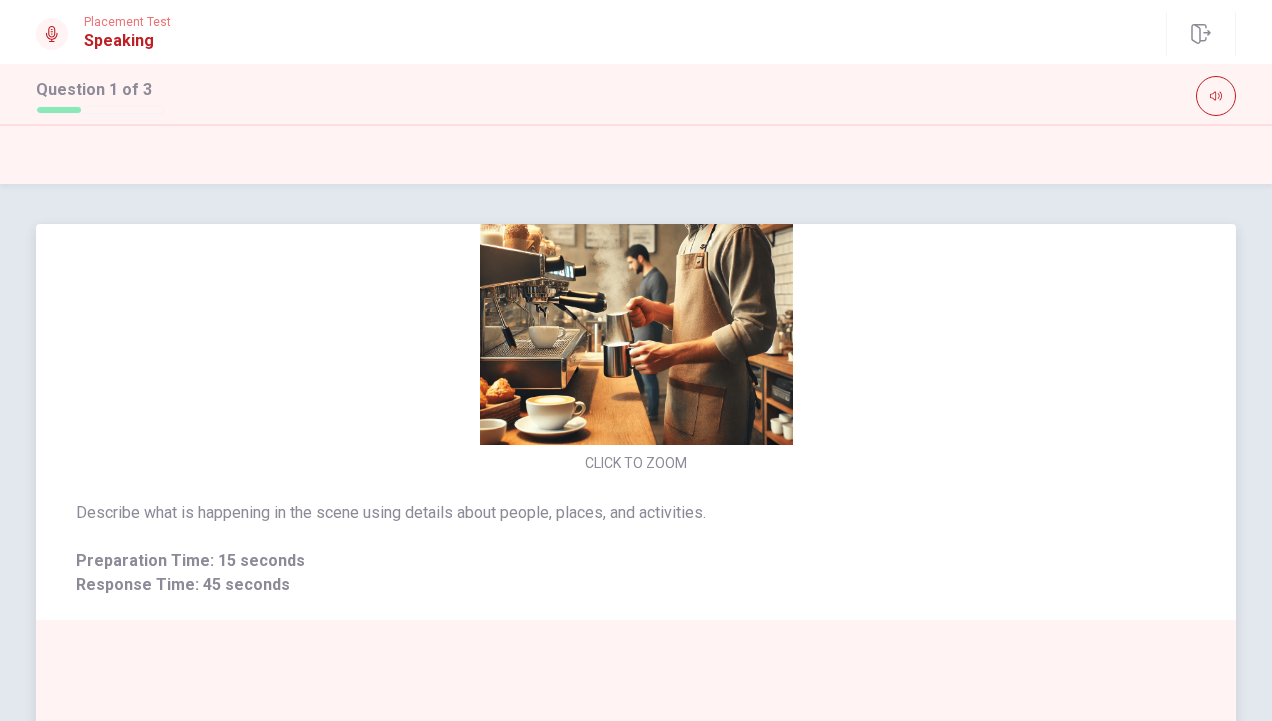 click at bounding box center [636, 288] 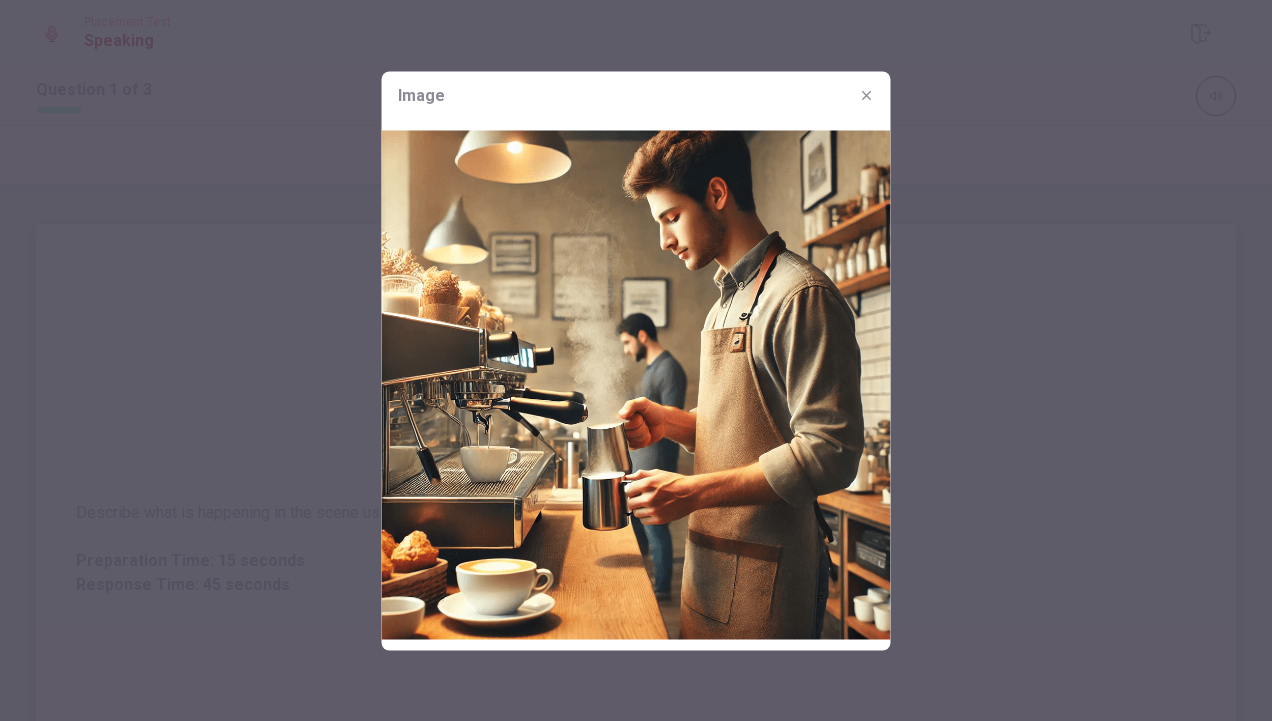 click at bounding box center (636, 384) 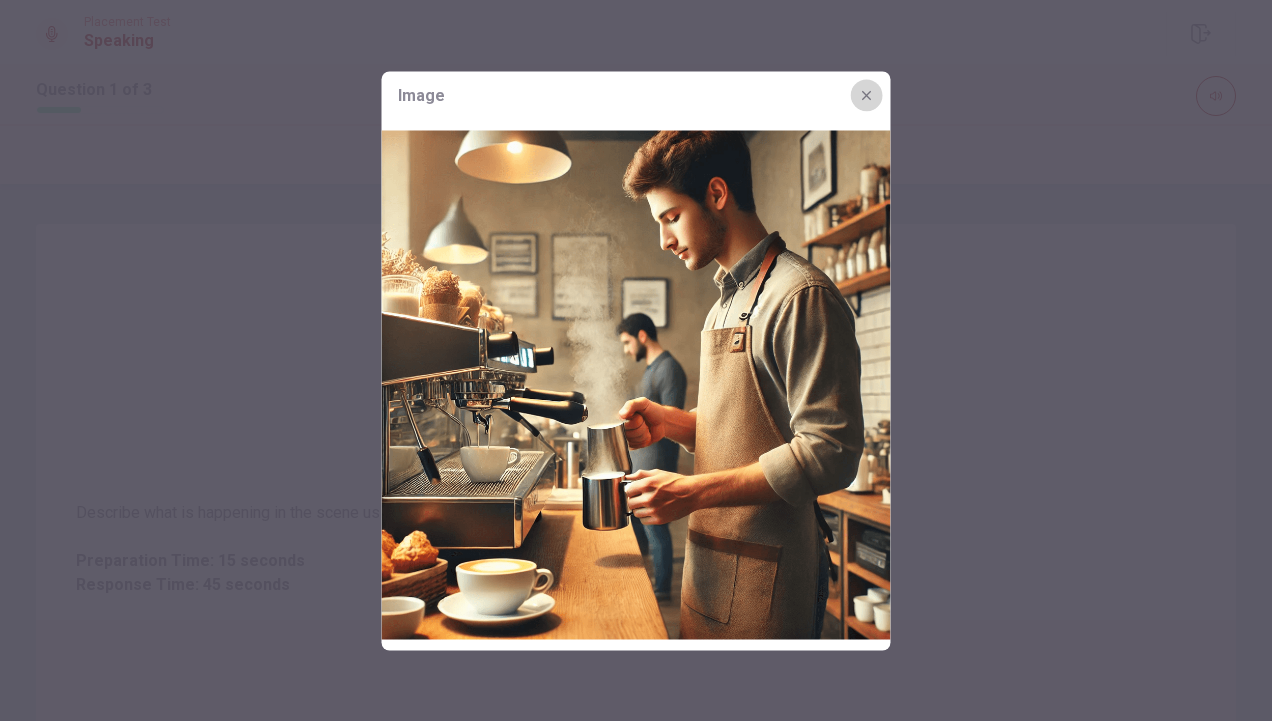 click 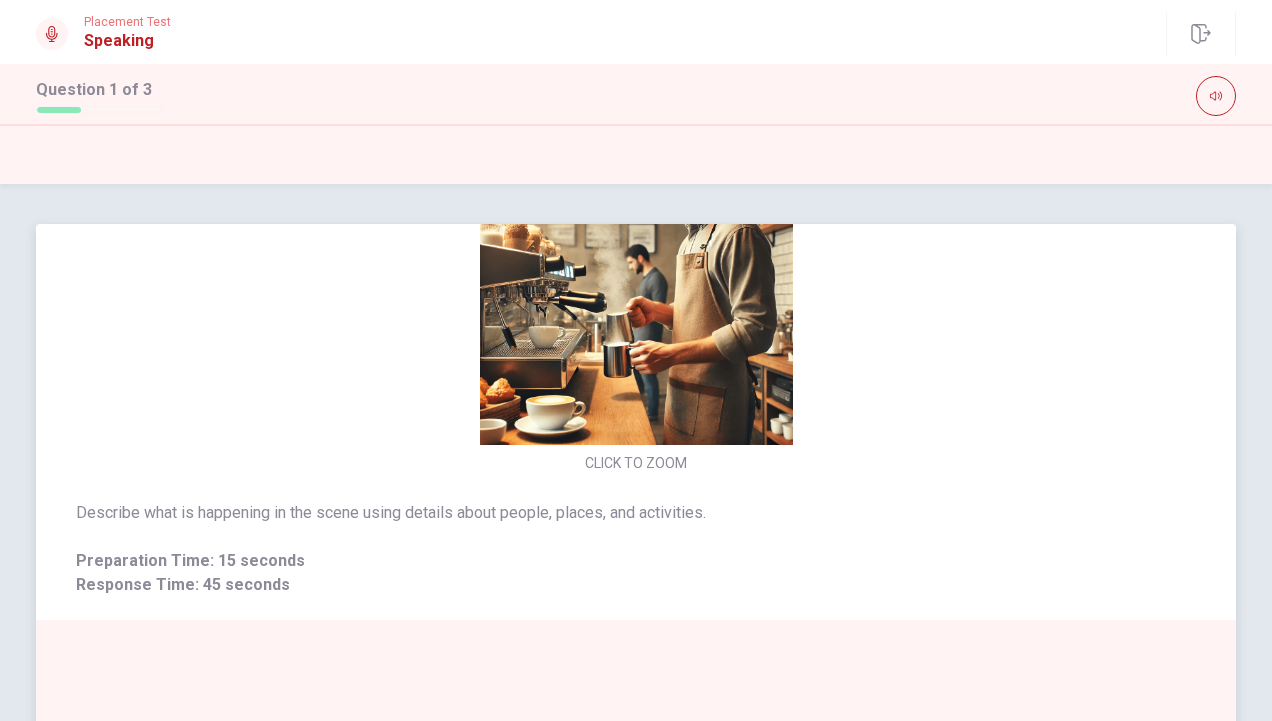 click on "CLICK TO ZOOM" at bounding box center [636, 304] 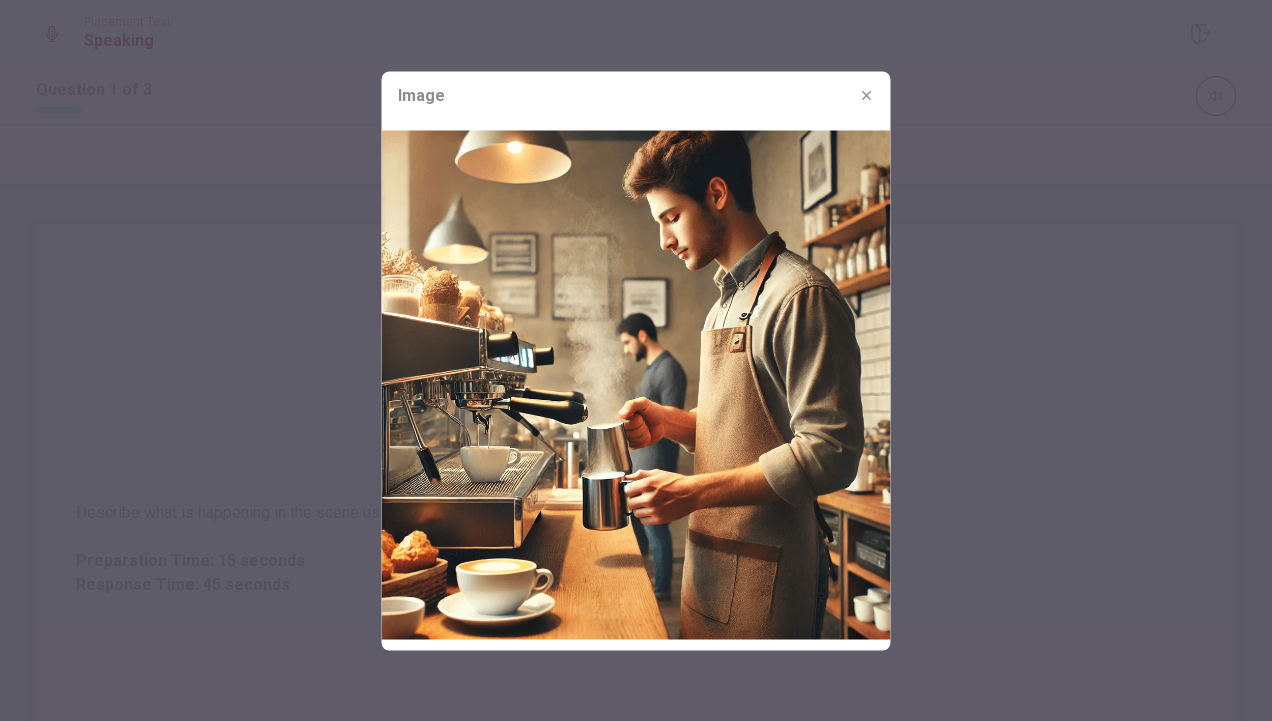 click at bounding box center [636, 384] 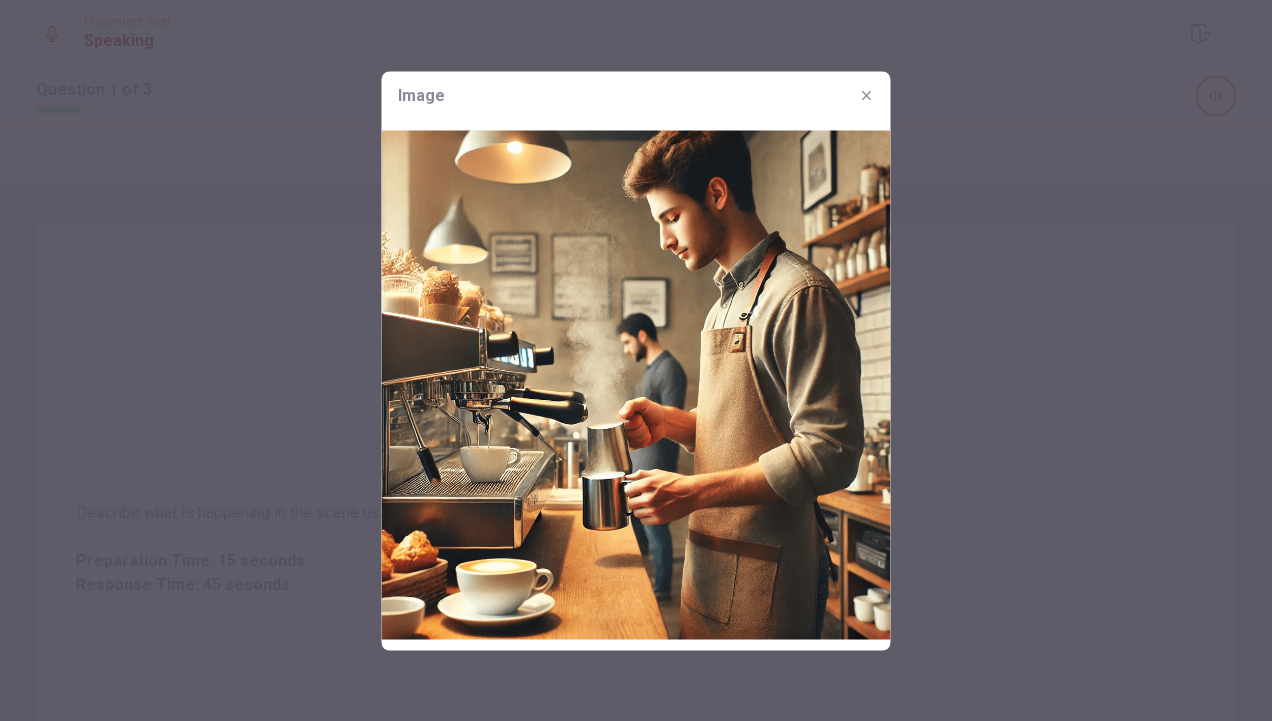 click at bounding box center (636, 384) 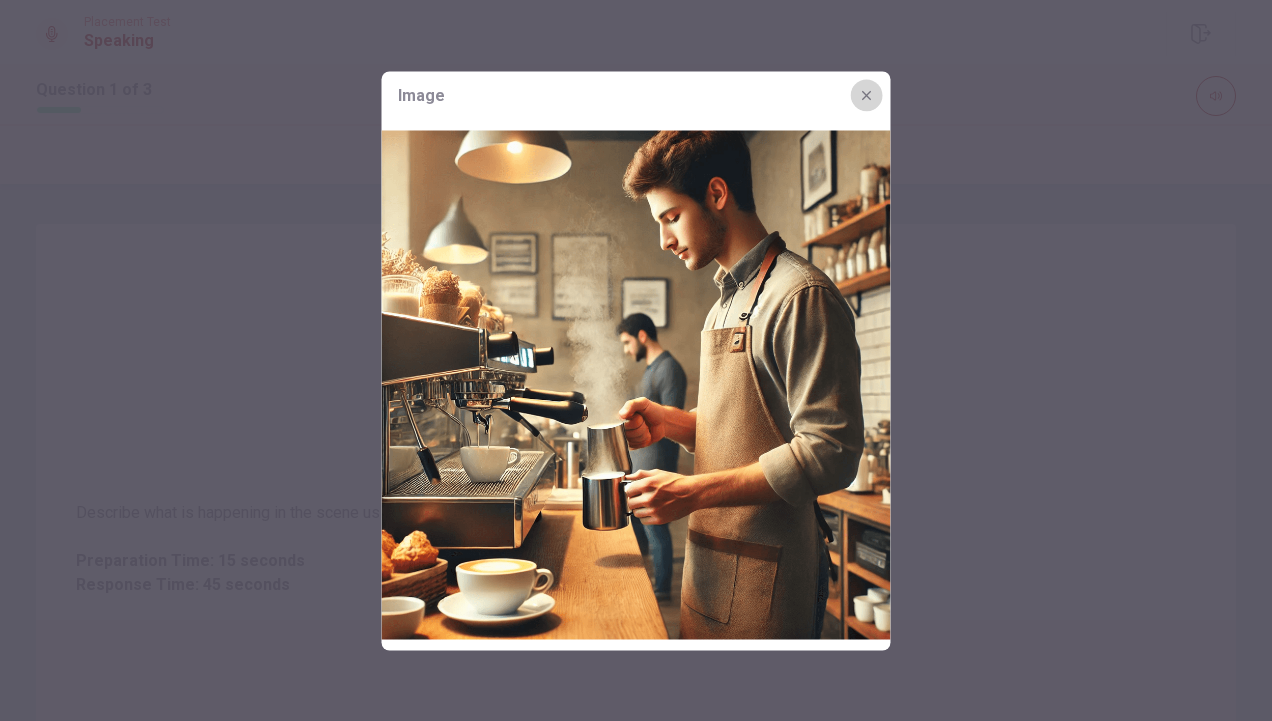 click 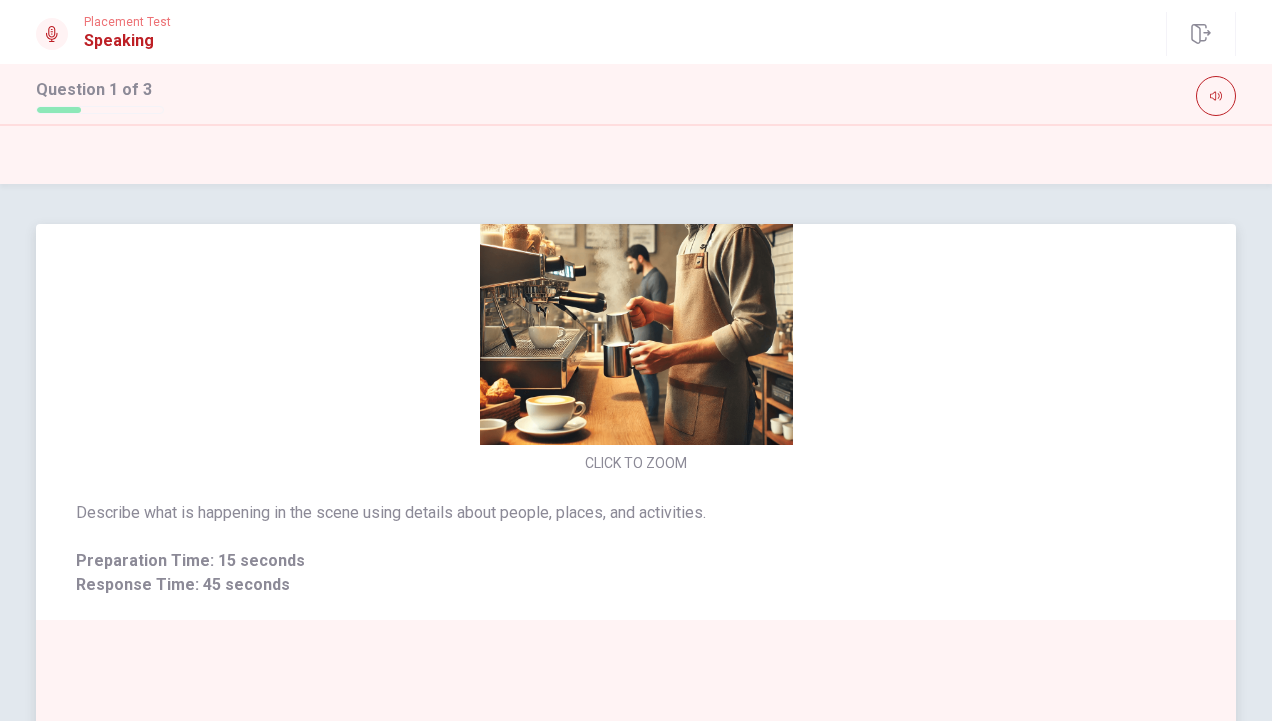 click at bounding box center (636, 288) 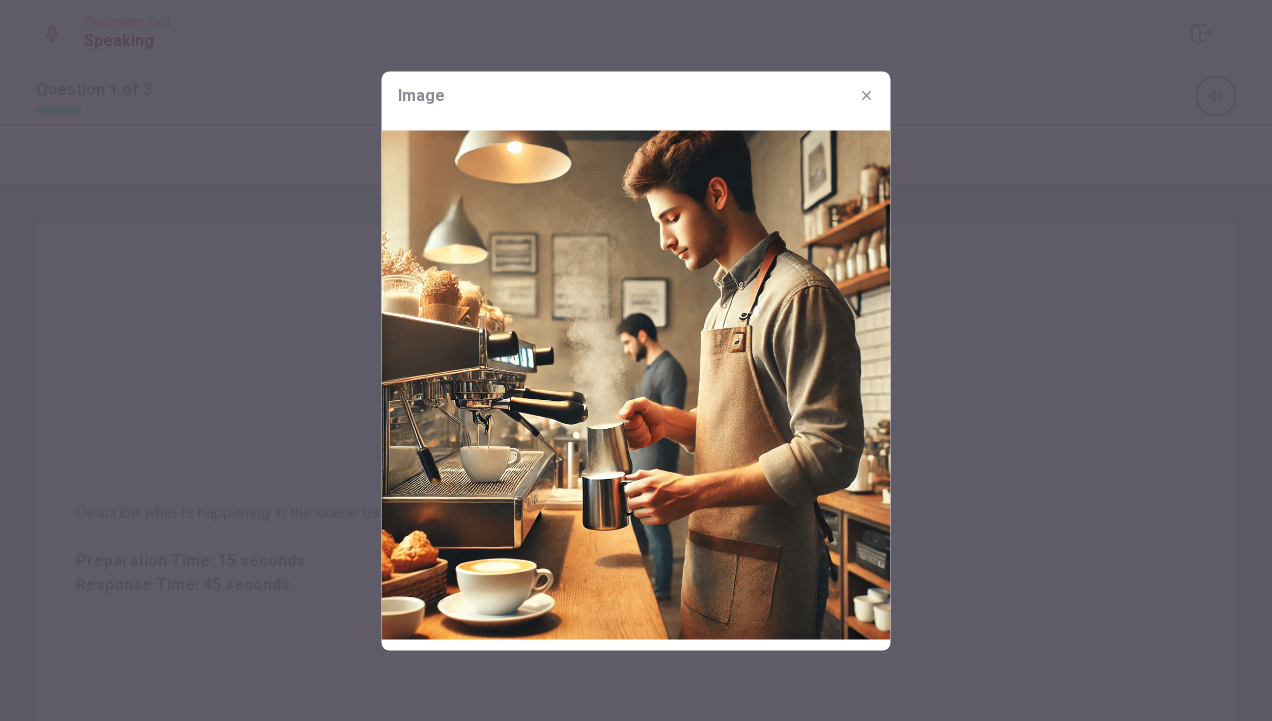 click at bounding box center [636, 384] 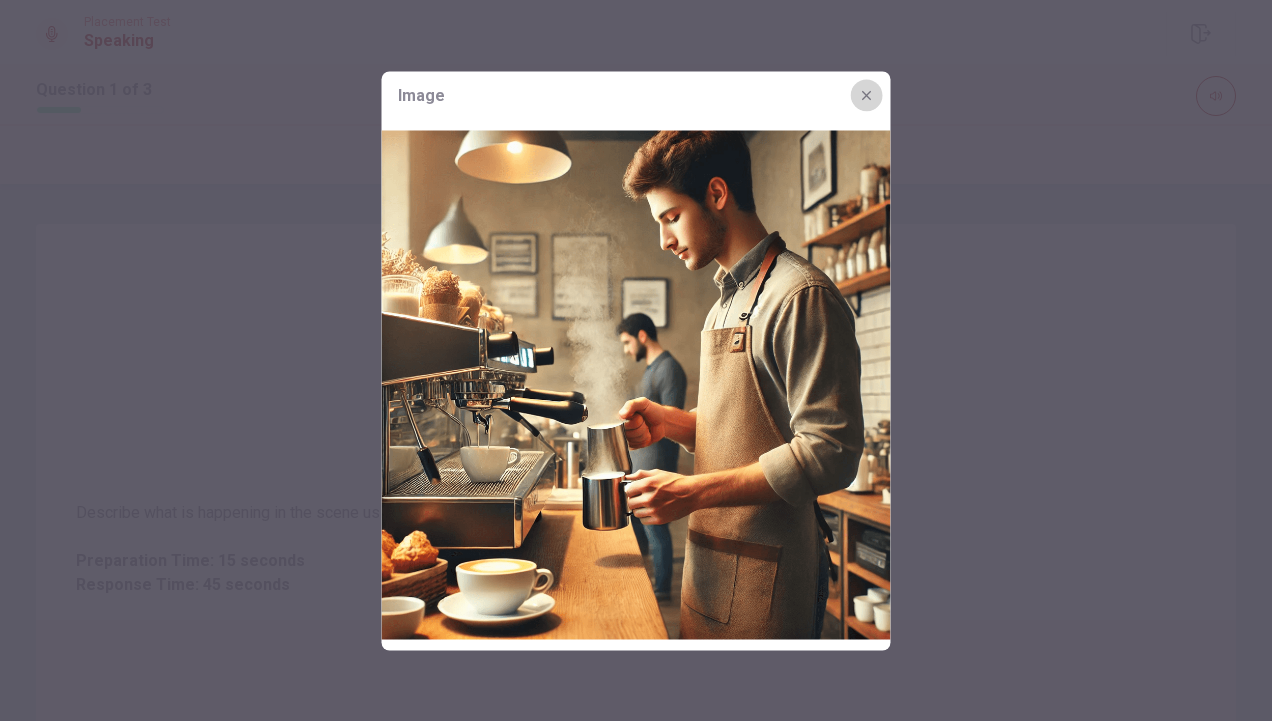 click at bounding box center (867, 95) 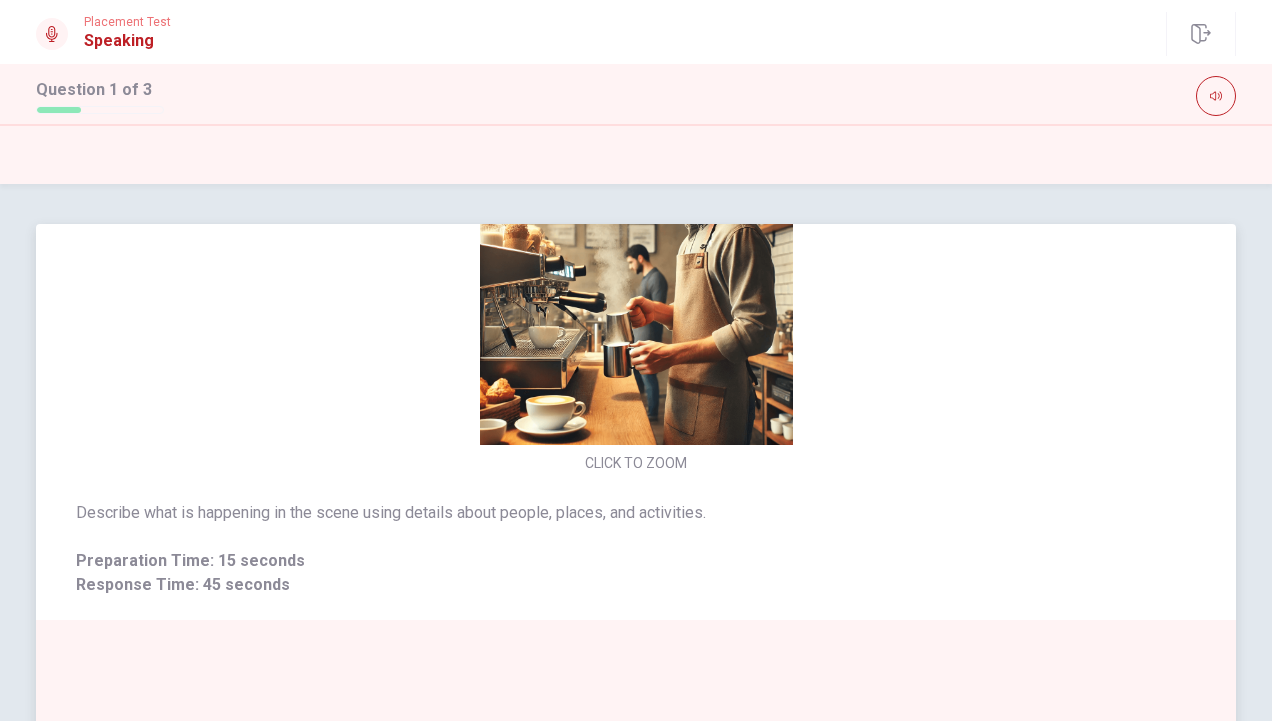scroll, scrollTop: 163, scrollLeft: 0, axis: vertical 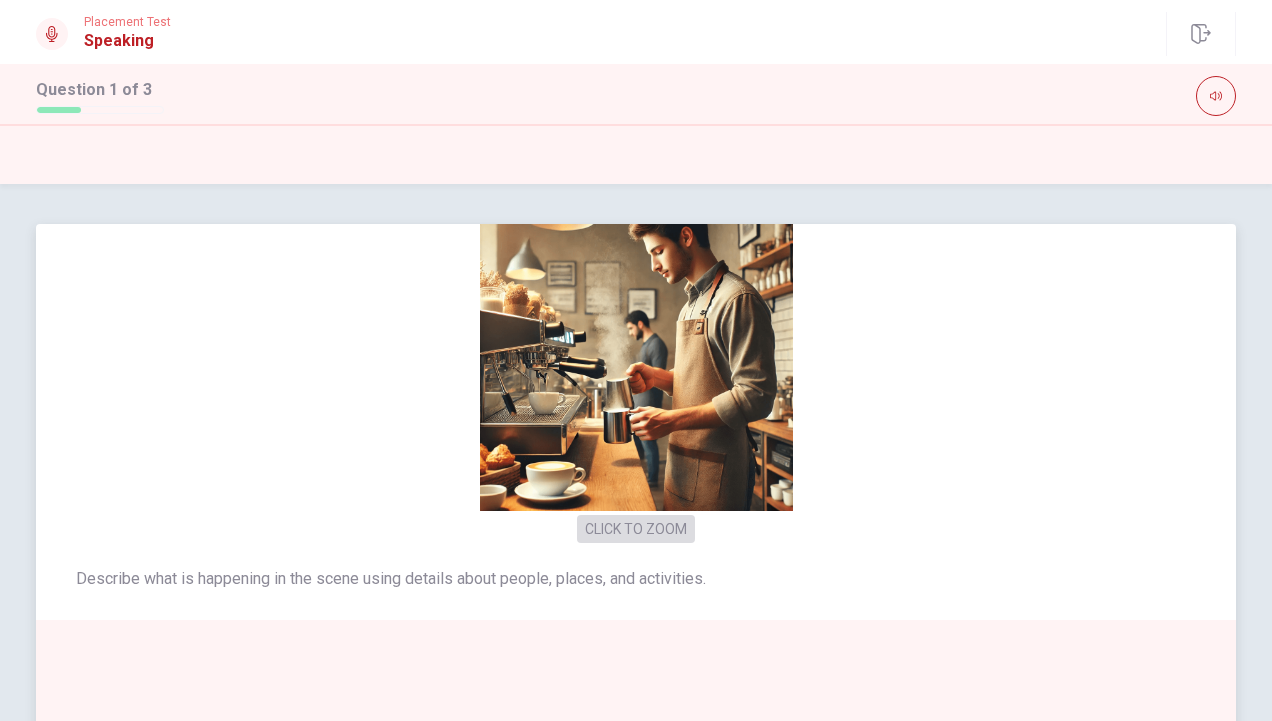 click on "CLICK TO ZOOM" at bounding box center [636, 529] 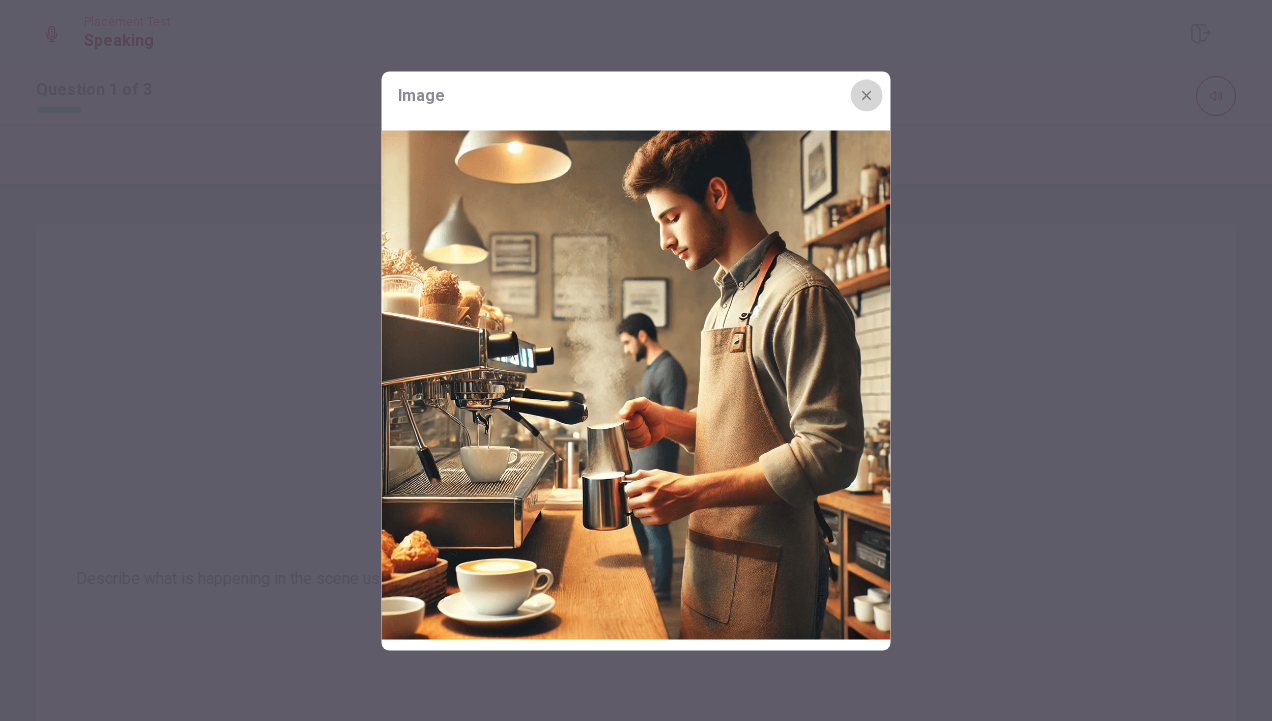 click 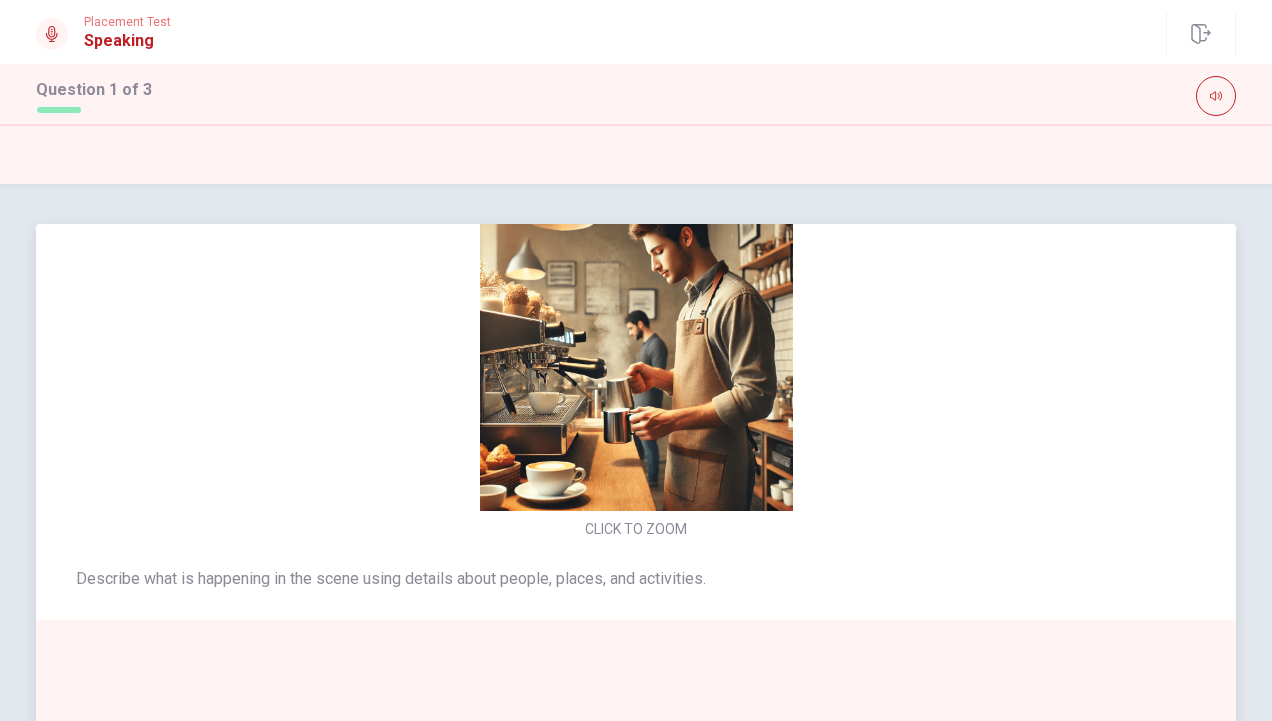 click at bounding box center [636, 354] 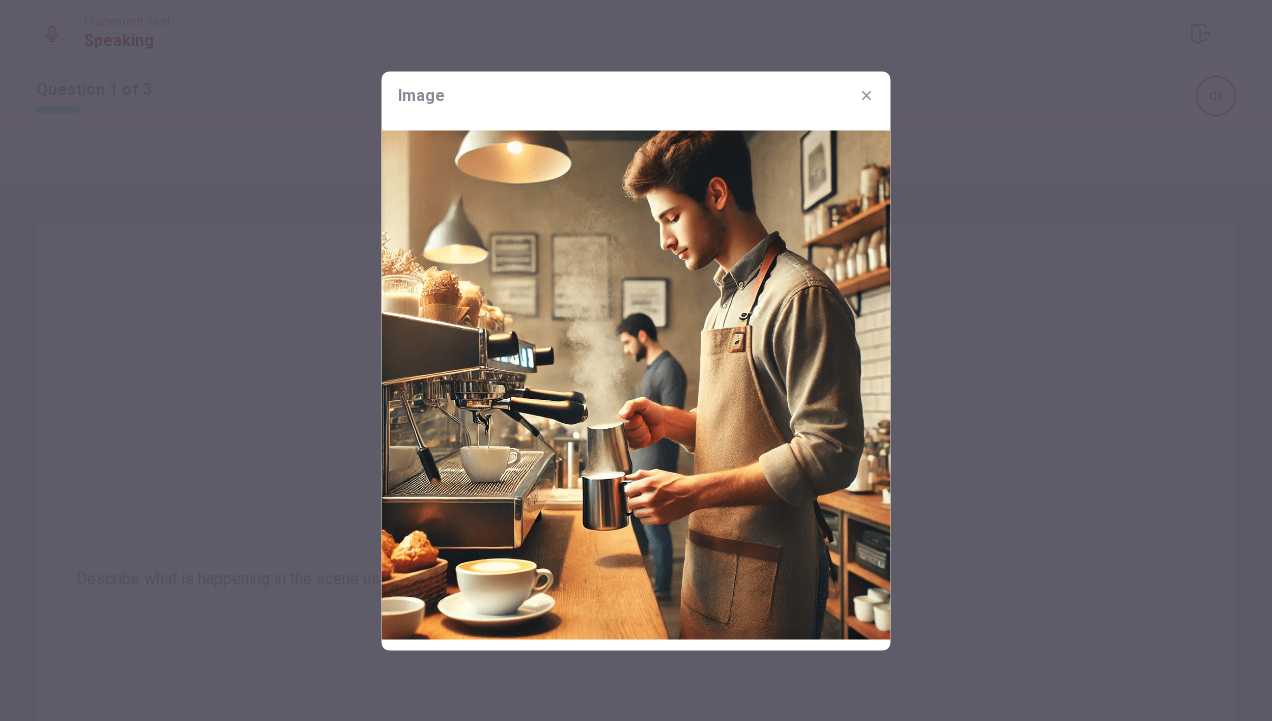 click at bounding box center [636, 384] 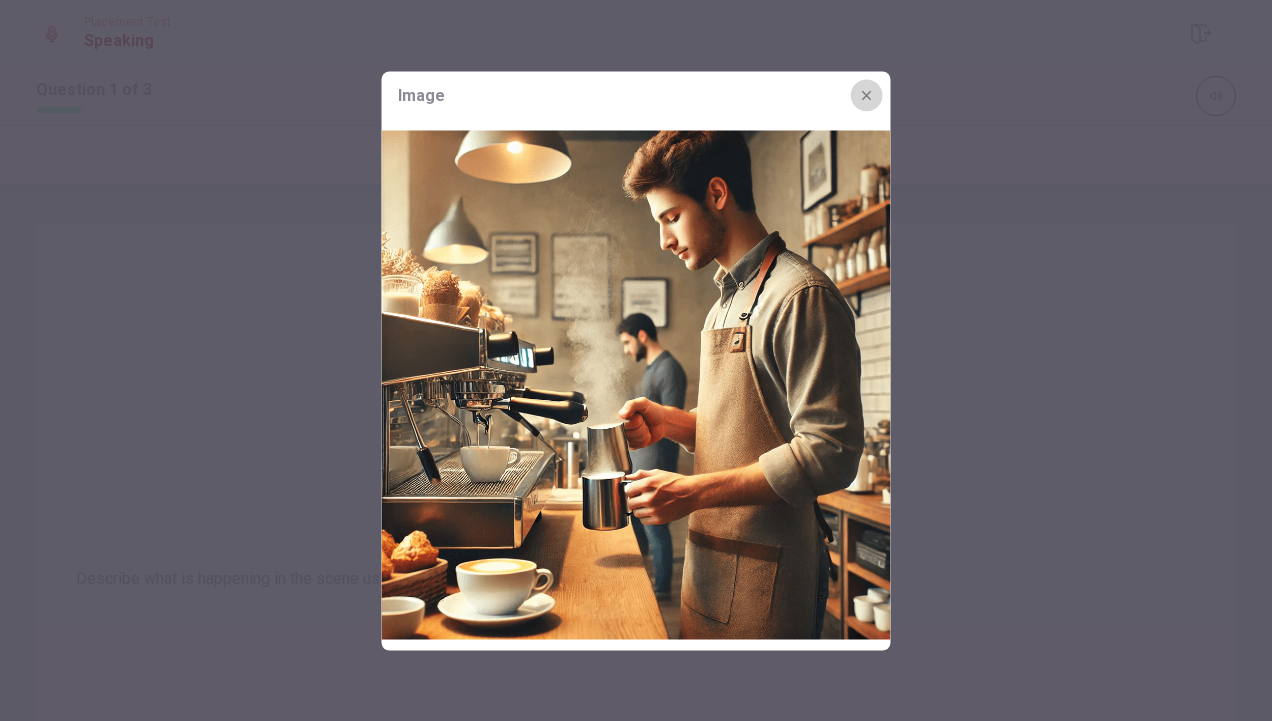 click 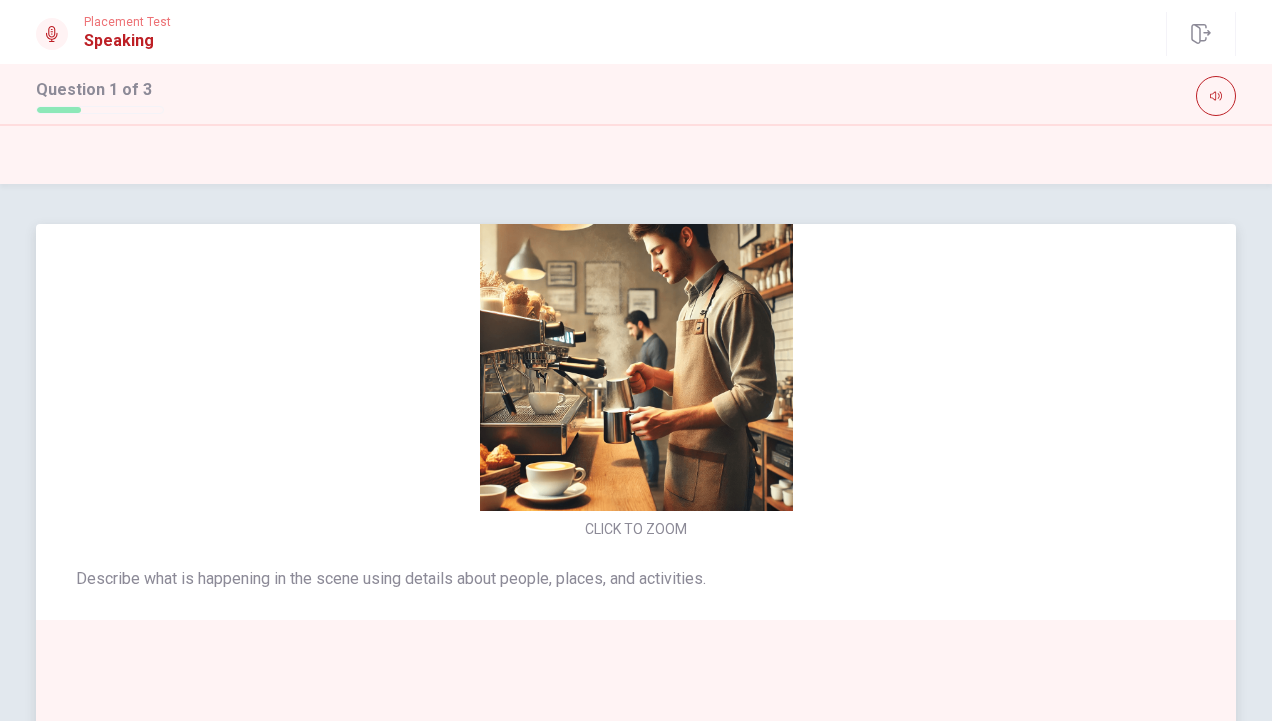 click at bounding box center [636, 354] 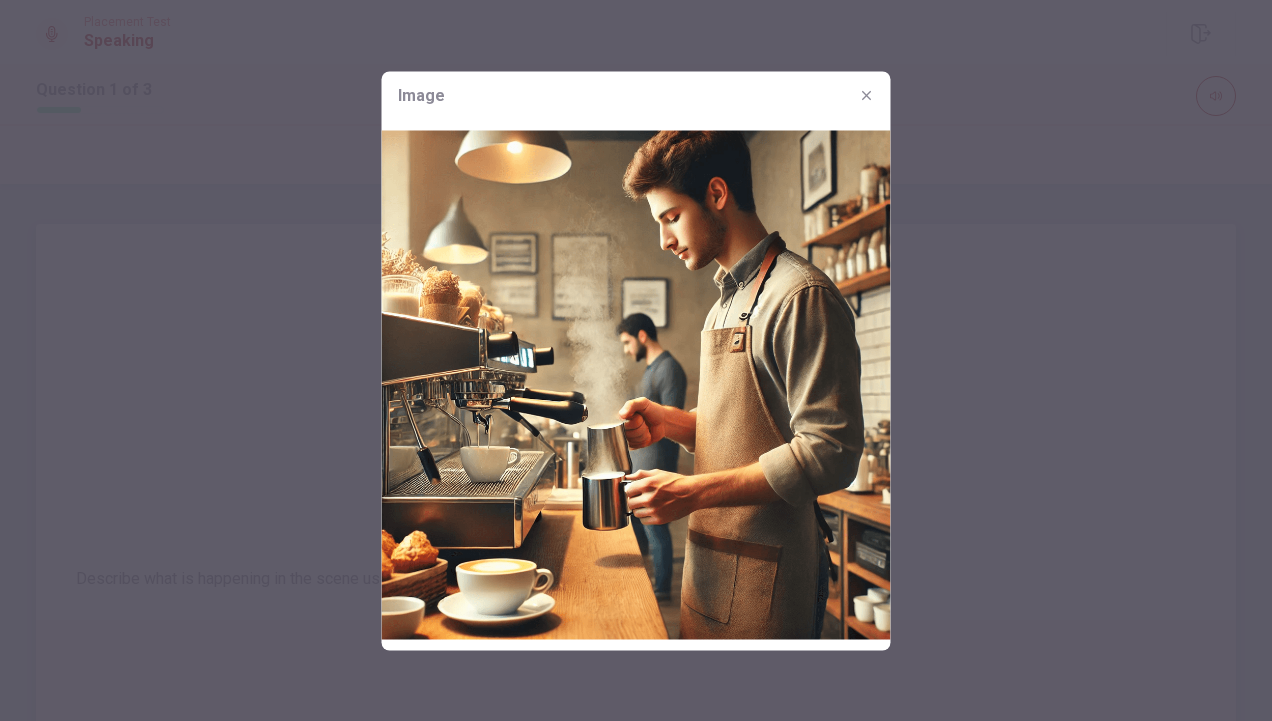 click at bounding box center [636, 384] 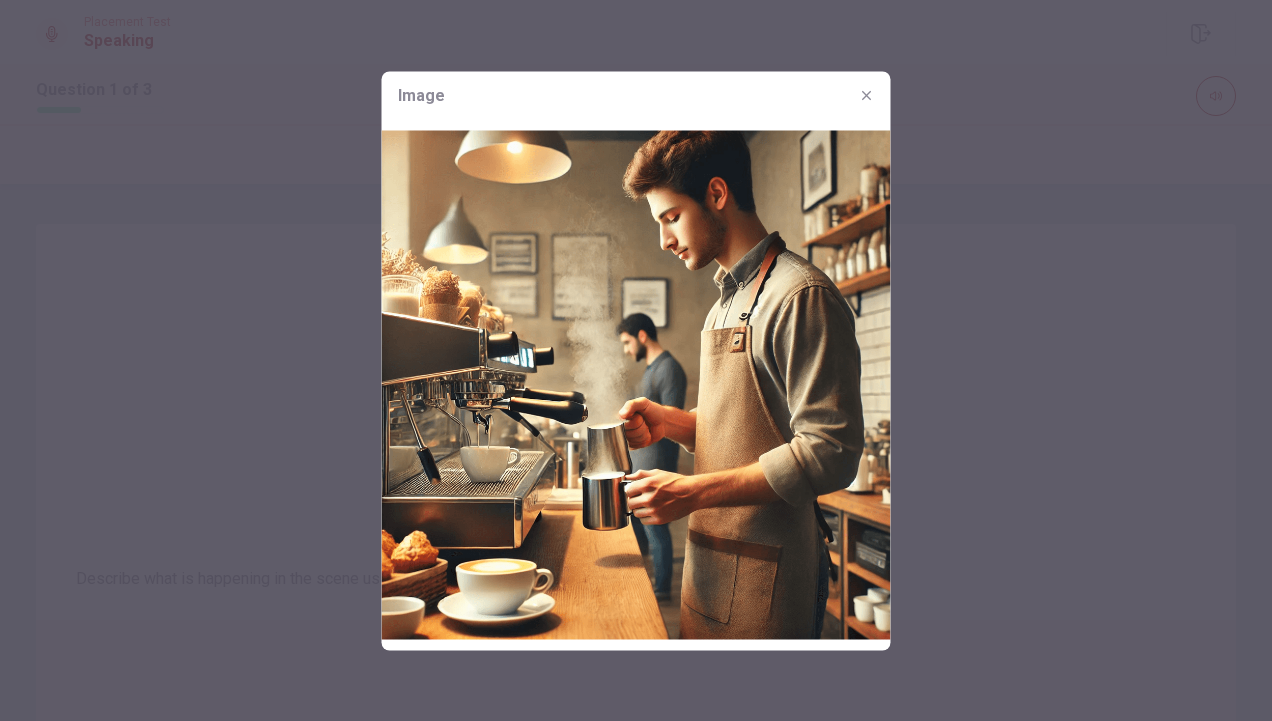 click at bounding box center (867, 95) 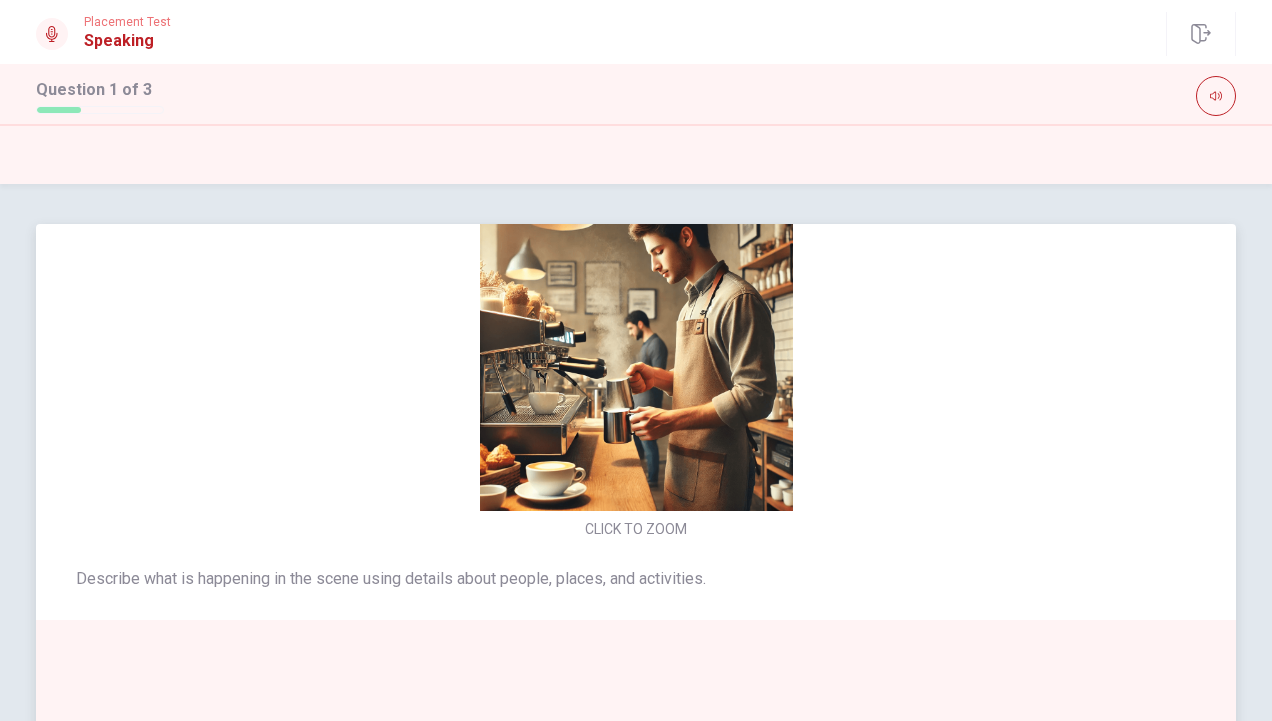 scroll, scrollTop: 66, scrollLeft: 0, axis: vertical 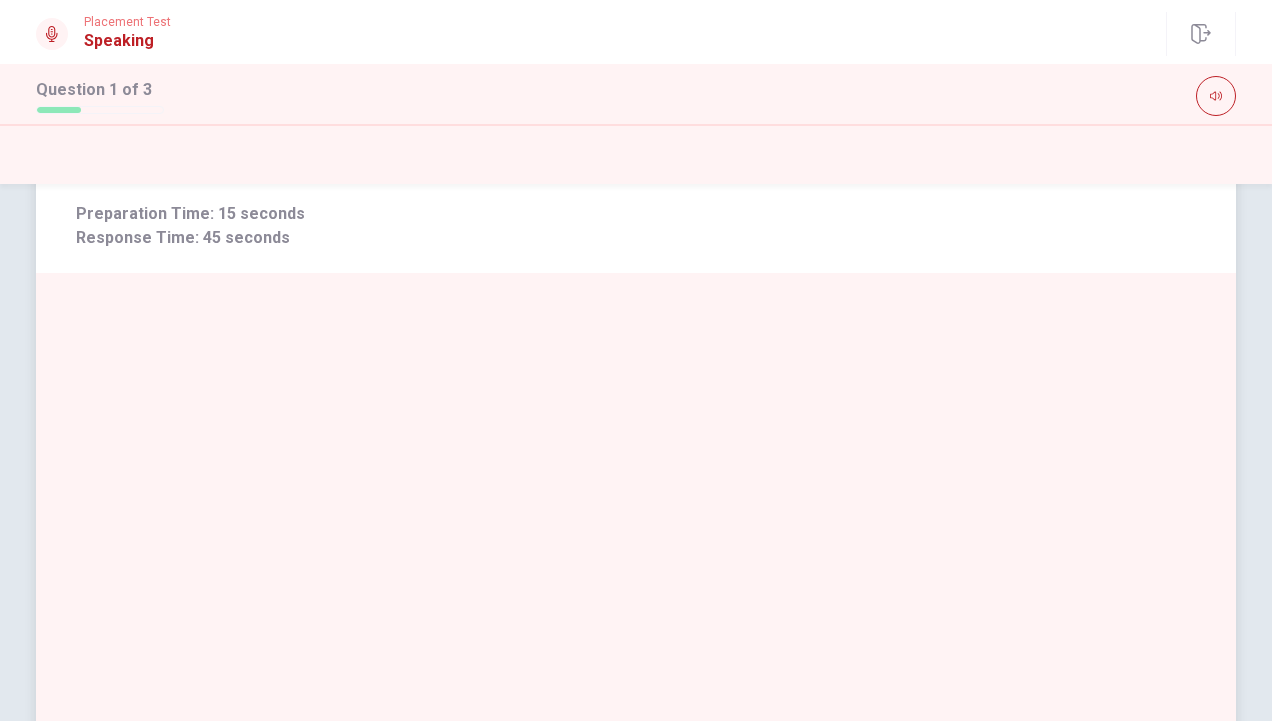 click at bounding box center (636, 511) 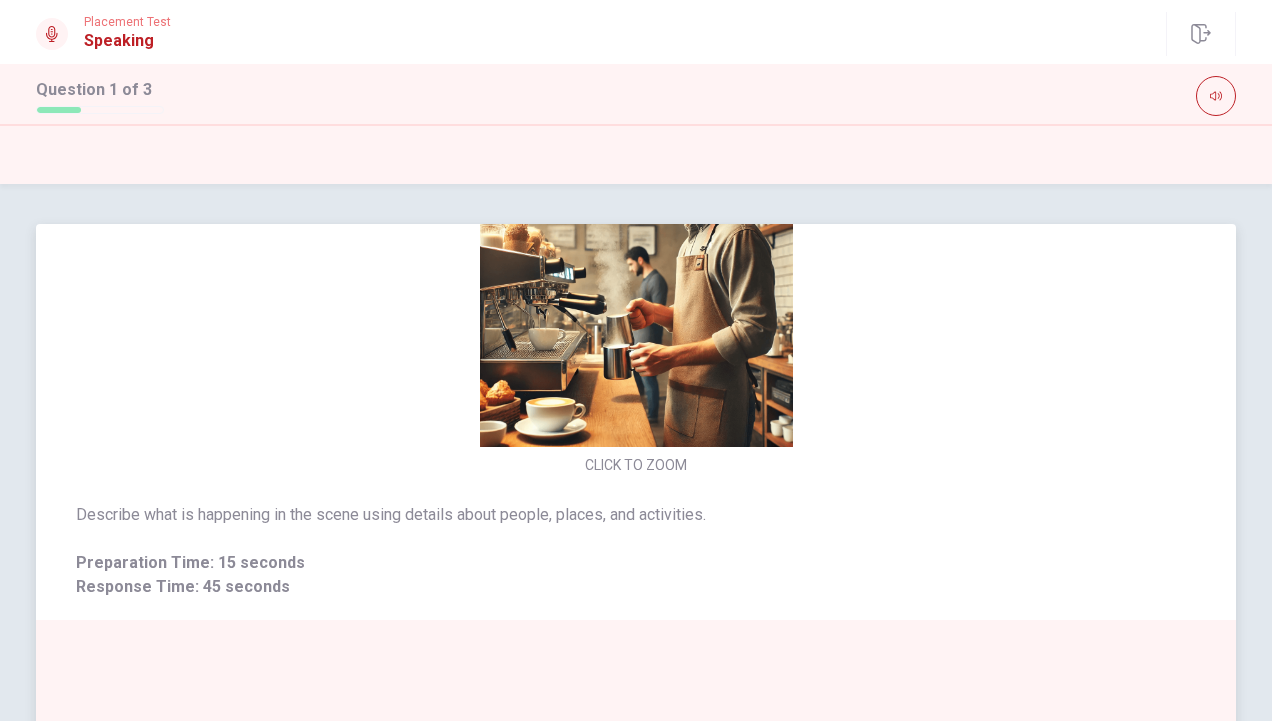 scroll, scrollTop: 66, scrollLeft: 0, axis: vertical 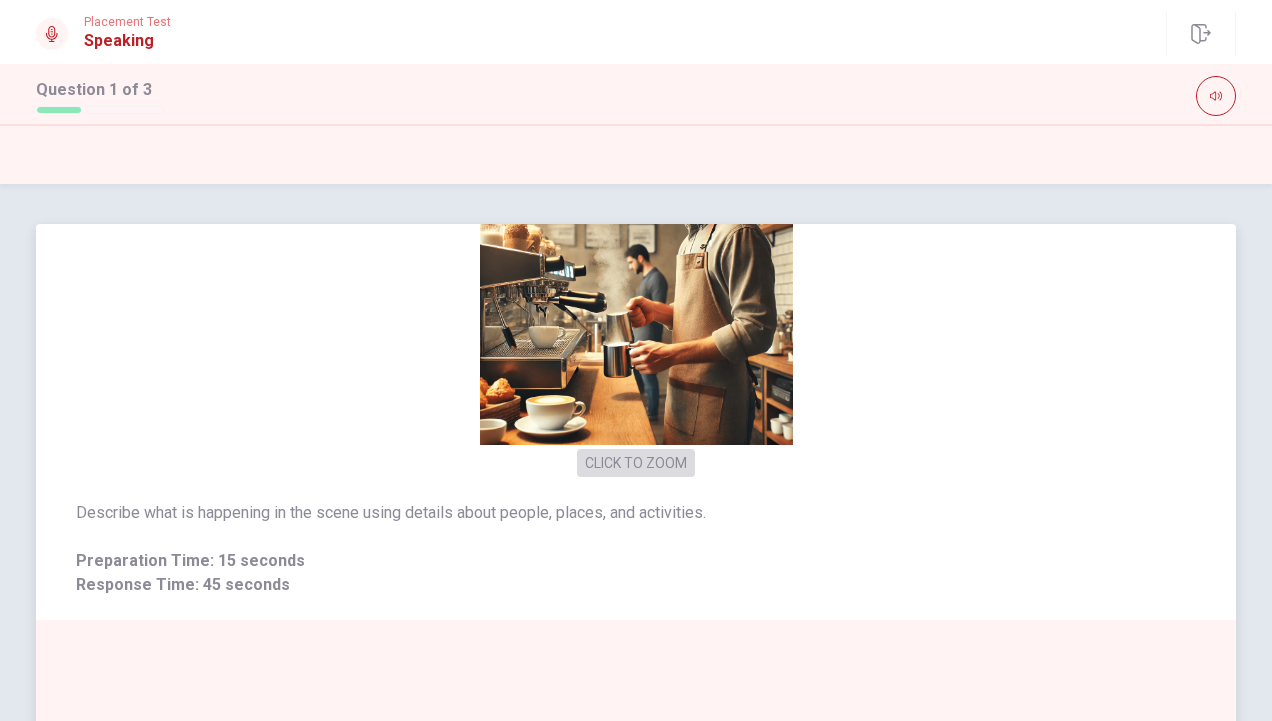 click on "CLICK TO ZOOM" at bounding box center (636, 463) 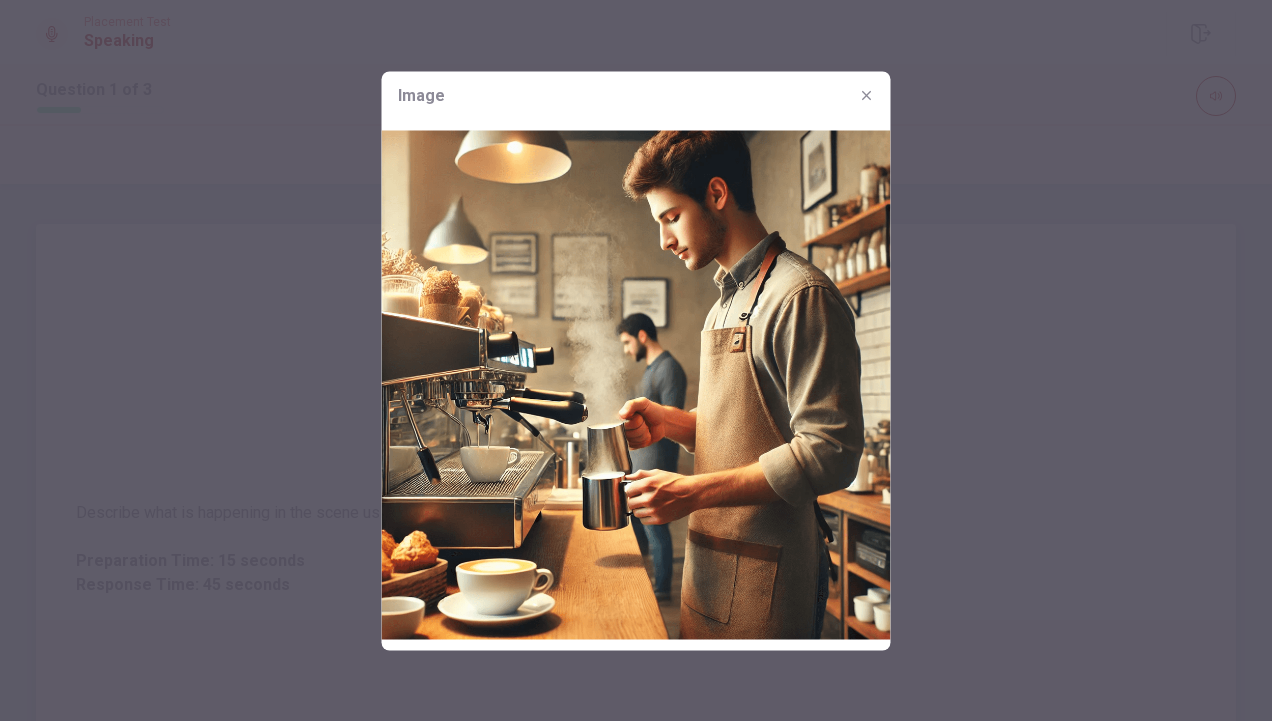 click at bounding box center [636, 384] 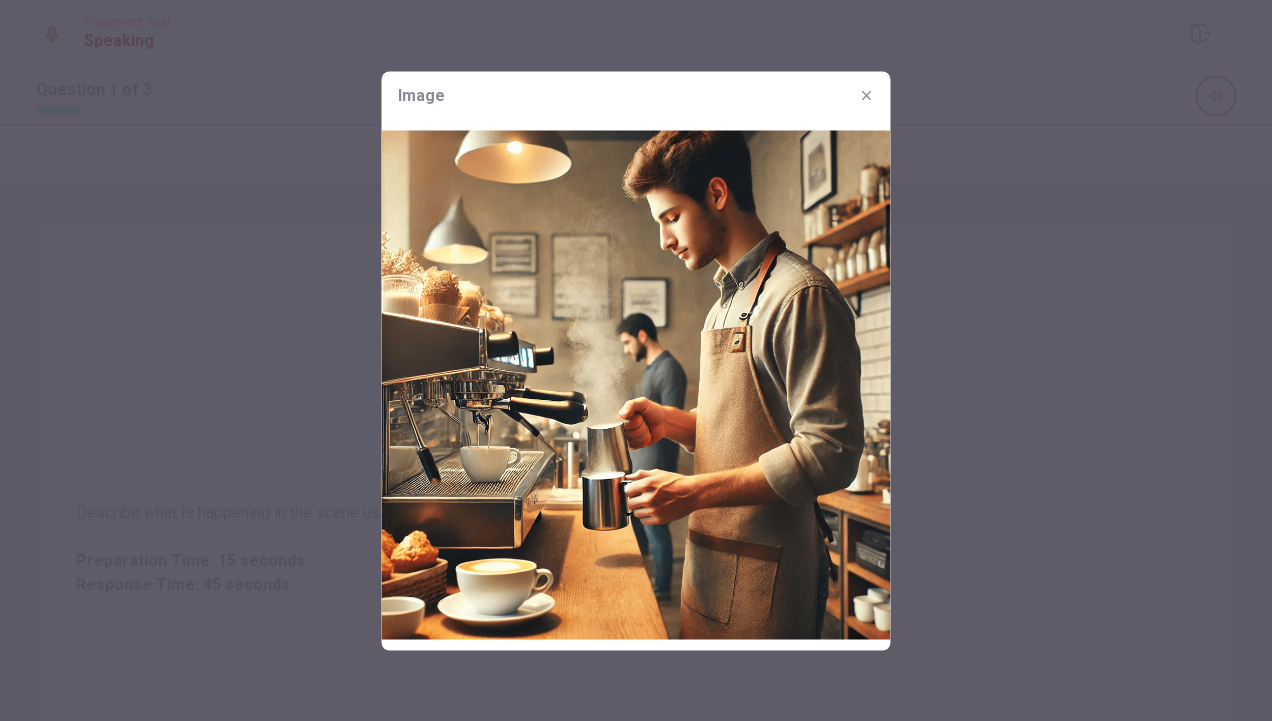 click 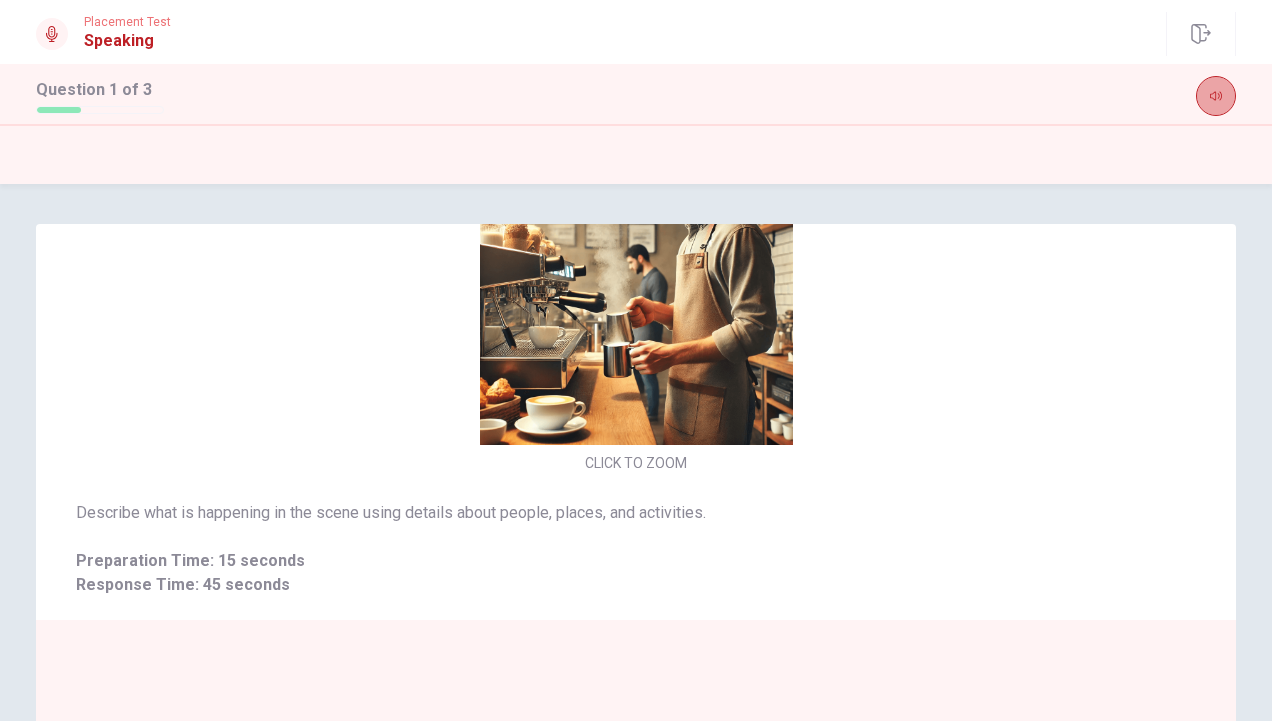 click 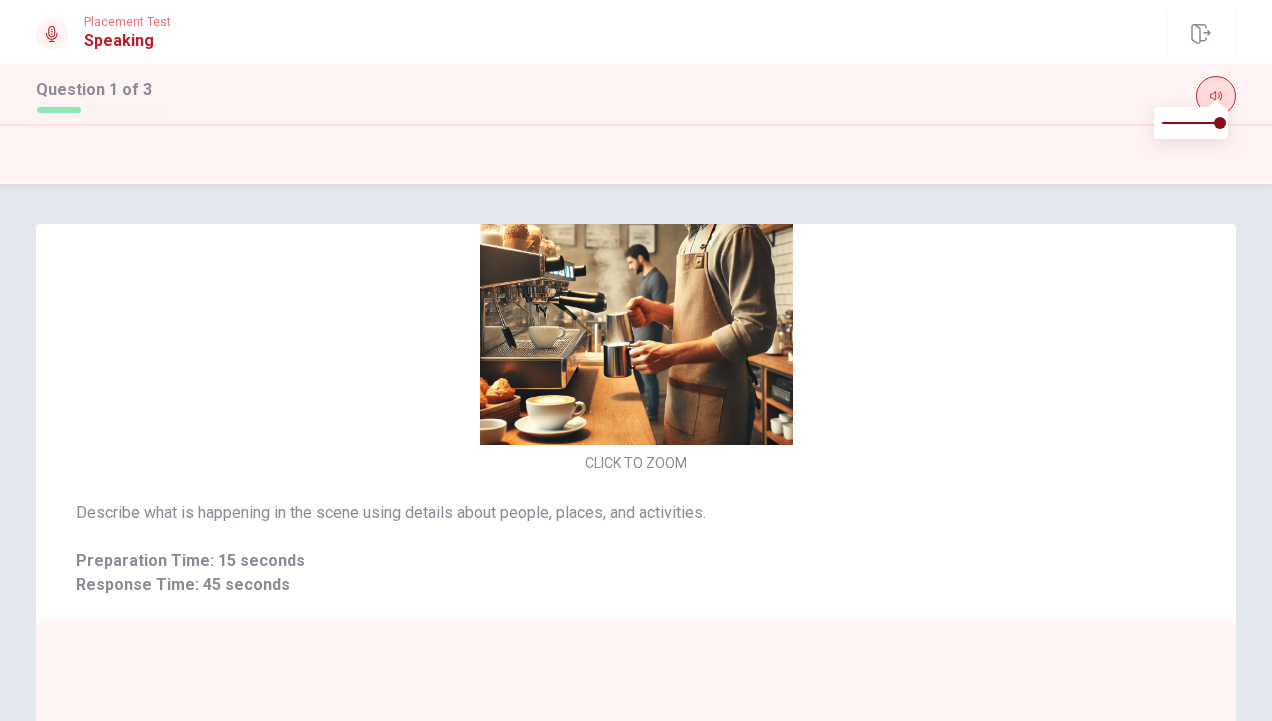 click at bounding box center (1216, 101) 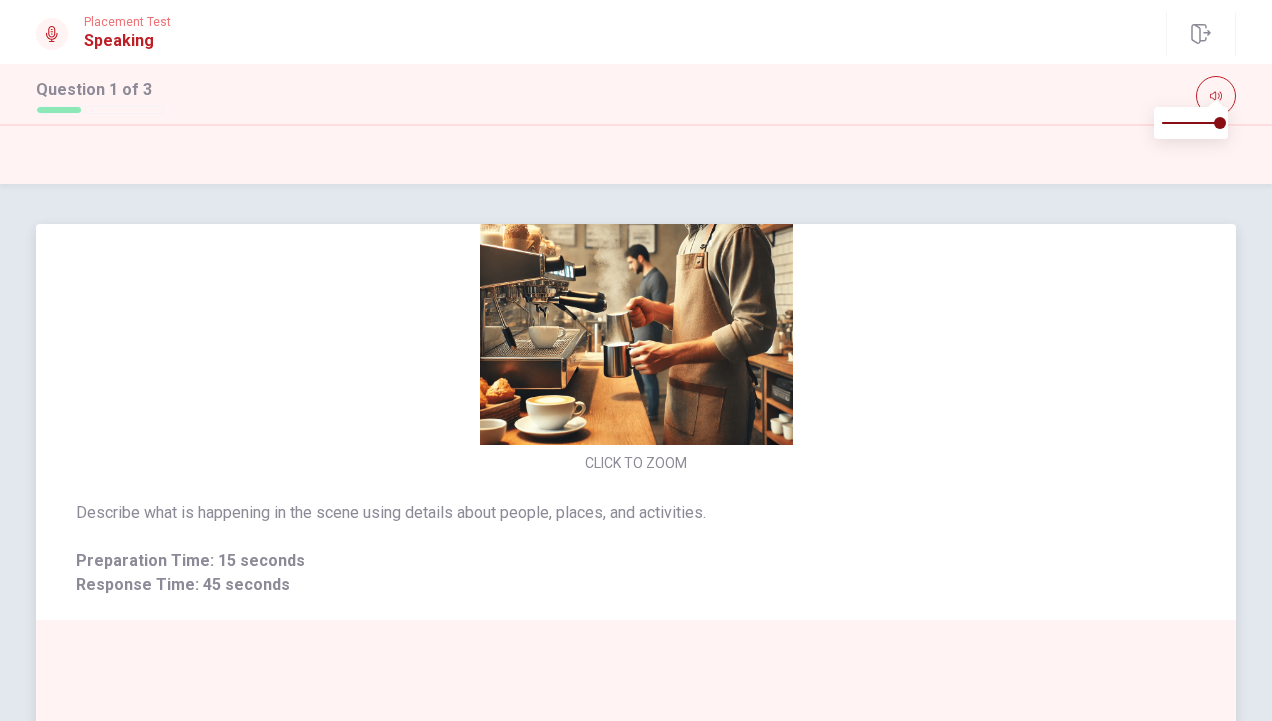 click on "CLICK TO ZOOM" at bounding box center (636, 304) 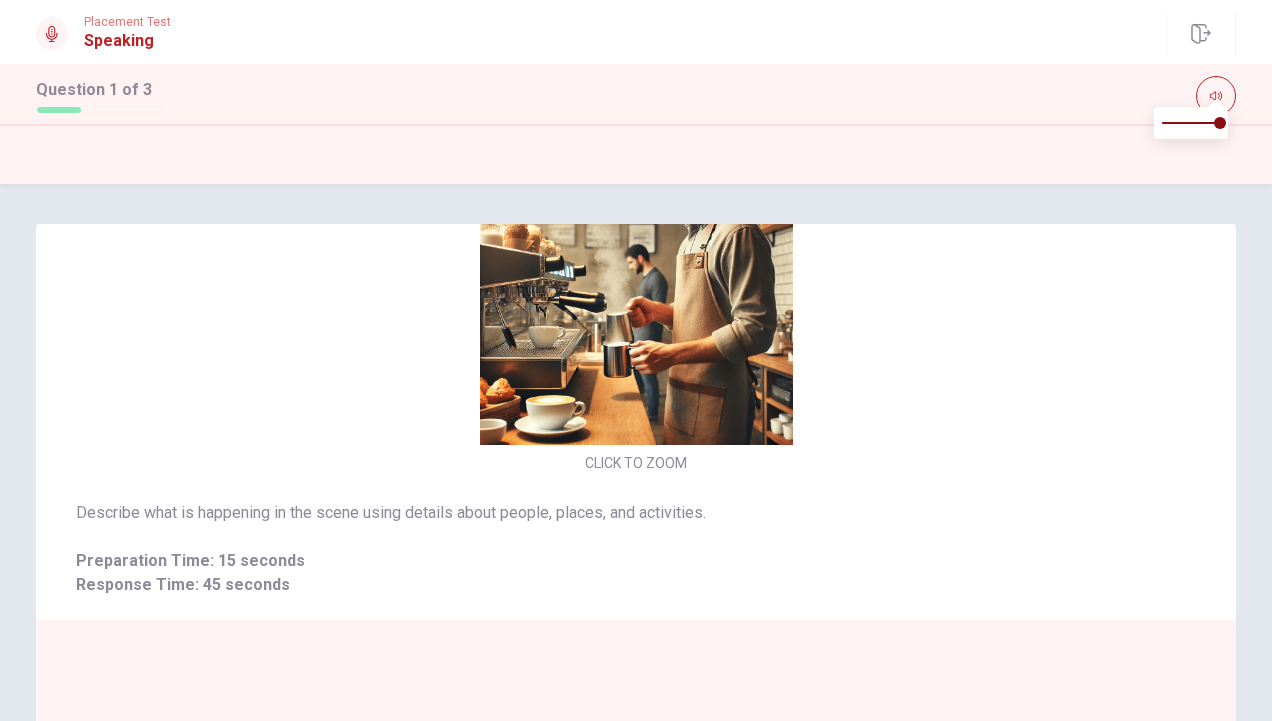 click at bounding box center (636, 154) 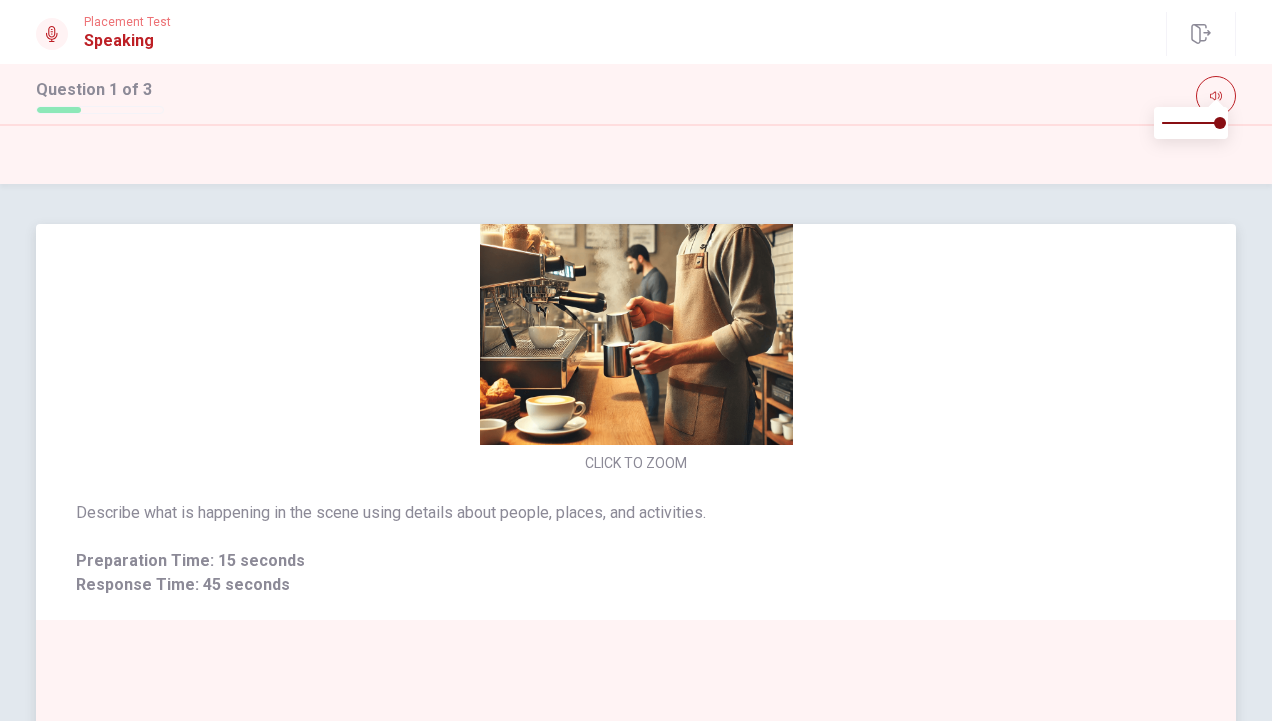click on "CLICK TO ZOOM" at bounding box center [636, 304] 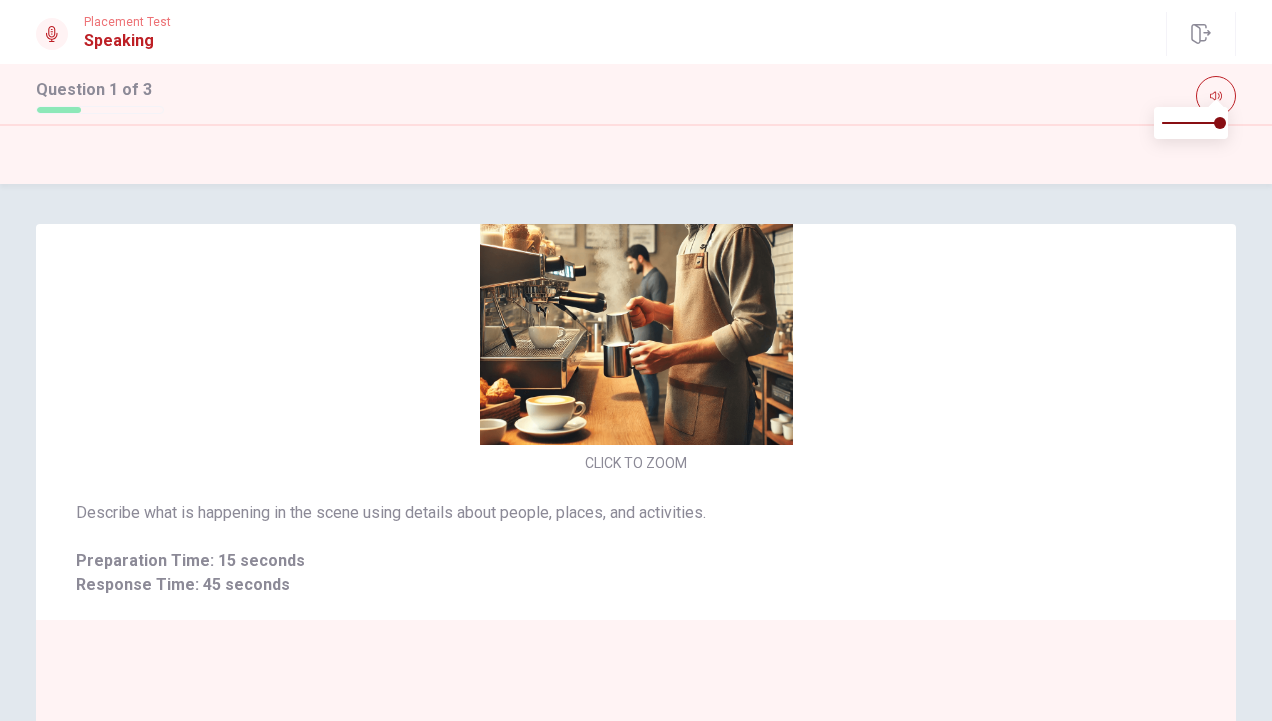 click on "Placement Test" at bounding box center (127, 22) 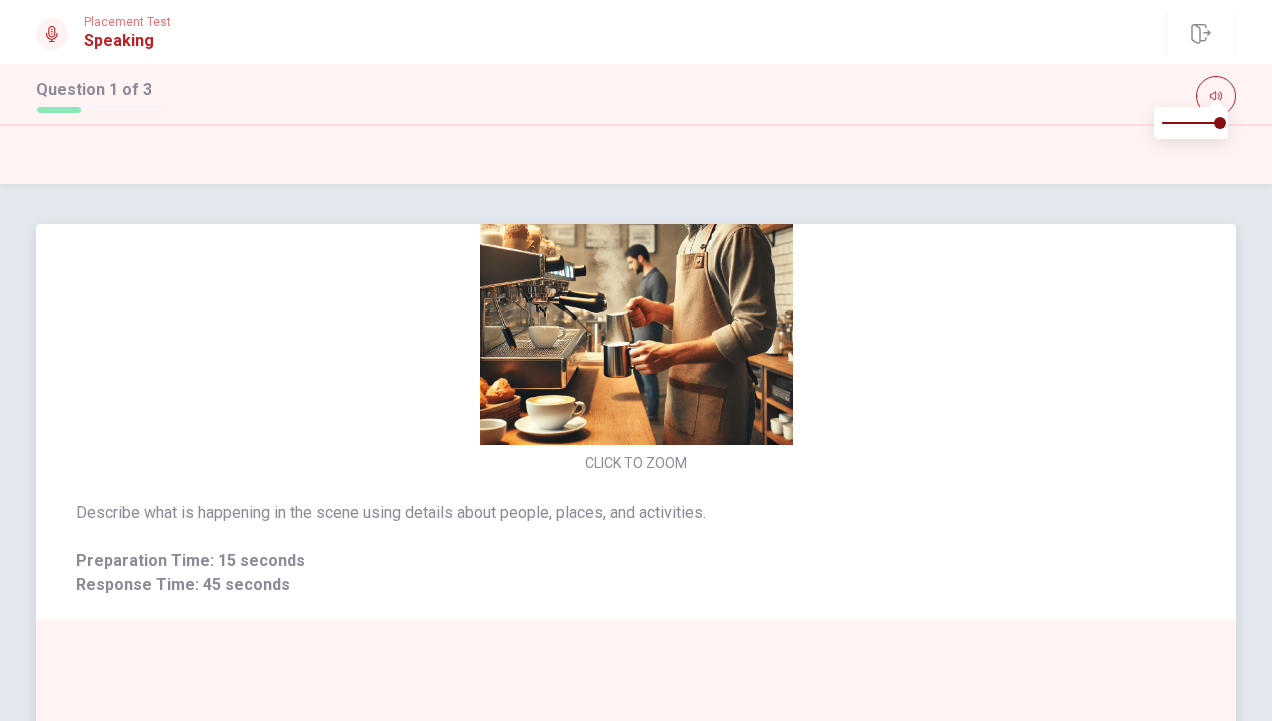 drag, startPoint x: 619, startPoint y: 612, endPoint x: 499, endPoint y: 450, distance: 201.60358 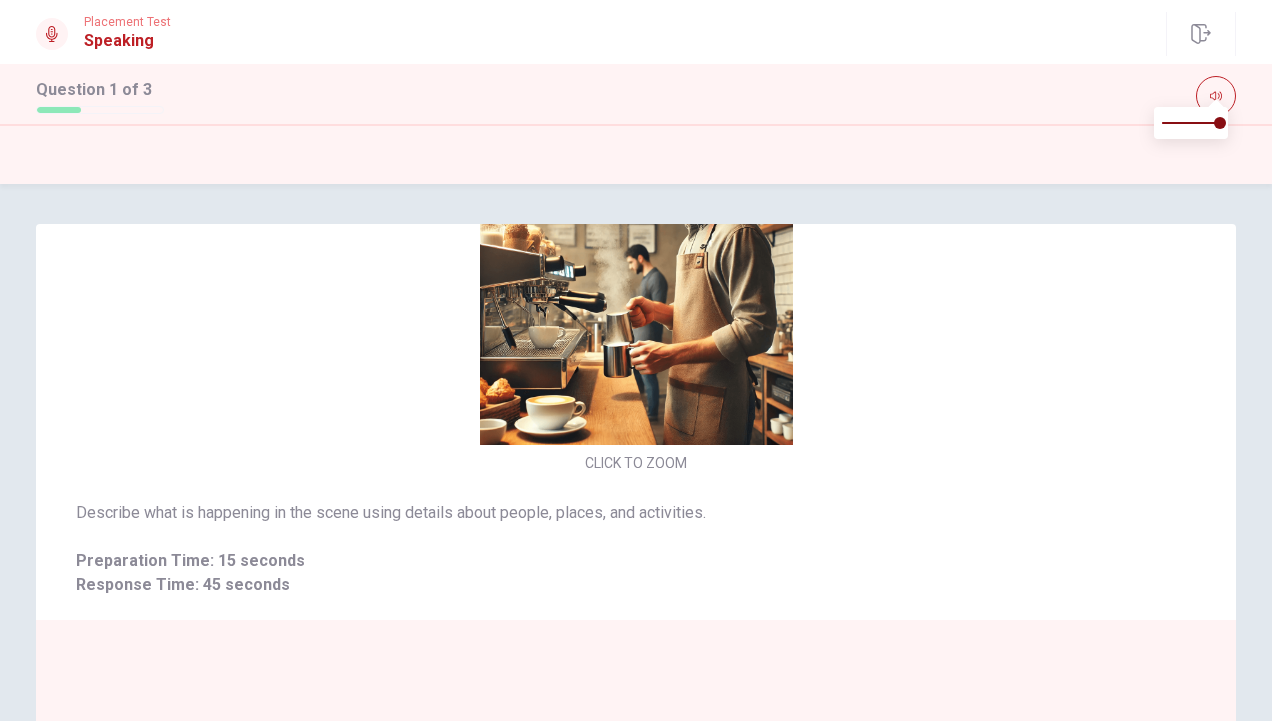 click on "Question 1 of 3" at bounding box center [100, 90] 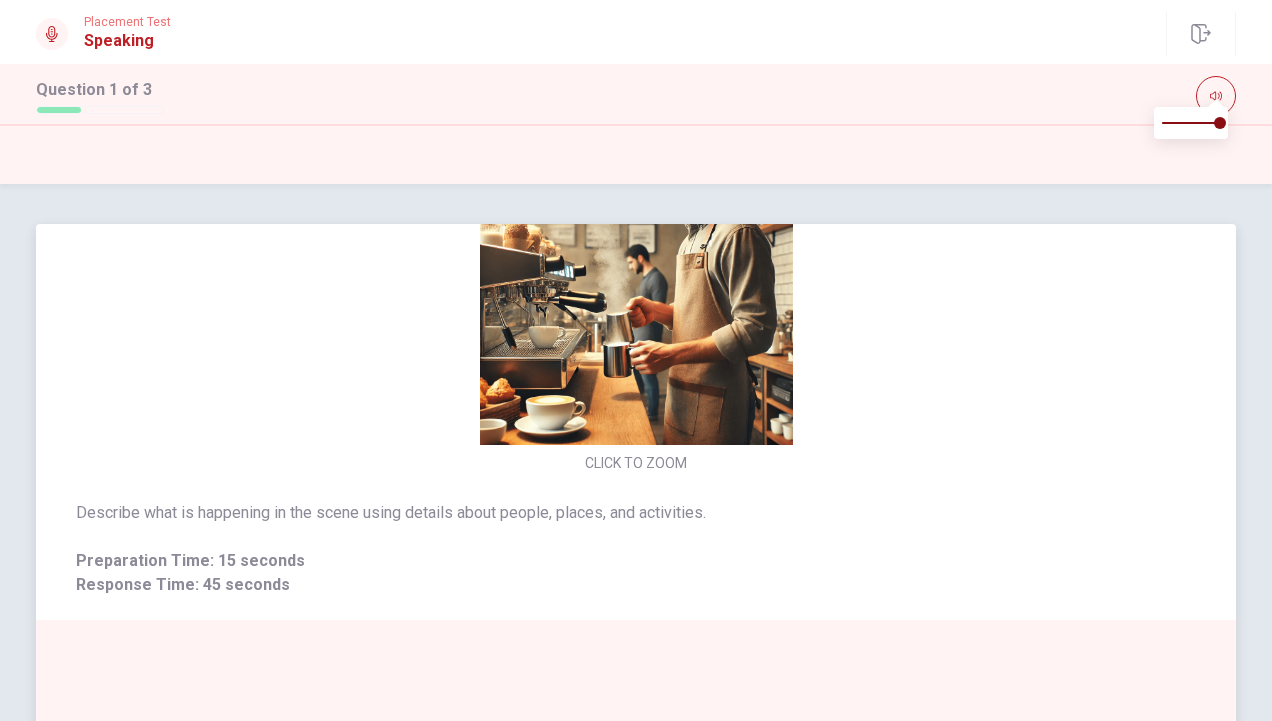 click at bounding box center [636, 288] 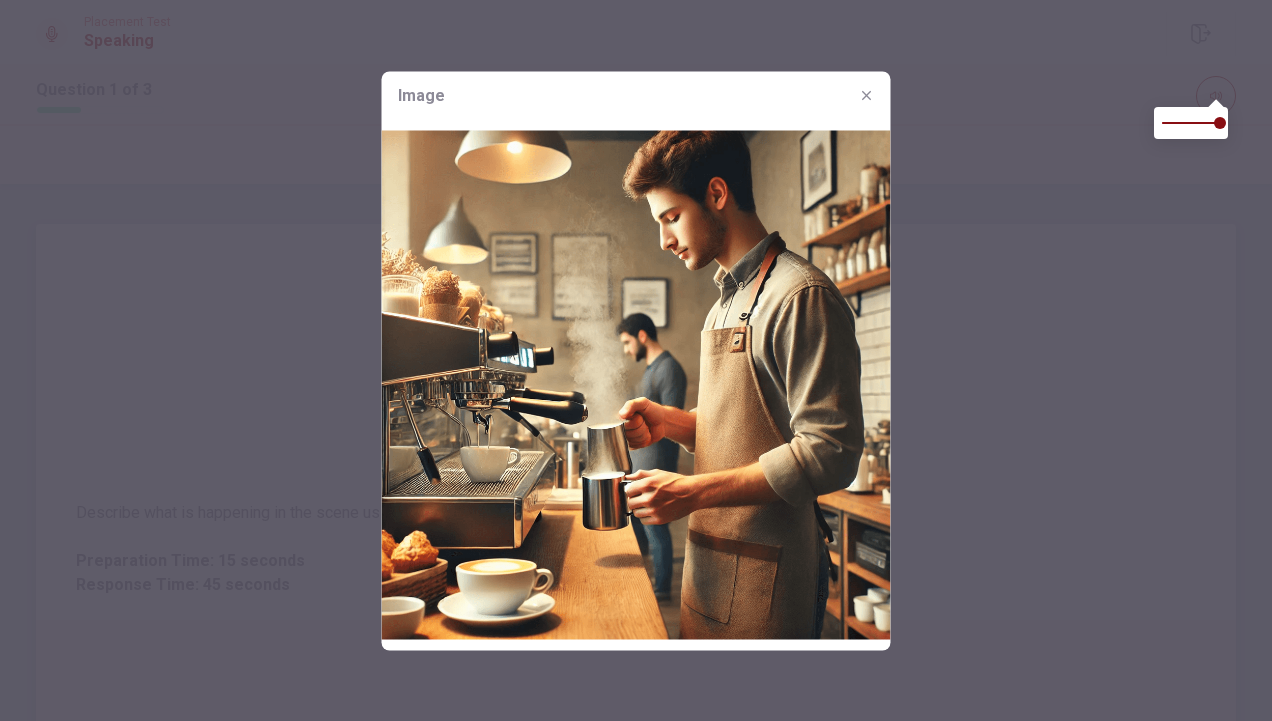 click at bounding box center (636, 384) 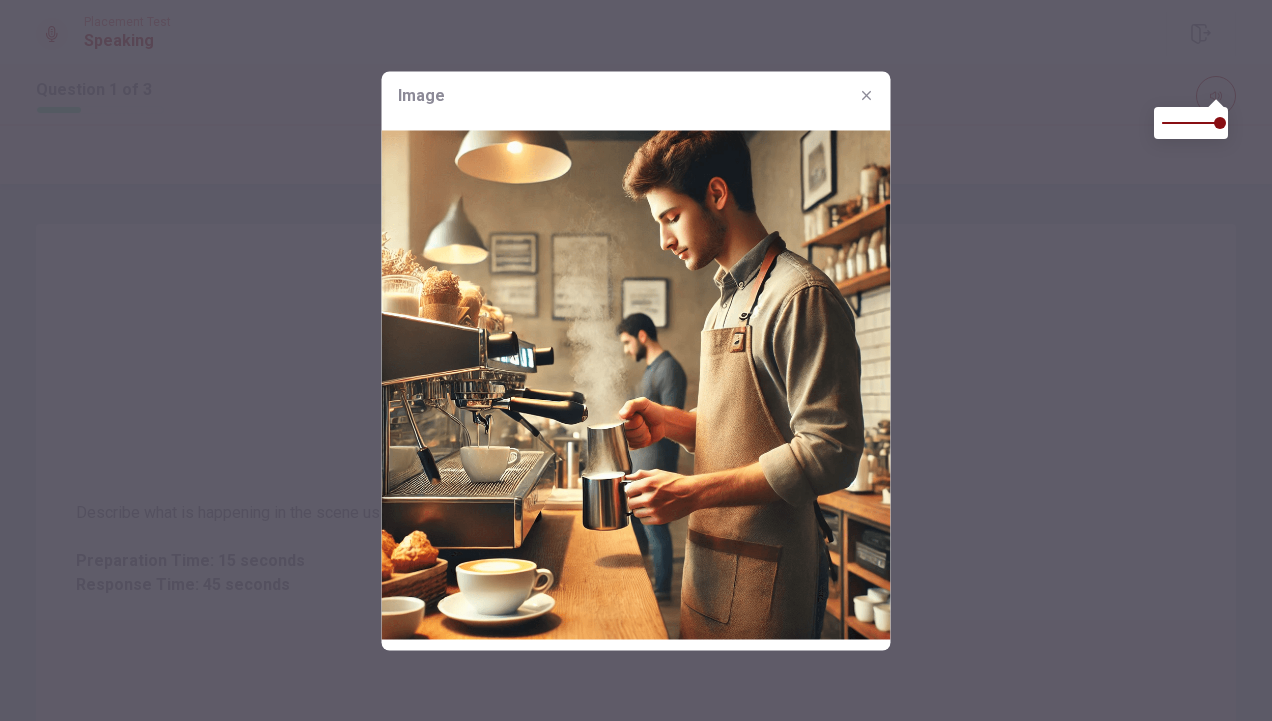 click 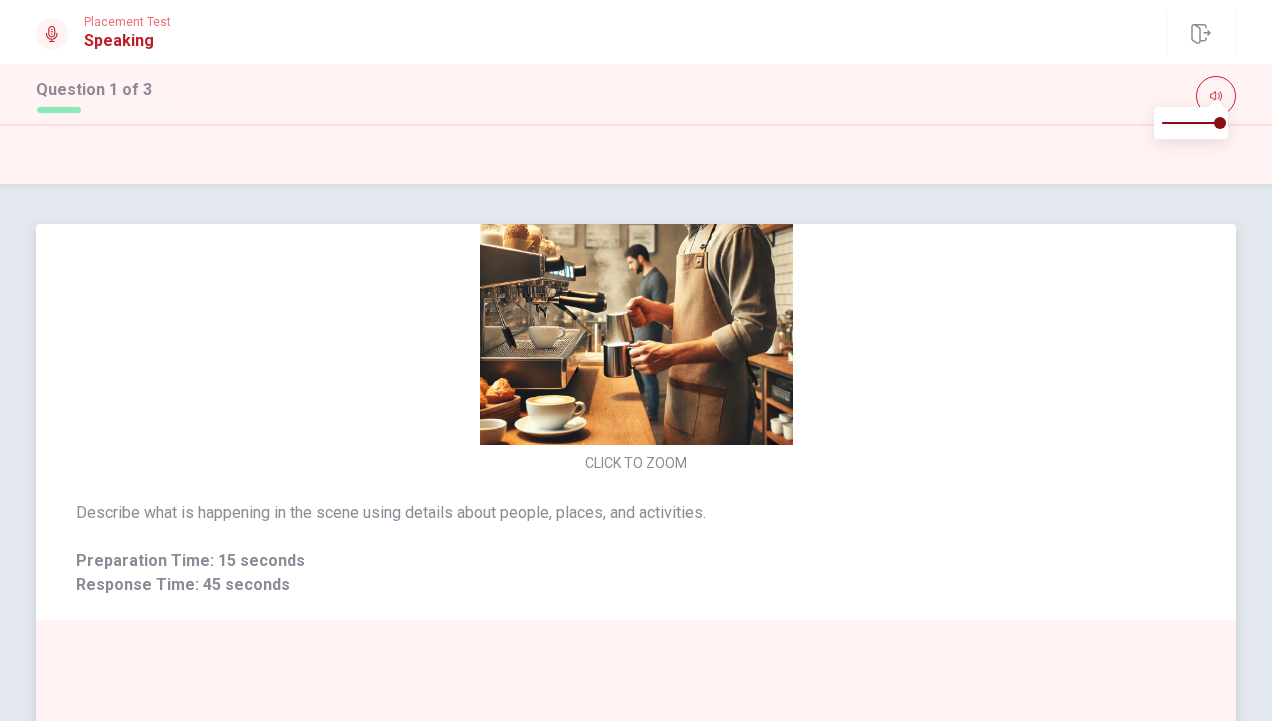 click on "CLICK TO ZOOM" at bounding box center [636, 304] 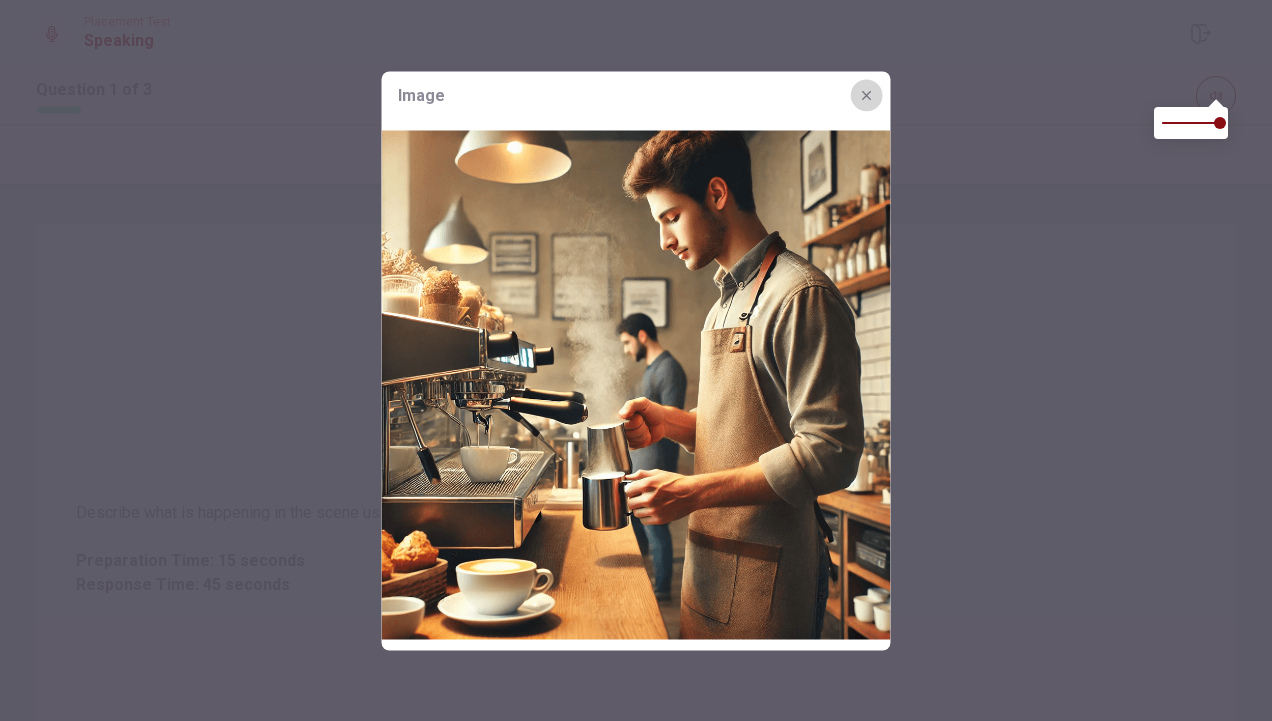 click 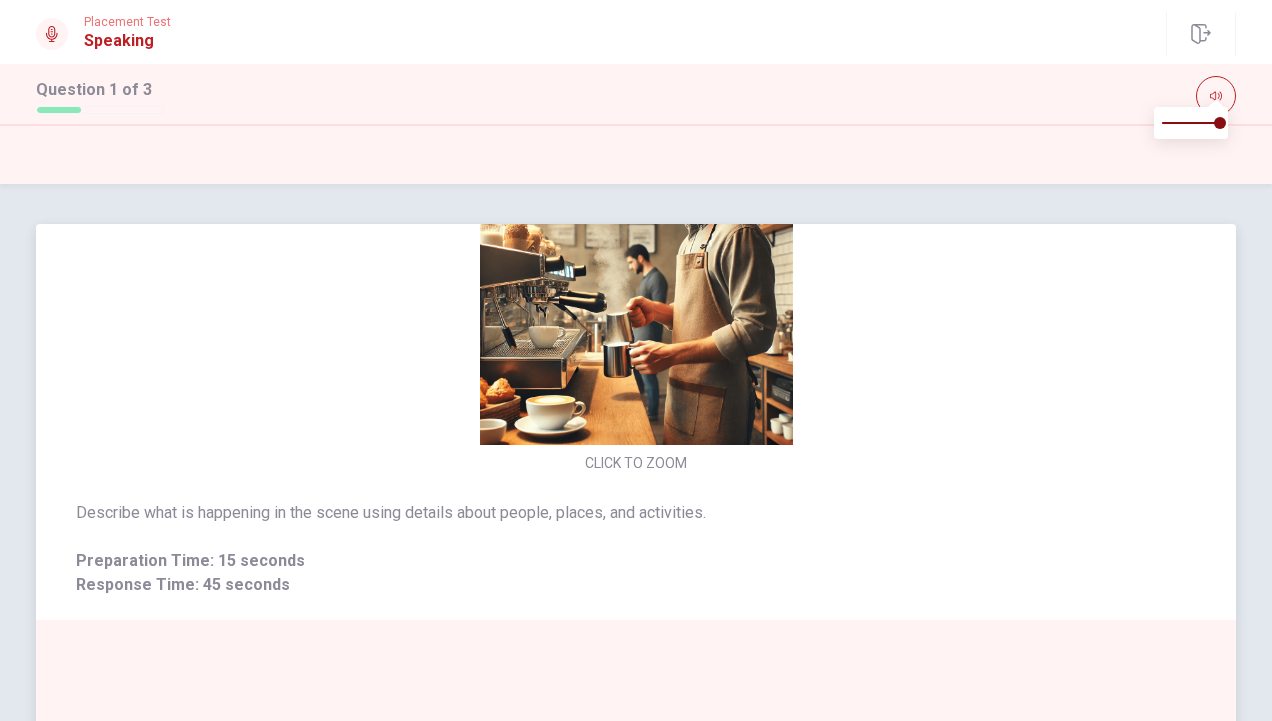 click at bounding box center (636, 288) 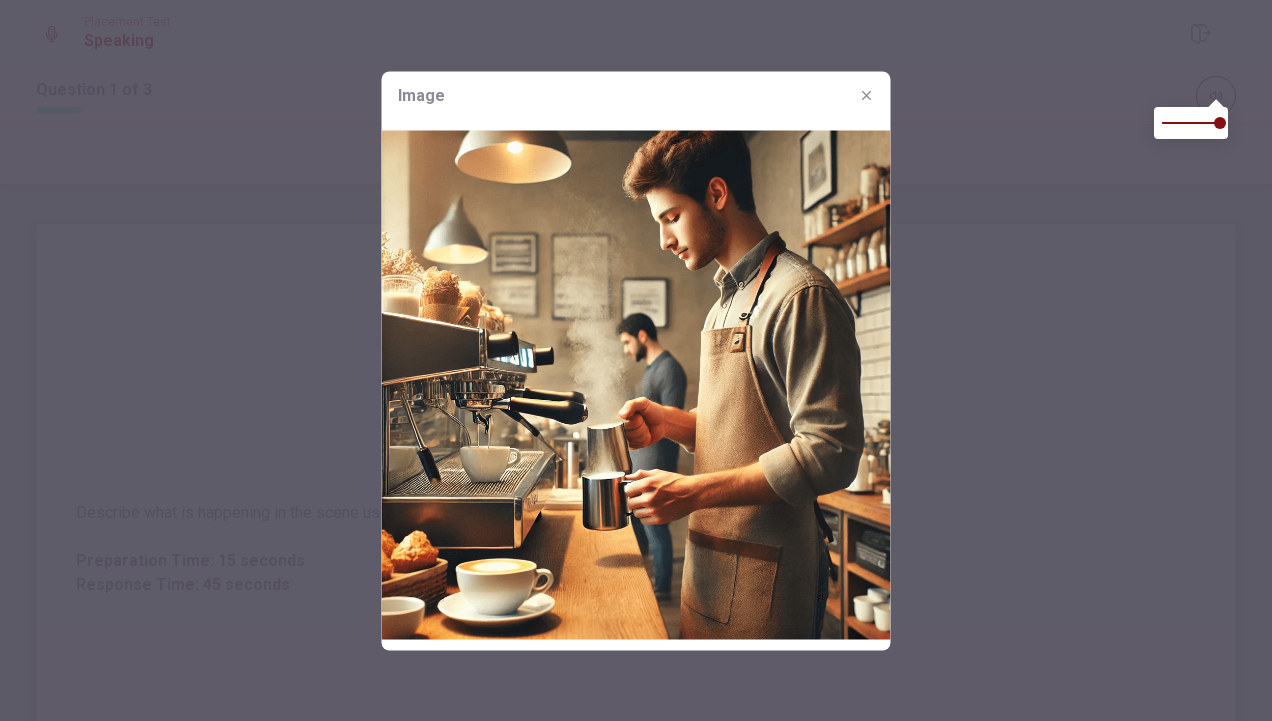 click at bounding box center [636, 384] 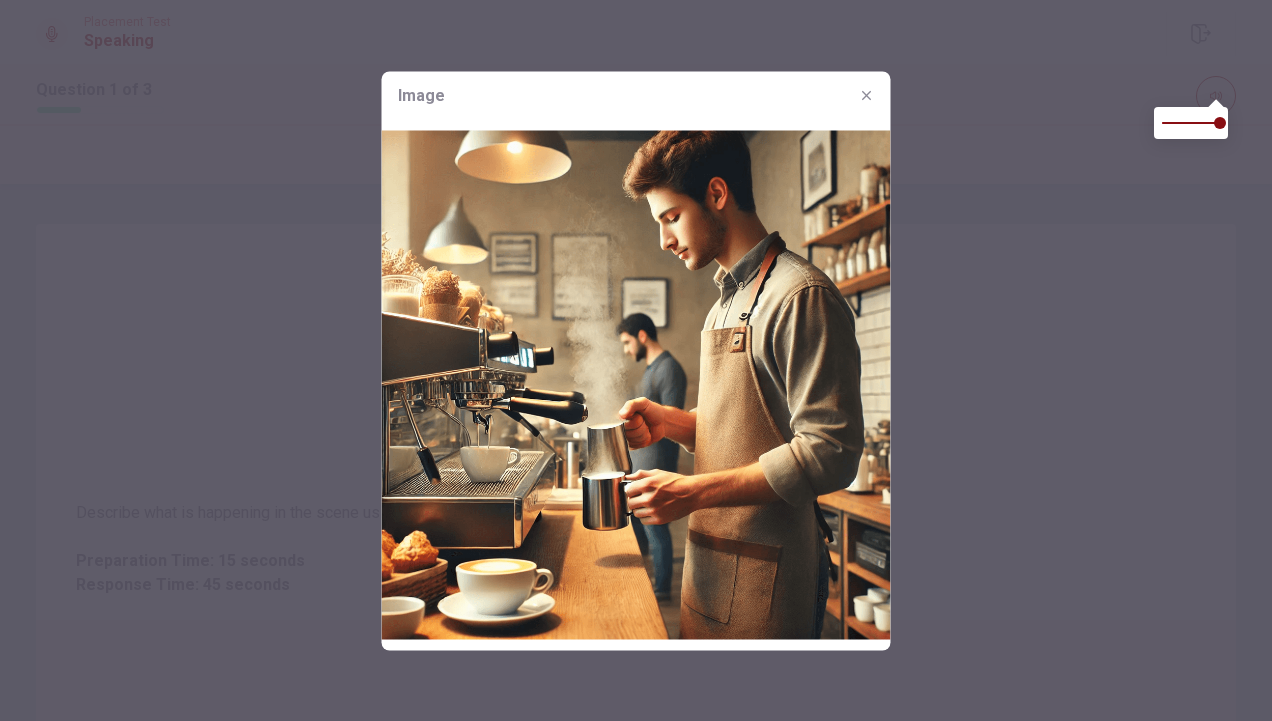 click at bounding box center [636, 384] 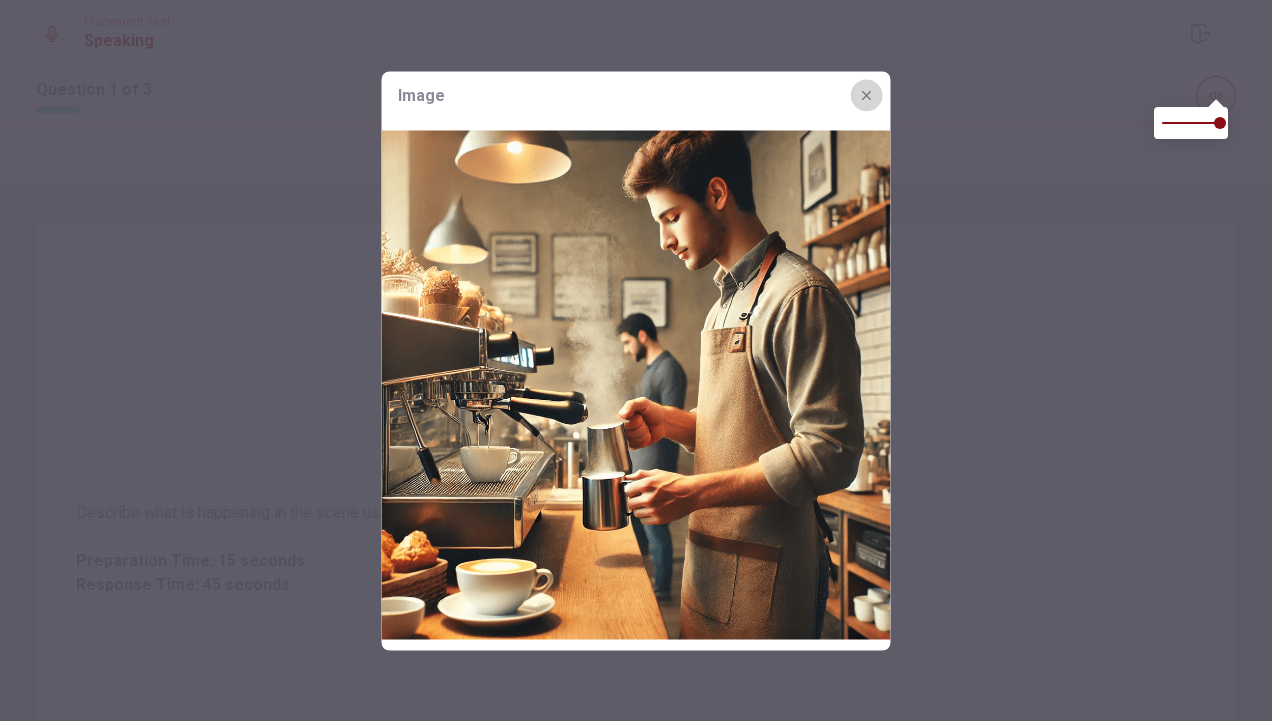 click at bounding box center [867, 95] 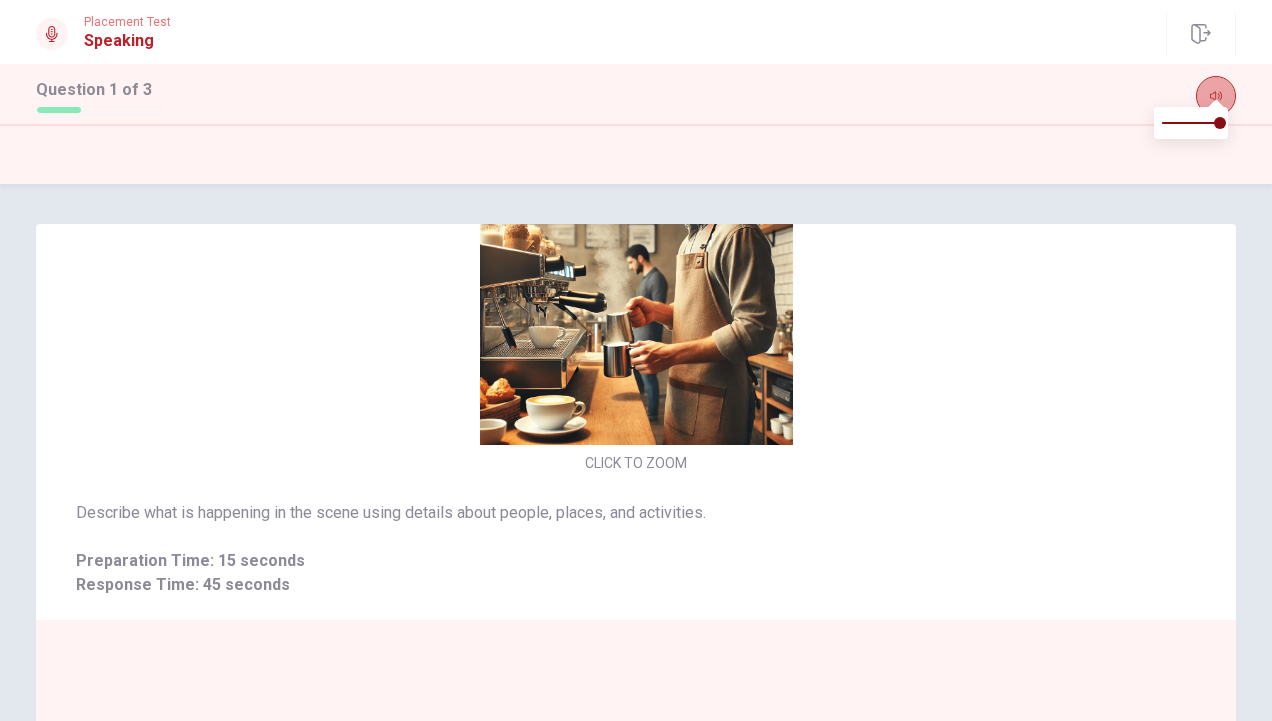 click 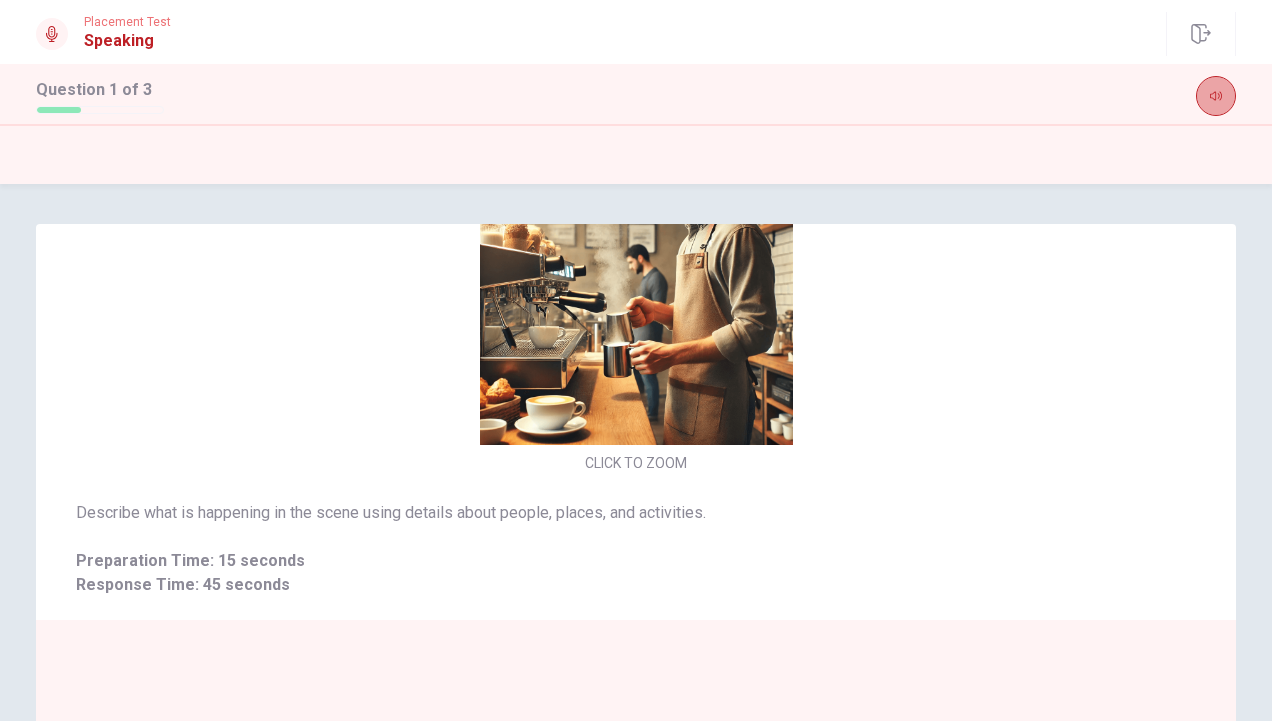click 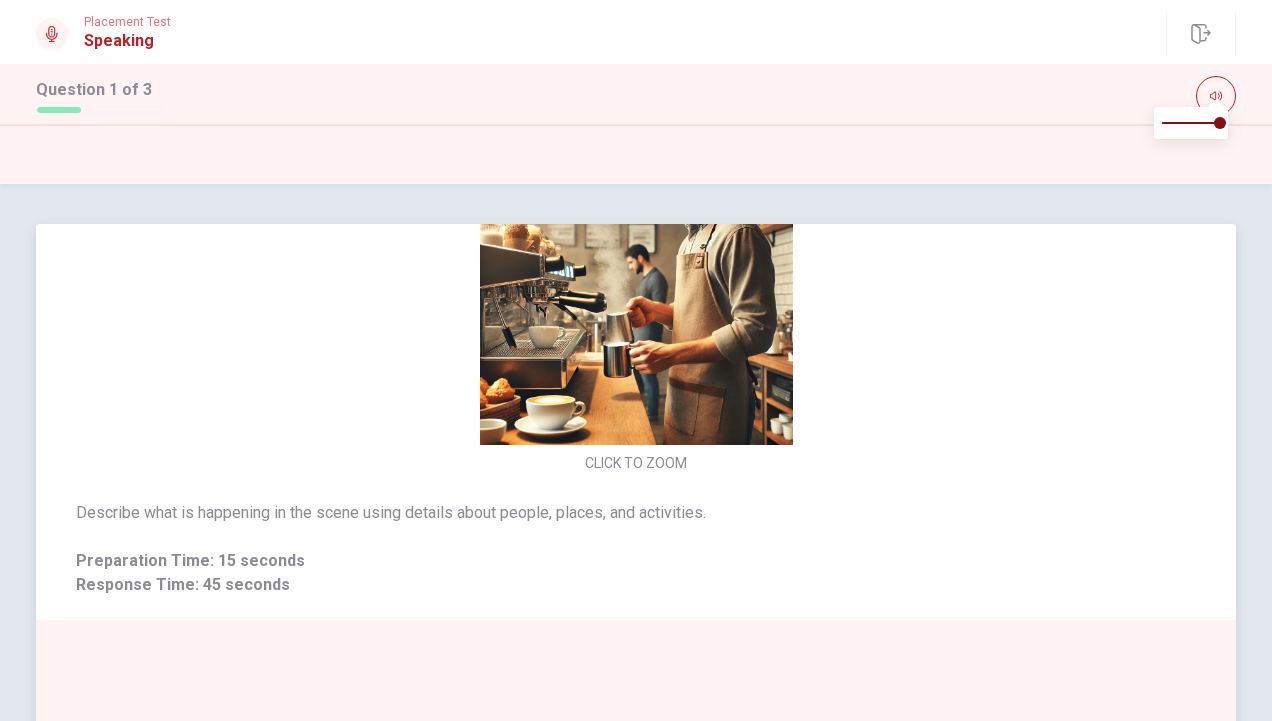 click on "CLICK TO ZOOM" at bounding box center (636, 304) 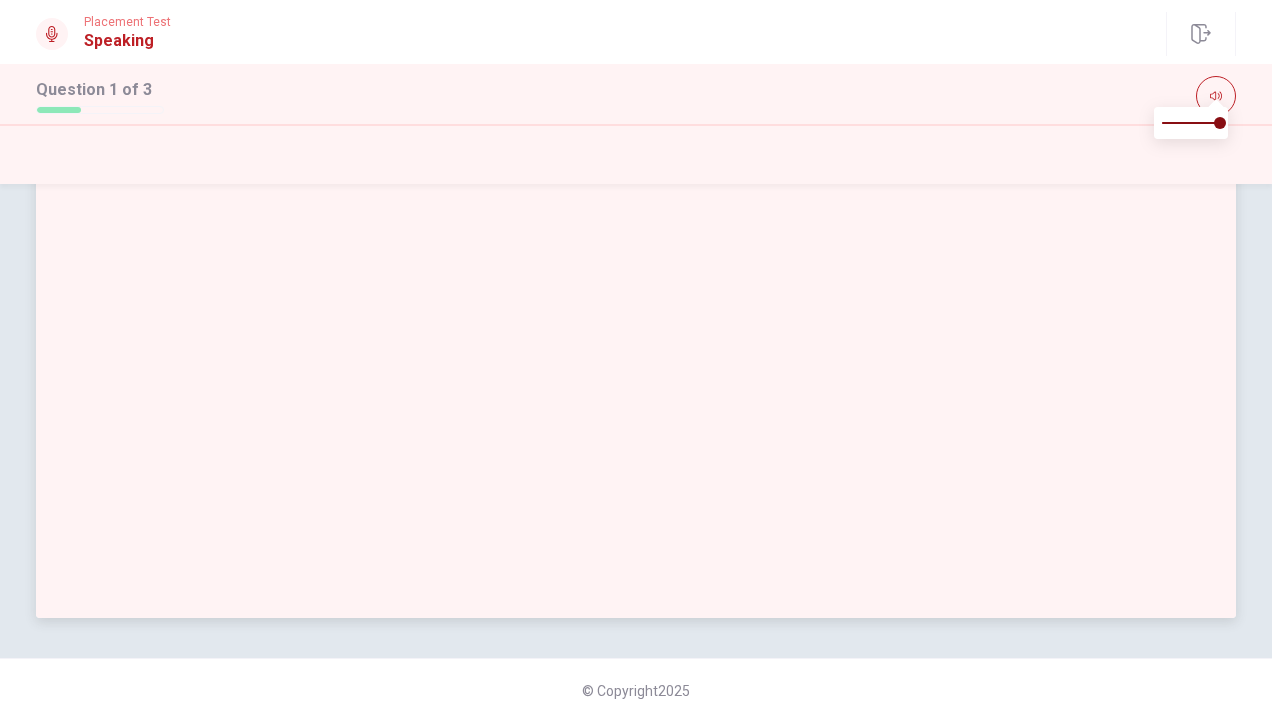 scroll, scrollTop: 0, scrollLeft: 0, axis: both 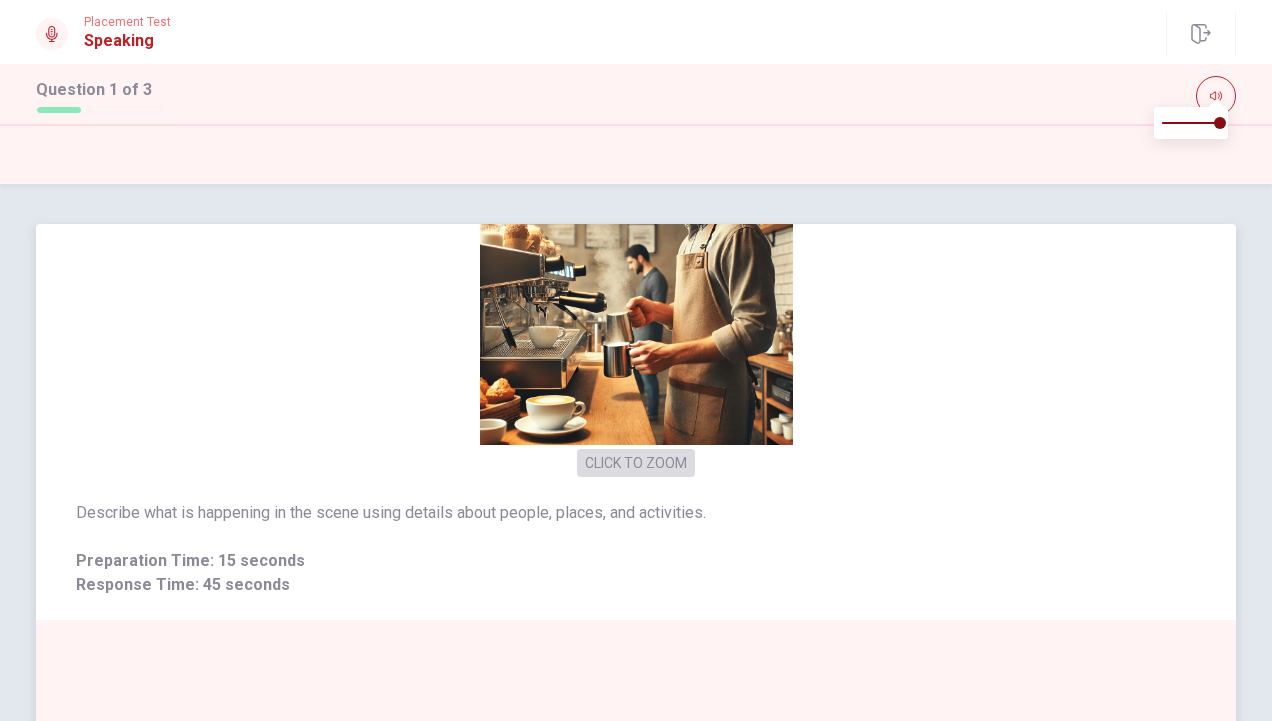 click on "CLICK TO ZOOM" at bounding box center (636, 463) 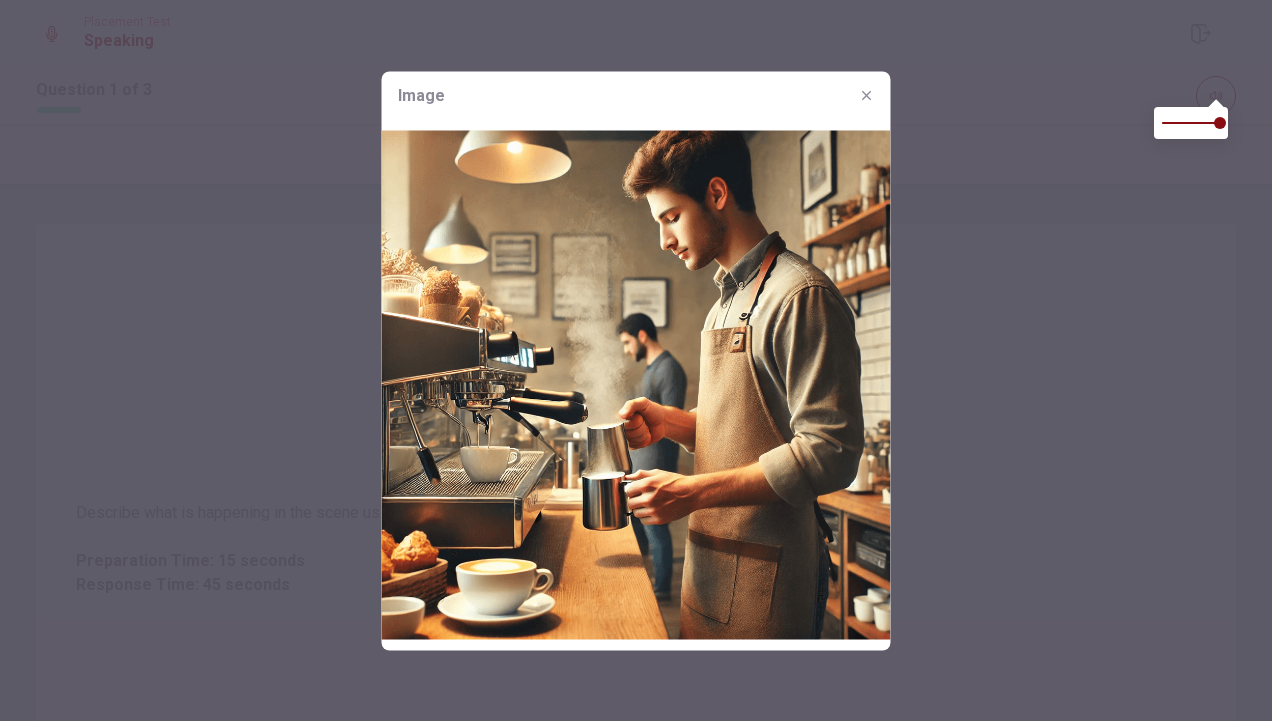 click on "Image" at bounding box center (636, 95) 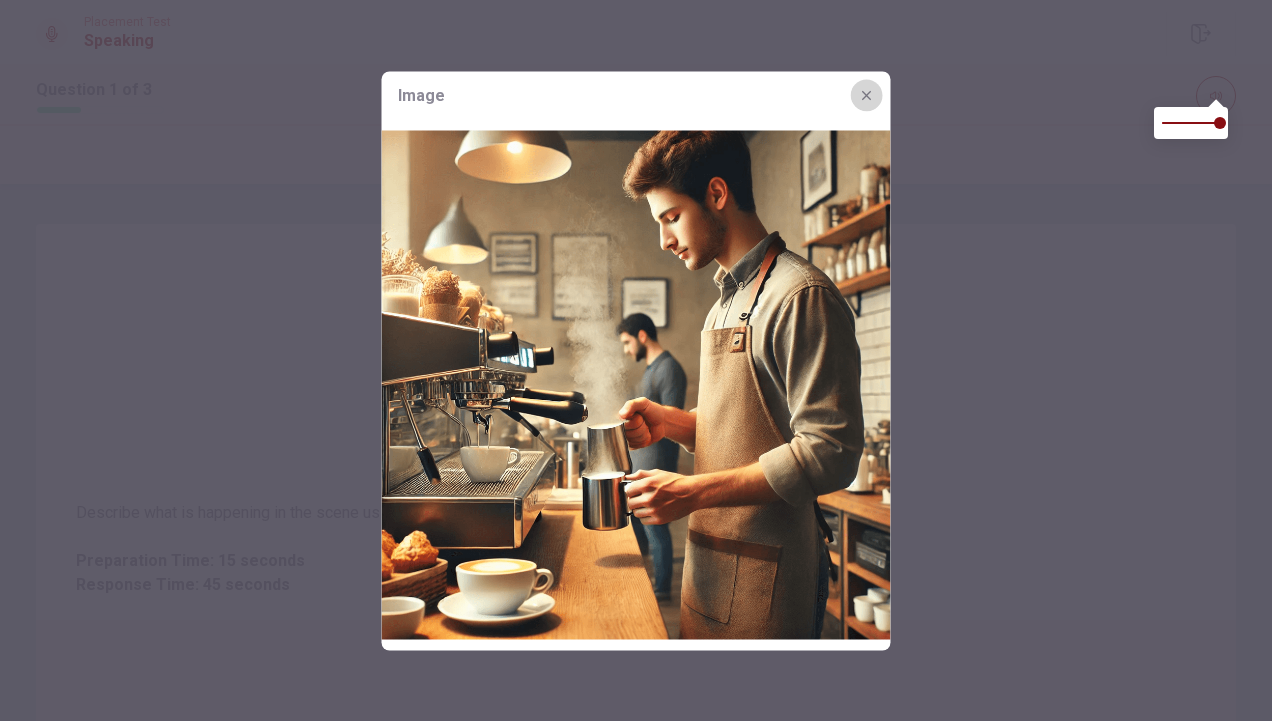 click at bounding box center (867, 95) 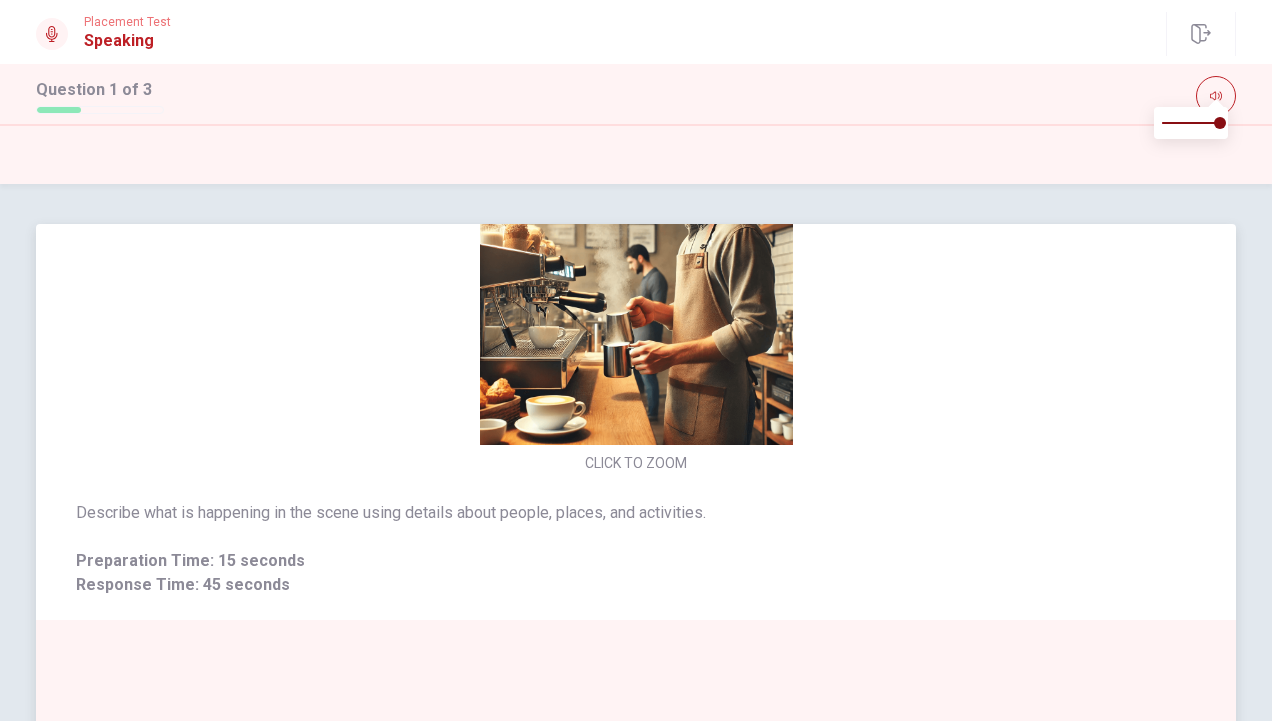 click on "Response Time: 45 seconds" at bounding box center [636, 585] 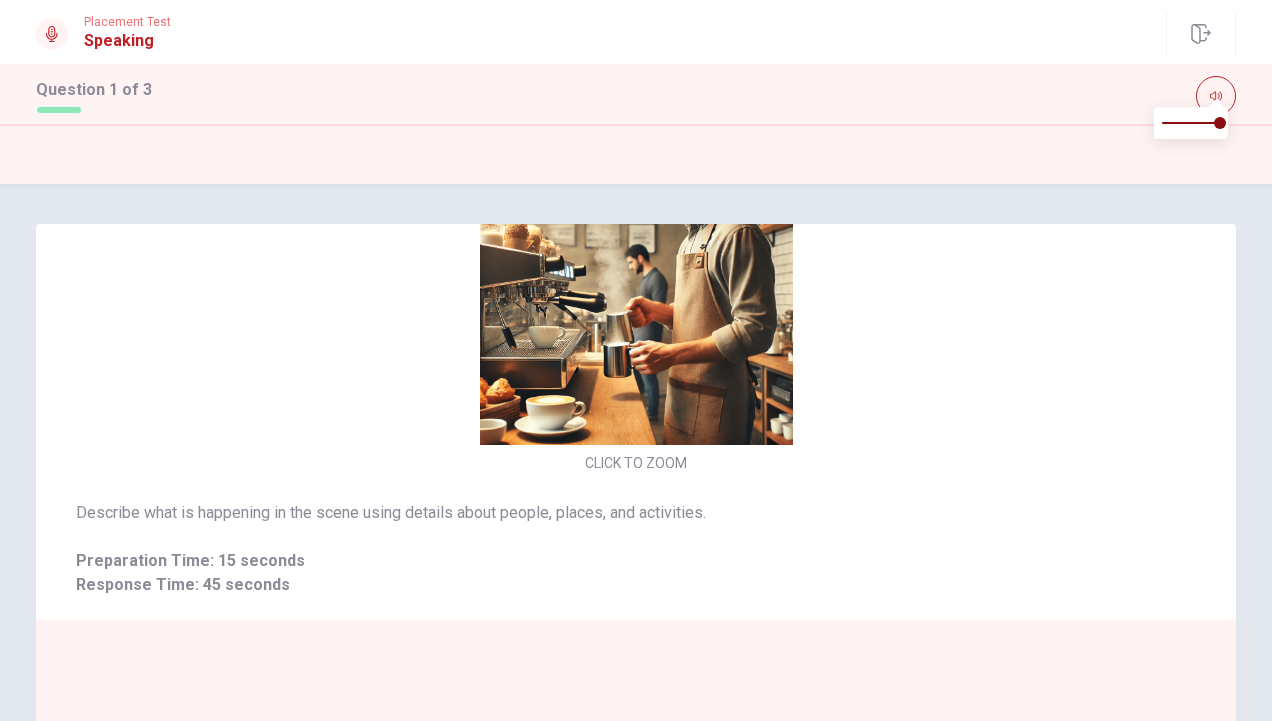 click 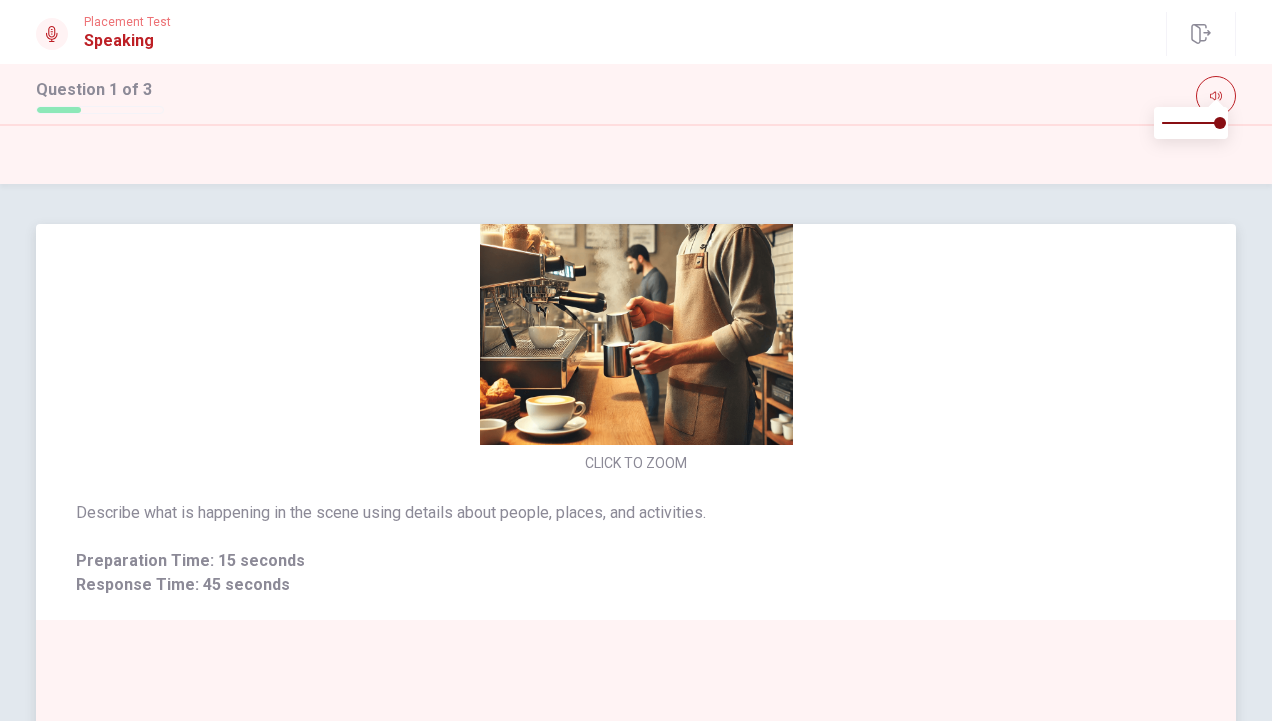 click on "Describe what is happening in the scene using details about people, places, and activities. Preparation Time: 15 seconds Response Time: 45 seconds" at bounding box center (636, 549) 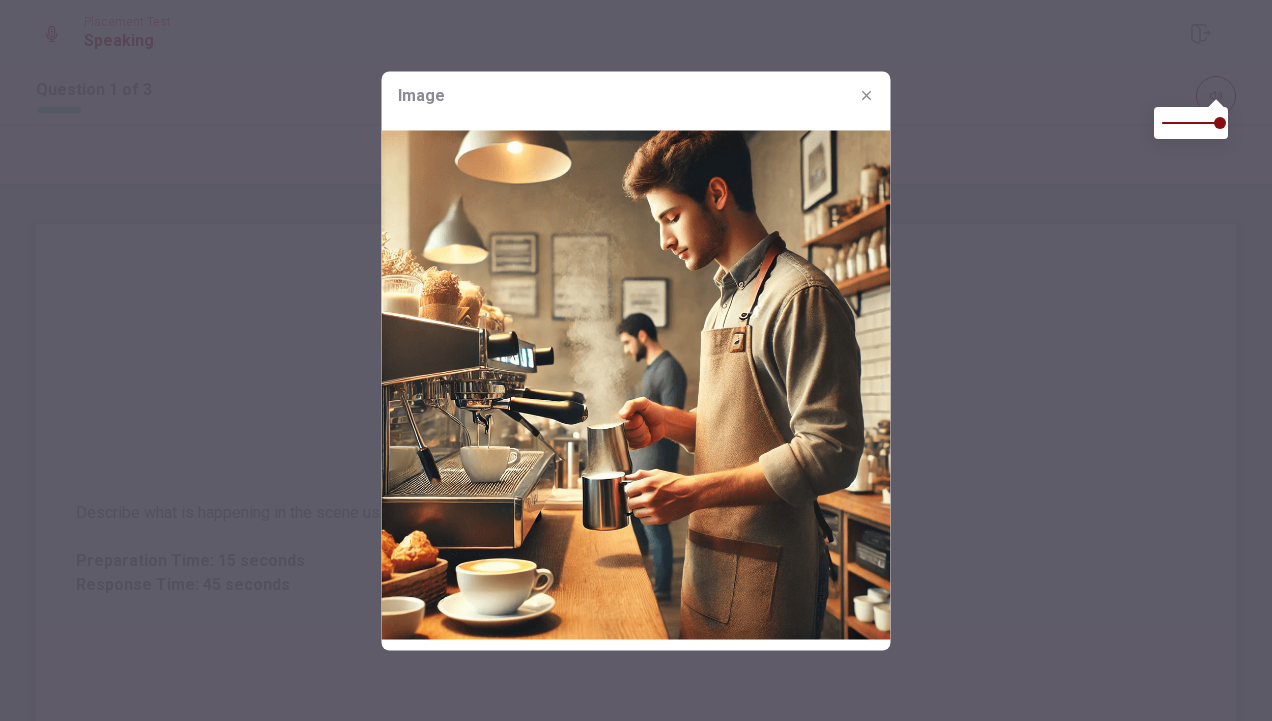 click at bounding box center (636, 384) 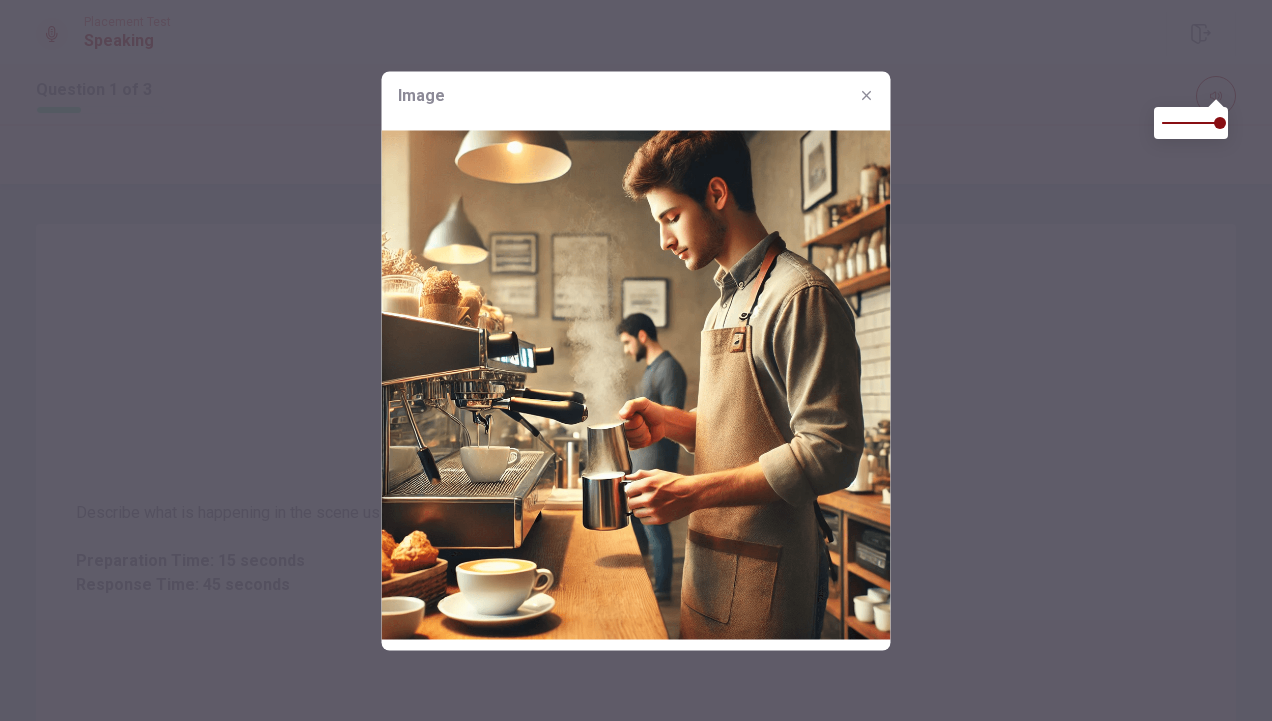 click at bounding box center [636, 384] 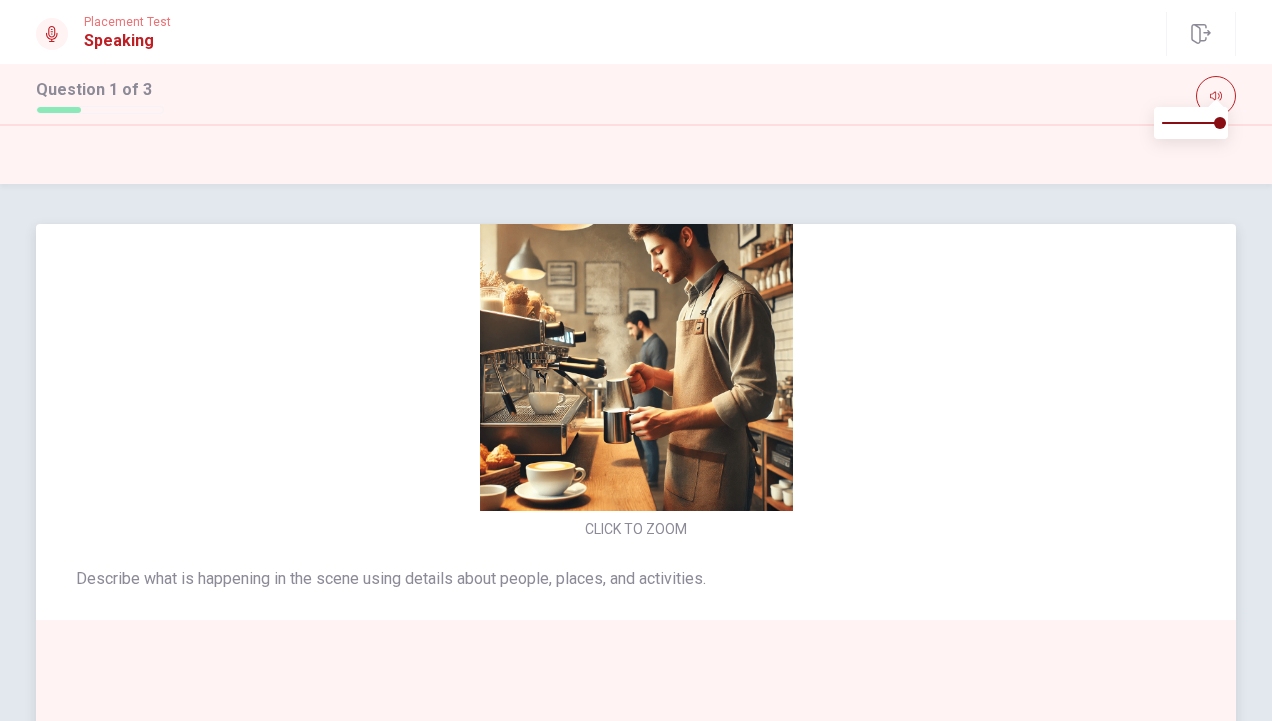 scroll, scrollTop: 66, scrollLeft: 0, axis: vertical 